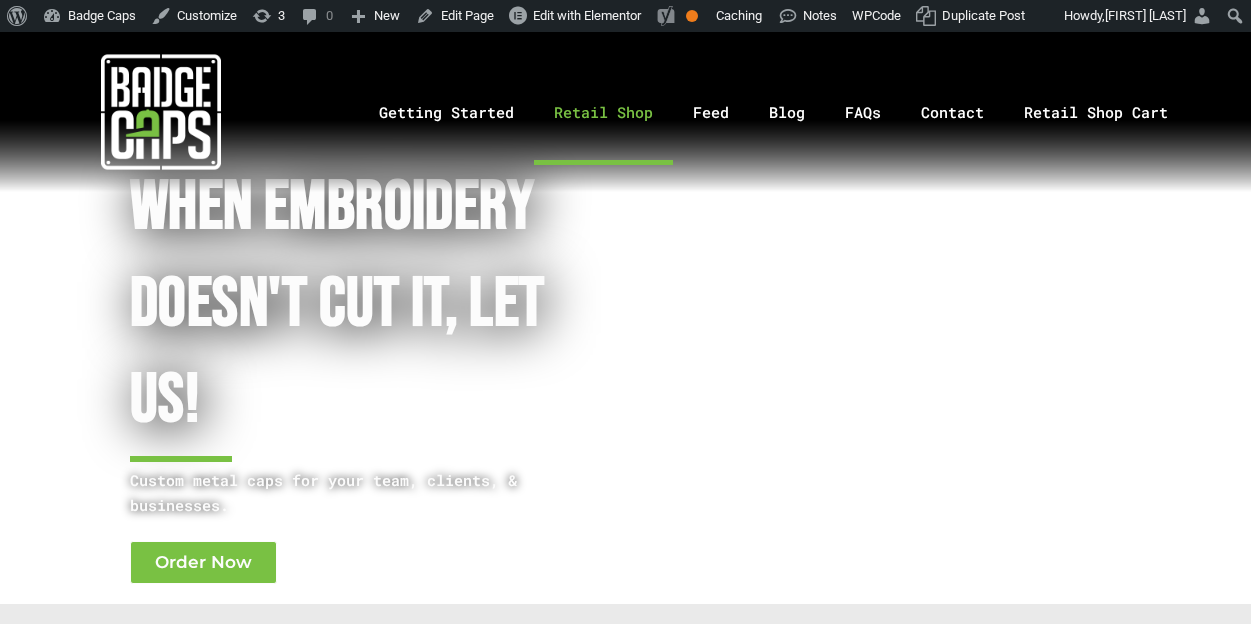 scroll, scrollTop: 0, scrollLeft: 0, axis: both 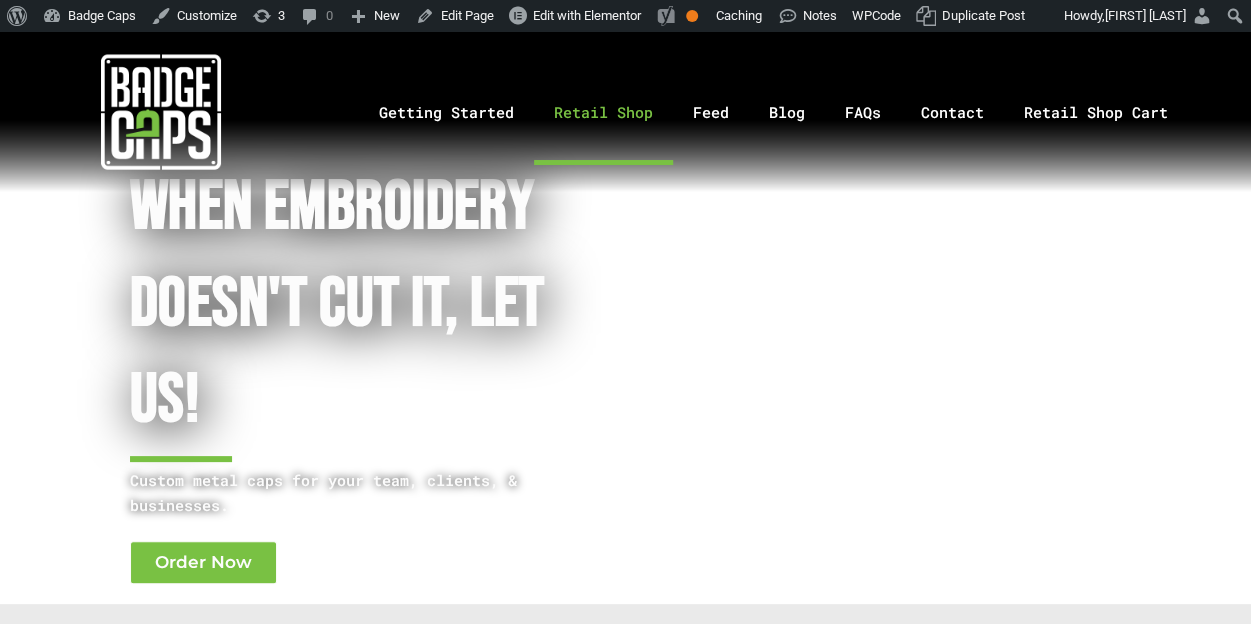 click on "Retail Shop" 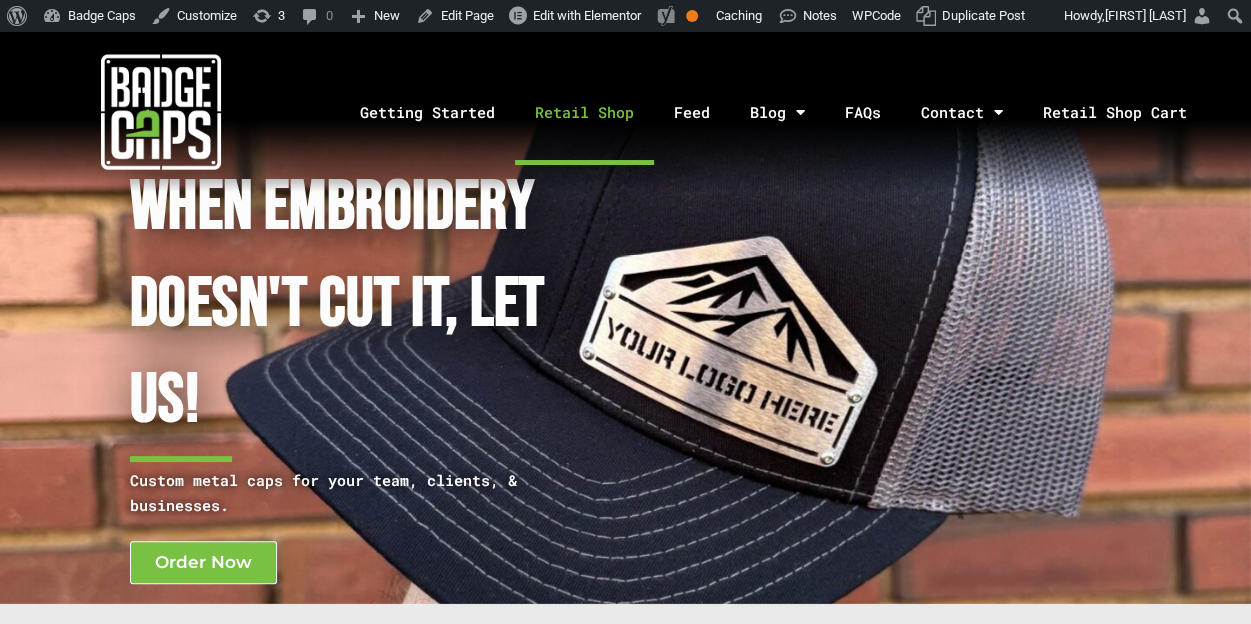 scroll, scrollTop: 0, scrollLeft: 0, axis: both 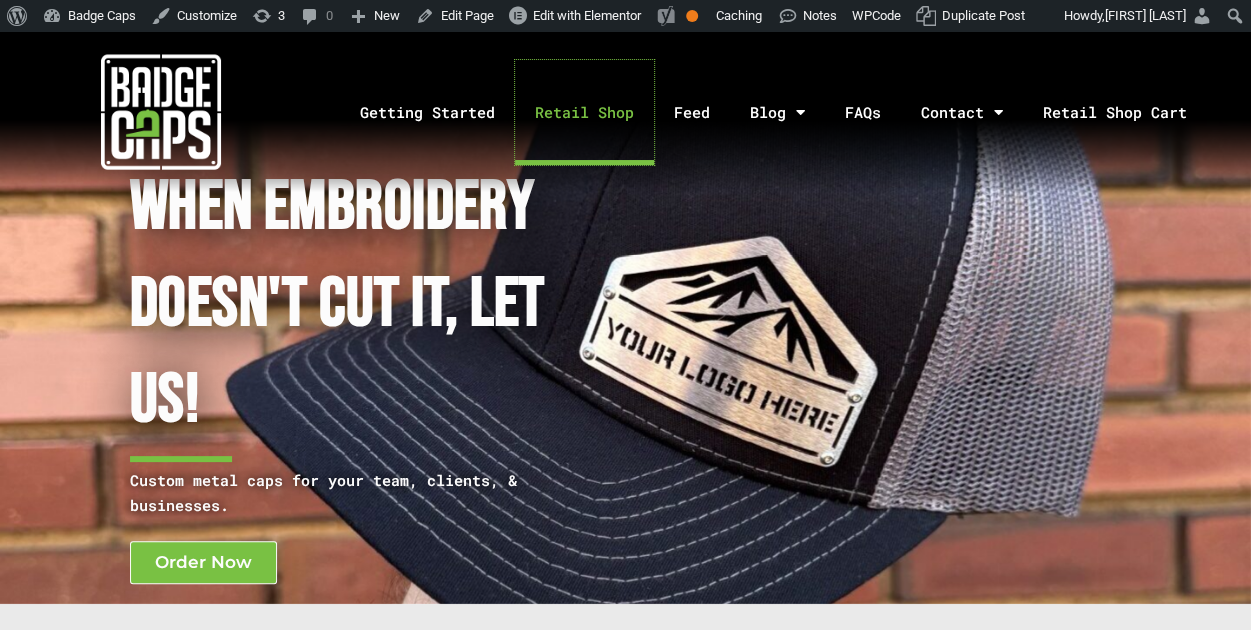 click on "Retail Shop" 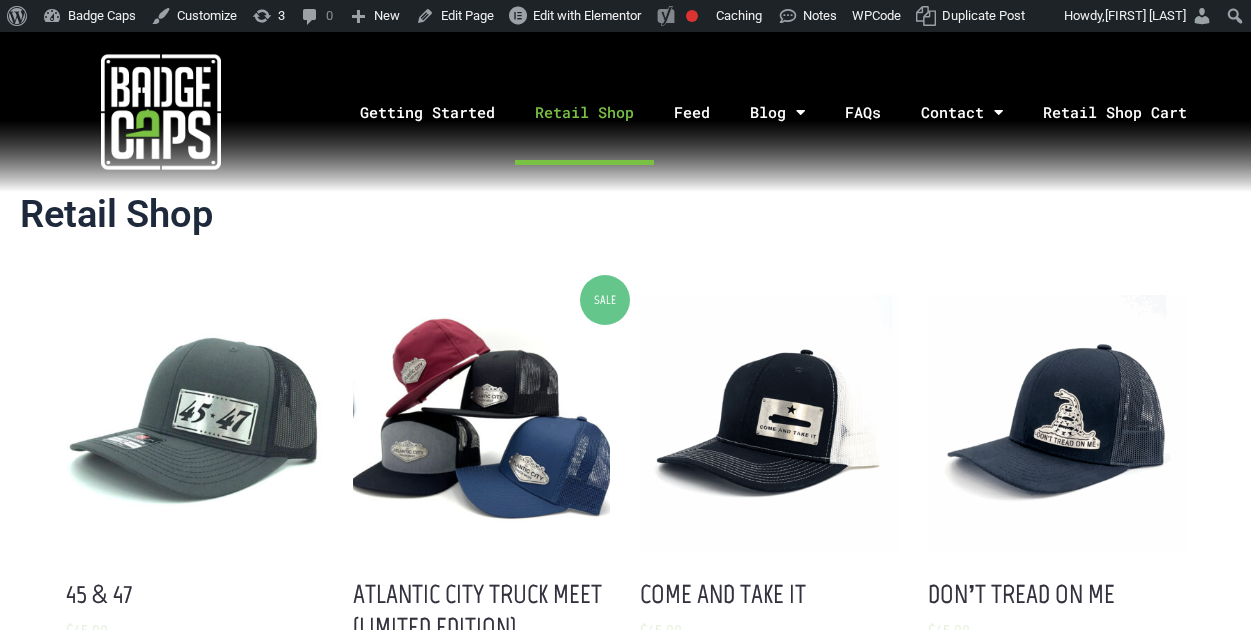 scroll, scrollTop: 0, scrollLeft: 0, axis: both 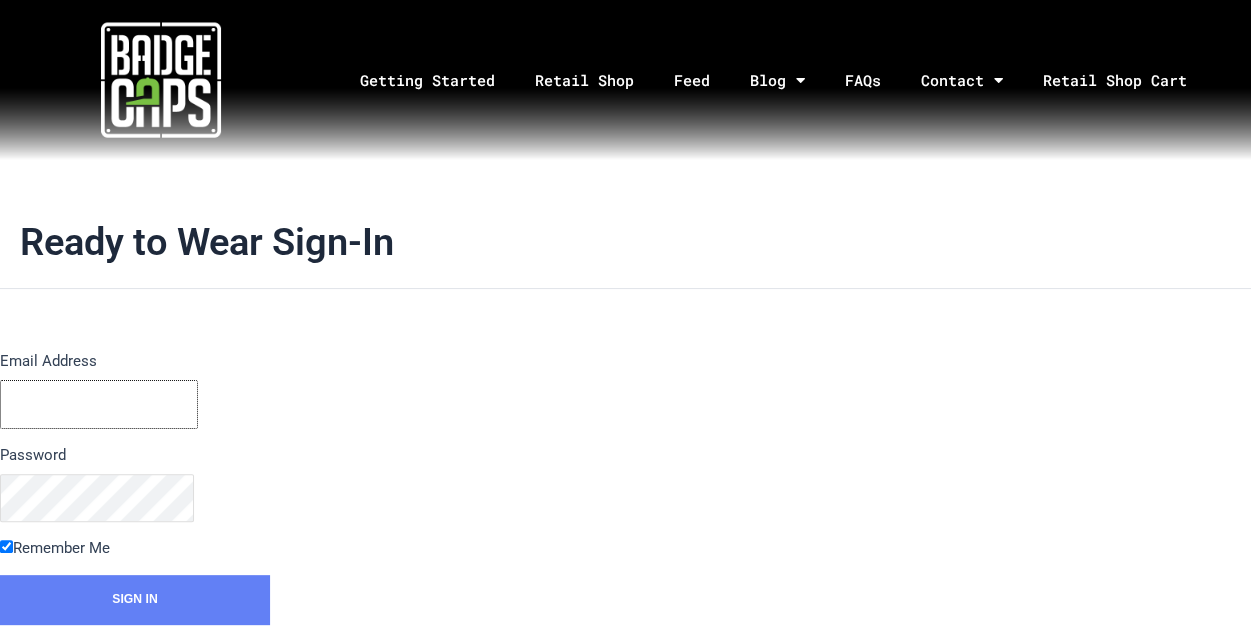 type on "[USERNAME]" 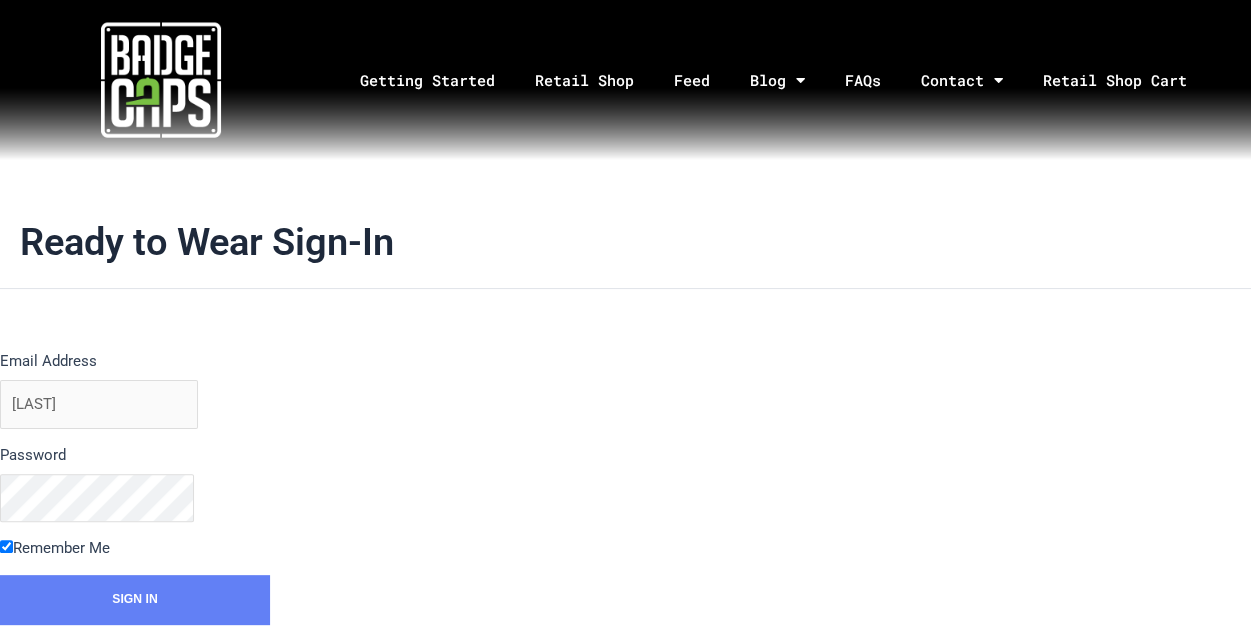 click on "Sign In" at bounding box center (135, 600) 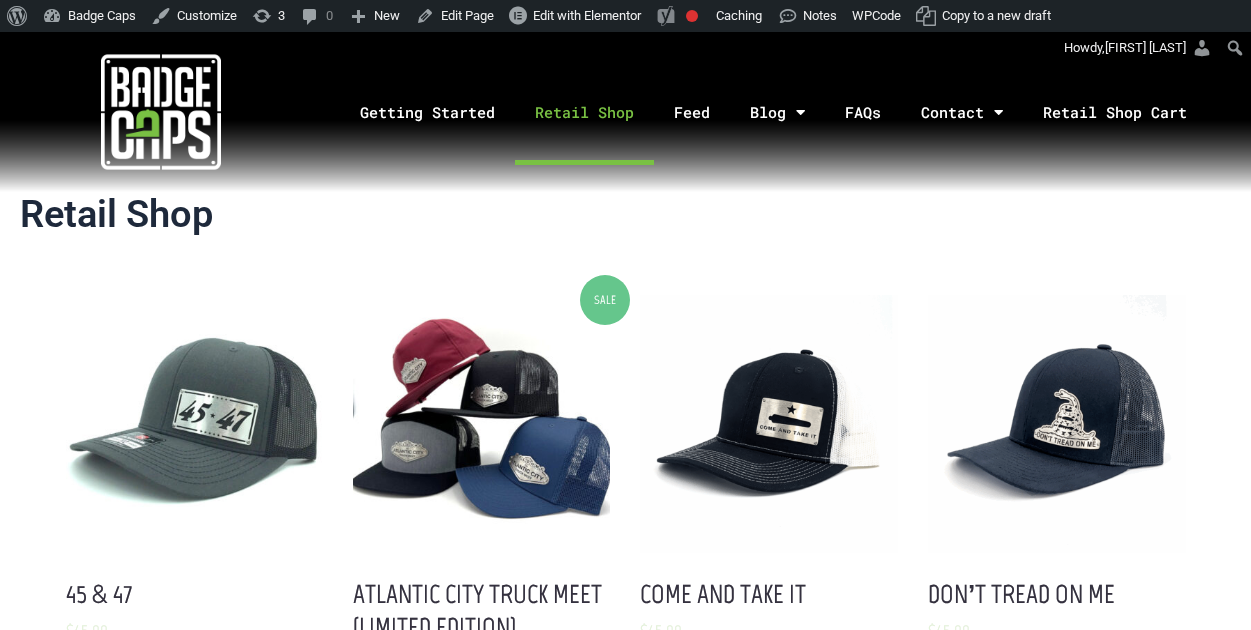 scroll, scrollTop: 0, scrollLeft: 0, axis: both 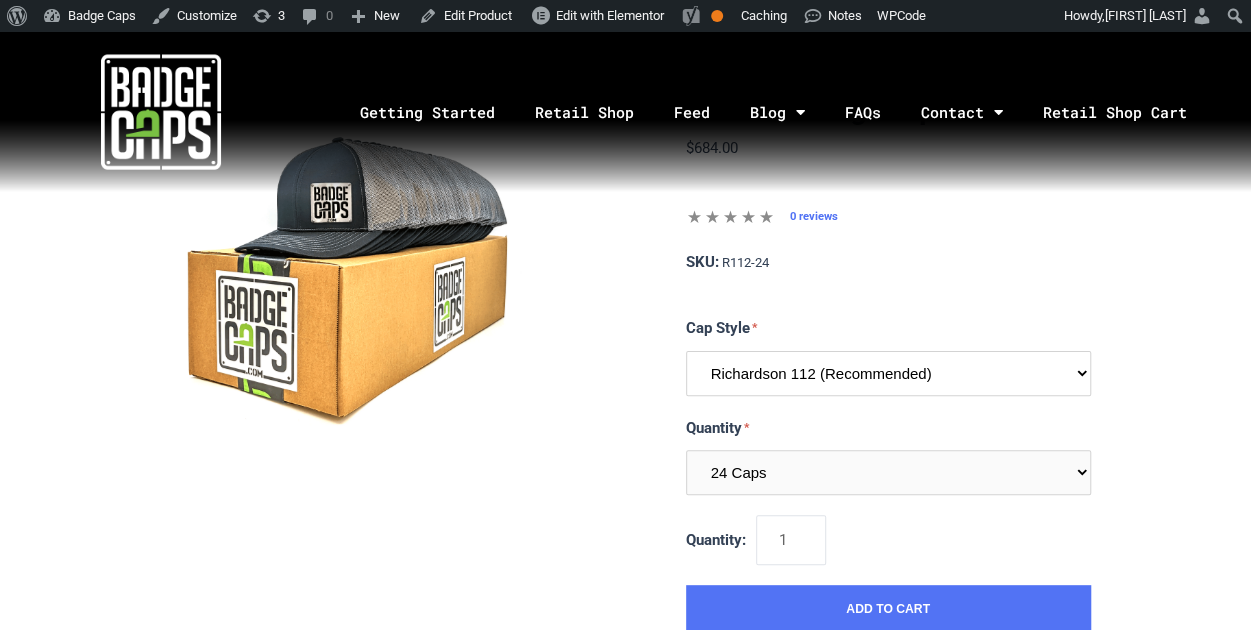 click on "Richardson 112 (Recommended)
Richardson 168 (7 Panel Flat Bill)
Richardson 511 (6 Panel Flat Bill)
Yupoong 6606 (Retro Trucker Cap)
Pacific 104s (Trucker Snapback)" at bounding box center (888, 373) 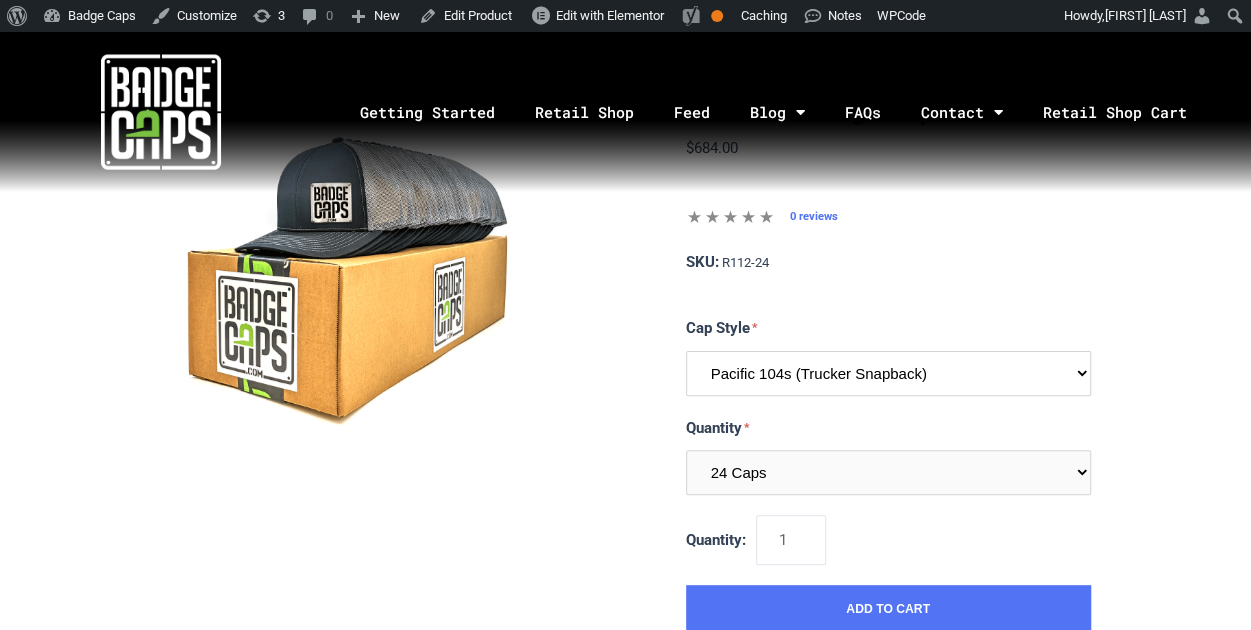 click on "Richardson 112 (Recommended)
Richardson 168 (7 Panel Flat Bill)
Richardson 511 (6 Panel Flat Bill)
Yupoong 6606 (Retro Trucker Cap)
Pacific 104s (Trucker Snapback)" at bounding box center [888, 373] 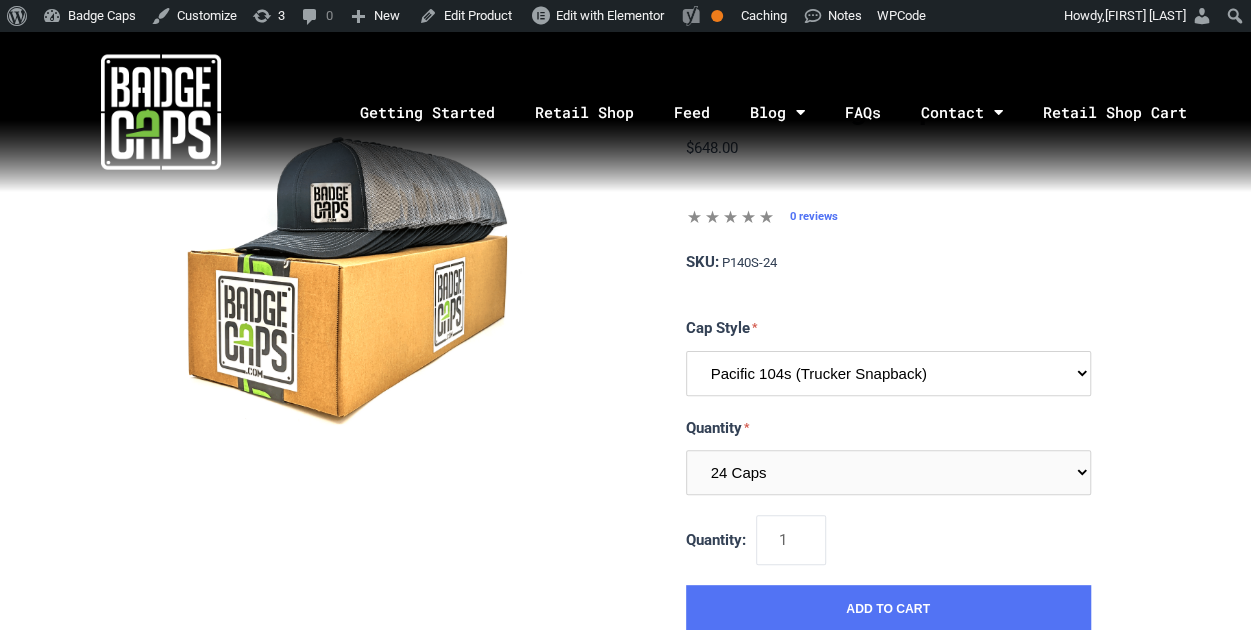 scroll, scrollTop: 0, scrollLeft: 0, axis: both 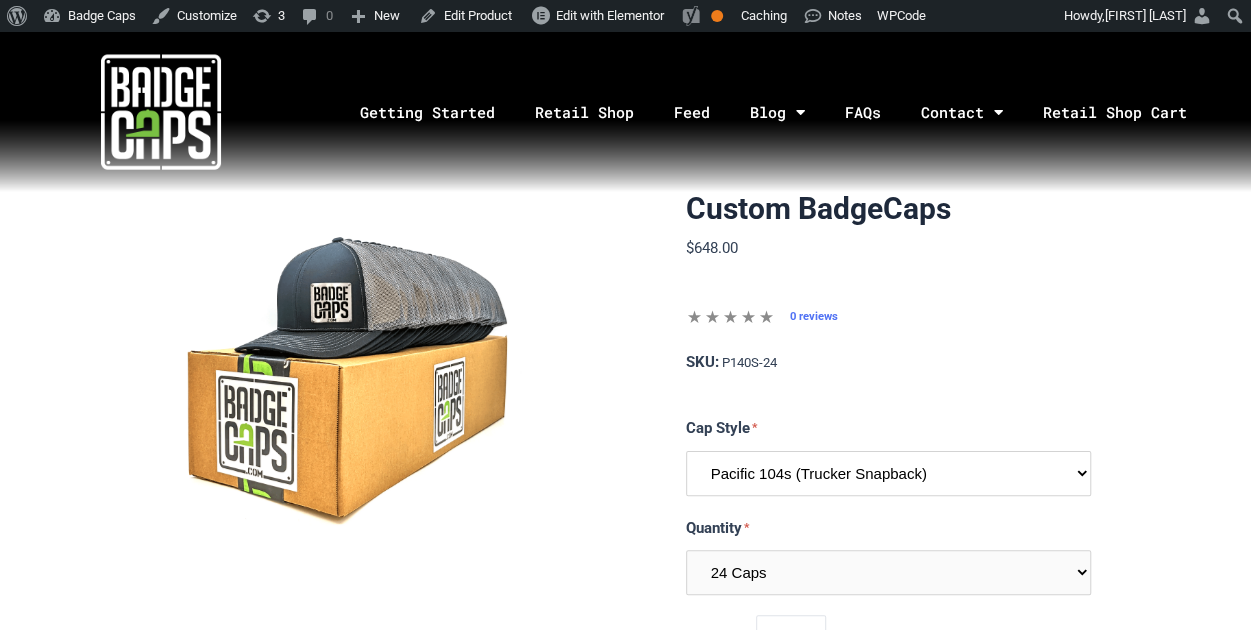 click on "Richardson 112 (Recommended)
Richardson 168 (7 Panel Flat Bill)
Richardson 511 (6 Panel Flat Bill)
Yupoong 6606 (Retro Trucker Cap)
Pacific 104s (Trucker Snapback)" at bounding box center [888, 473] 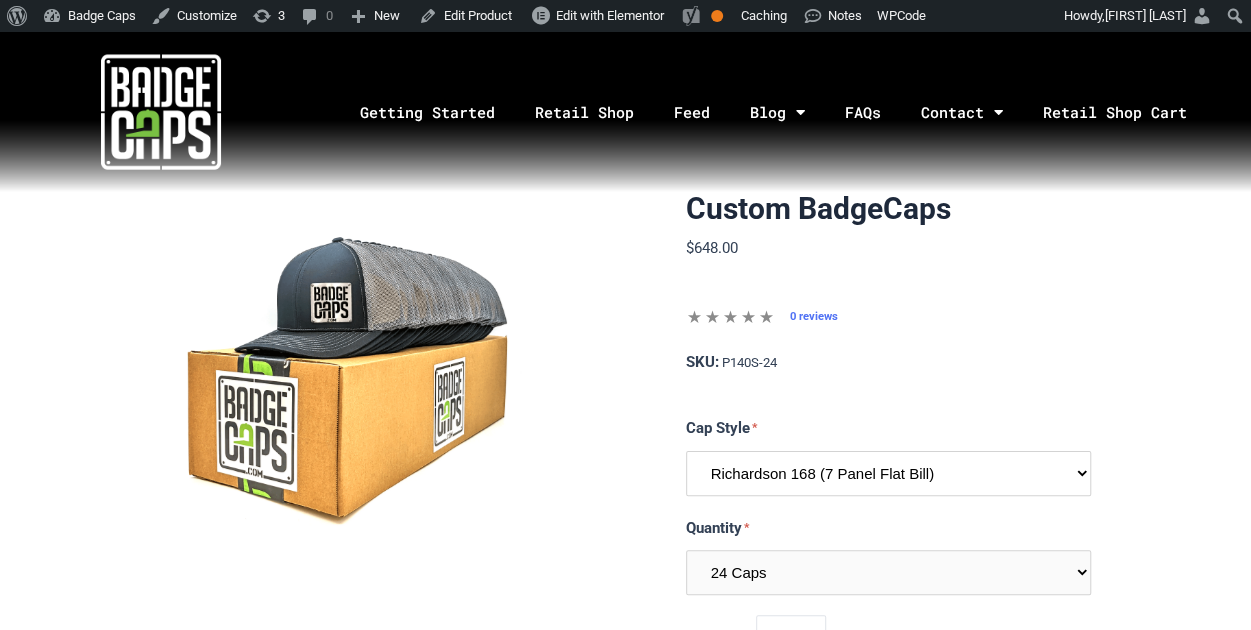click on "Richardson 112 (Recommended)
Richardson 168 (7 Panel Flat Bill)
Richardson 511 (6 Panel Flat Bill)
Yupoong 6606 (Retro Trucker Cap)
Pacific 104s (Trucker Snapback)" at bounding box center [888, 473] 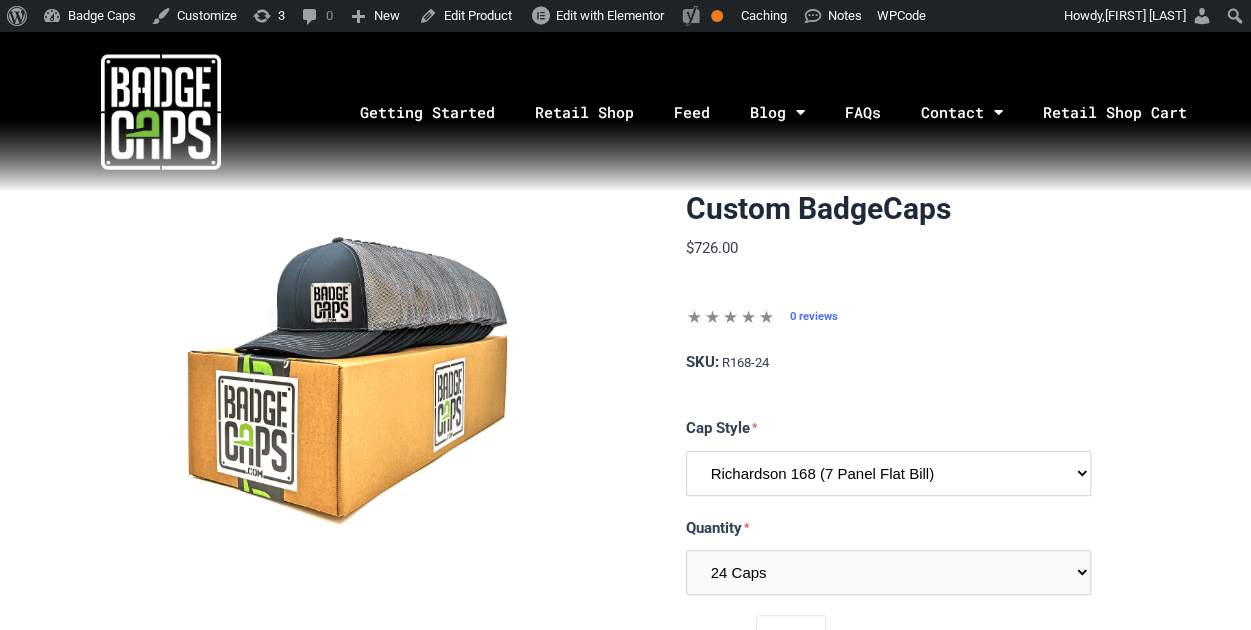 click on "Richardson 112 (Recommended)
Richardson 168 (7 Panel Flat Bill)
Richardson 511 (6 Panel Flat Bill)
Yupoong 6606 (Retro Trucker Cap)
Pacific 104s (Trucker Snapback)" at bounding box center [888, 473] 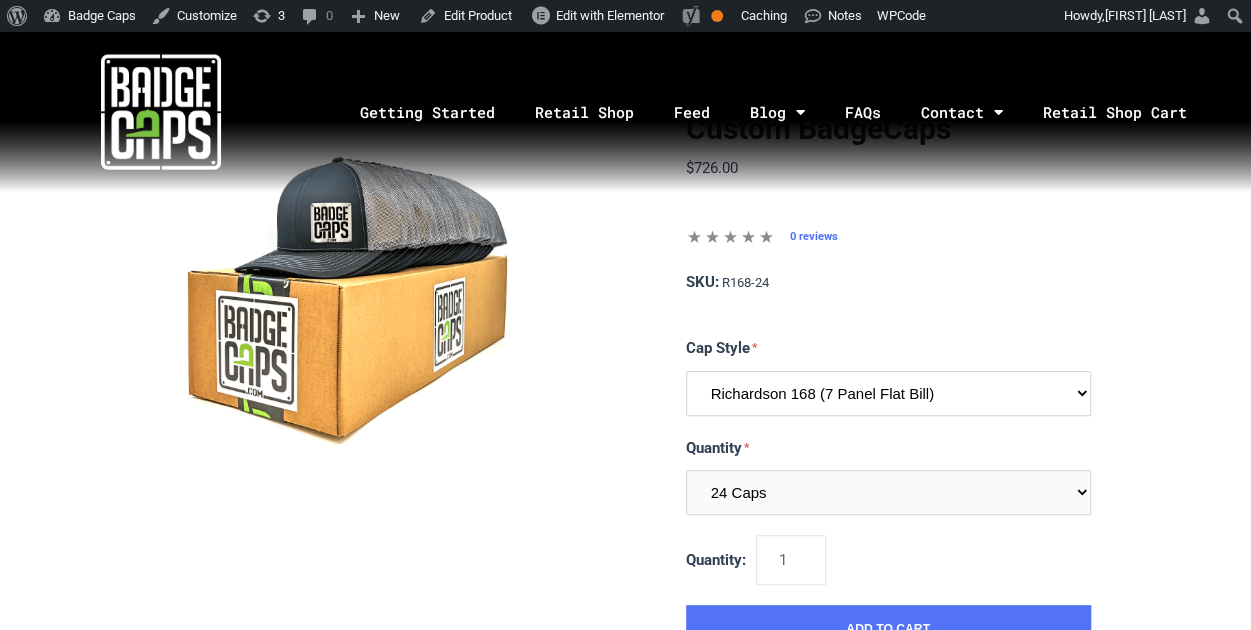 scroll, scrollTop: 200, scrollLeft: 0, axis: vertical 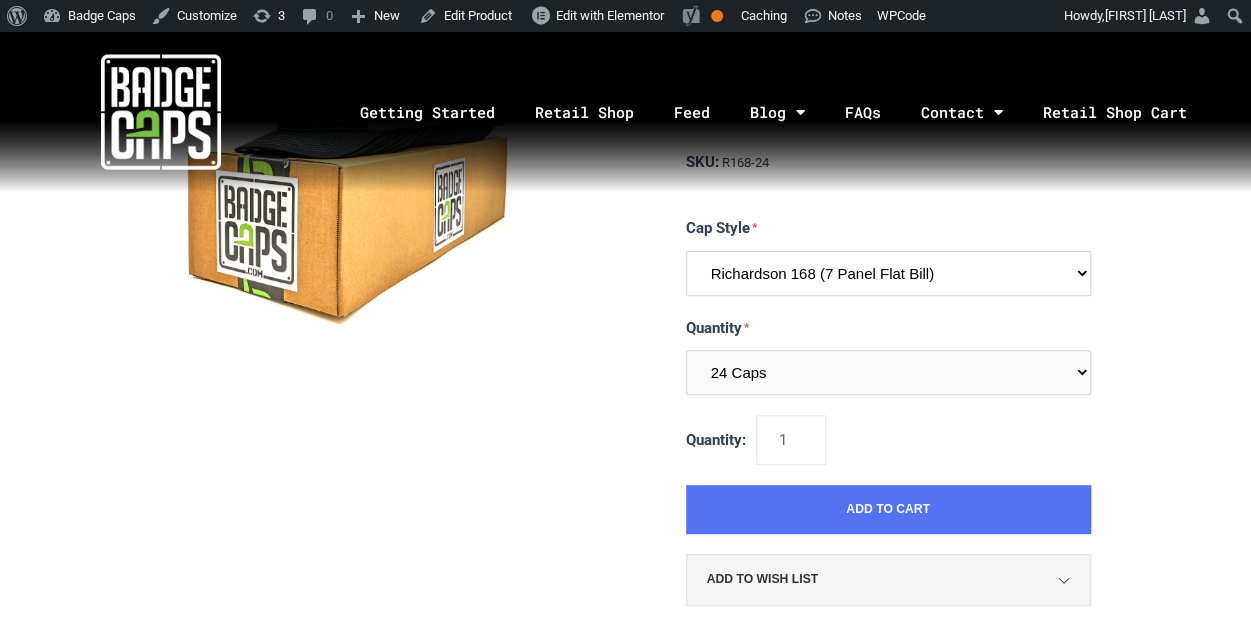 click on "Richardson 112 (Recommended)
Richardson 168 (7 Panel Flat Bill)
Richardson 511 (6 Panel Flat Bill)
Yupoong 6606 (Retro Trucker Cap)
Pacific 104s (Trucker Snapback)" at bounding box center [888, 273] 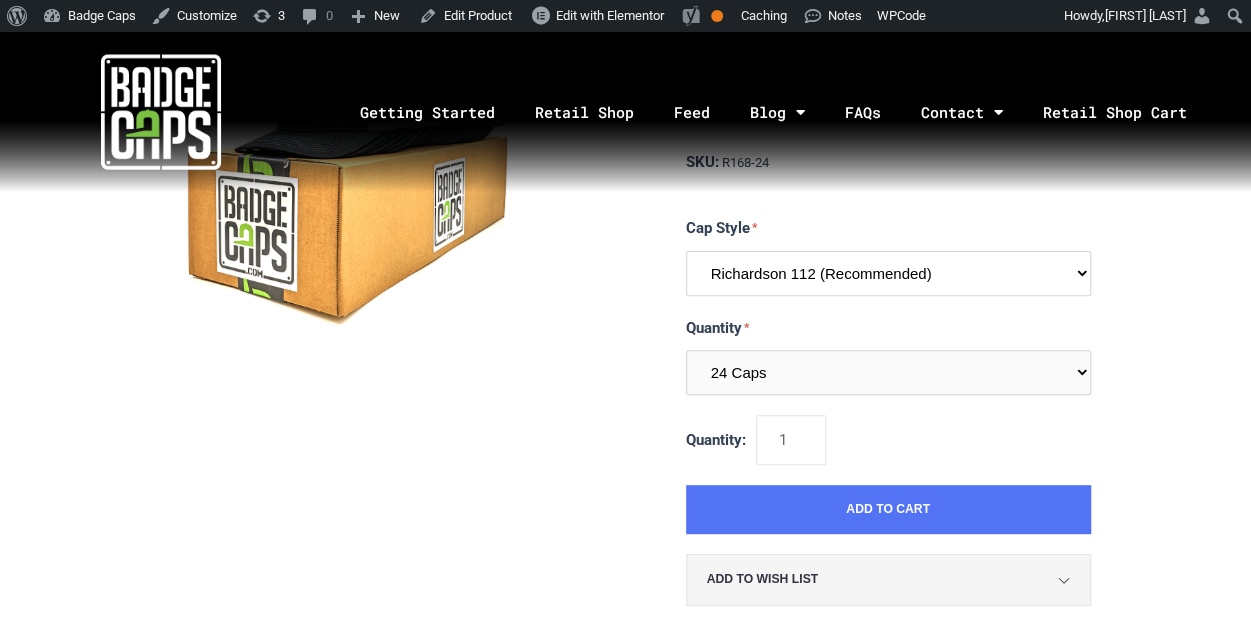 click on "Richardson 112 (Recommended)
Richardson 168 (7 Panel Flat Bill)
Richardson 511 (6 Panel Flat Bill)
Yupoong 6606 (Retro Trucker Cap)
Pacific 104s (Trucker Snapback)" at bounding box center (888, 273) 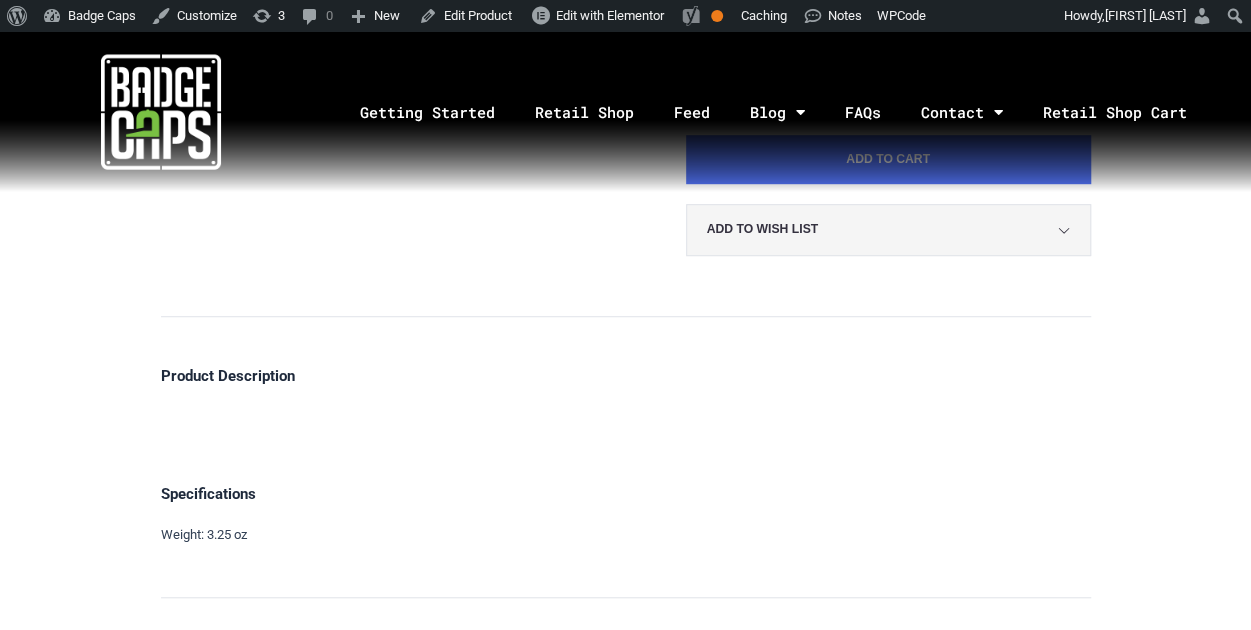 scroll, scrollTop: 0, scrollLeft: 0, axis: both 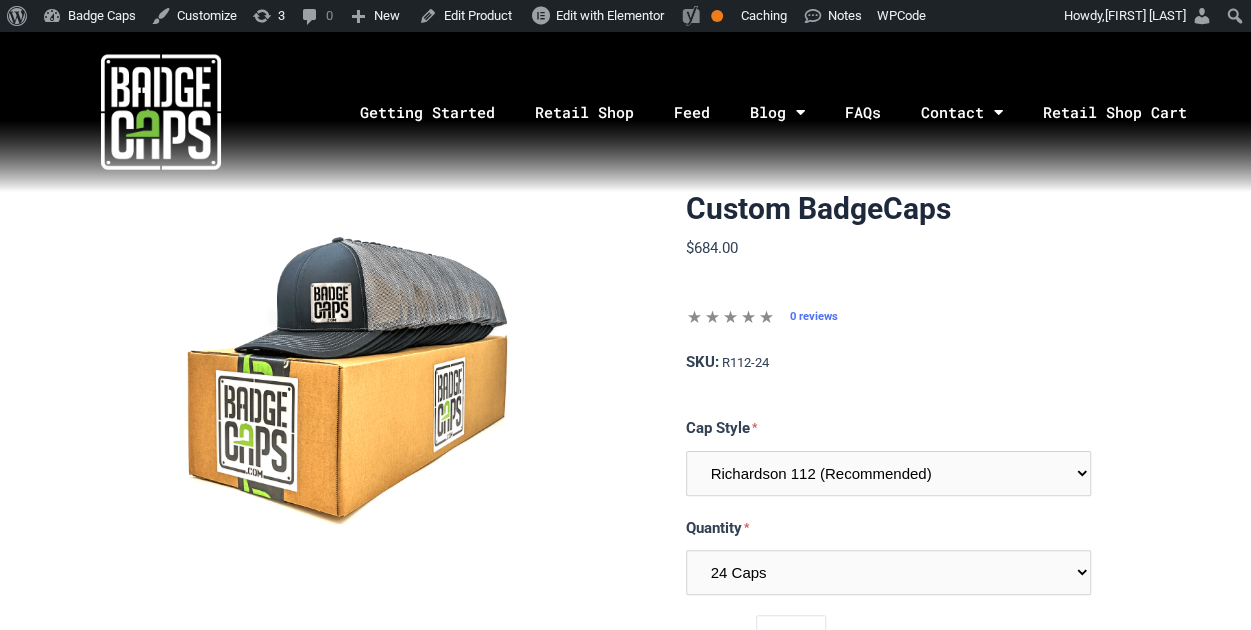 click at bounding box center [161, 112] 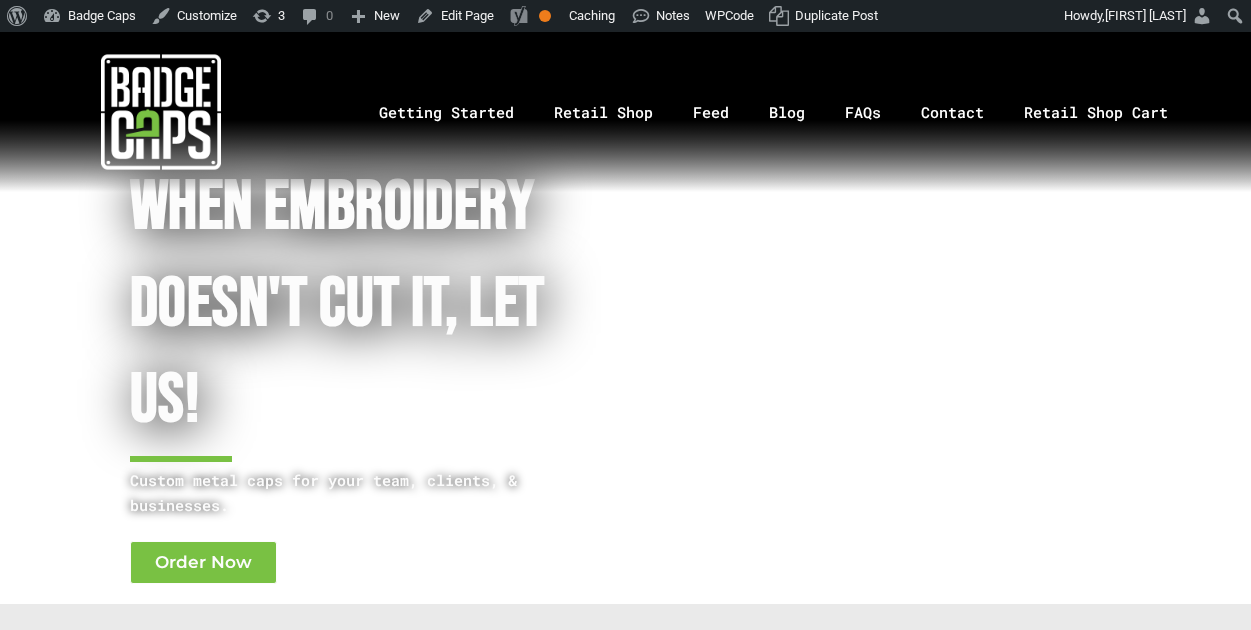 scroll, scrollTop: 0, scrollLeft: 0, axis: both 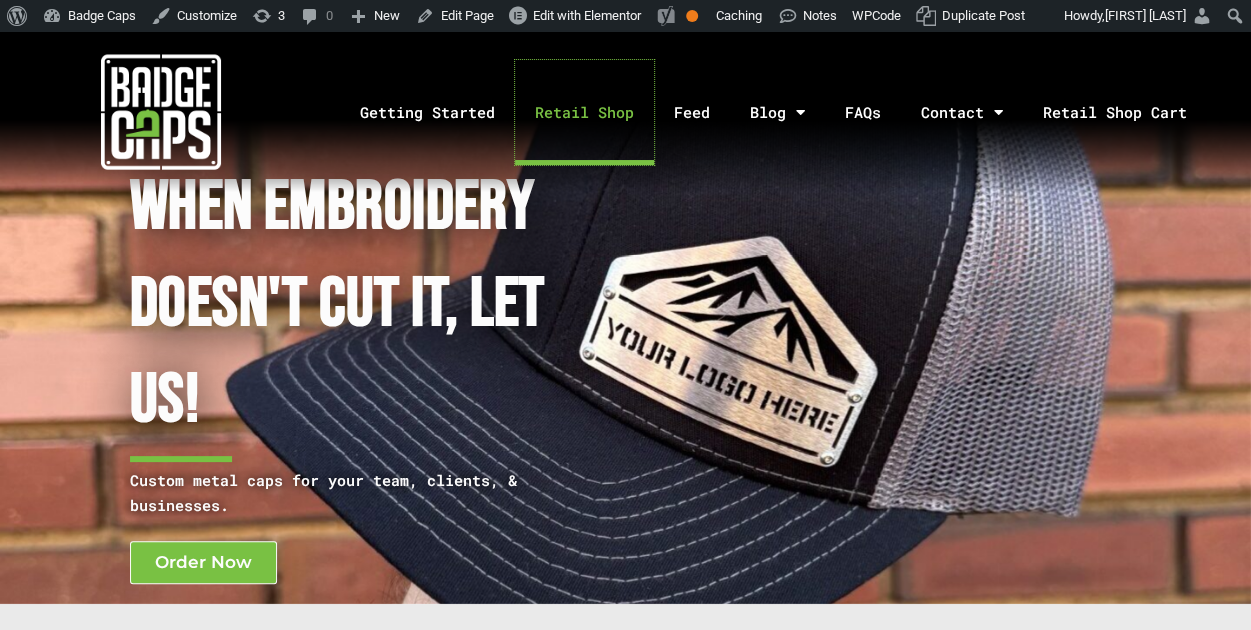 click on "Retail Shop" 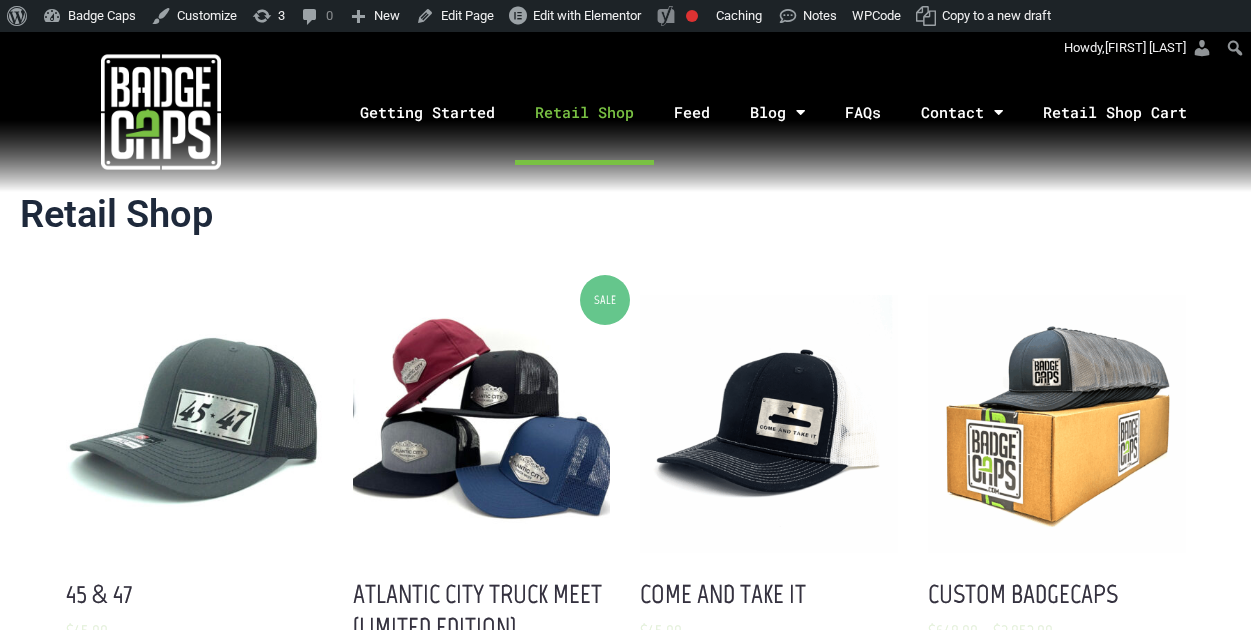 scroll, scrollTop: 0, scrollLeft: 0, axis: both 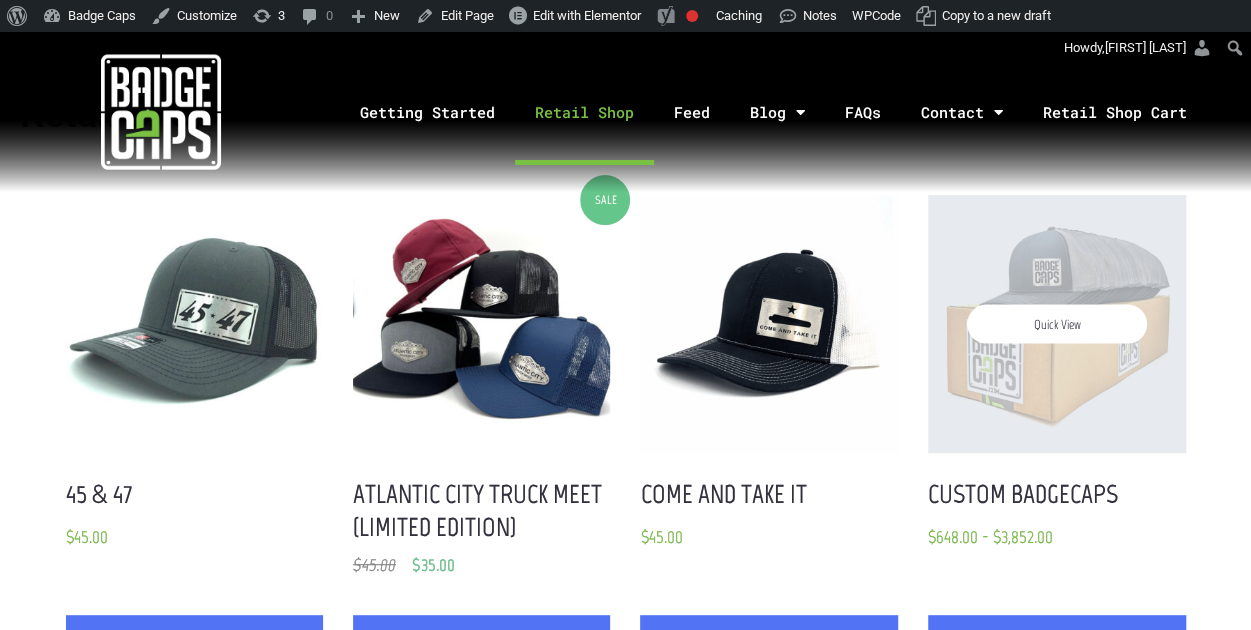 click on "Quick View" at bounding box center [1057, 323] 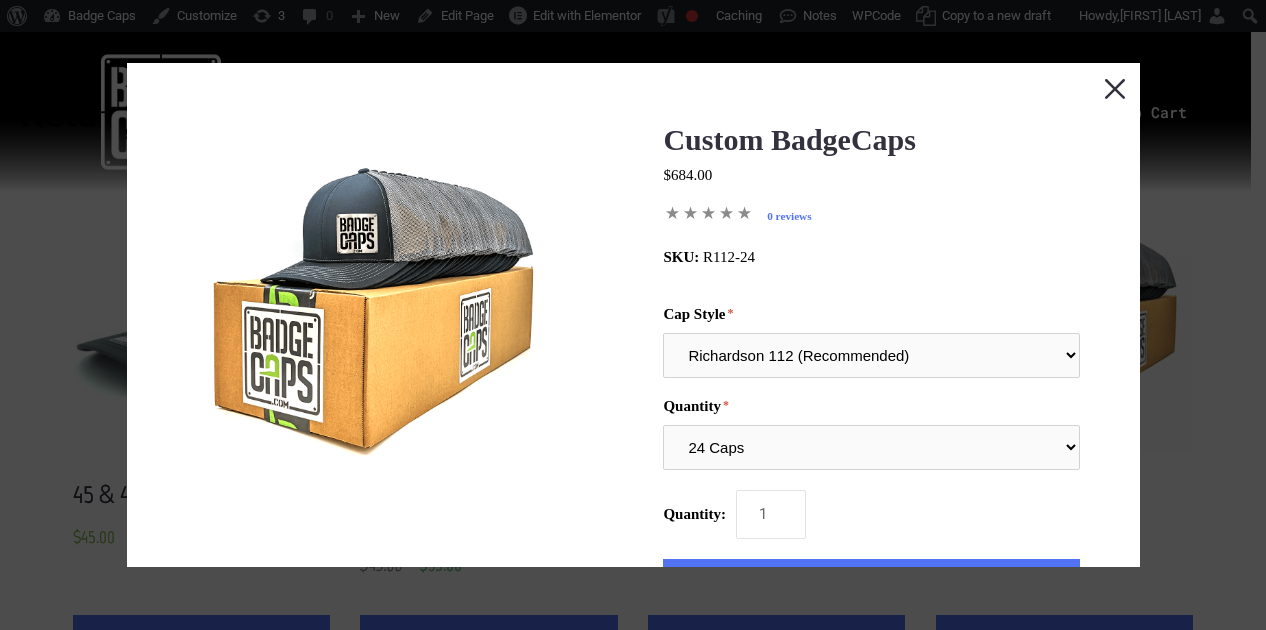 click at bounding box center [1114, 88] 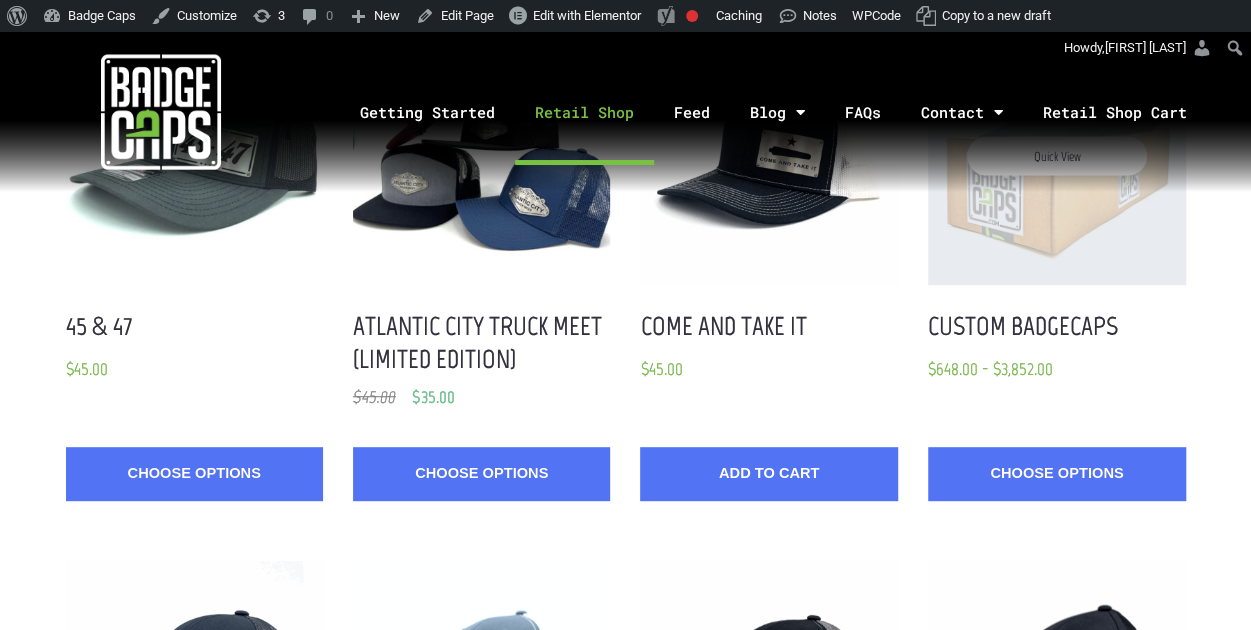 scroll, scrollTop: 300, scrollLeft: 0, axis: vertical 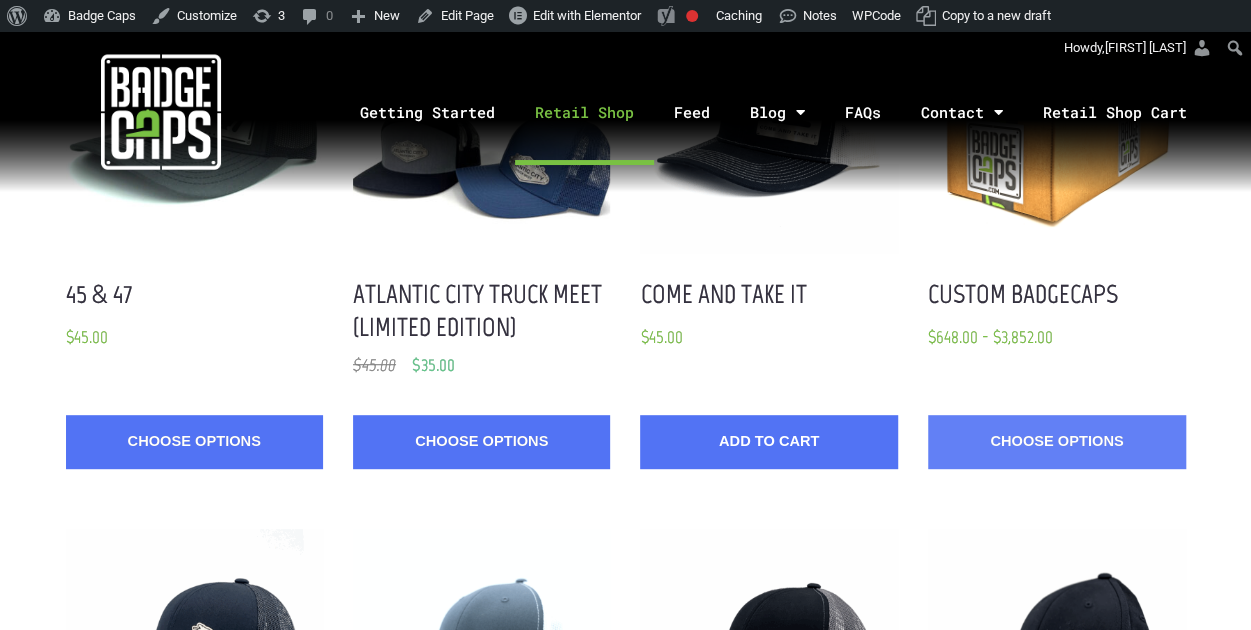 click on "Choose Options" at bounding box center [1056, 441] 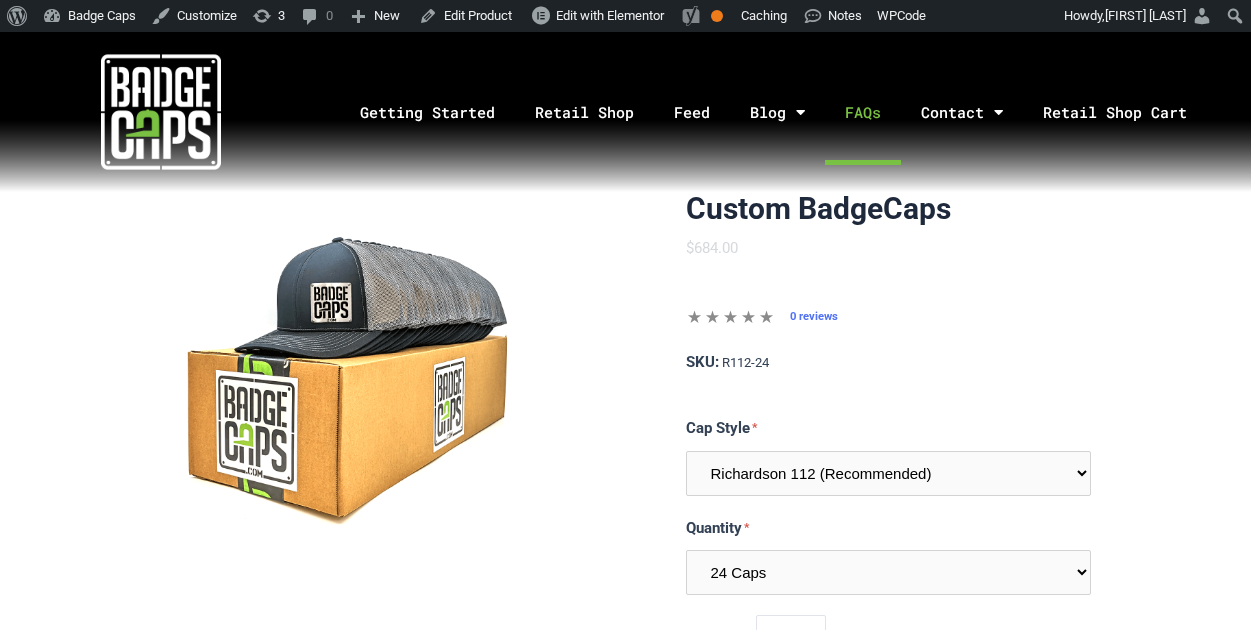 scroll, scrollTop: 0, scrollLeft: 0, axis: both 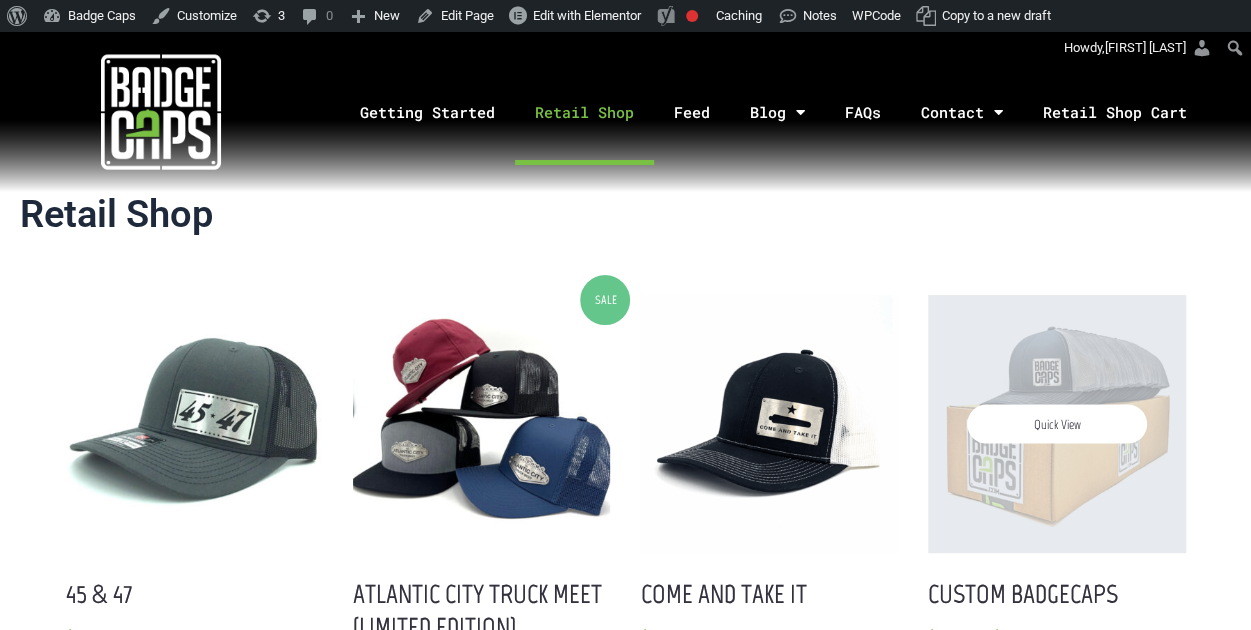 click on "Quick View" at bounding box center [1056, 423] 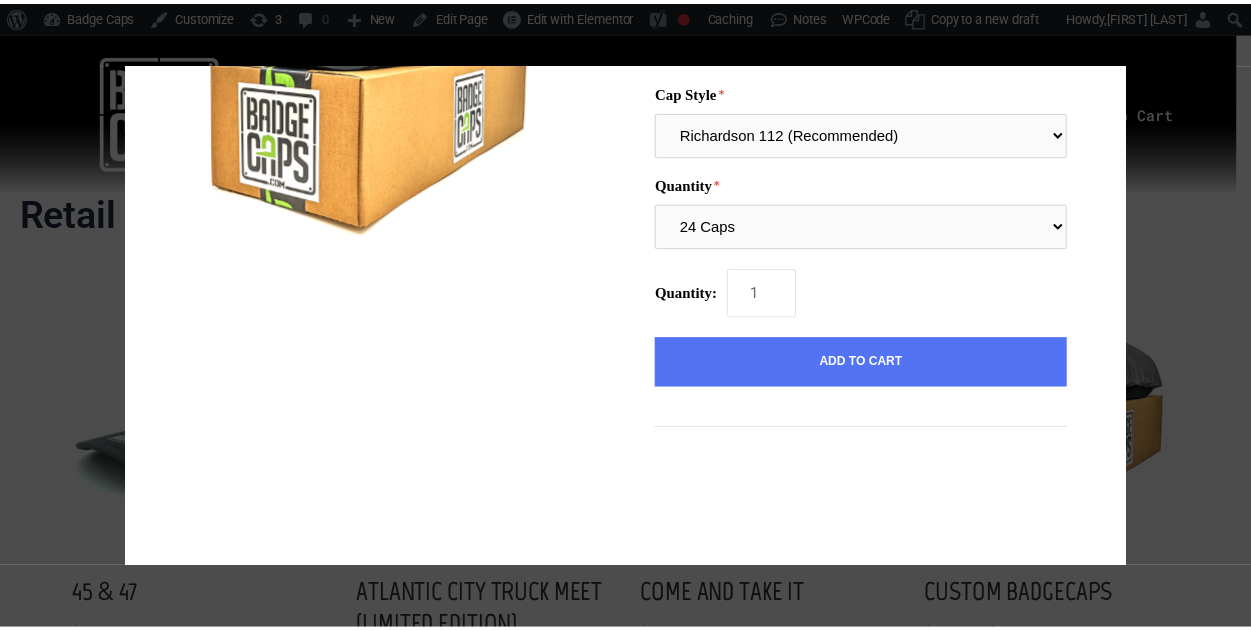 scroll, scrollTop: 222, scrollLeft: 0, axis: vertical 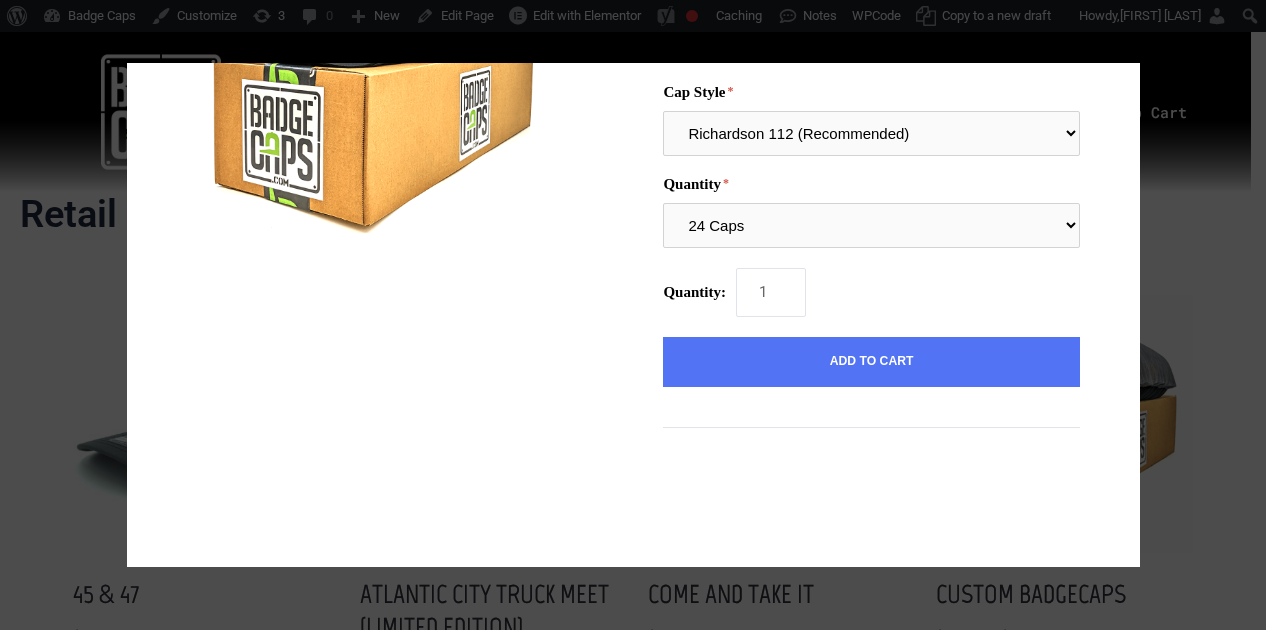click at bounding box center (633, 315) 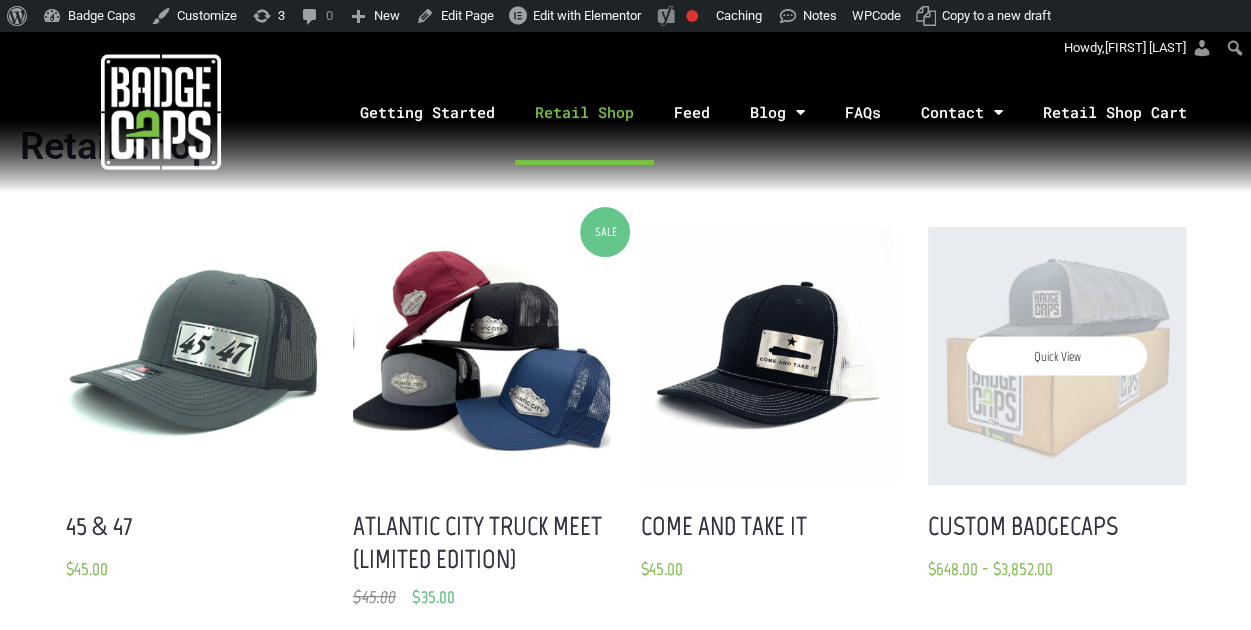 scroll, scrollTop: 100, scrollLeft: 0, axis: vertical 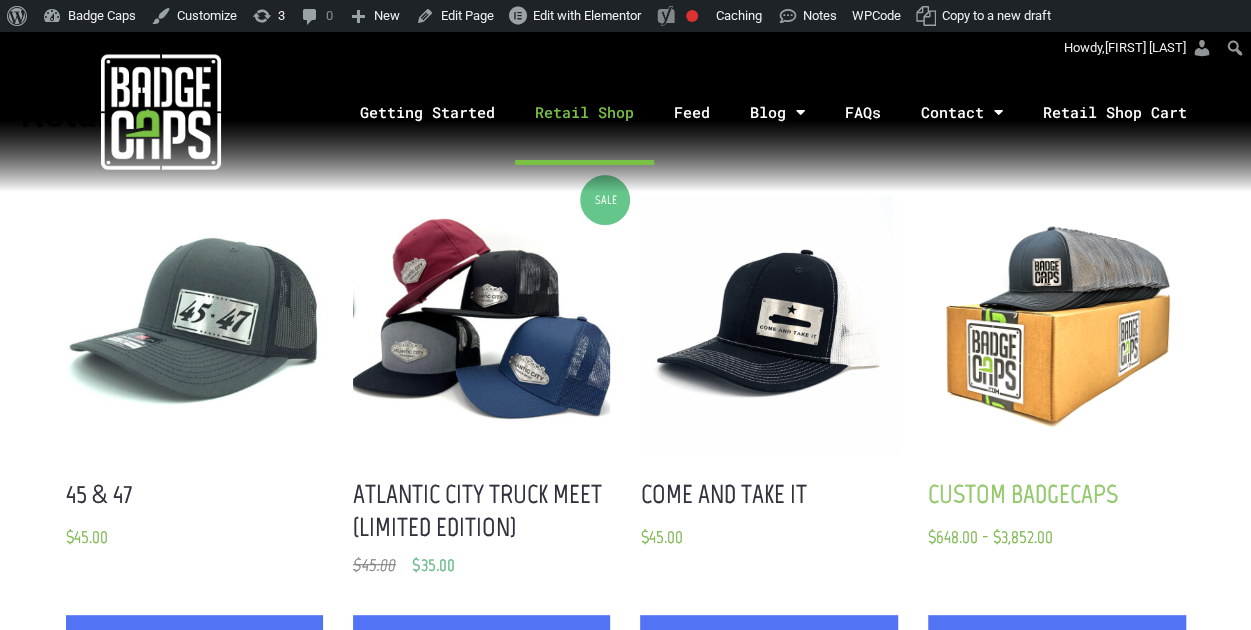 click on "Custom BadgeCaps" at bounding box center (1023, 494) 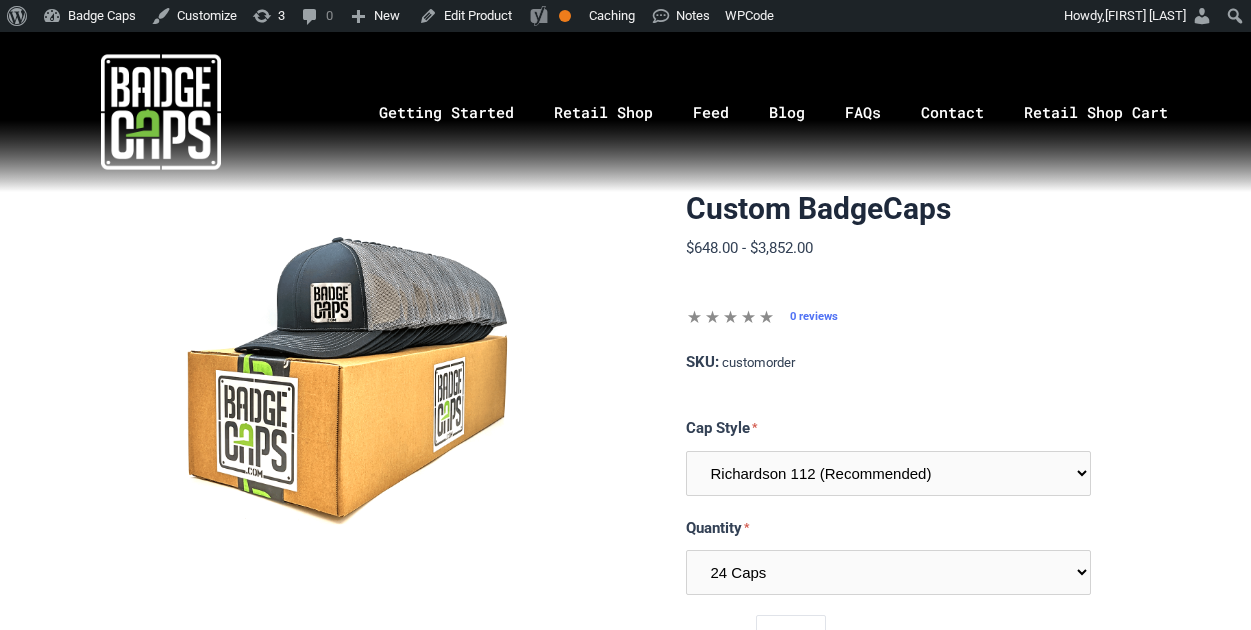 scroll, scrollTop: 0, scrollLeft: 0, axis: both 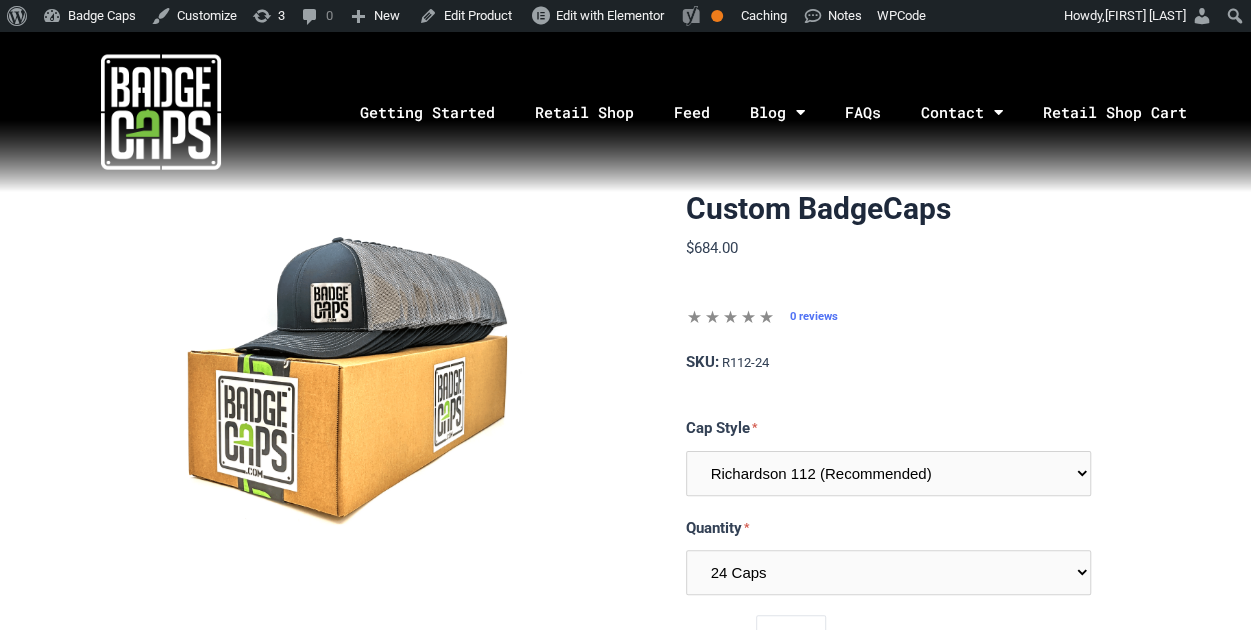 click at bounding box center (161, 112) 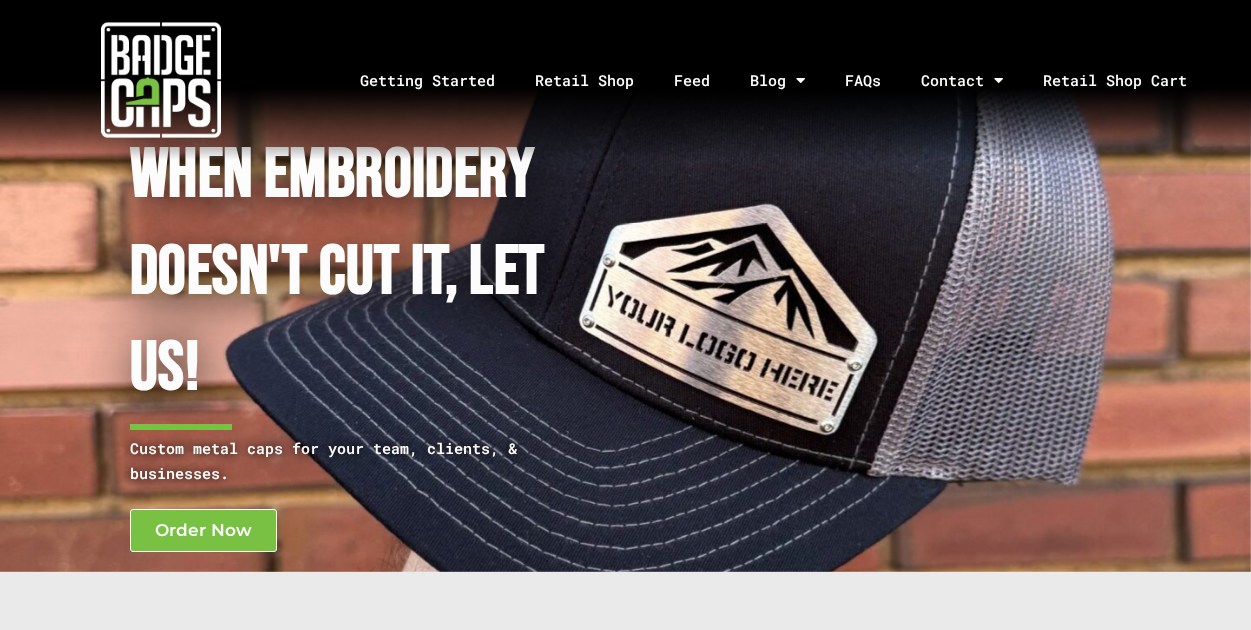 scroll, scrollTop: 0, scrollLeft: 0, axis: both 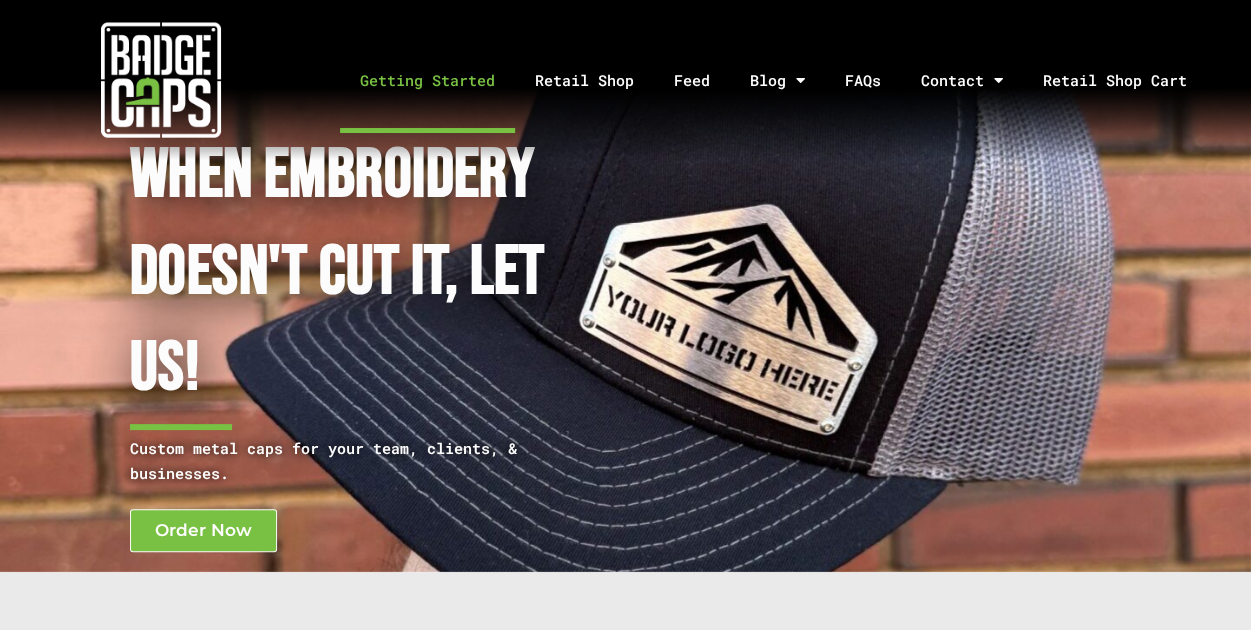 click on "Getting Started" 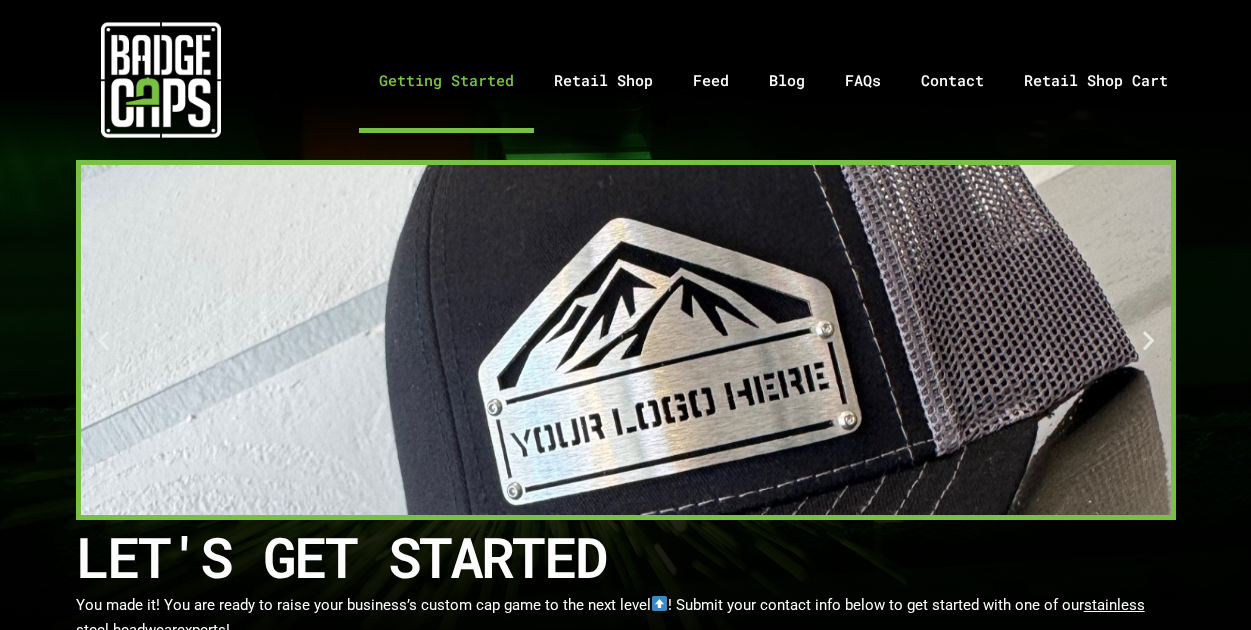 scroll, scrollTop: 0, scrollLeft: 0, axis: both 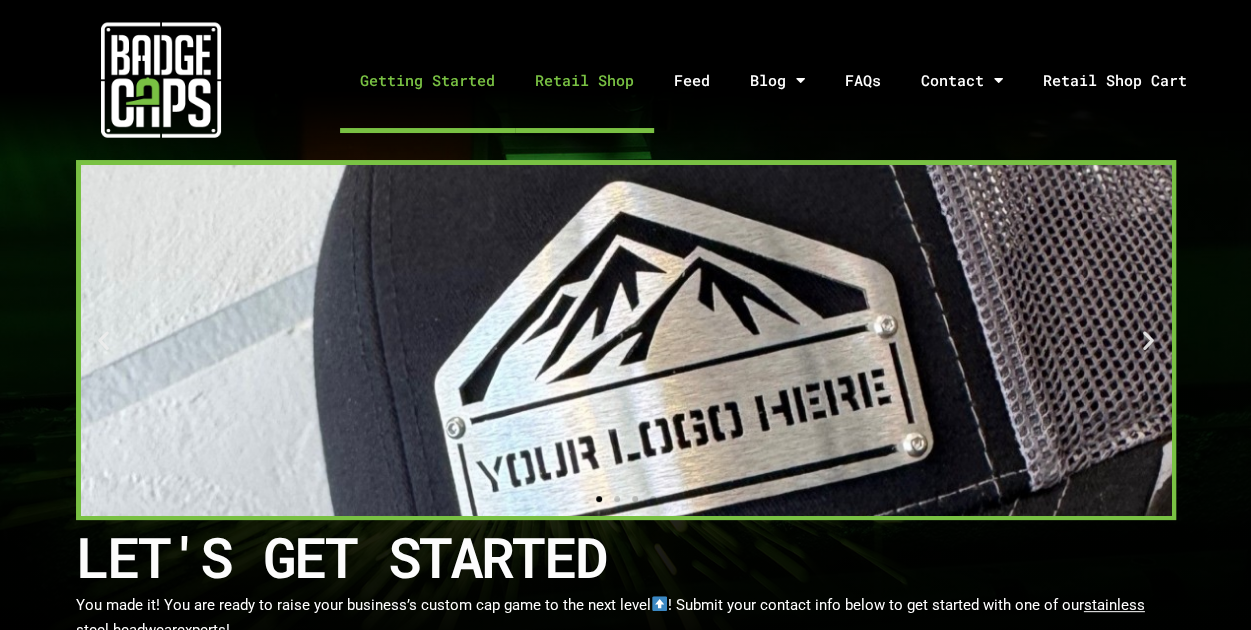 click on "Retail Shop" 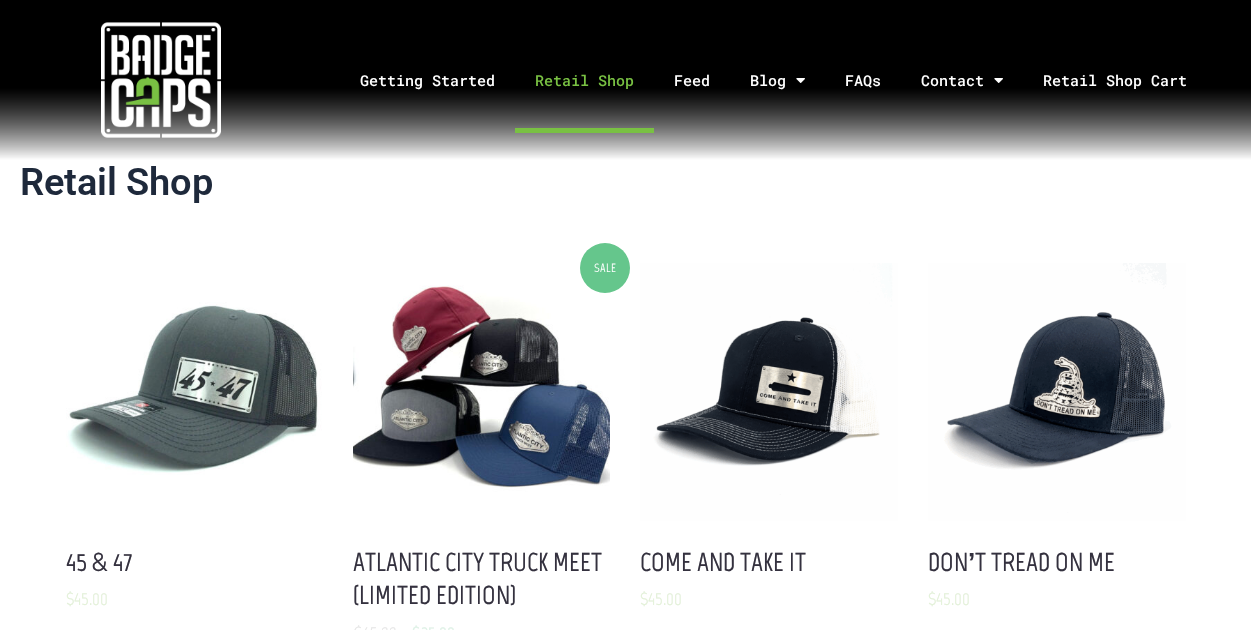 scroll, scrollTop: 0, scrollLeft: 0, axis: both 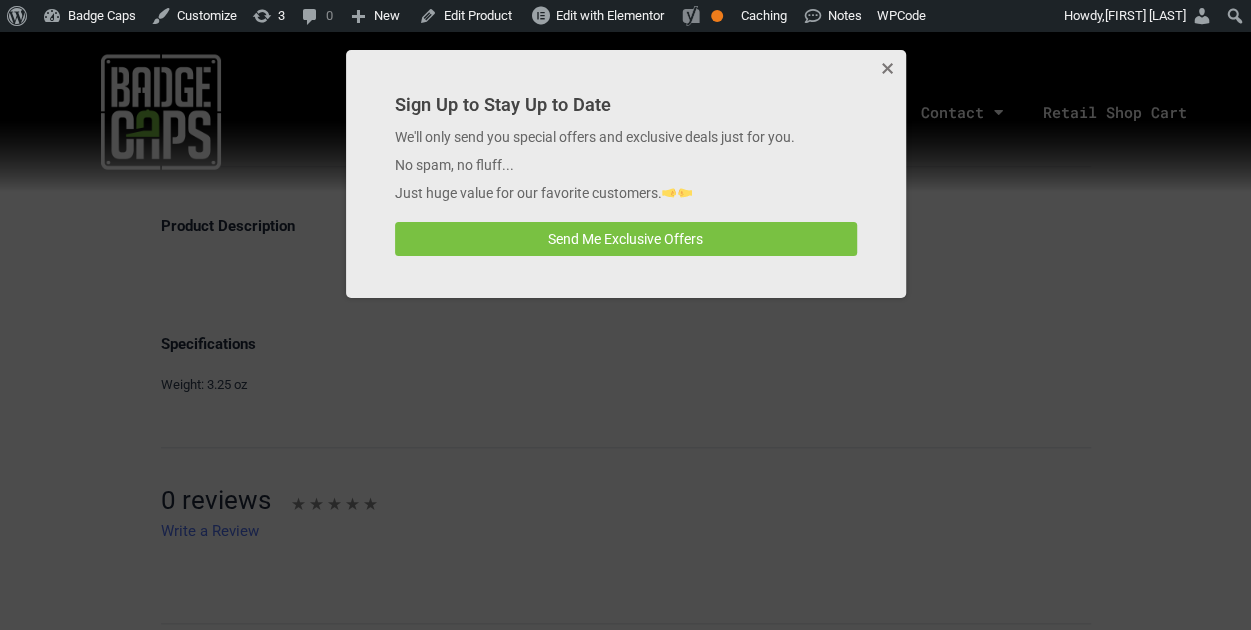 click at bounding box center [886, 70] 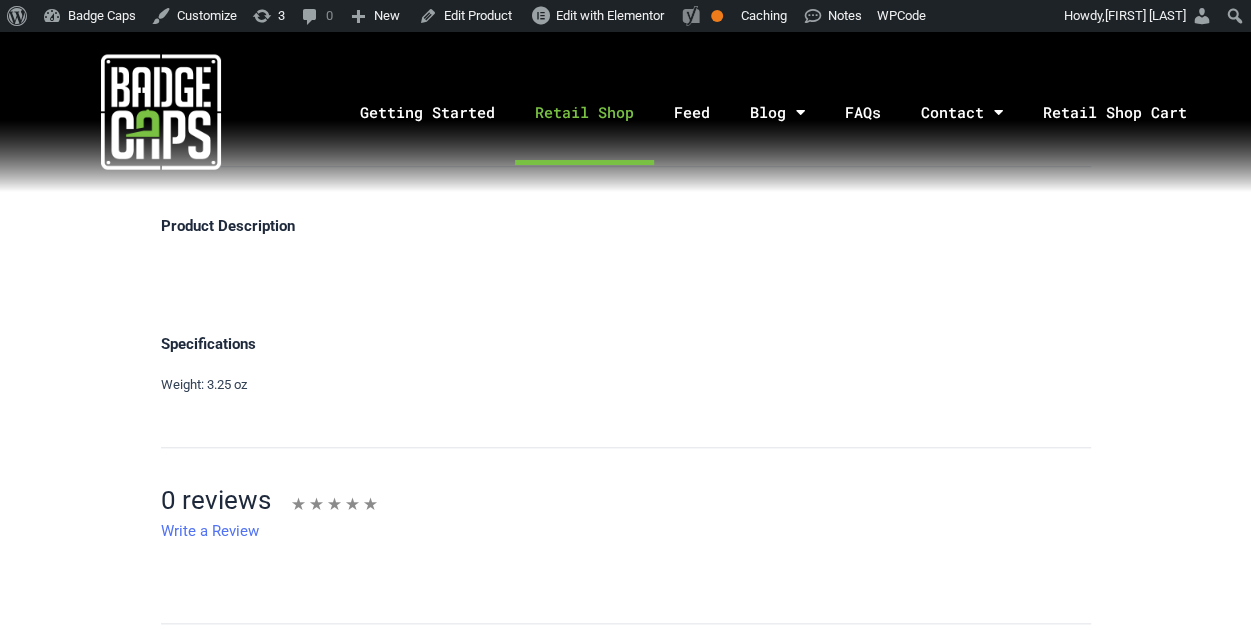 click on "Retail Shop" 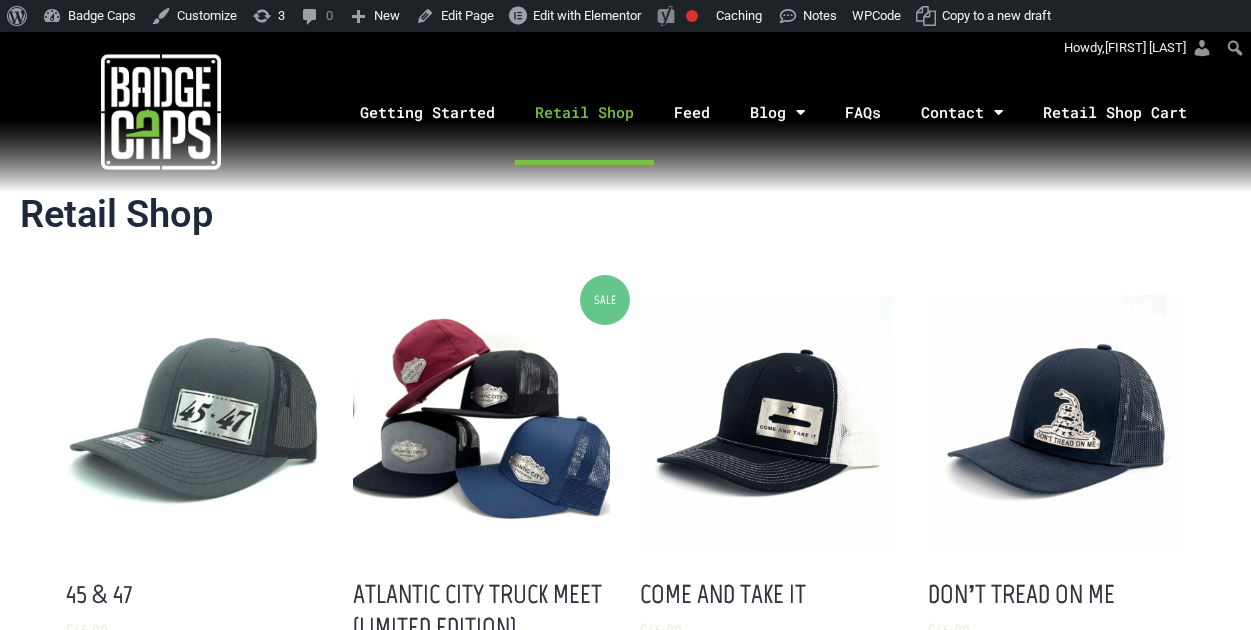 scroll, scrollTop: 0, scrollLeft: 0, axis: both 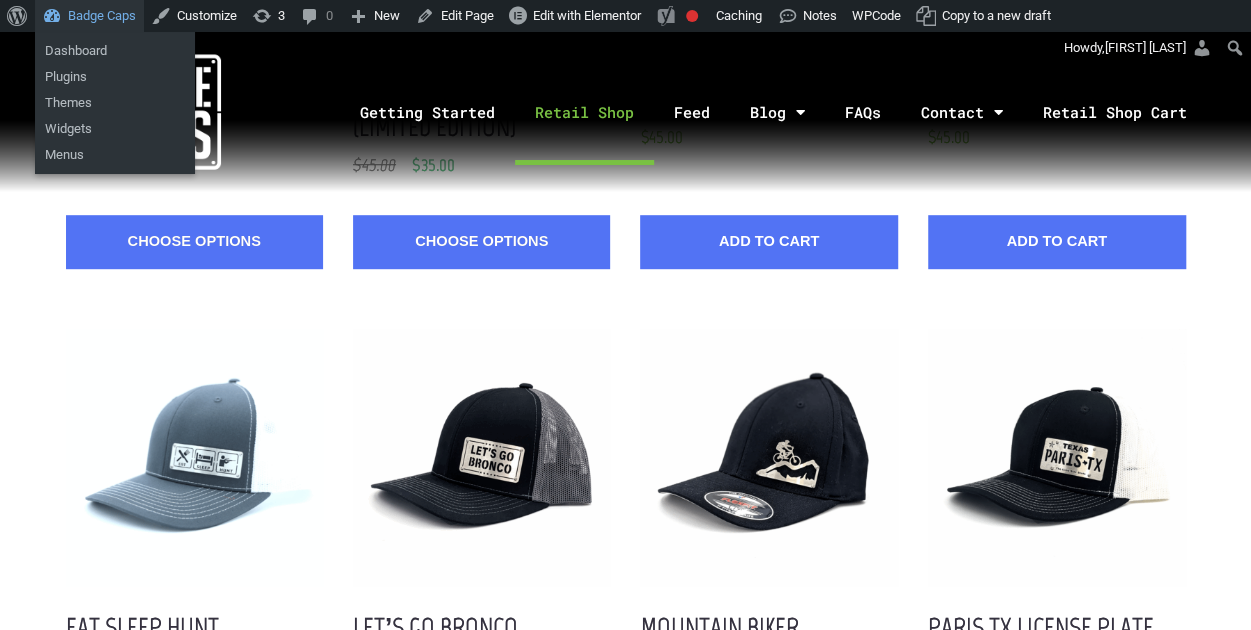 click on "Badge Caps" at bounding box center [89, 16] 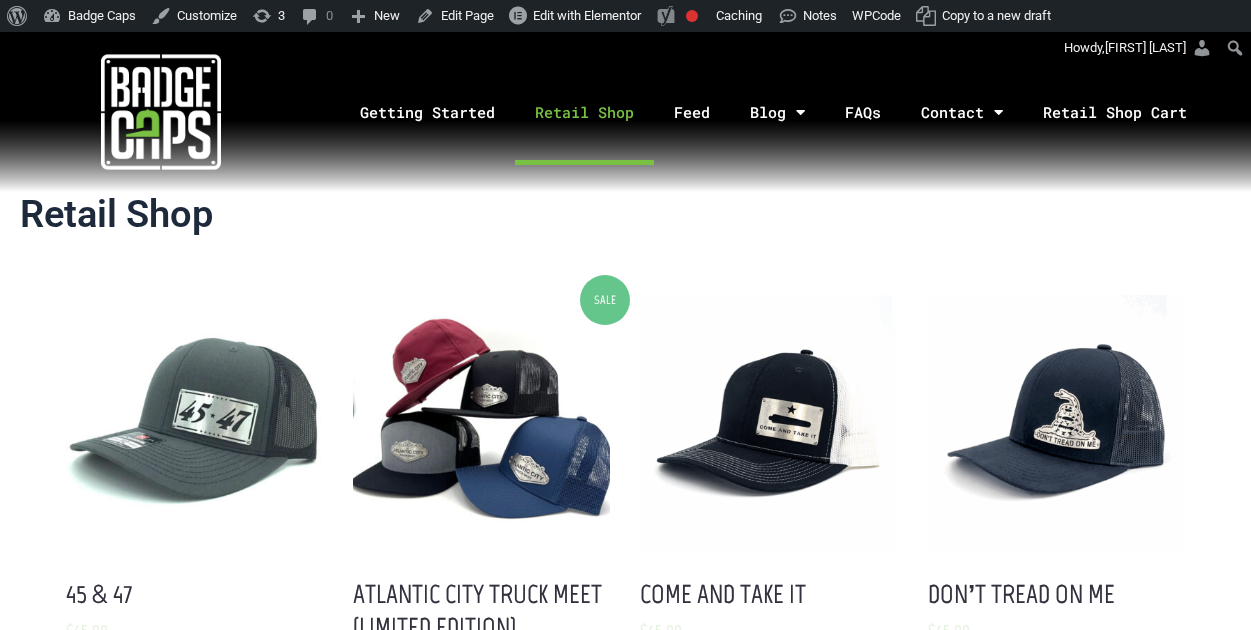 scroll, scrollTop: 0, scrollLeft: 0, axis: both 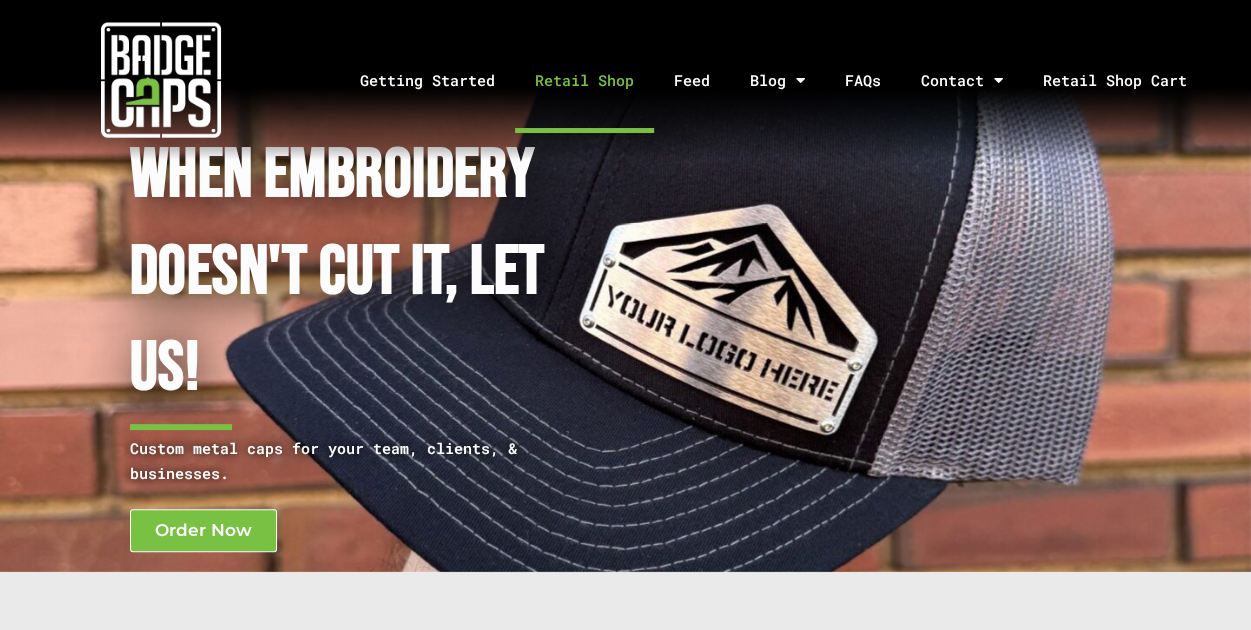 click on "Retail Shop" 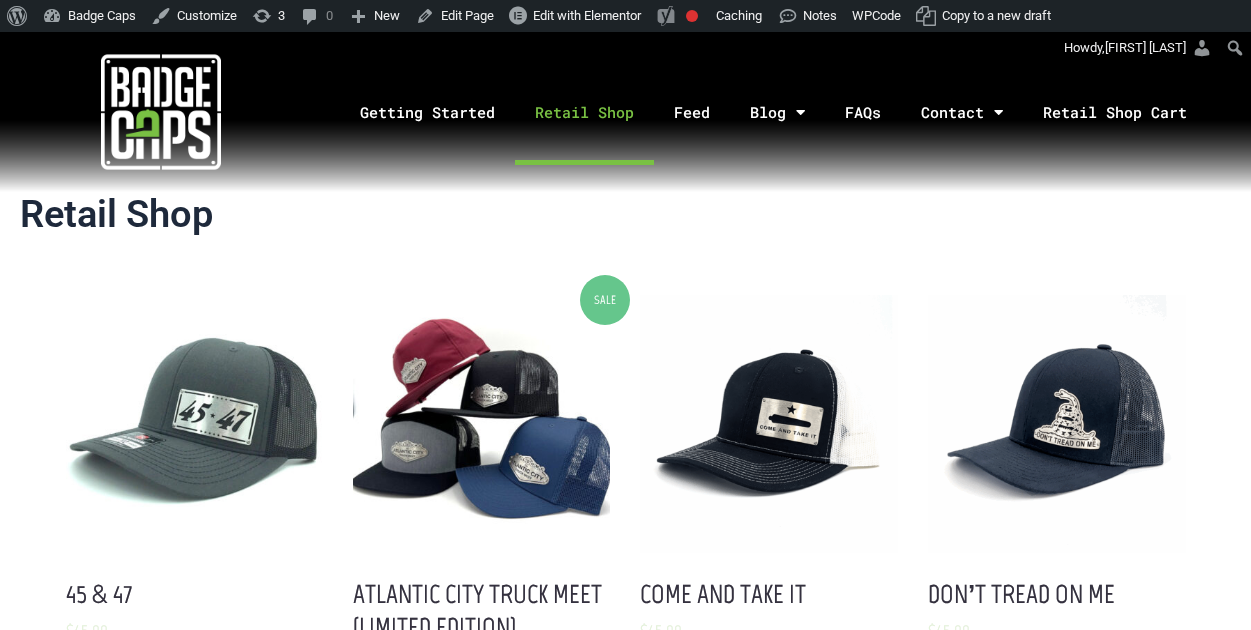 scroll, scrollTop: 0, scrollLeft: 0, axis: both 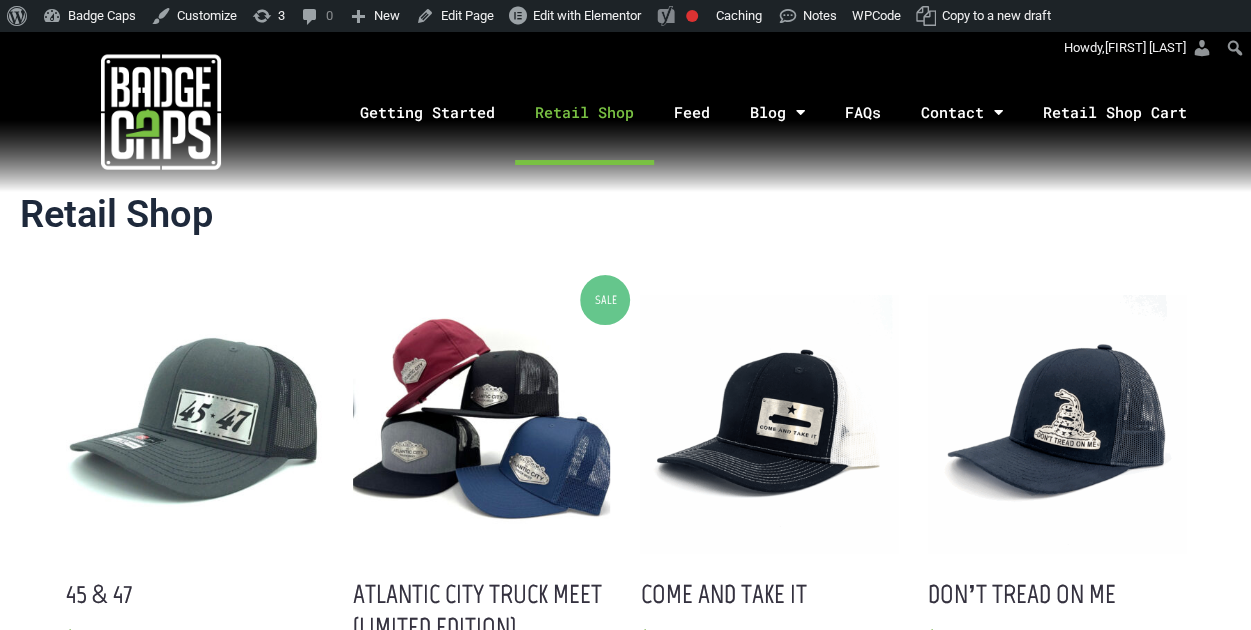 click at bounding box center (161, 112) 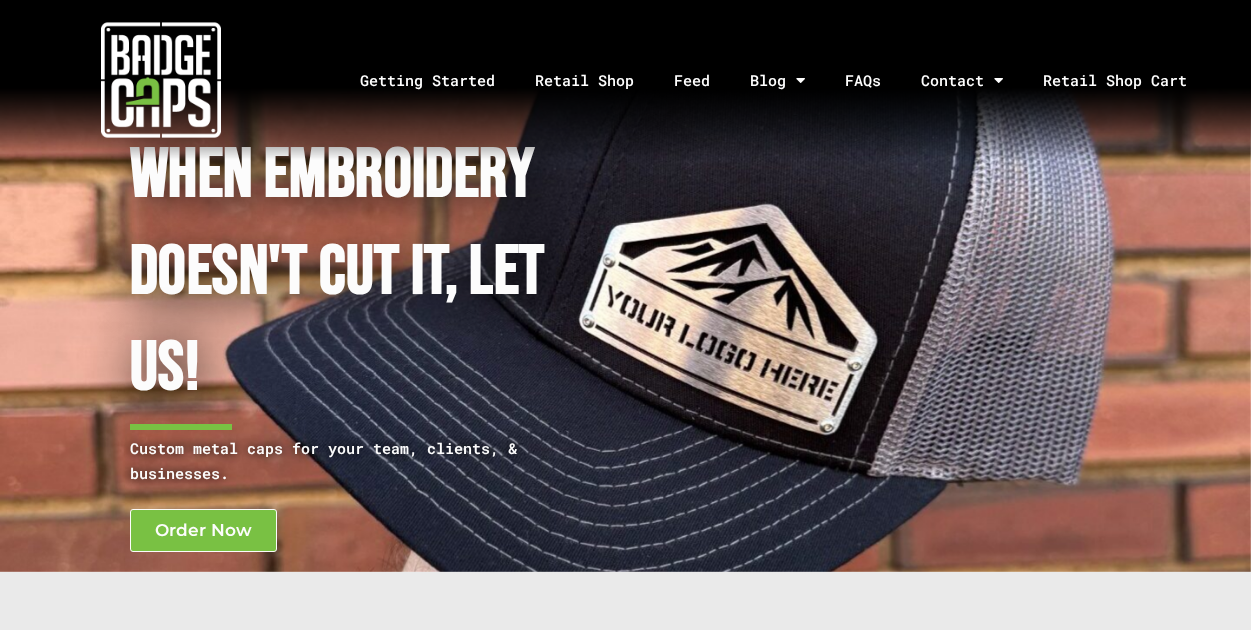 scroll, scrollTop: 0, scrollLeft: 0, axis: both 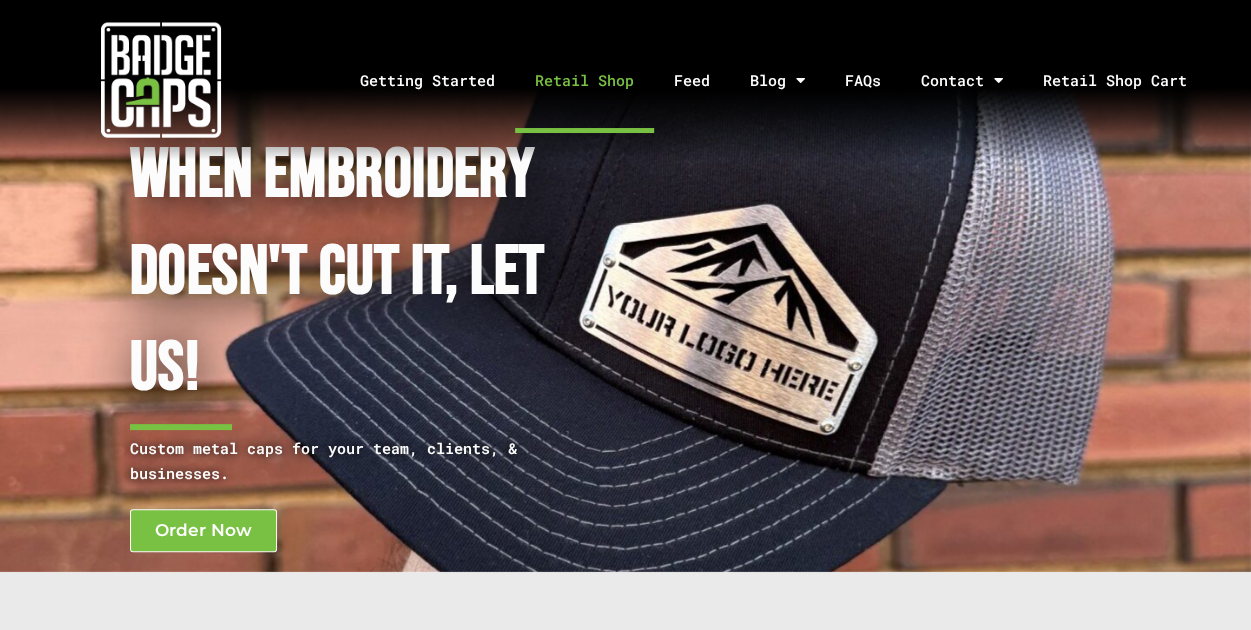 click on "Retail Shop" 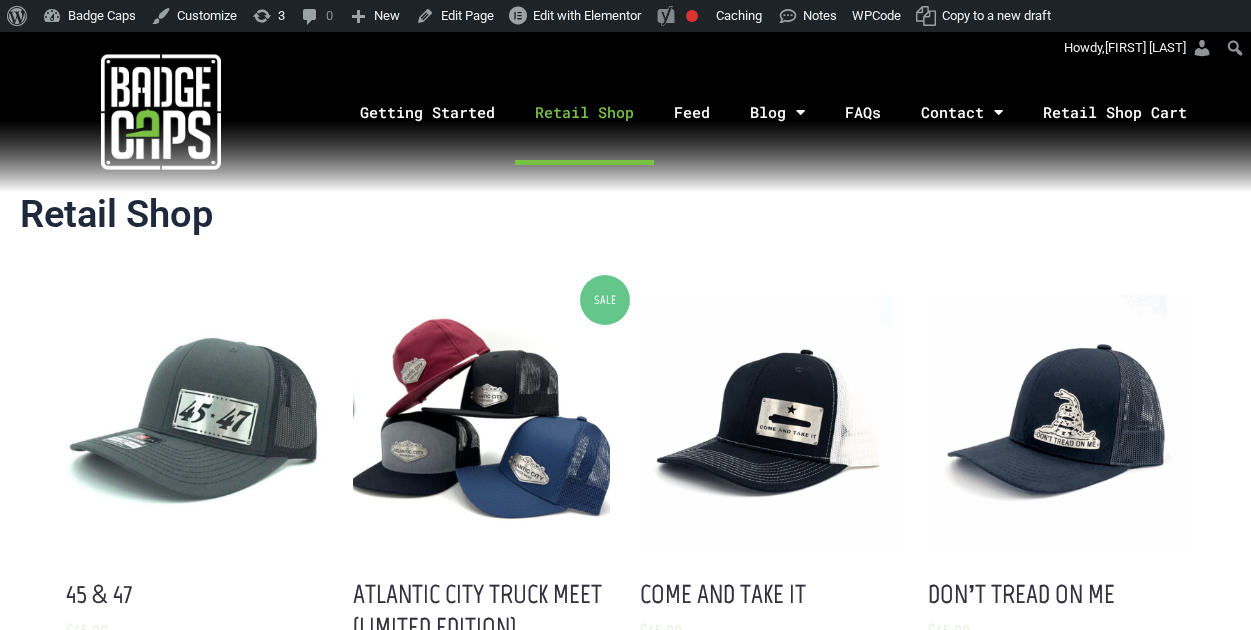 scroll, scrollTop: 0, scrollLeft: 0, axis: both 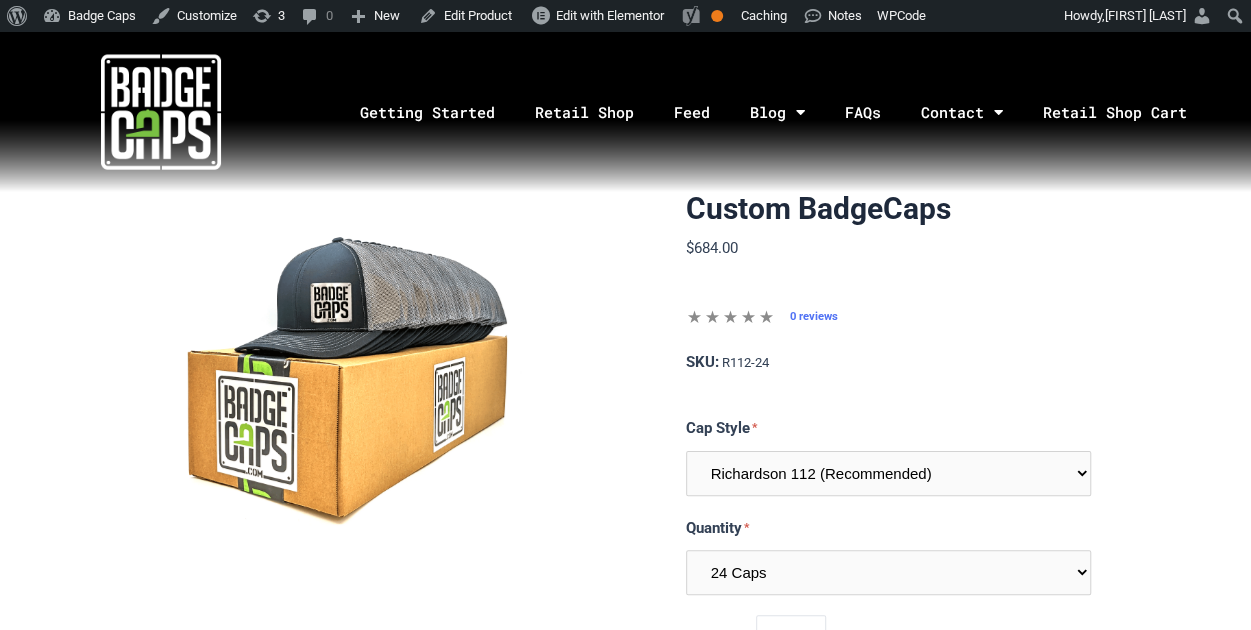 click at bounding box center (161, 112) 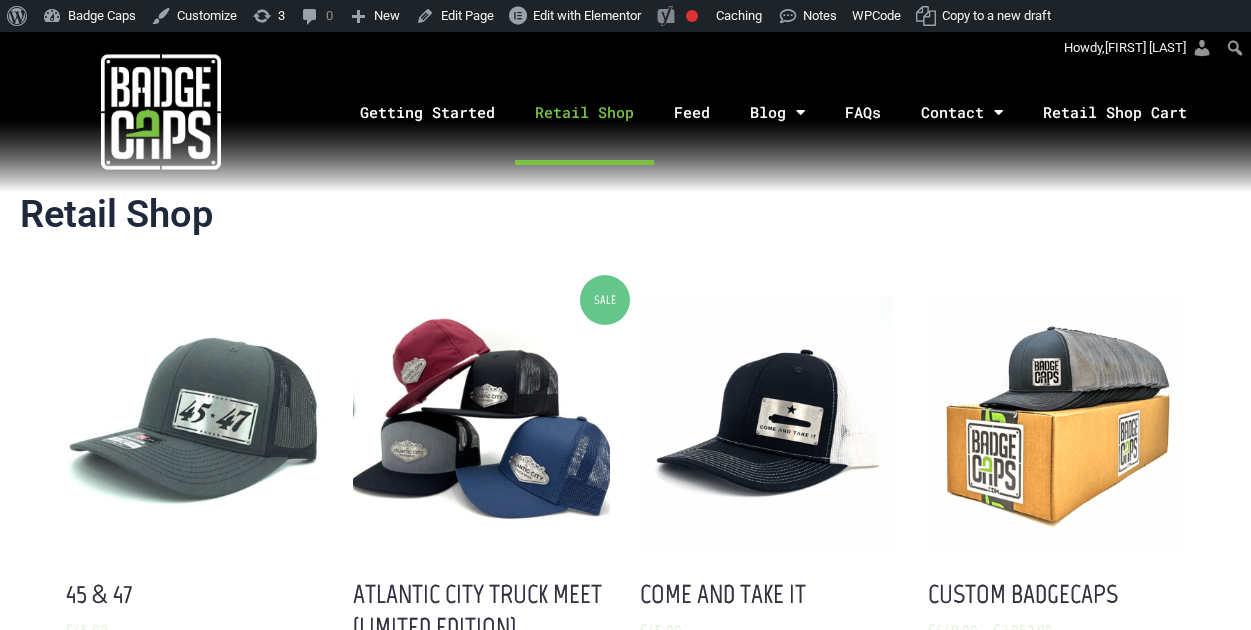 scroll, scrollTop: 0, scrollLeft: 0, axis: both 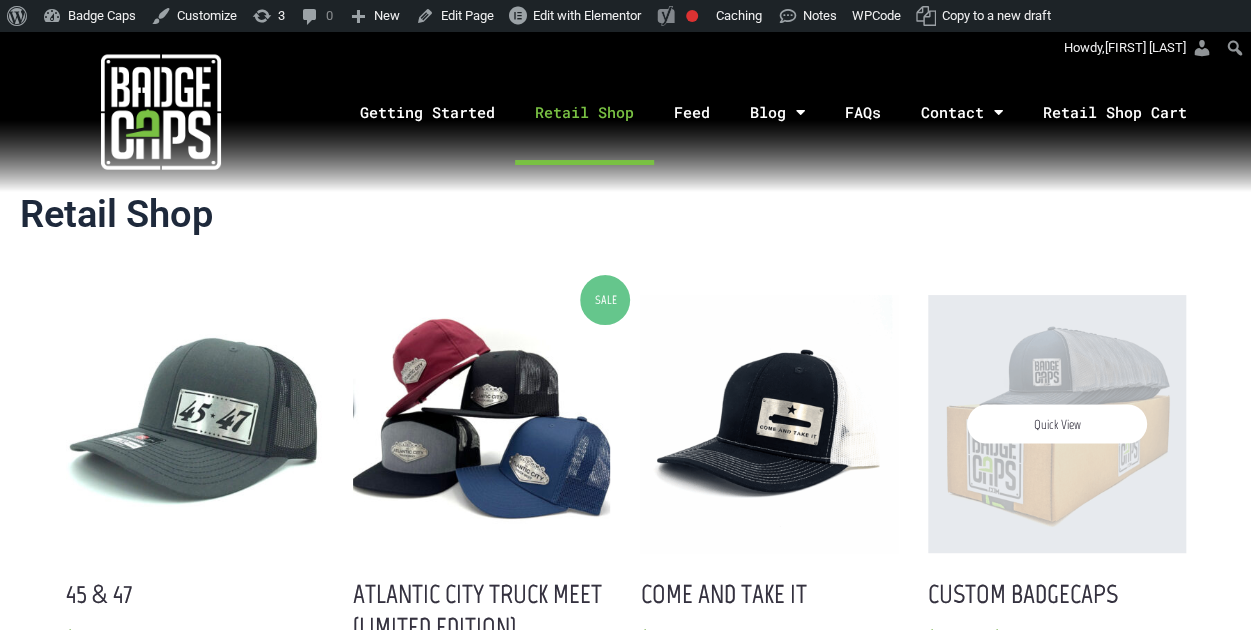 click on "Quick View" at bounding box center [1056, 423] 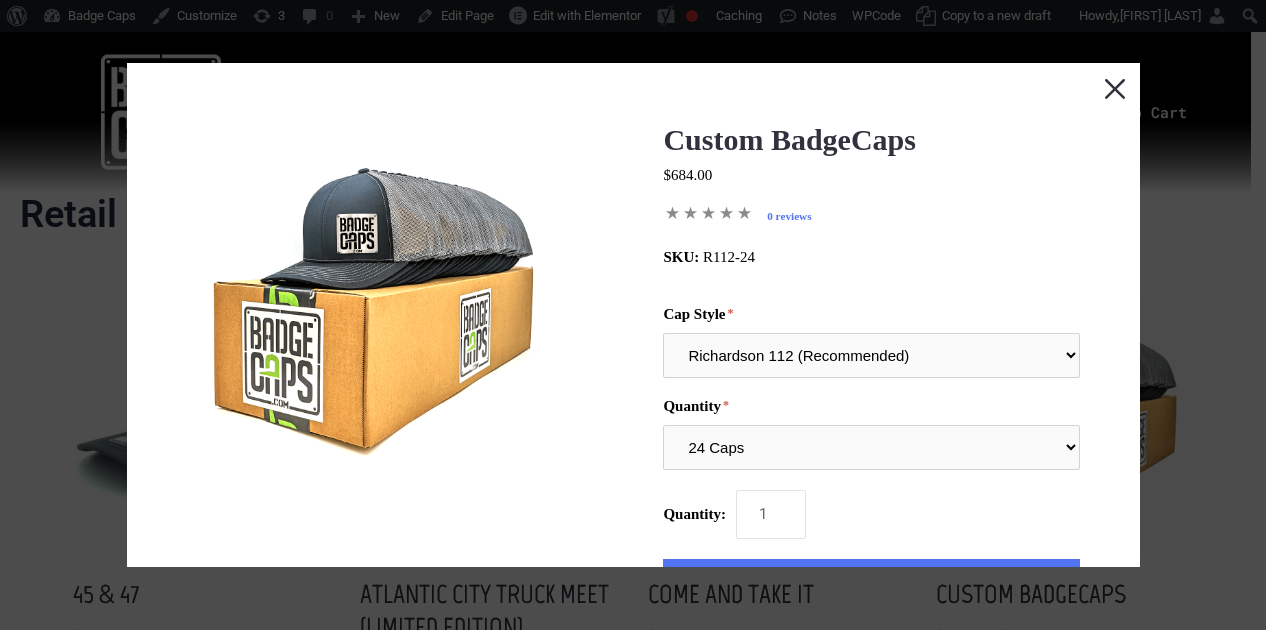 click at bounding box center (1114, 88) 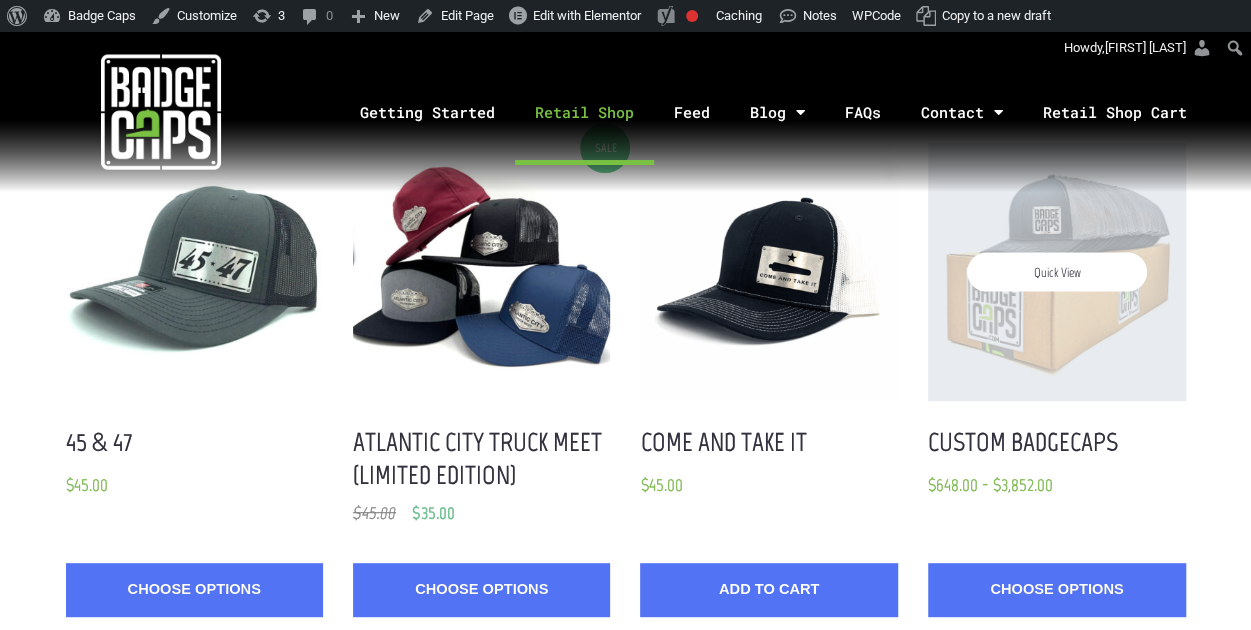 scroll, scrollTop: 300, scrollLeft: 0, axis: vertical 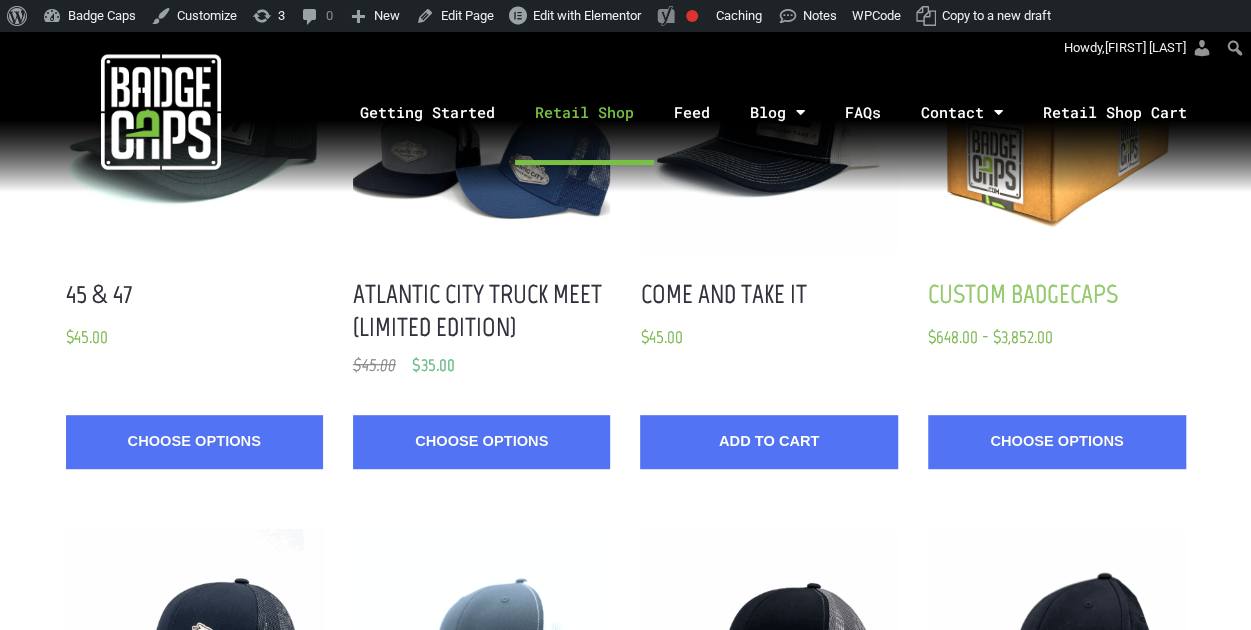 click on "Custom BadgeCaps" at bounding box center [1023, 294] 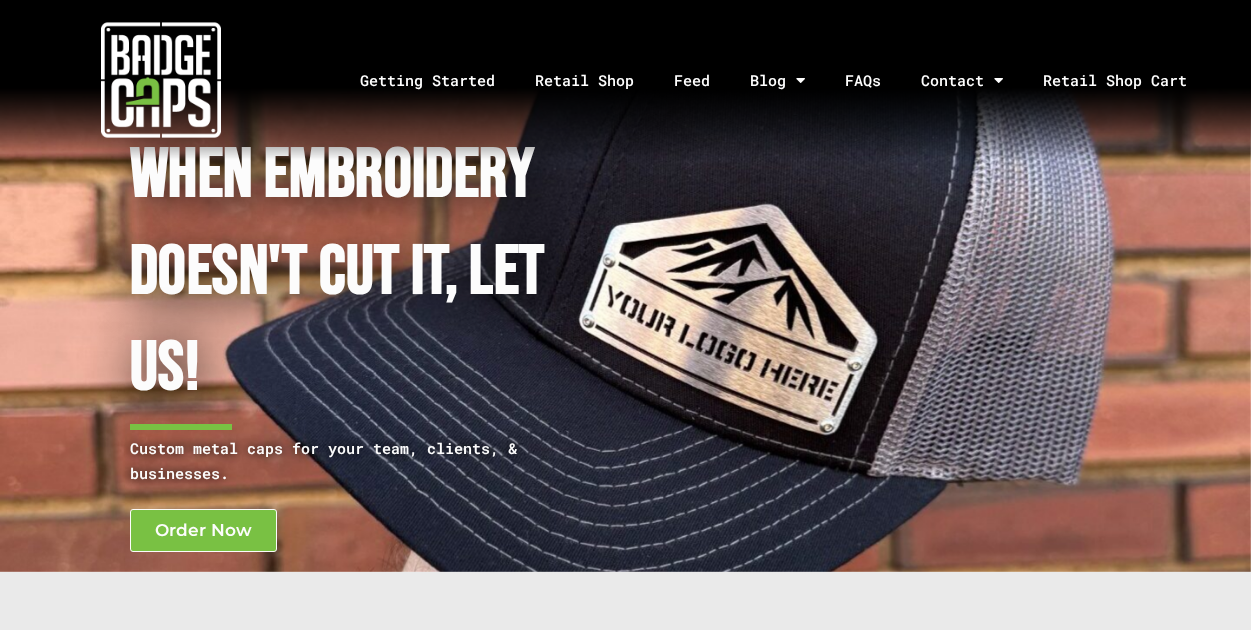 scroll, scrollTop: 0, scrollLeft: 0, axis: both 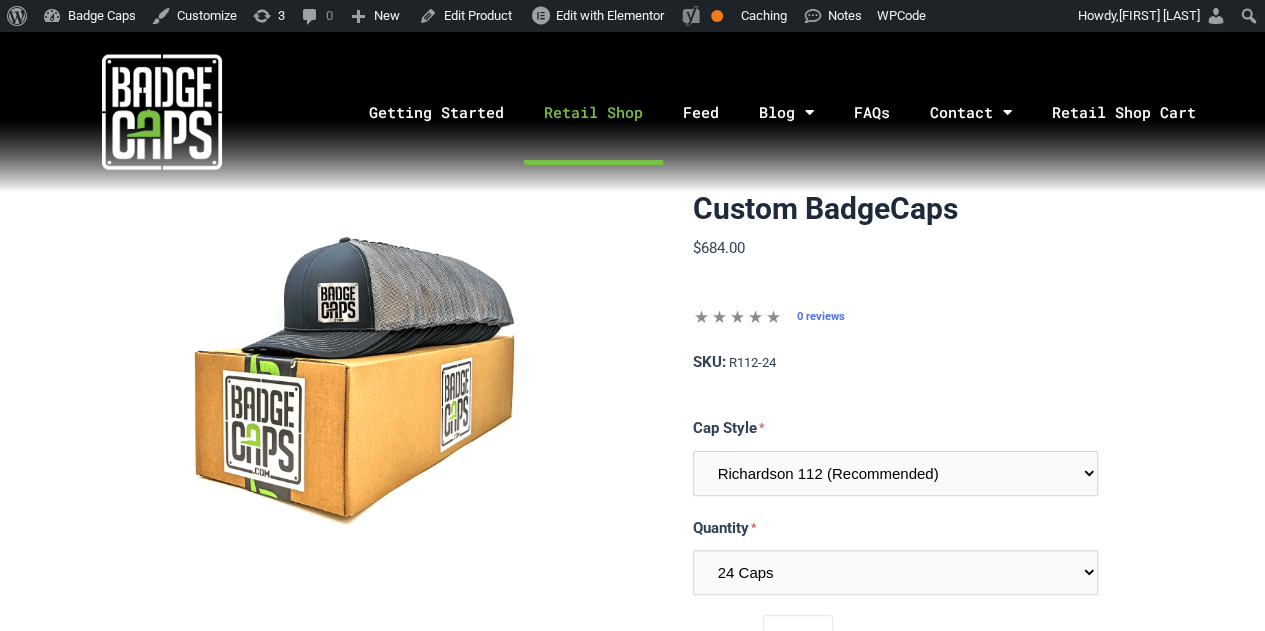 click on "Retail Shop" 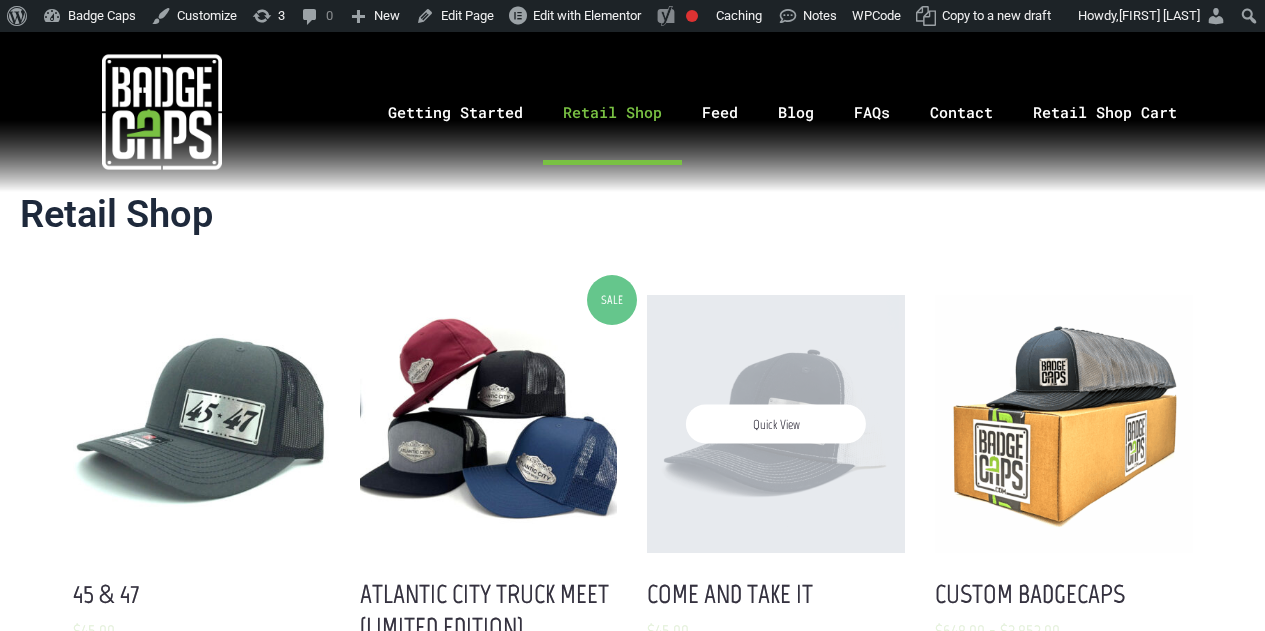 scroll, scrollTop: 0, scrollLeft: 0, axis: both 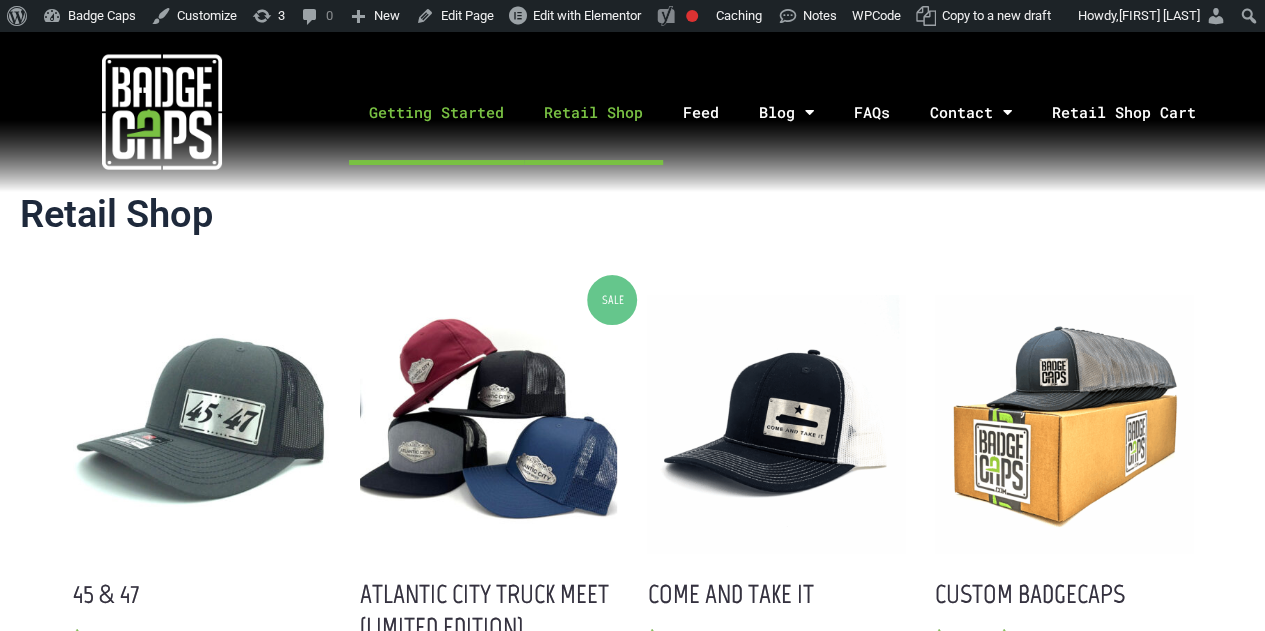 click on "Getting Started" 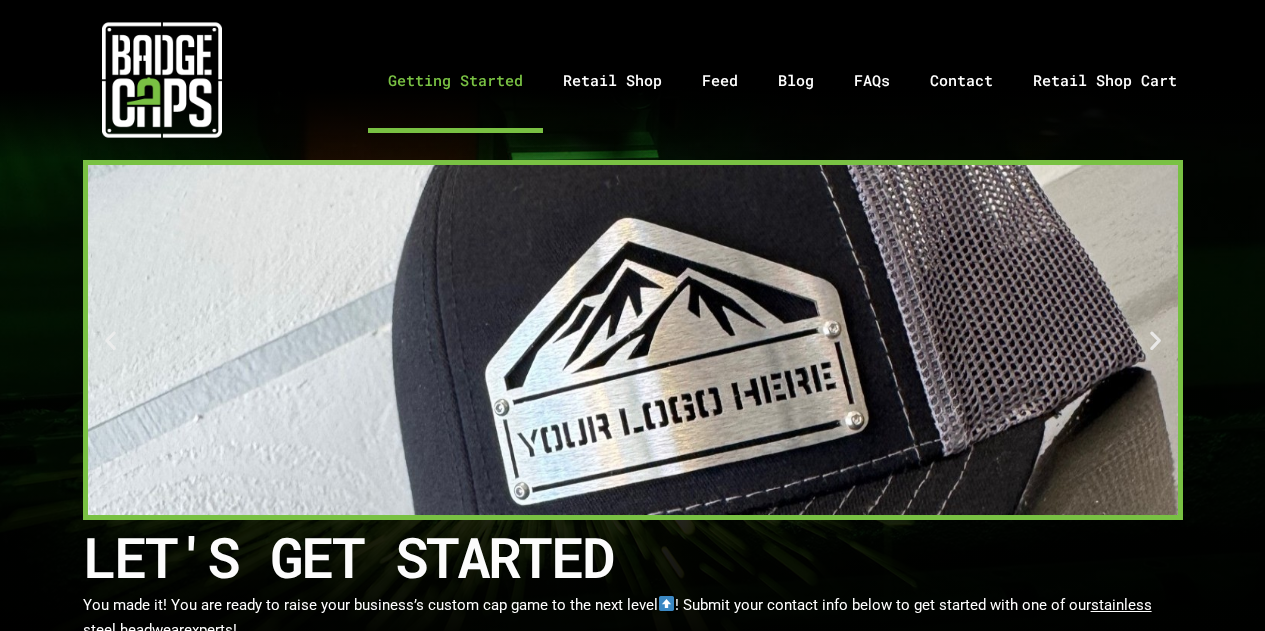 scroll, scrollTop: 0, scrollLeft: 0, axis: both 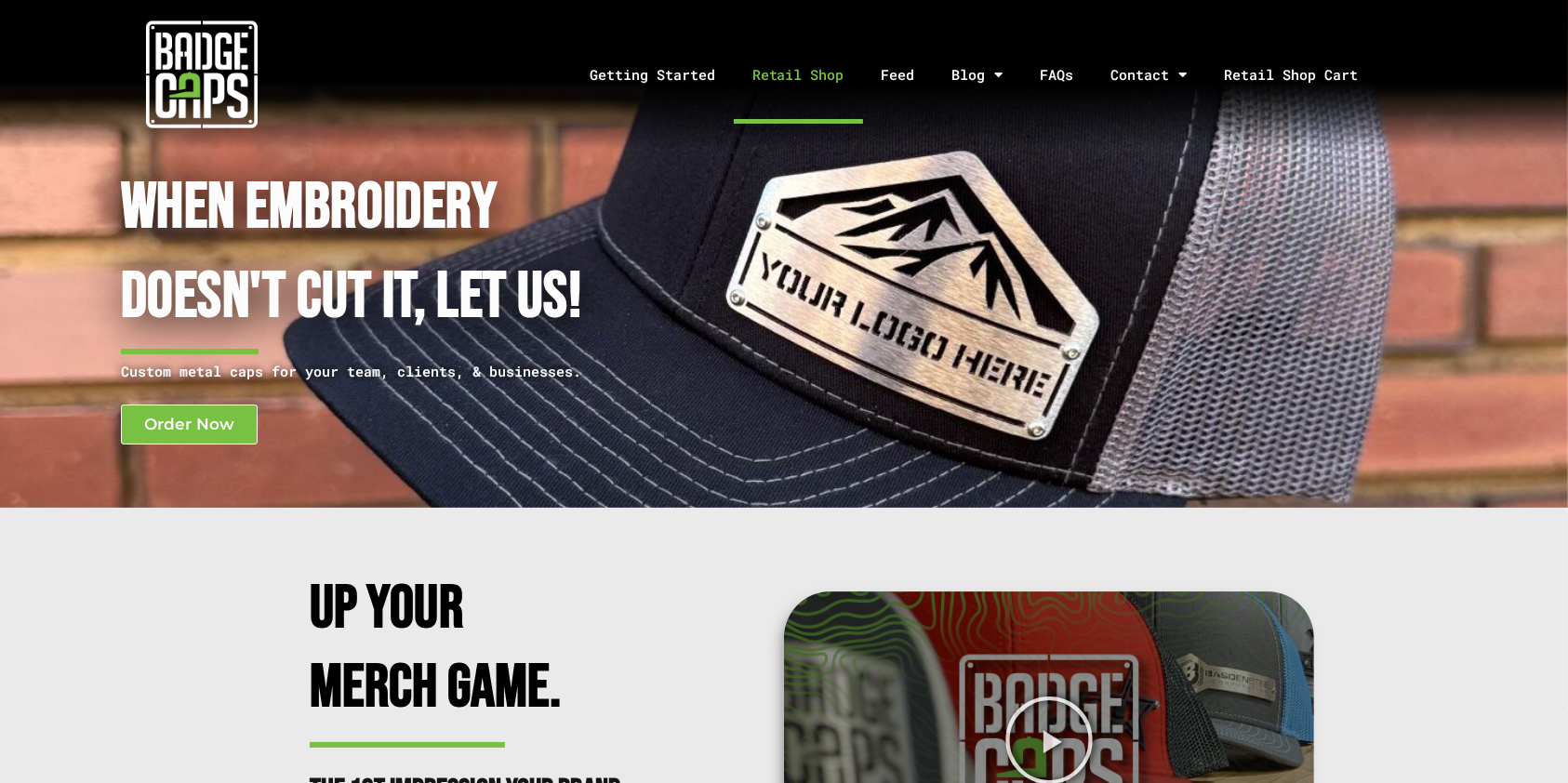 click on "Retail Shop" 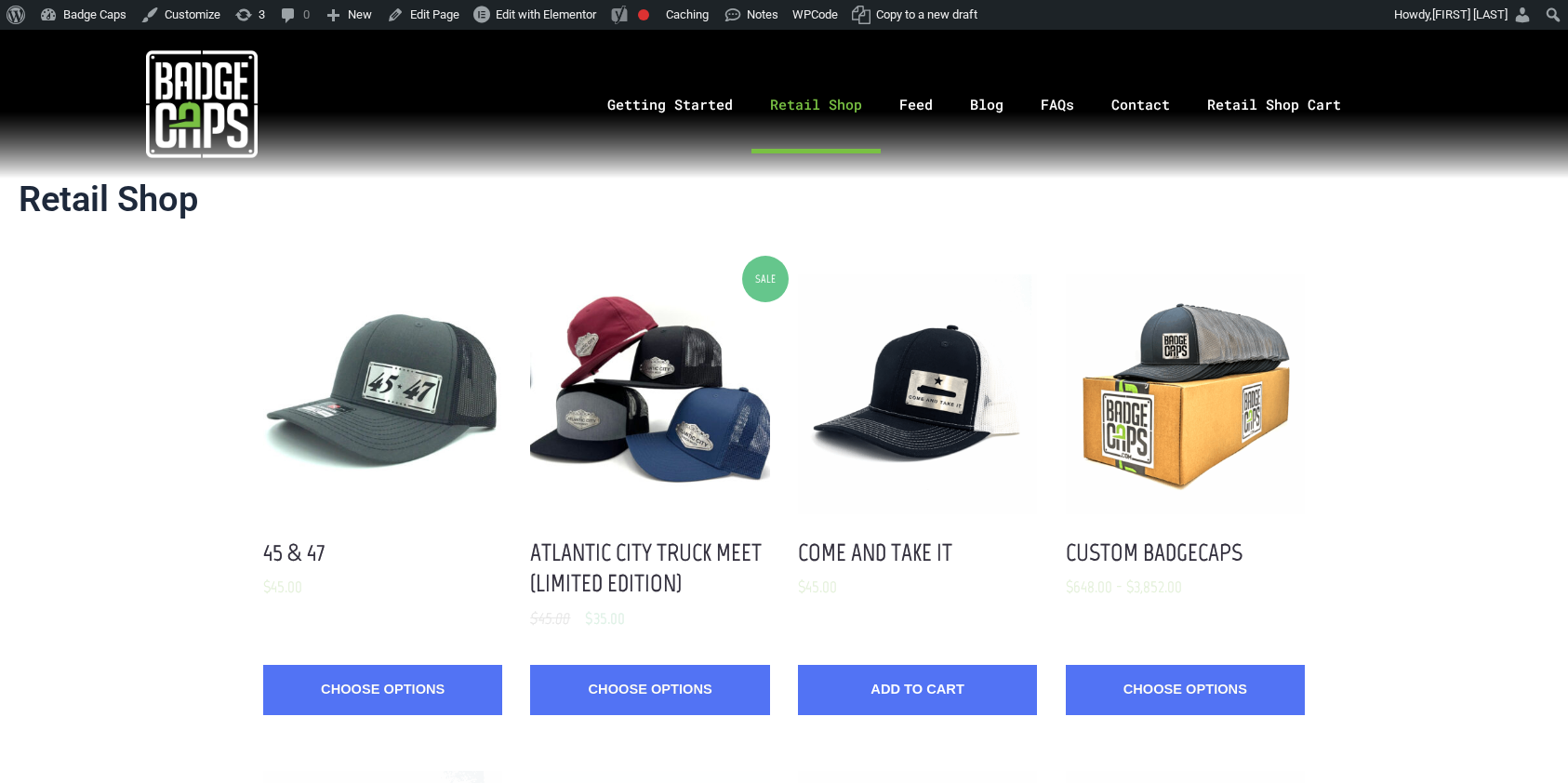 scroll, scrollTop: 0, scrollLeft: 0, axis: both 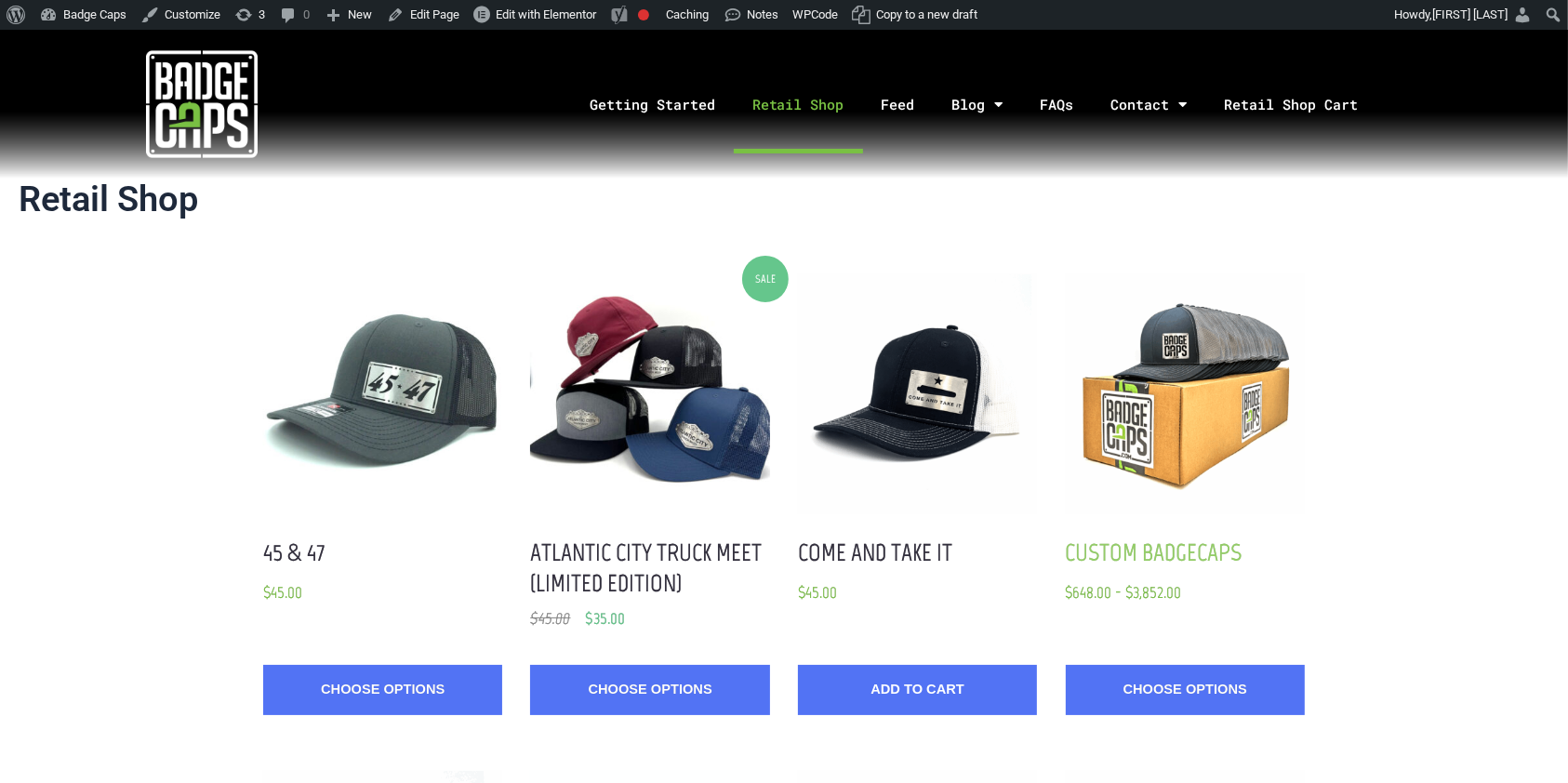 click on "Custom BadgeCaps" at bounding box center (1154, 552) 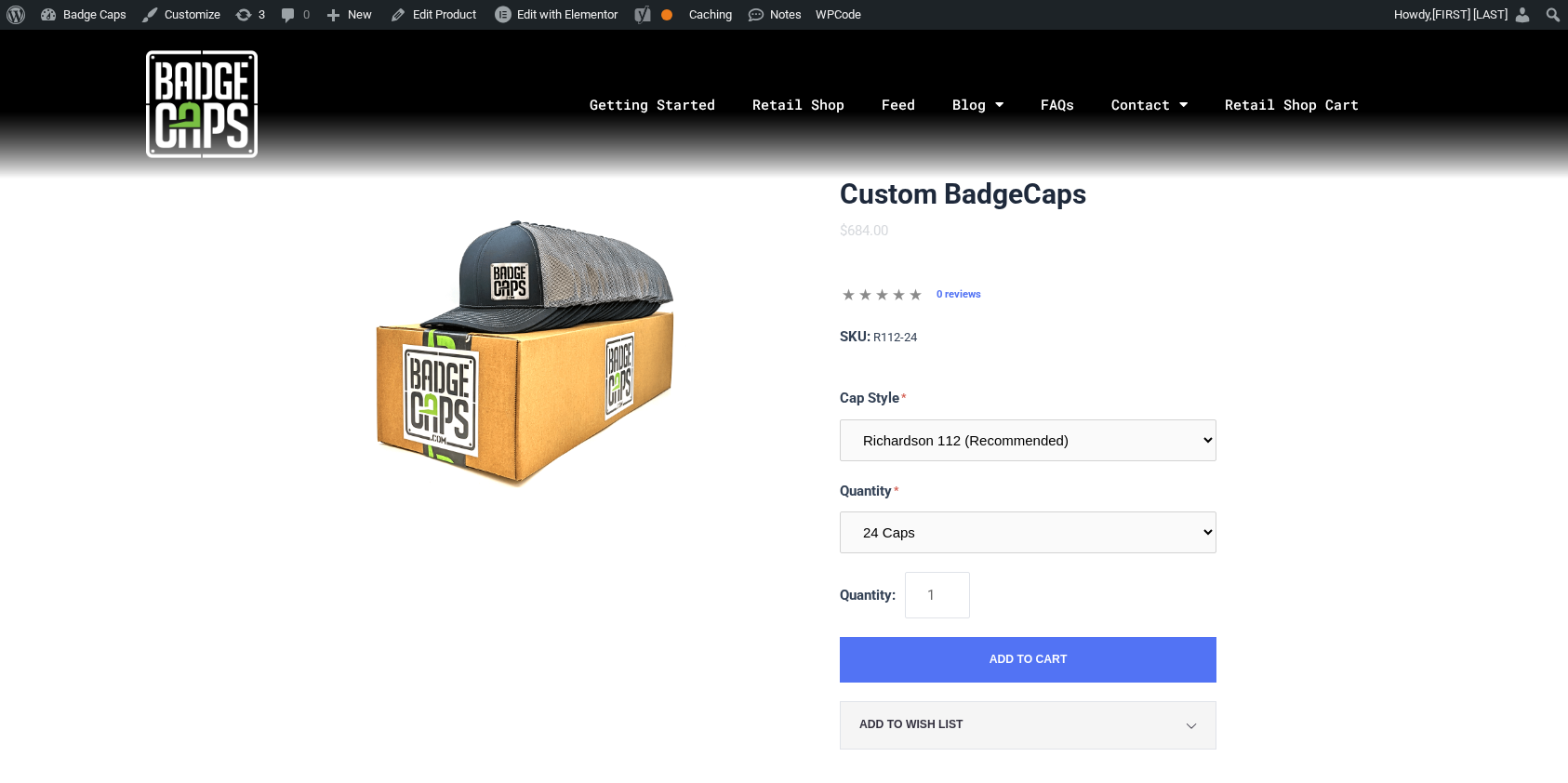 scroll, scrollTop: 0, scrollLeft: 0, axis: both 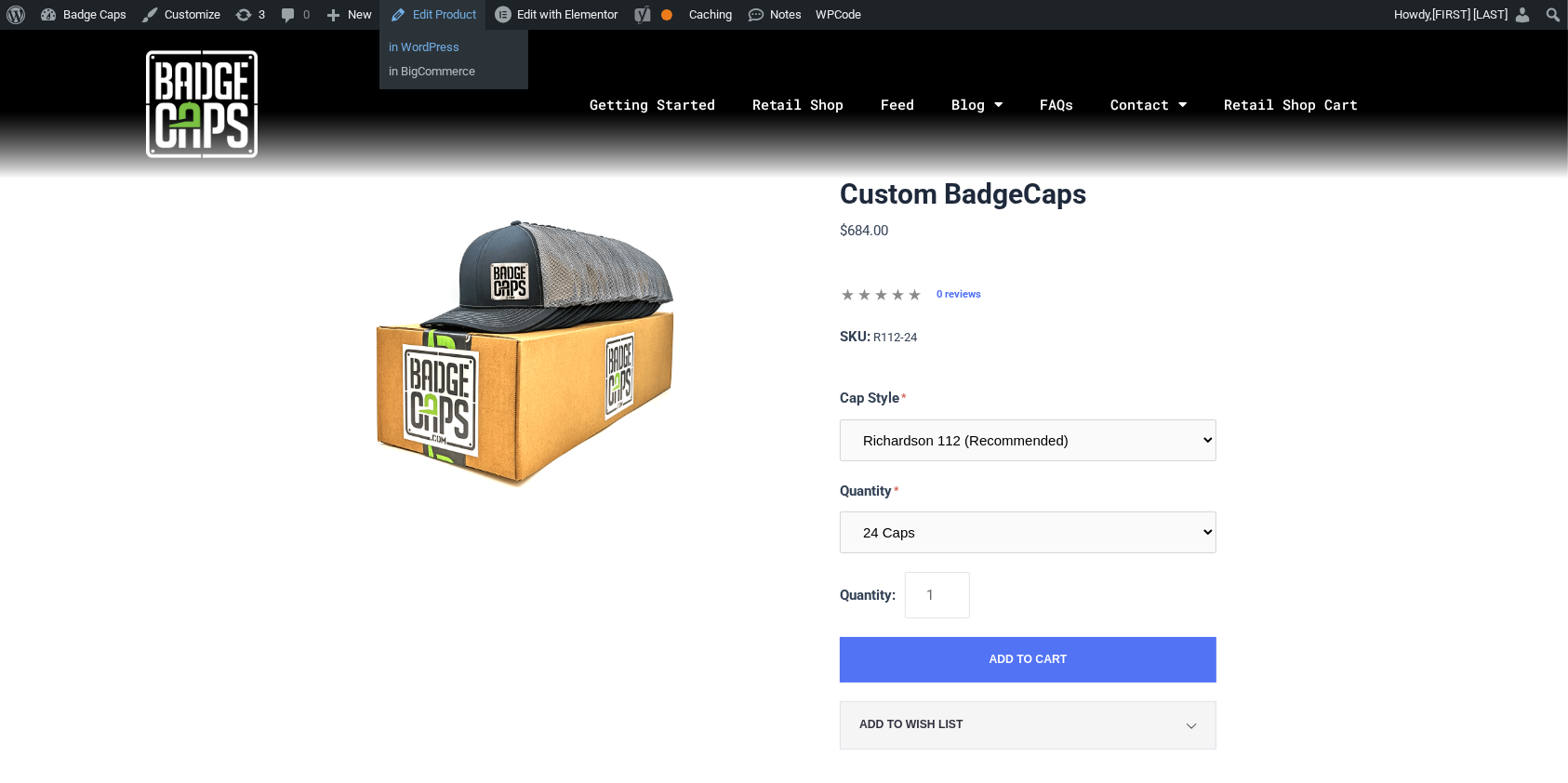 click on "in WordPress" at bounding box center [454, 47] 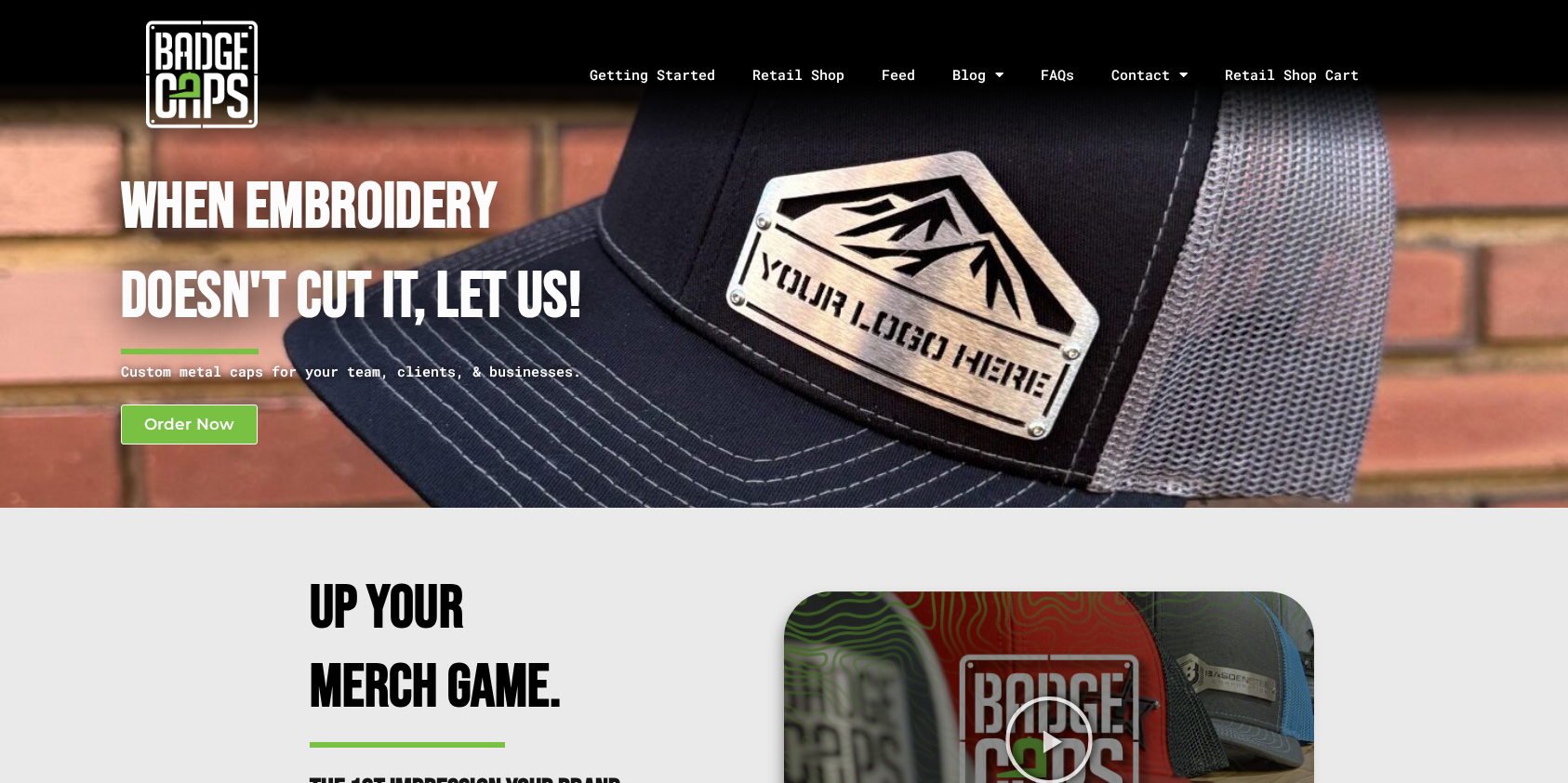 scroll, scrollTop: 0, scrollLeft: 0, axis: both 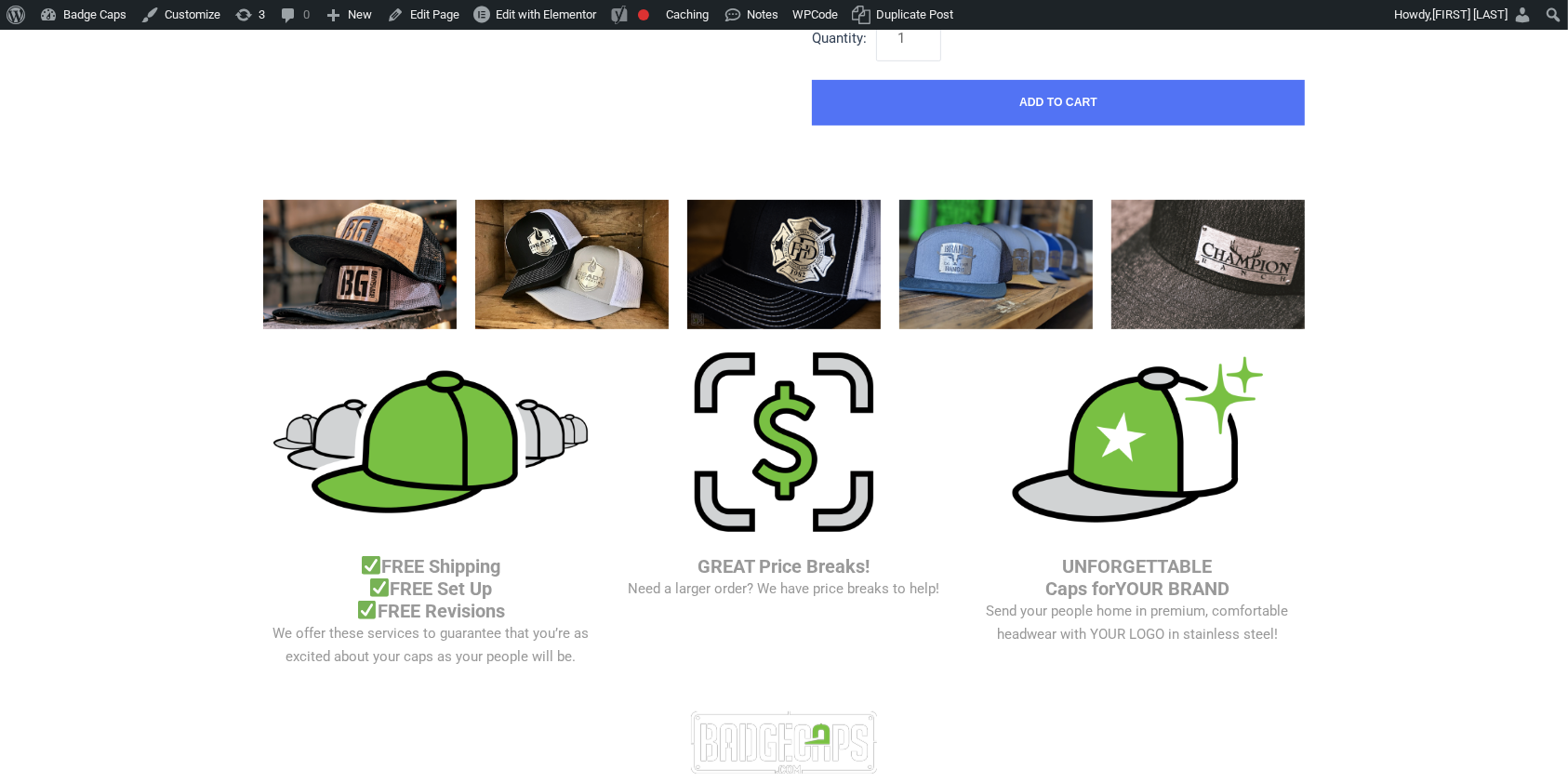 click on "Richardson 112 (Recommended)
Richardson 168 (7 Panel Flat Bill)
Richardson 511 (6 Panel Flat Bill)
Yupoong 6606 (Retro Trucker Cap)
Pacific 104s (Trucker Snapback)" at bounding box center [1058, -117] 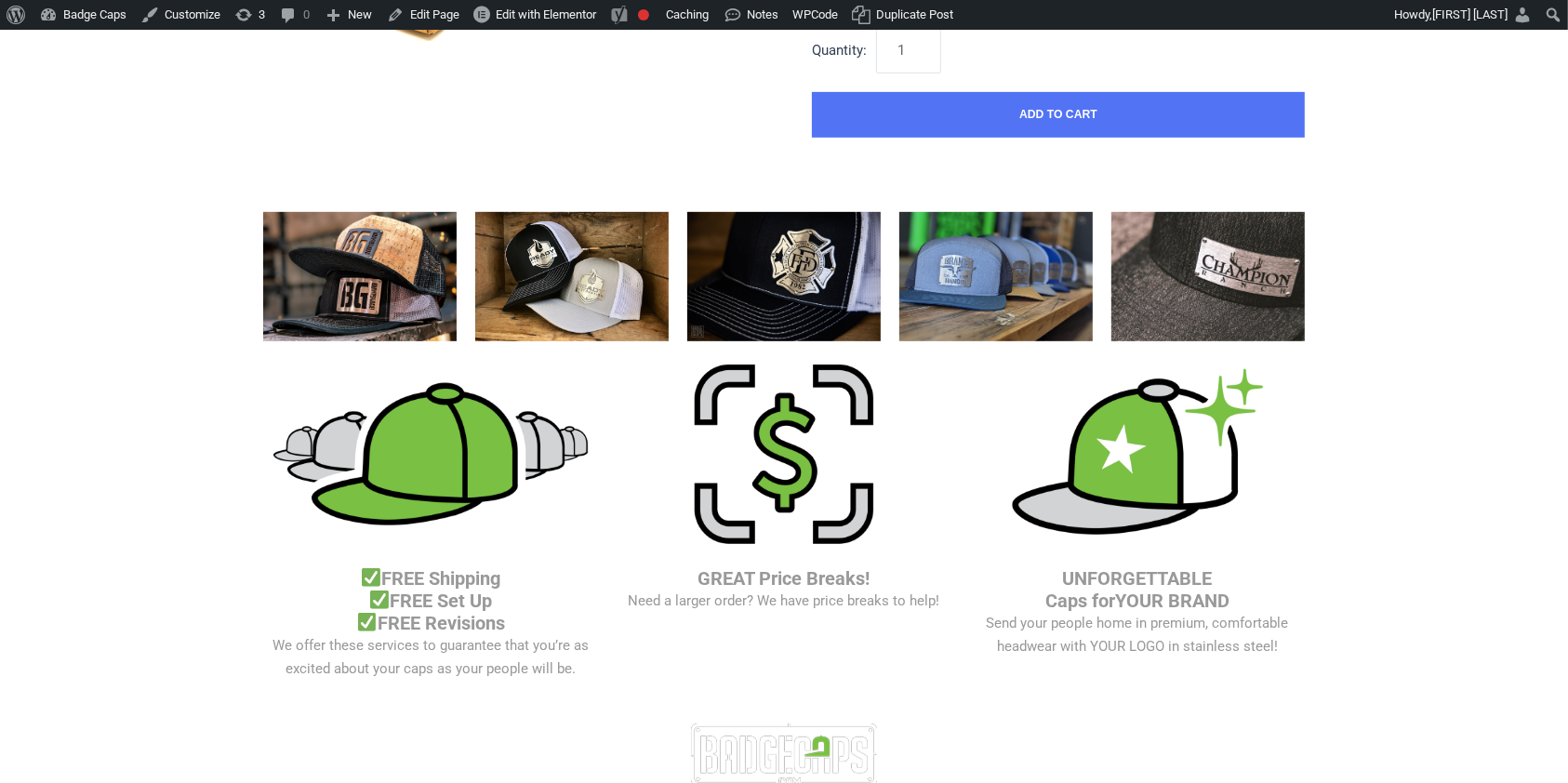 scroll, scrollTop: 868, scrollLeft: 0, axis: vertical 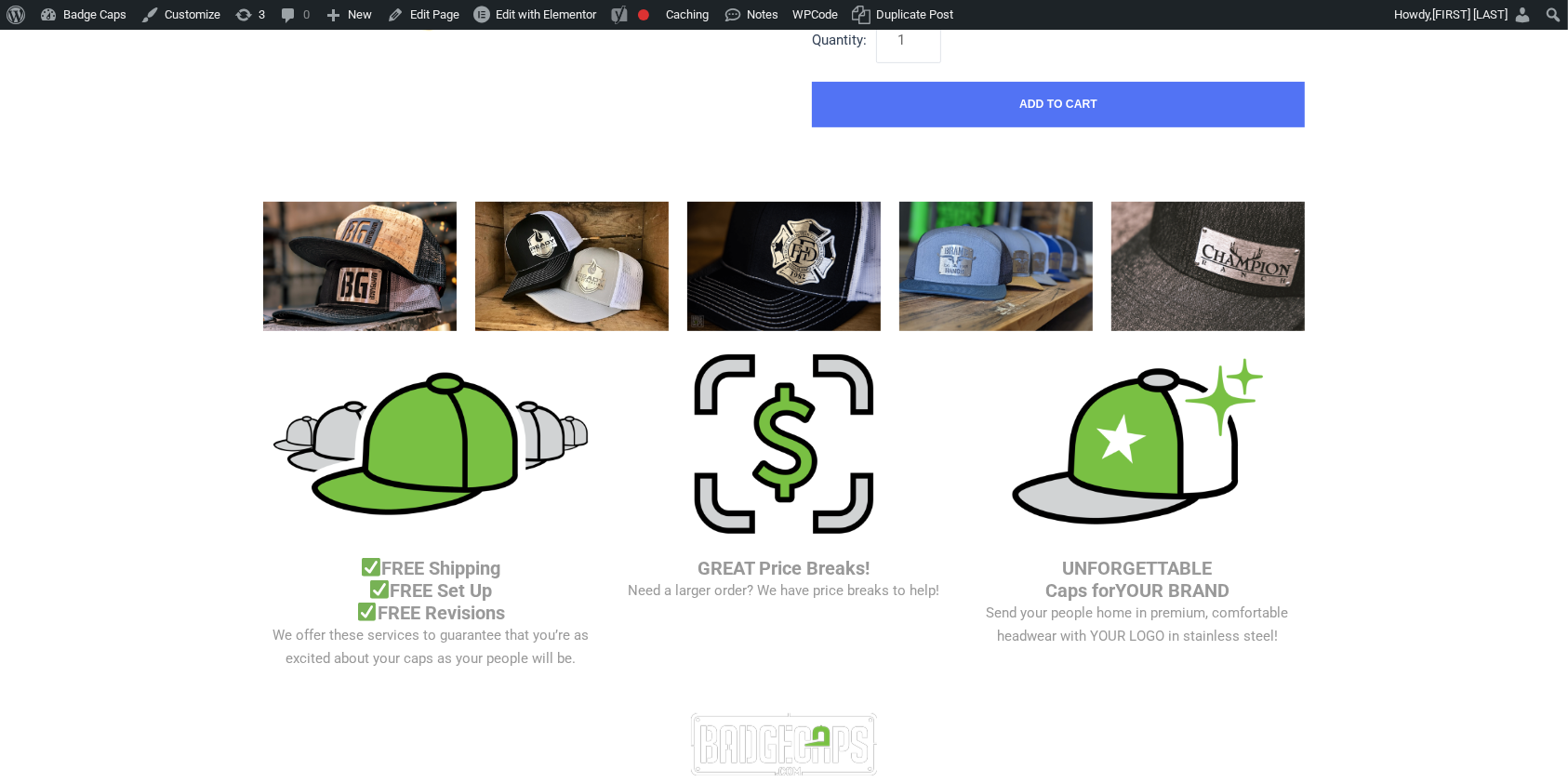 click on "Richardson 112 (Recommended)
Richardson 168 (7 Panel Flat Bill)
Richardson 511 (6 Panel Flat Bill)
Yupoong 6606 (Retro Trucker Cap)
Pacific 104s (Trucker Snapback)" at bounding box center [1058, -115] 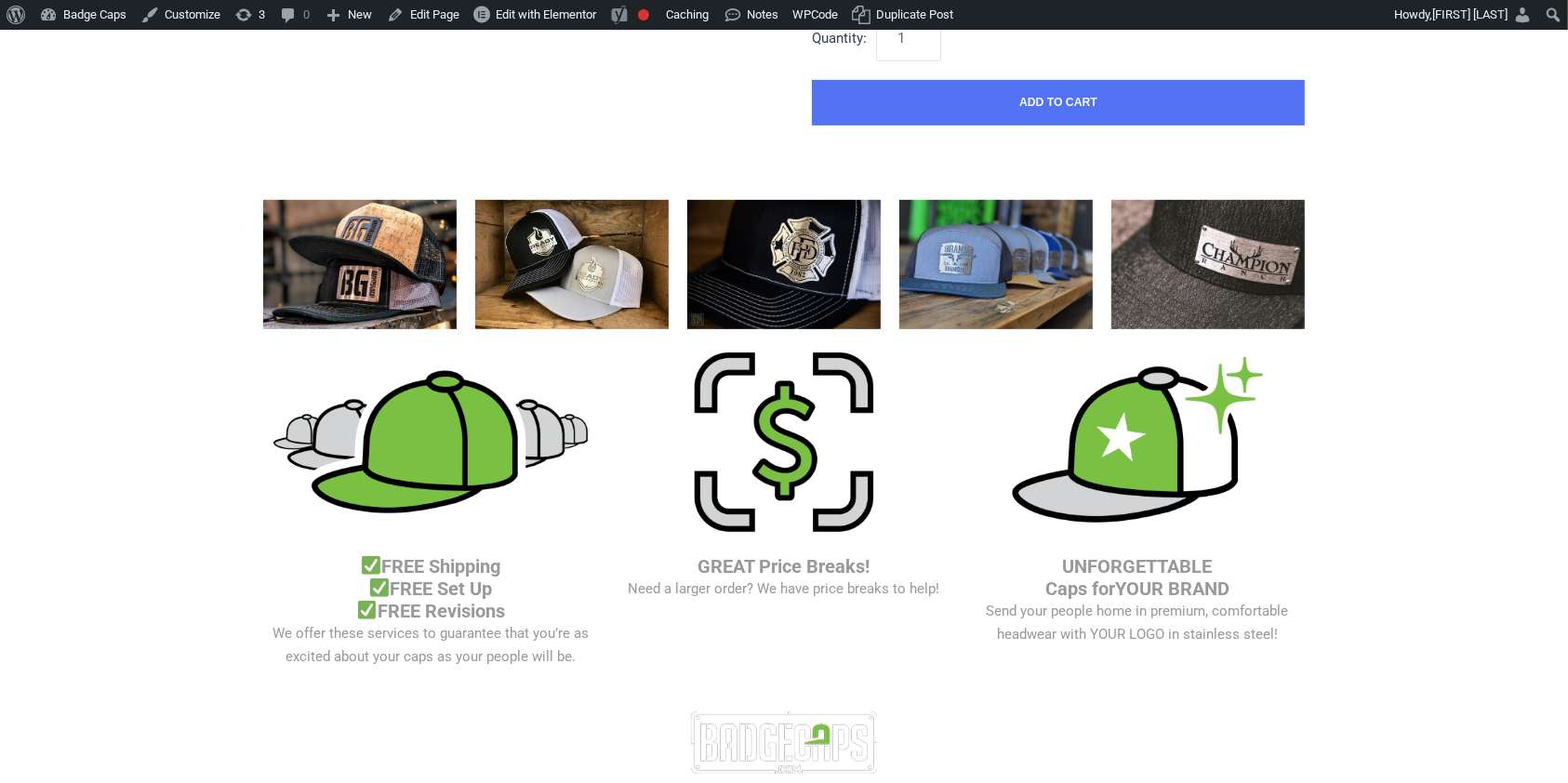 scroll, scrollTop: 744, scrollLeft: 0, axis: vertical 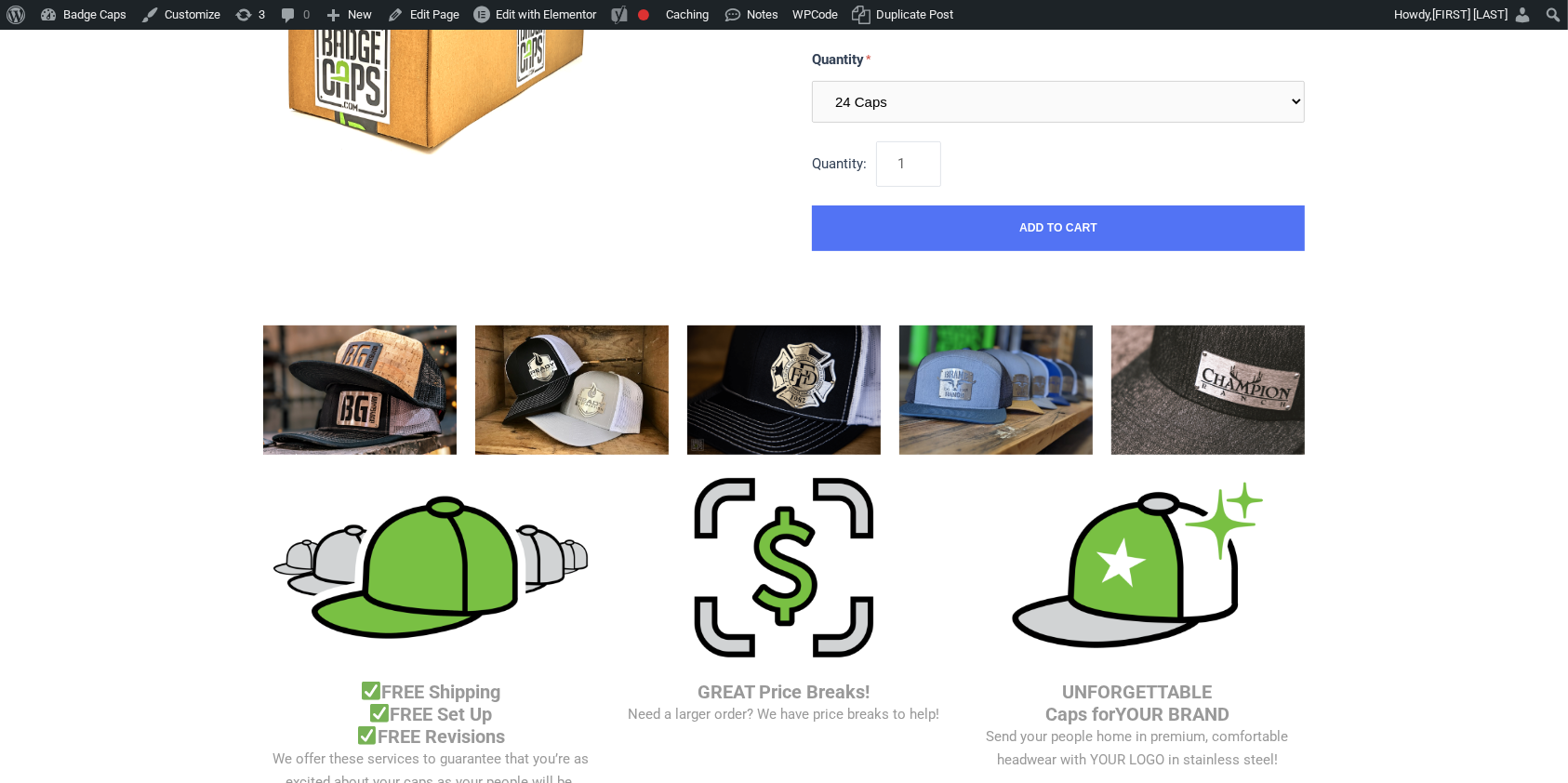 click on "Richardson 112 (Recommended)
Richardson 168 (7 Panel Flat Bill)
Richardson 511 (6 Panel Flat Bill)
Yupoong 6606 (Retro Trucker Cap)
Pacific 104s (Trucker Snapback)" at bounding box center [1058, 8] 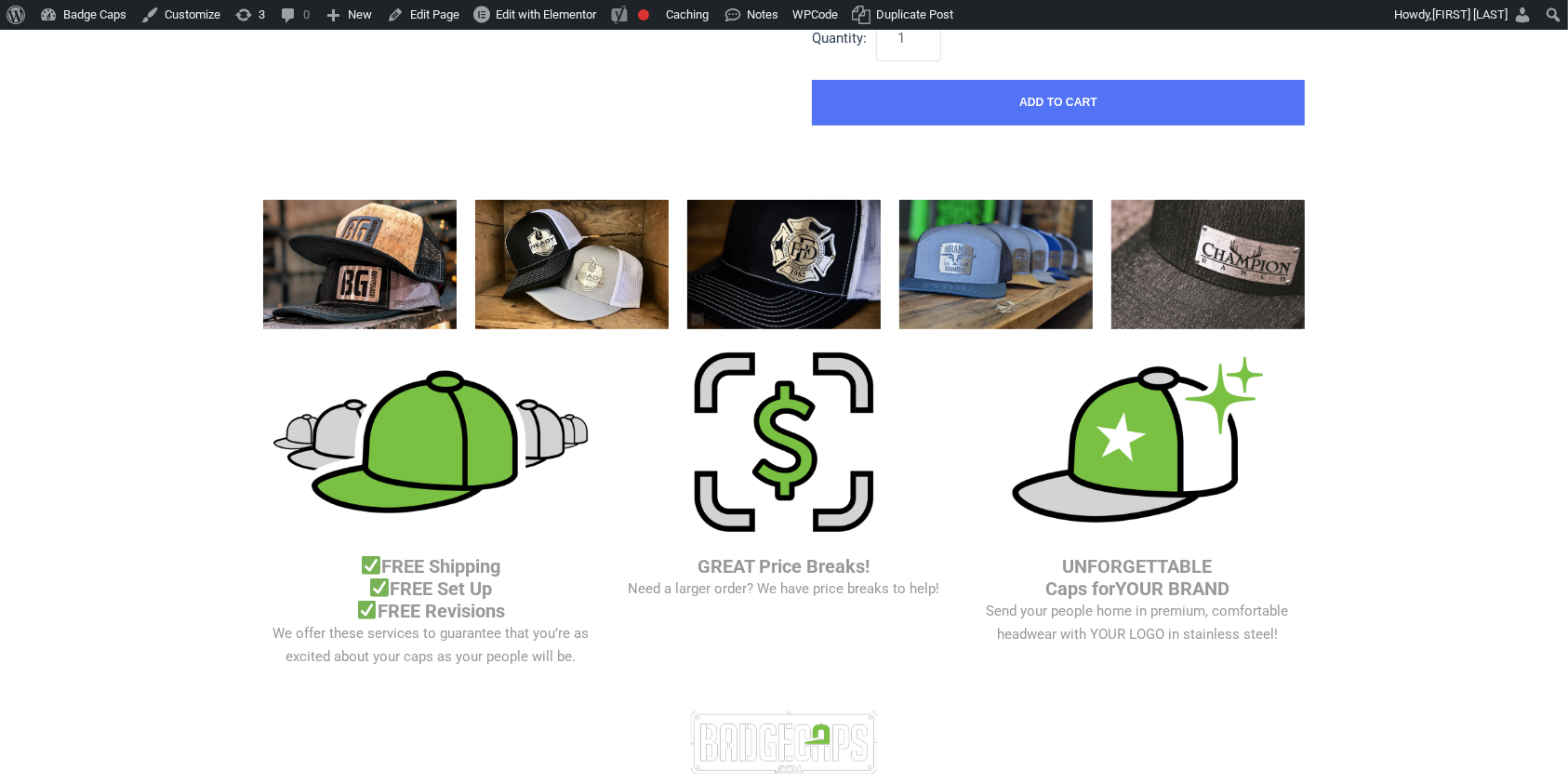 click on "Richardson 112 (Recommended)
Richardson 168 (7 Panel Flat Bill)
Richardson 511 (6 Panel Flat Bill)
Yupoong 6606 (Retro Trucker Cap)
Pacific 104s (Trucker Snapback)" at bounding box center [1058, -117] 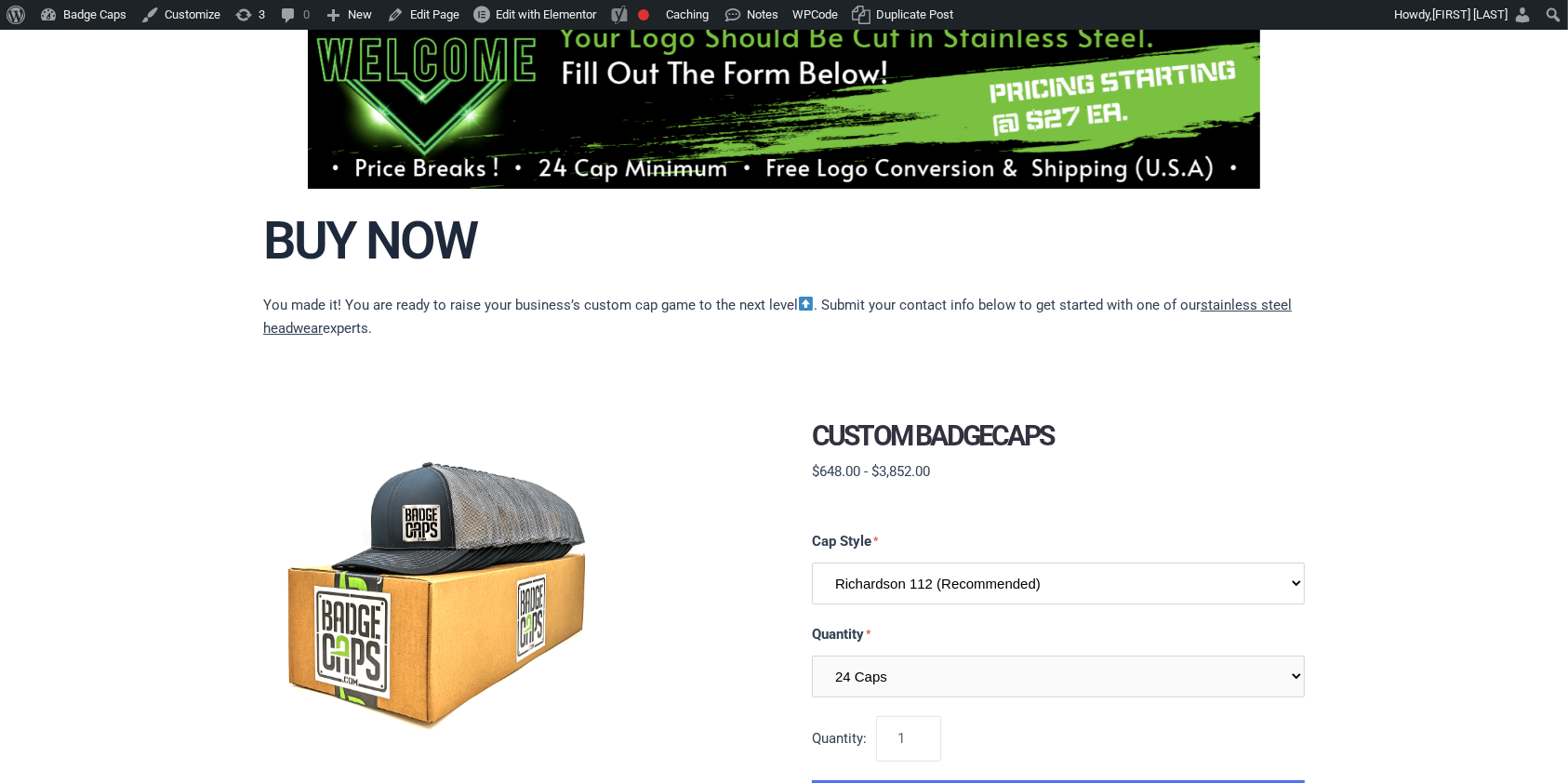 scroll, scrollTop: 0, scrollLeft: 0, axis: both 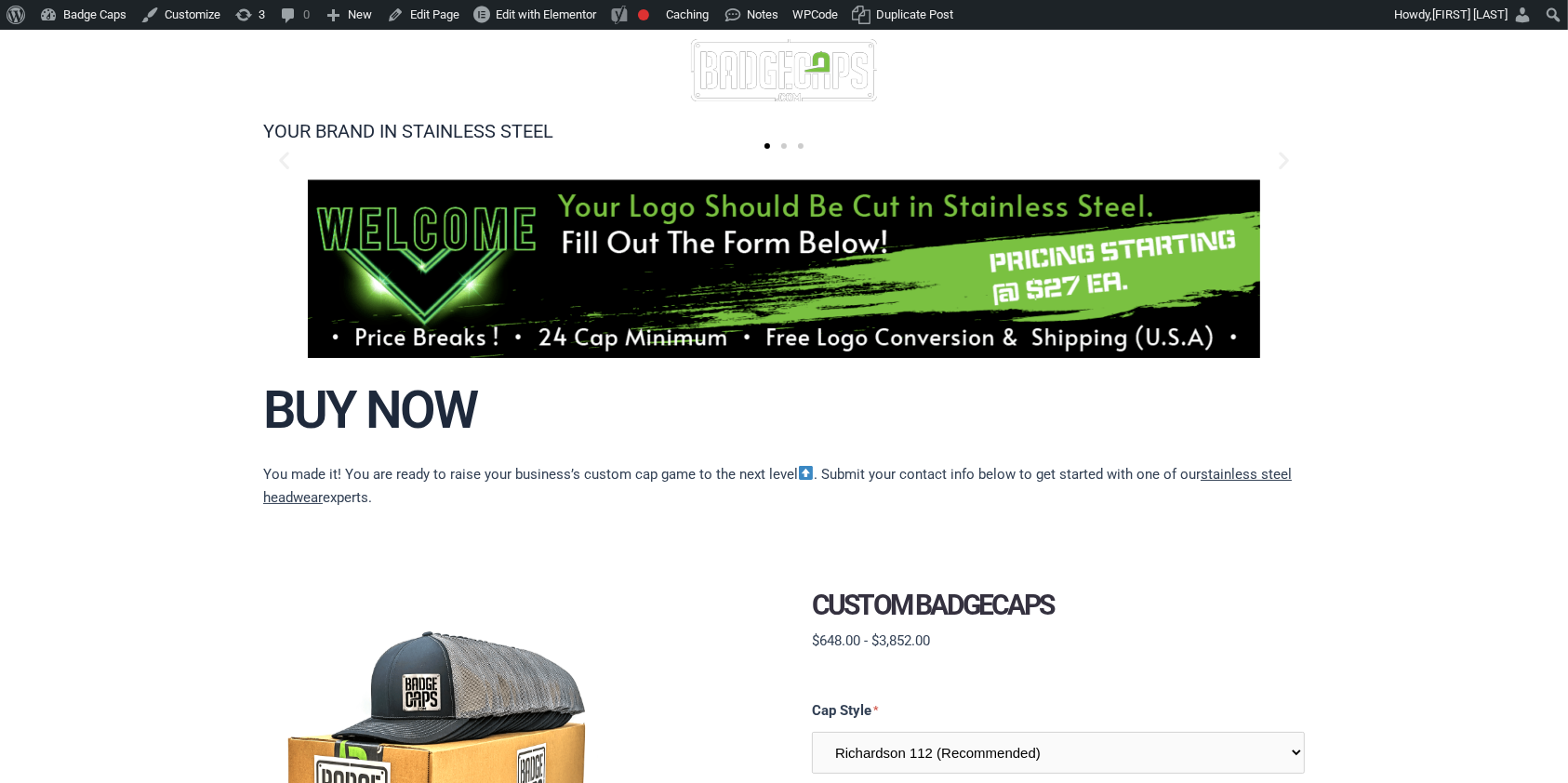 click at bounding box center [784, 70] 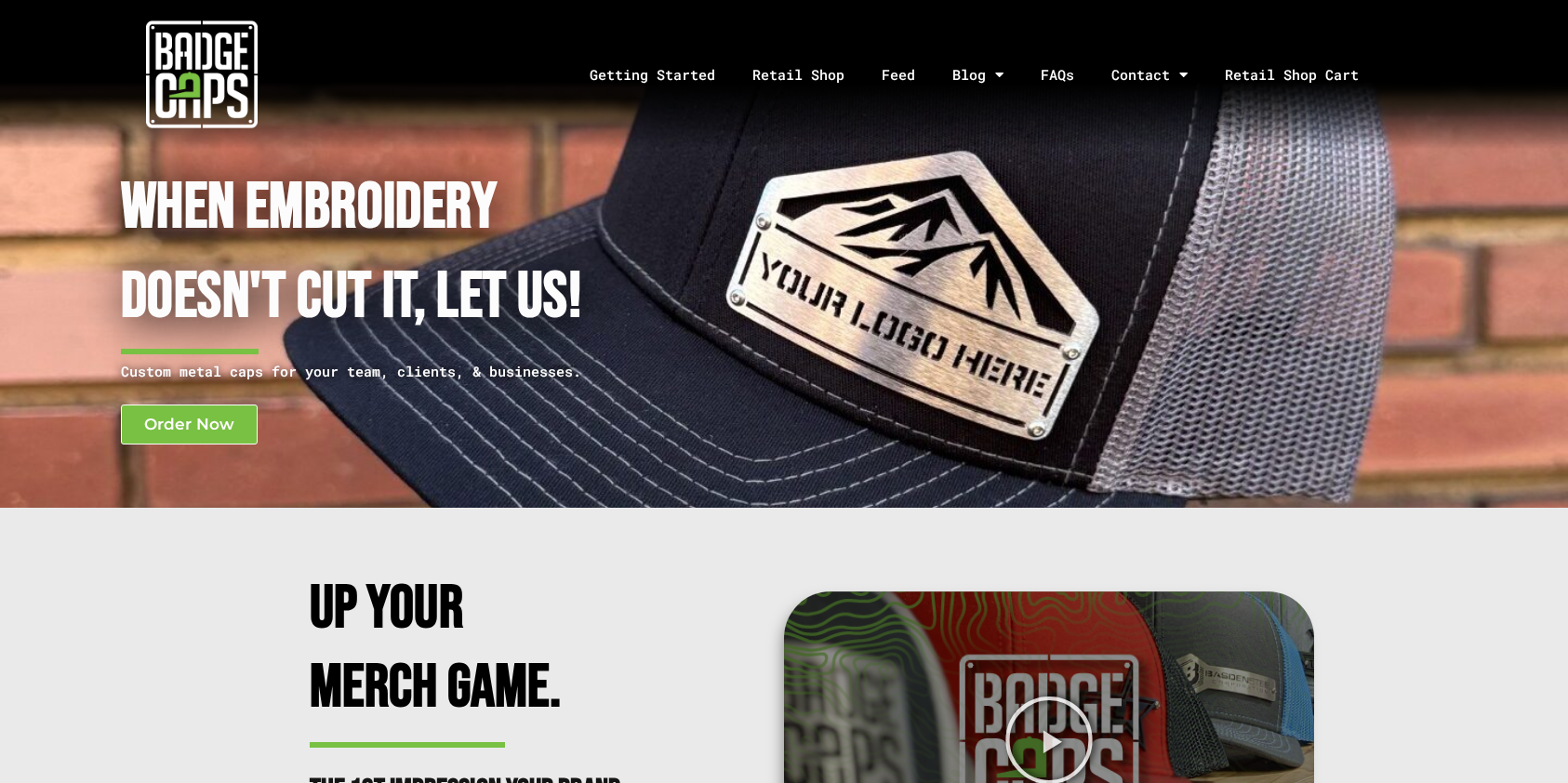 scroll, scrollTop: 0, scrollLeft: 0, axis: both 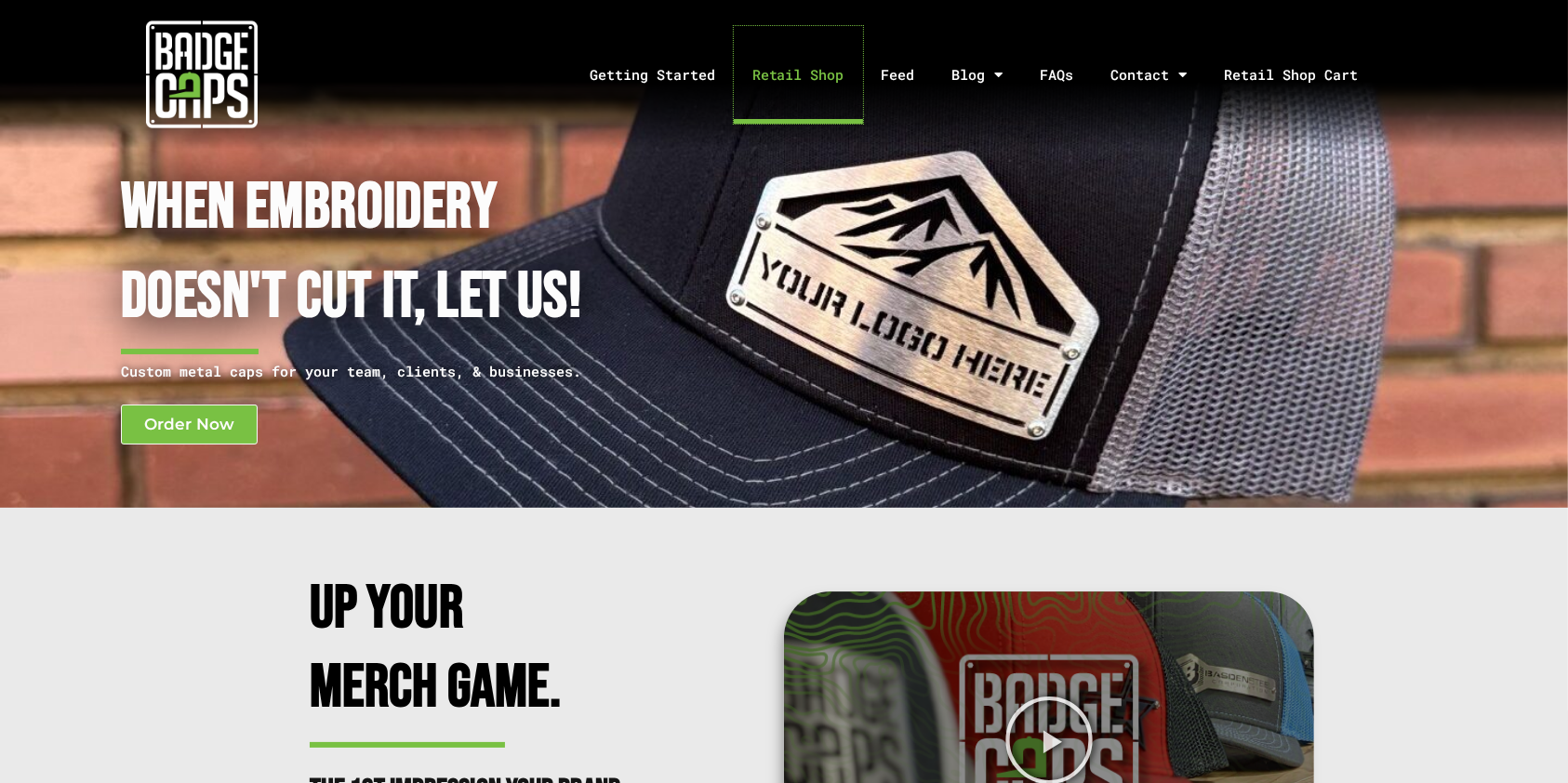 click on "Retail Shop" 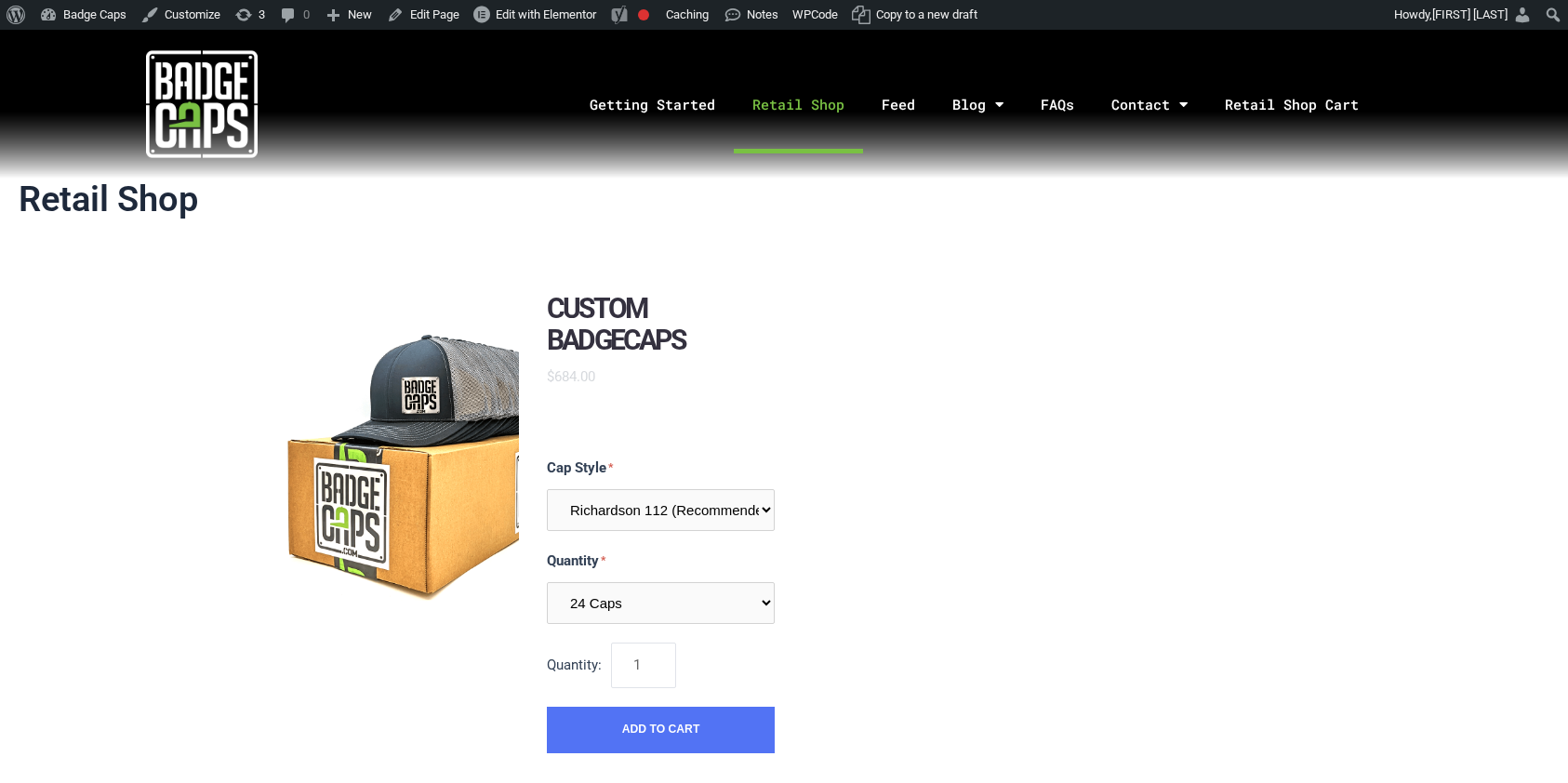 scroll, scrollTop: 0, scrollLeft: 0, axis: both 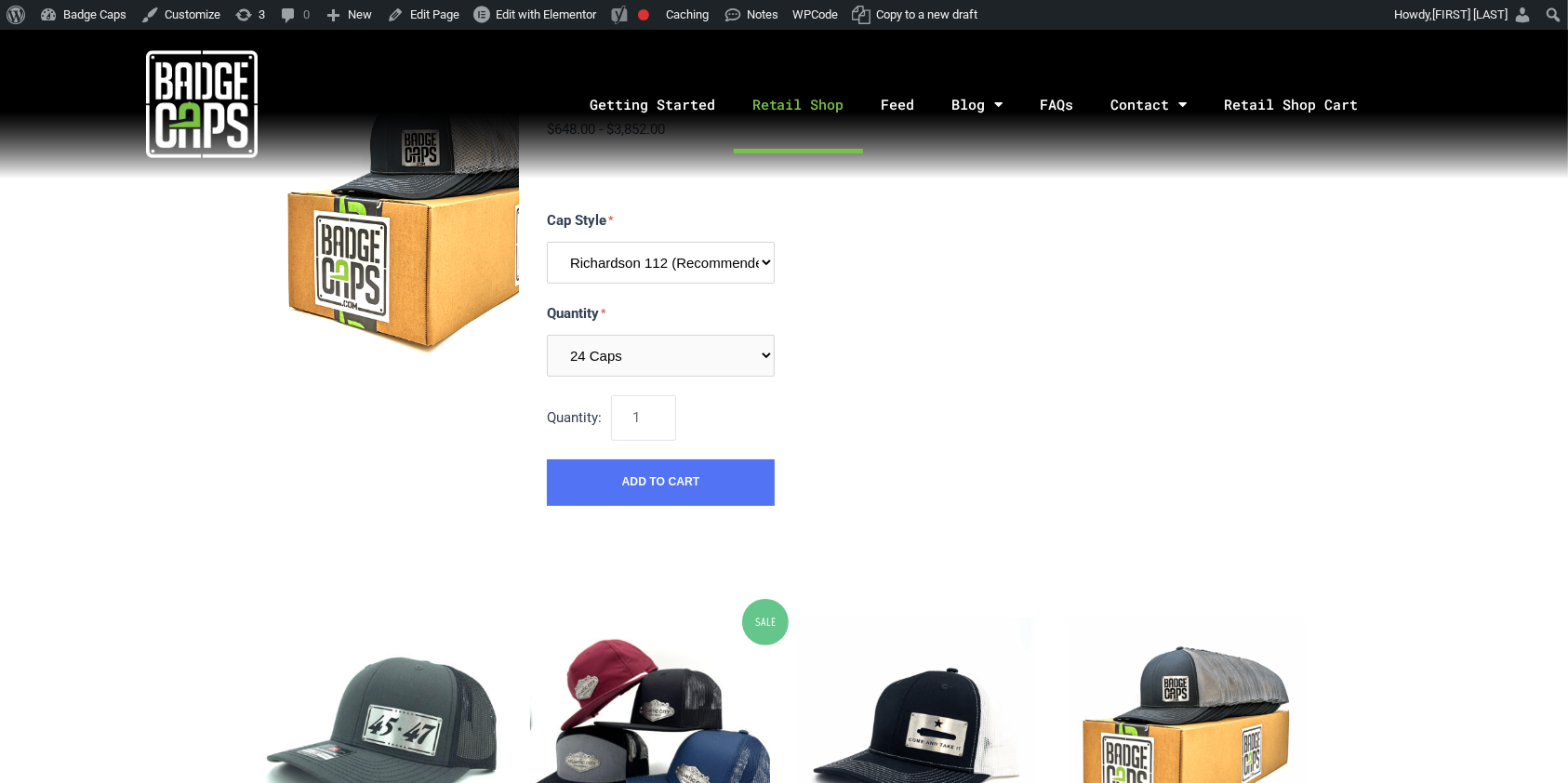 click on "Richardson 112 (Recommended)
Richardson 168 (7 Panel Flat Bill)
Richardson 511 (6 Panel Flat Bill)
Yupoong 6606 (Retro Trucker Cap)
Pacific 104s (Trucker Snapback)" at bounding box center (660, 262) 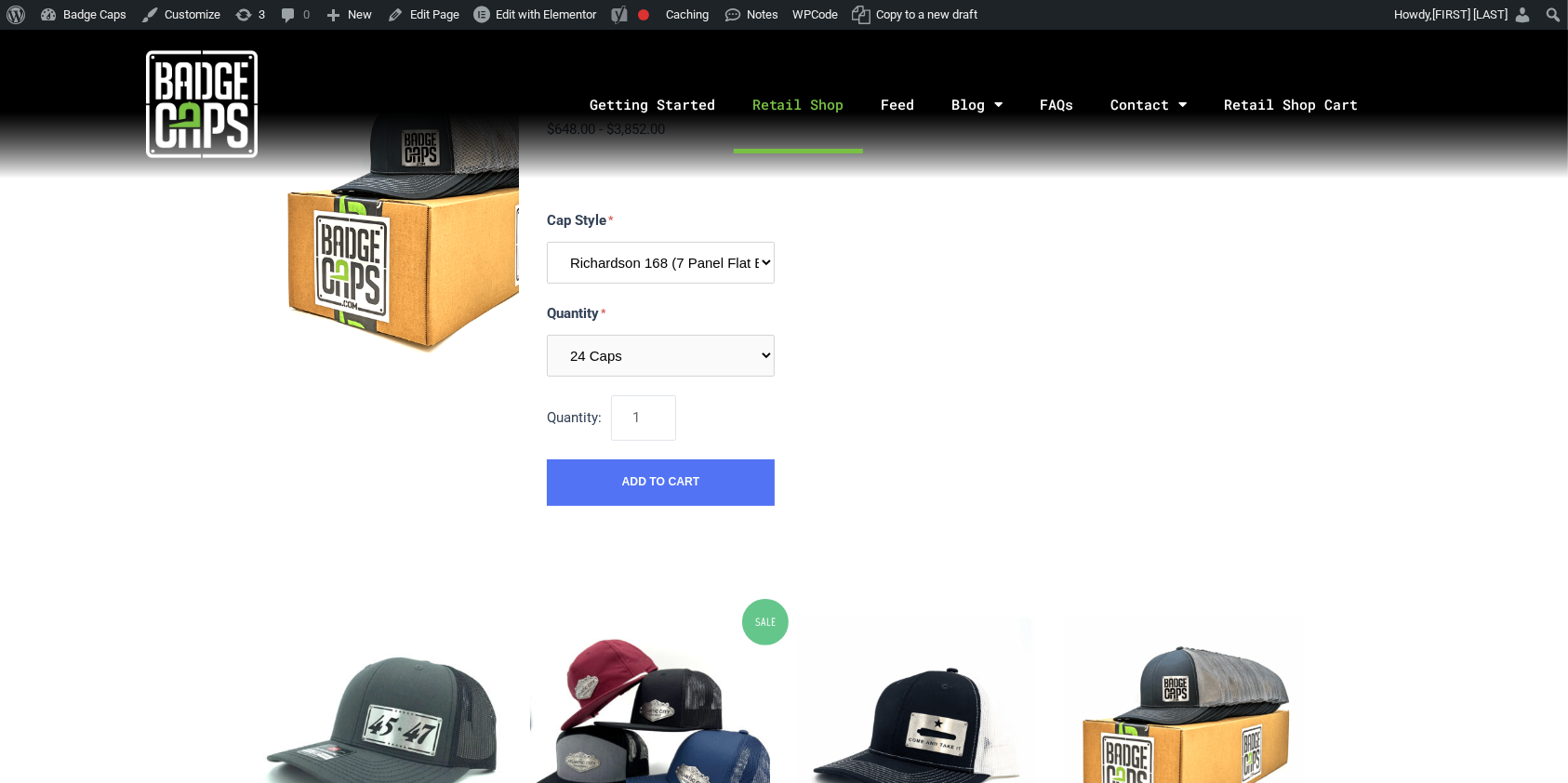 click on "Richardson 112 (Recommended)
Richardson 168 (7 Panel Flat Bill)
Richardson 511 (6 Panel Flat Bill)
Yupoong 6606 (Retro Trucker Cap)
Pacific 104s (Trucker Snapback)" at bounding box center (660, 262) 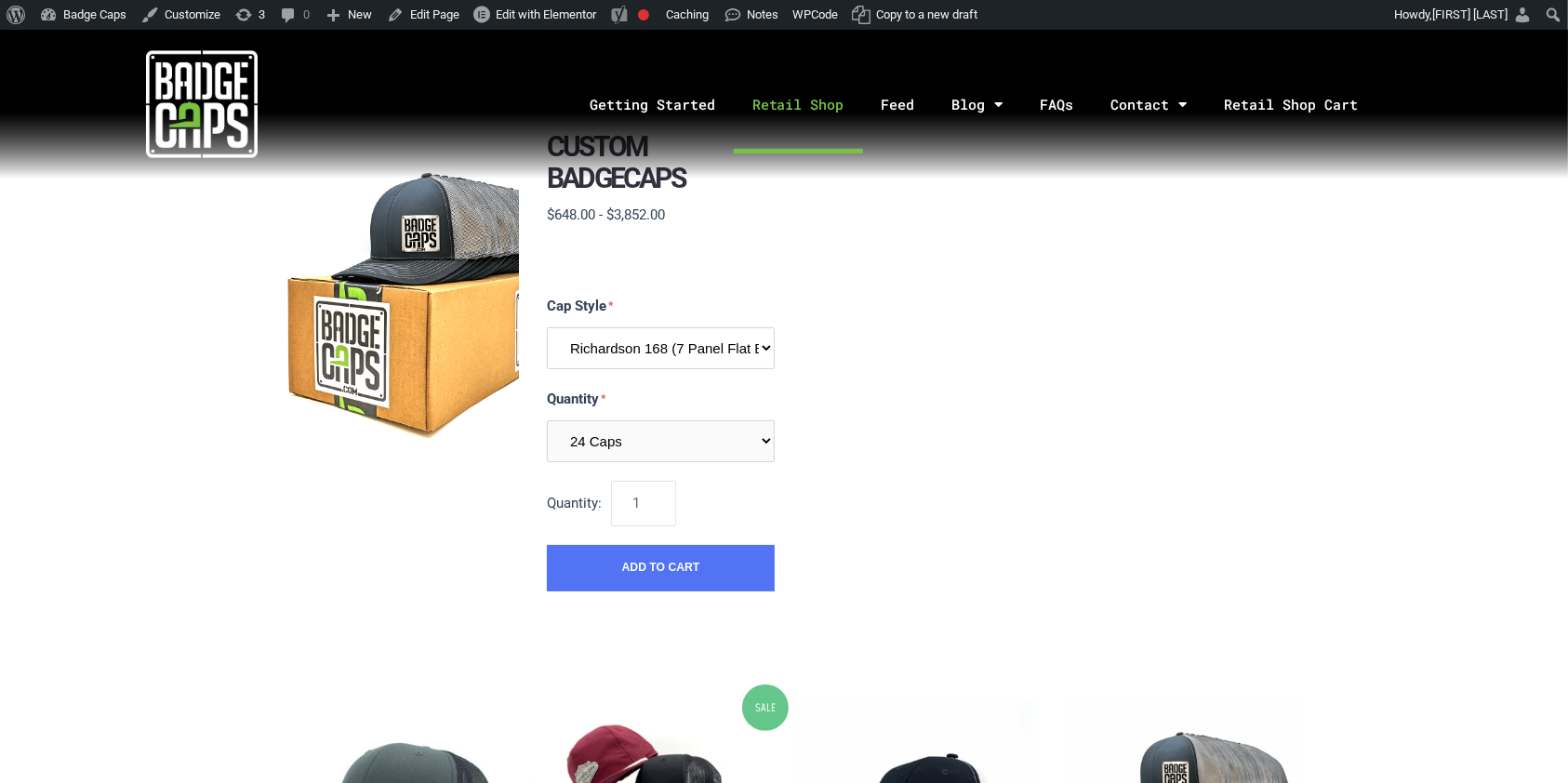 scroll, scrollTop: 124, scrollLeft: 0, axis: vertical 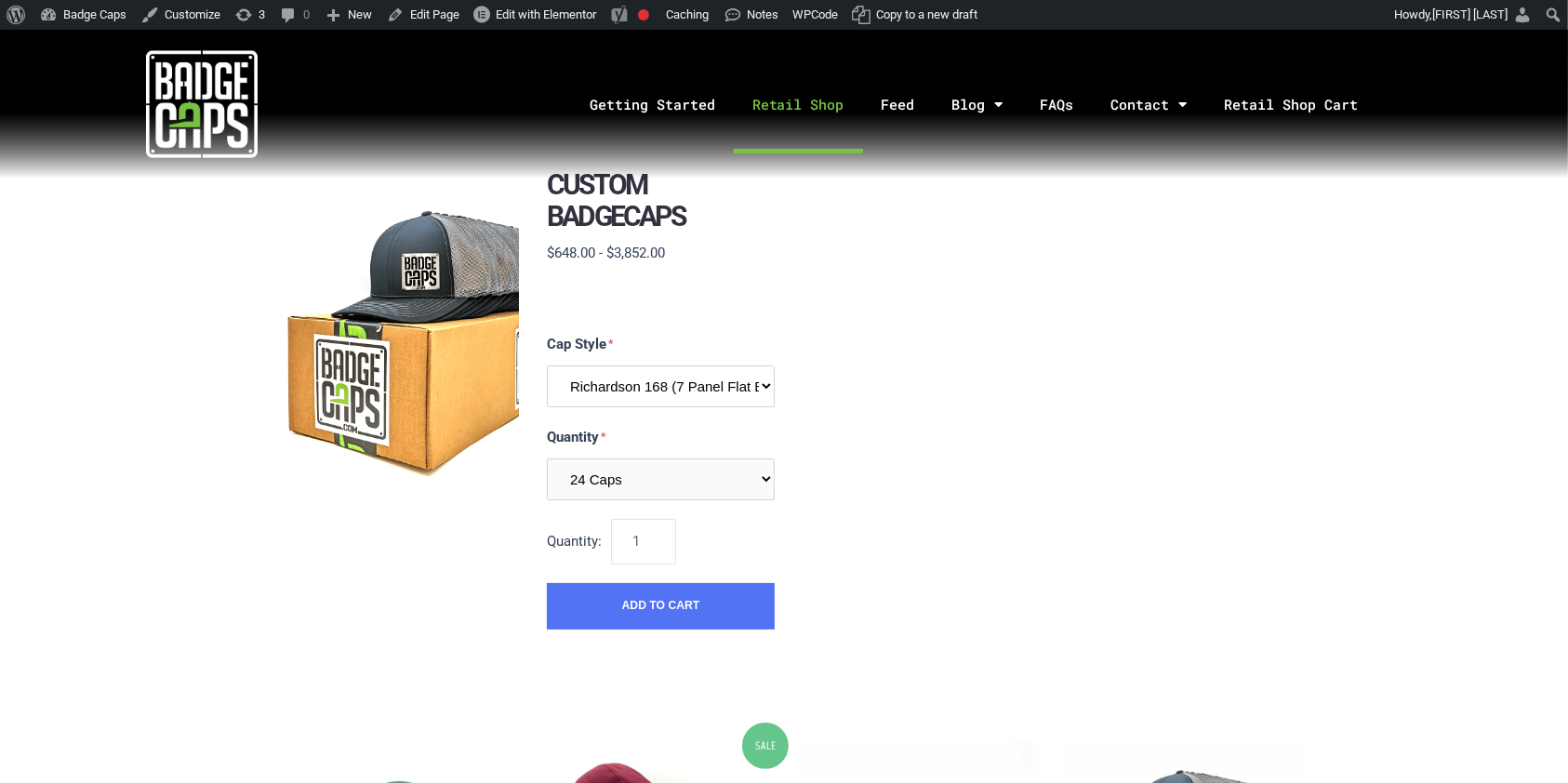 click on "Richardson 112 (Recommended)
Richardson 168 (7 Panel Flat Bill)
Richardson 511 (6 Panel Flat Bill)
Yupoong 6606 (Retro Trucker Cap)
Pacific 104s (Trucker Snapback)" at bounding box center [660, 386] 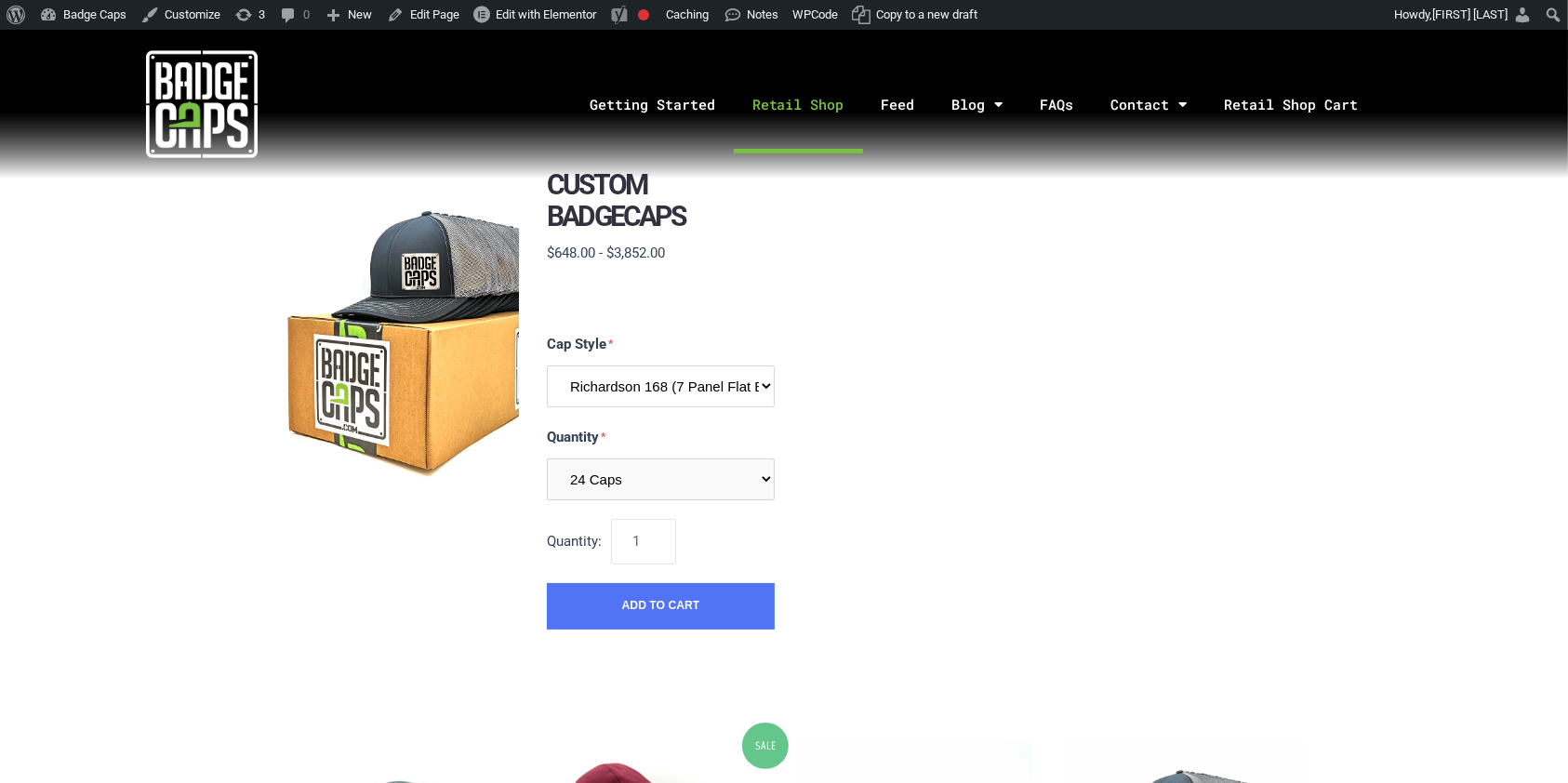 select on "183" 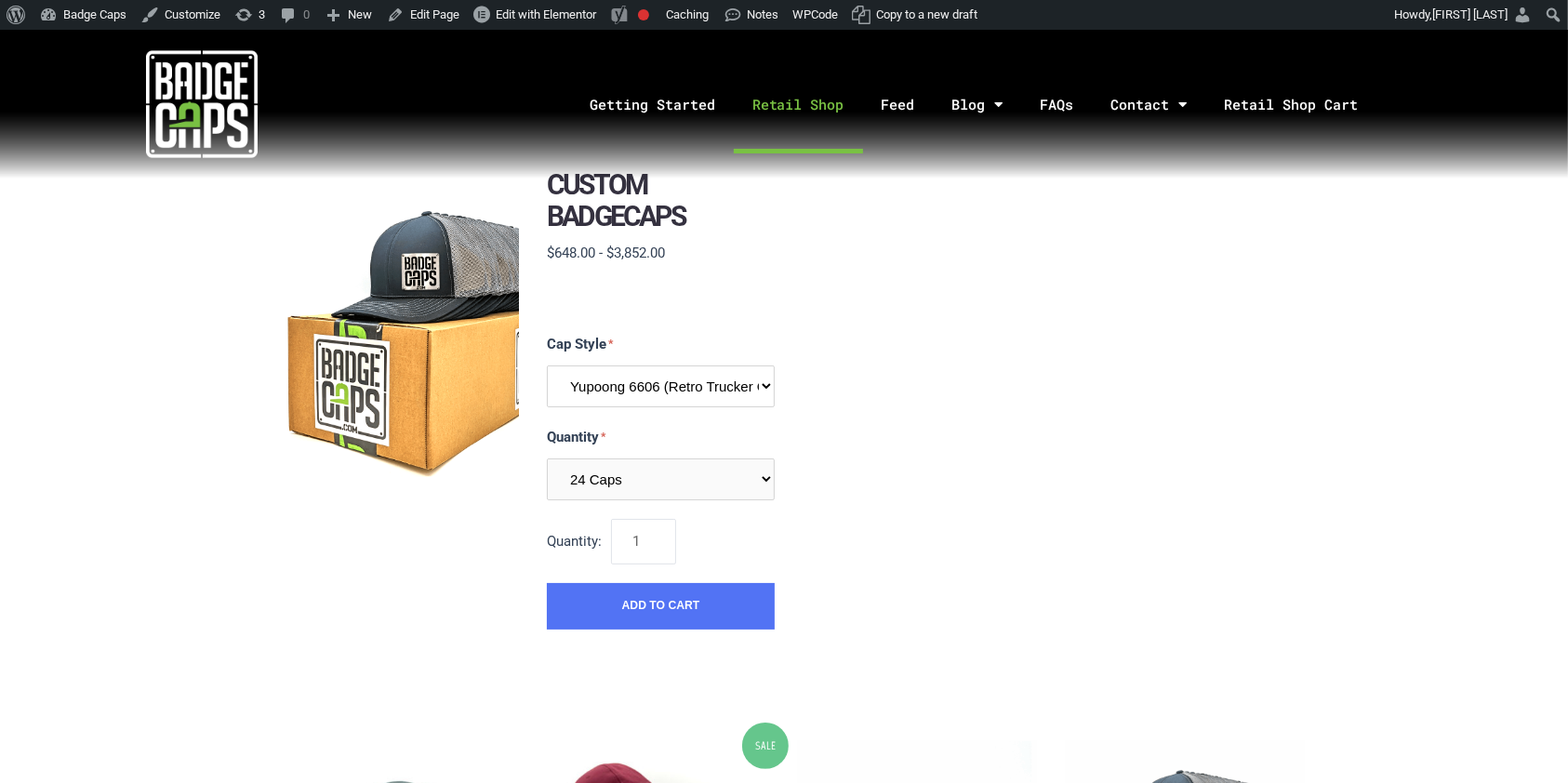 click on "Richardson 112 (Recommended)
Richardson 168 (7 Panel Flat Bill)
Richardson 511 (6 Panel Flat Bill)
Yupoong 6606 (Retro Trucker Cap)
Pacific 104s (Trucker Snapback)" at bounding box center [660, 386] 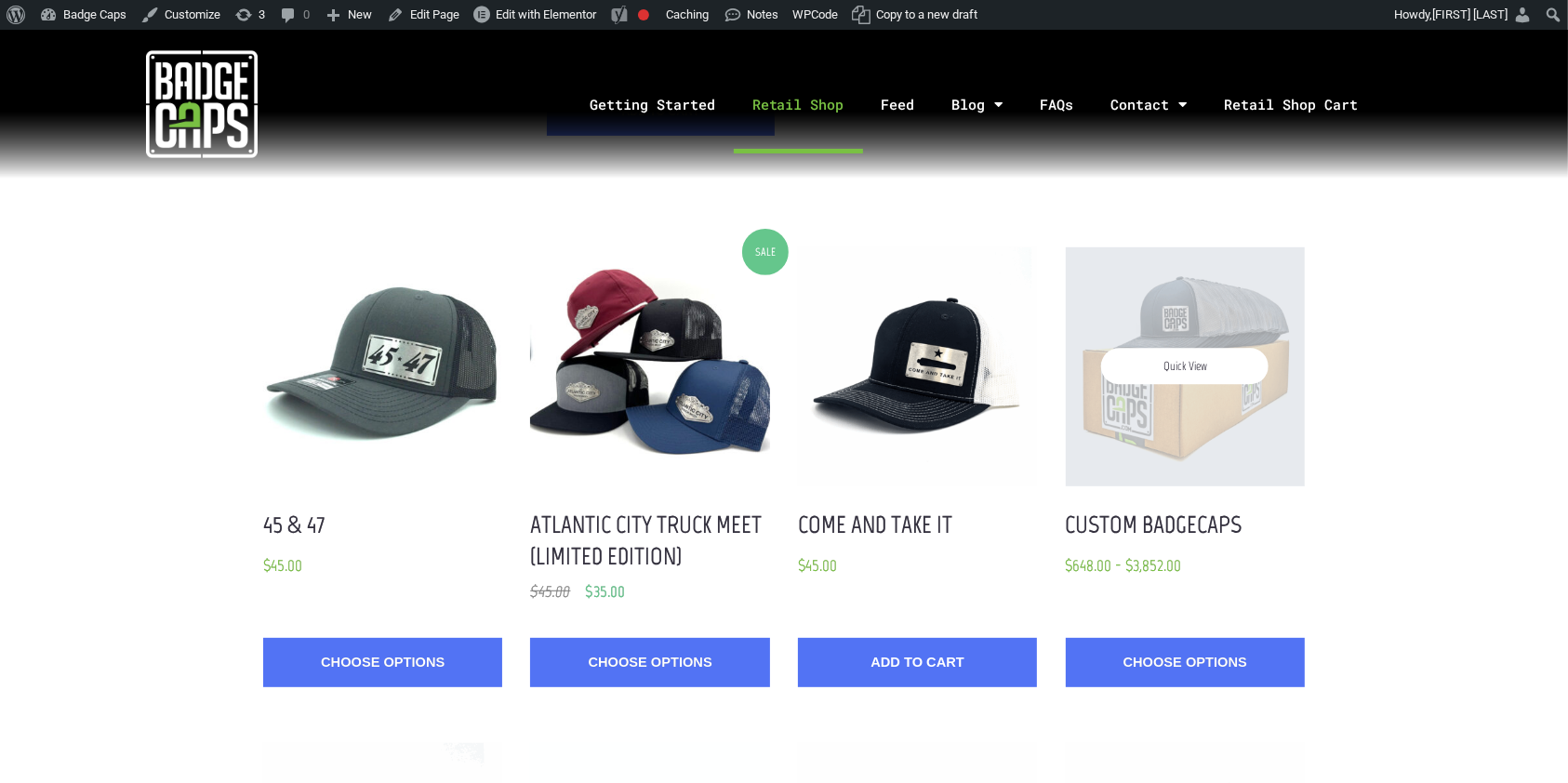 scroll, scrollTop: 619, scrollLeft: 0, axis: vertical 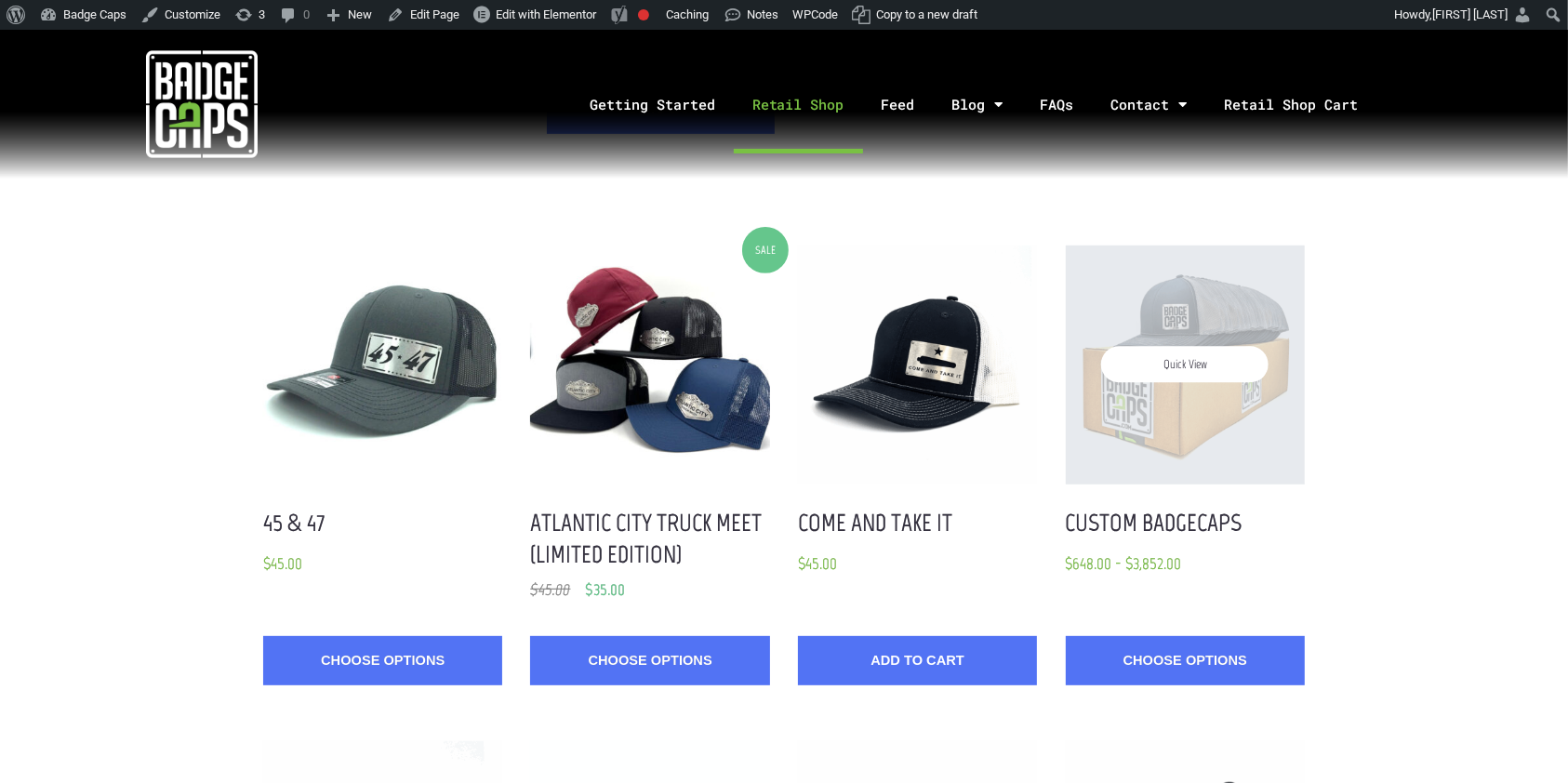click on "Quick View" at bounding box center [1185, 365] 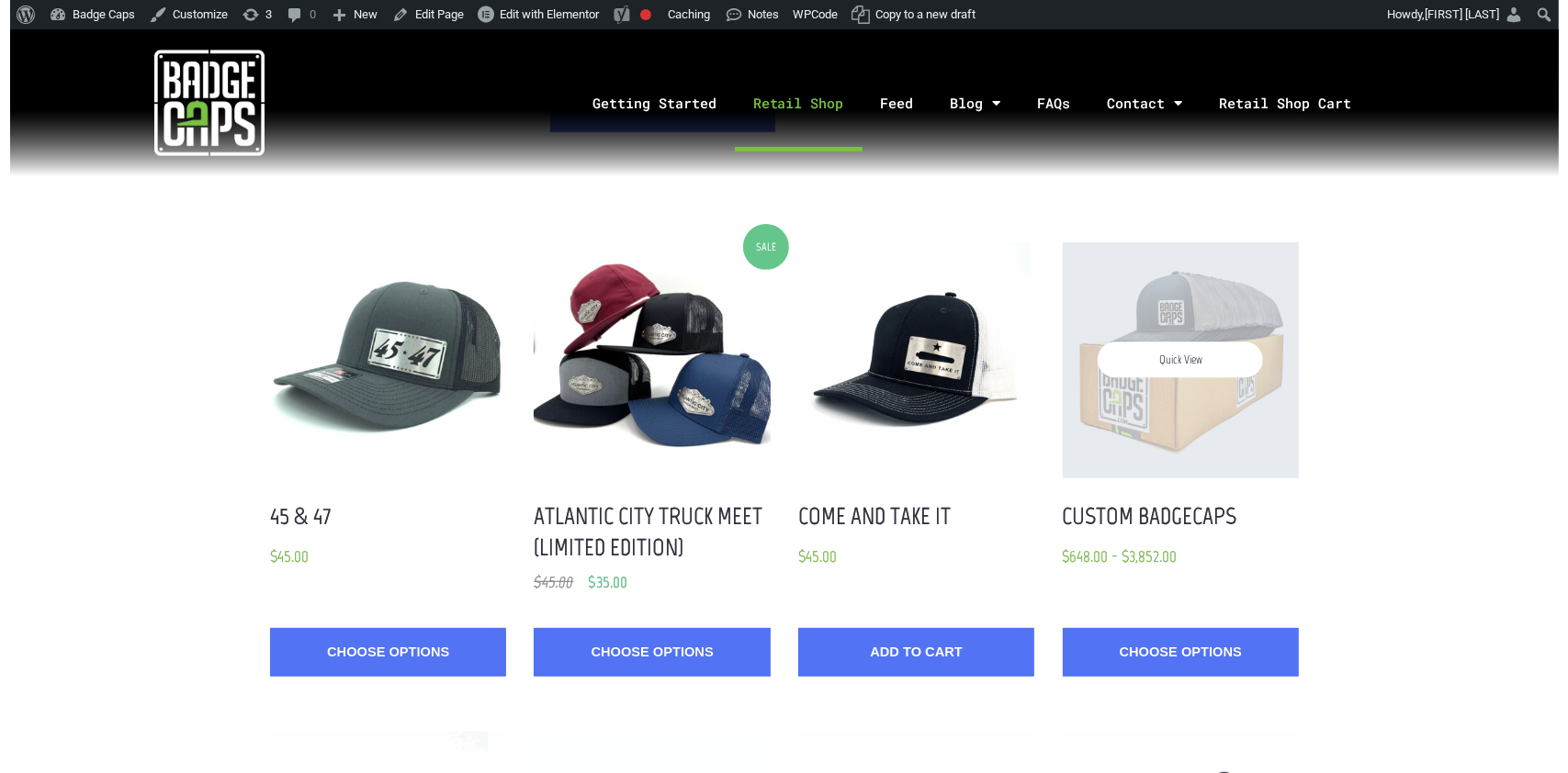 scroll, scrollTop: 0, scrollLeft: 0, axis: both 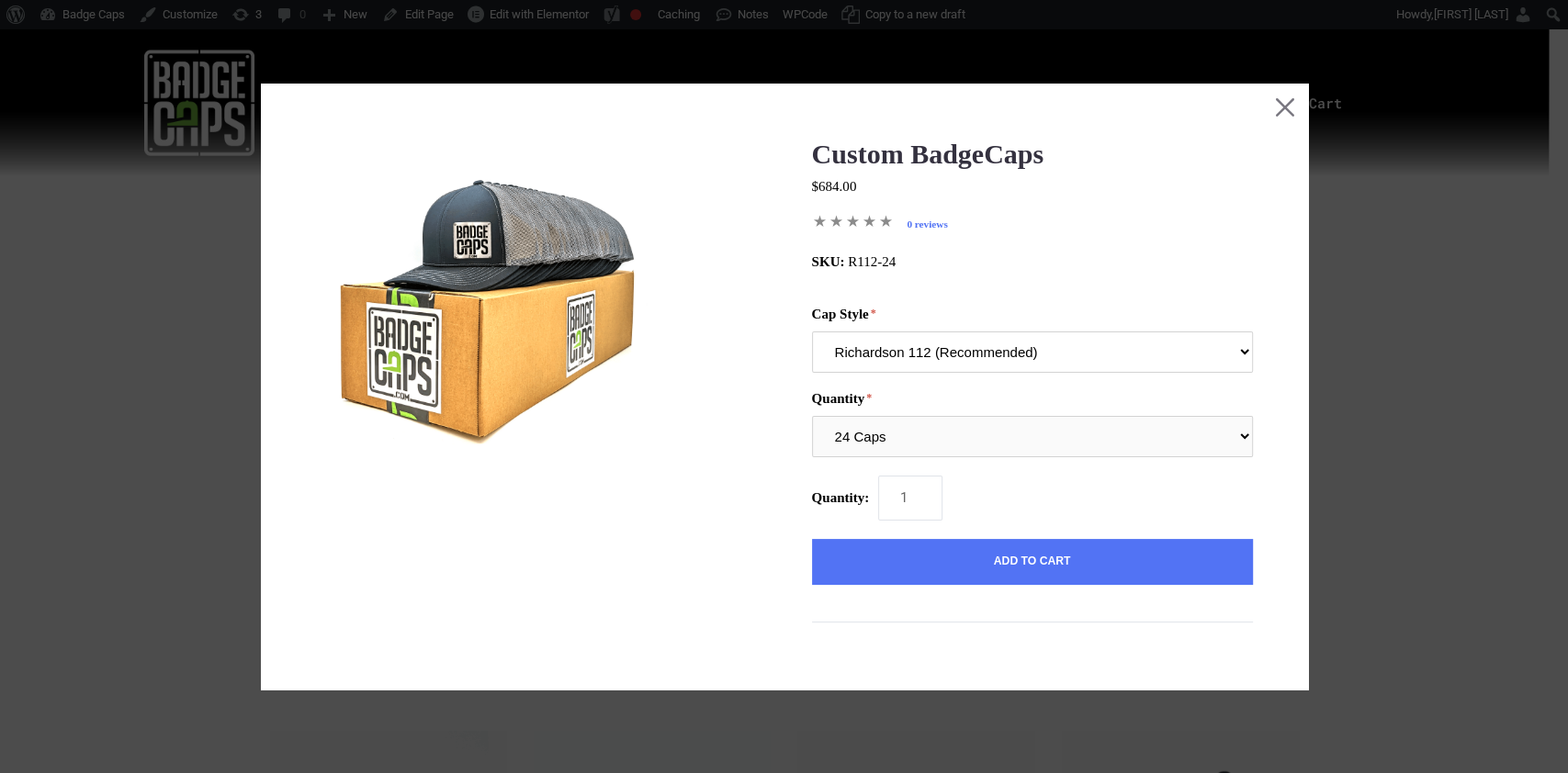 click on "Richardson 112 (Recommended)
Richardson 168 (7 Panel Flat Bill)
Richardson 511 (6 Panel Flat Bill)
Yupoong 6606 (Retro Trucker Cap)
Pacific 104s (Trucker Snapback)" at bounding box center [1032, 352] 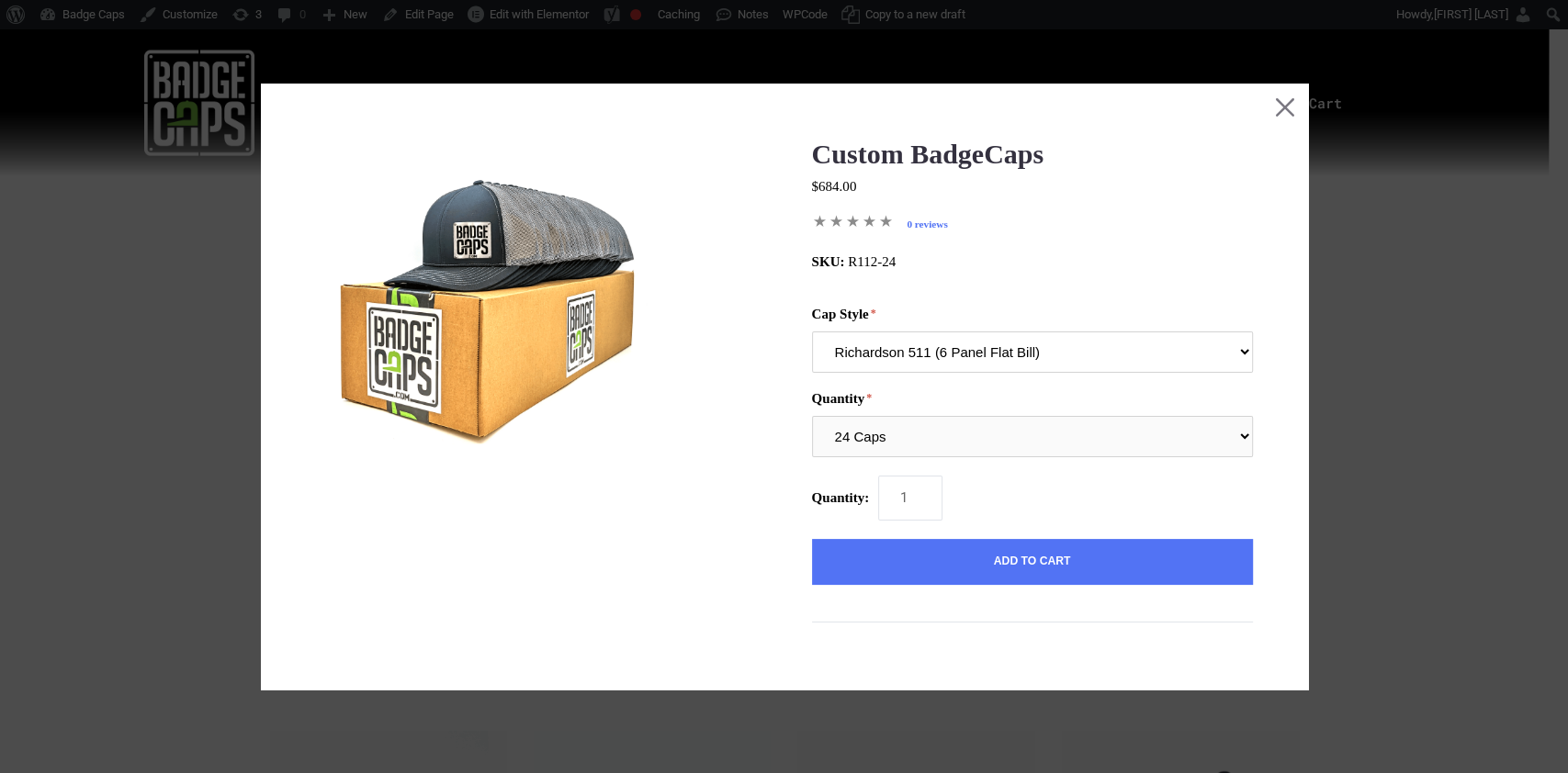 click on "Richardson 112 (Recommended)
Richardson 168 (7 Panel Flat Bill)
Richardson 511 (6 Panel Flat Bill)
Yupoong 6606 (Retro Trucker Cap)
Pacific 104s (Trucker Snapback)" at bounding box center [1032, 352] 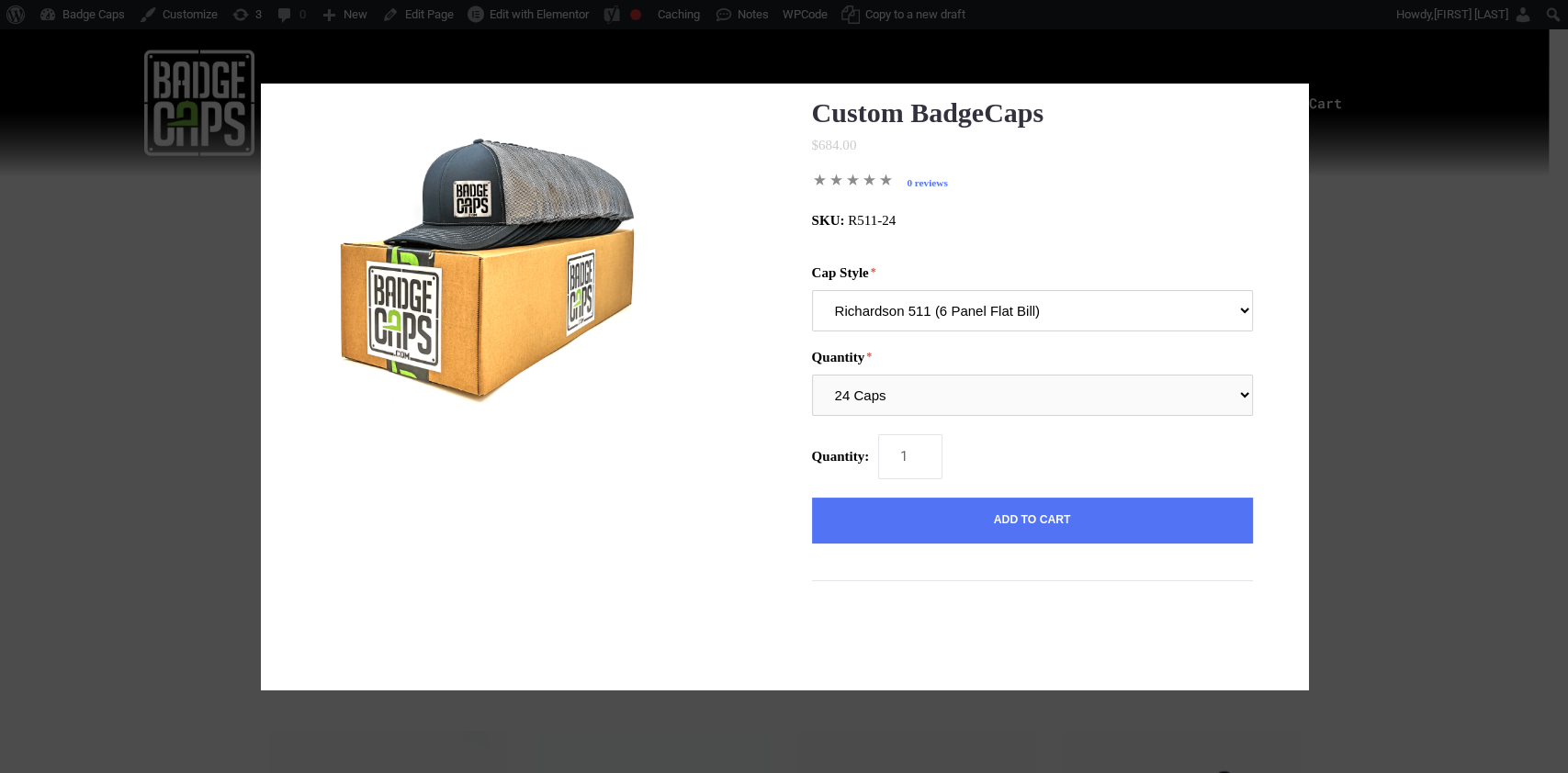 scroll, scrollTop: 62, scrollLeft: 0, axis: vertical 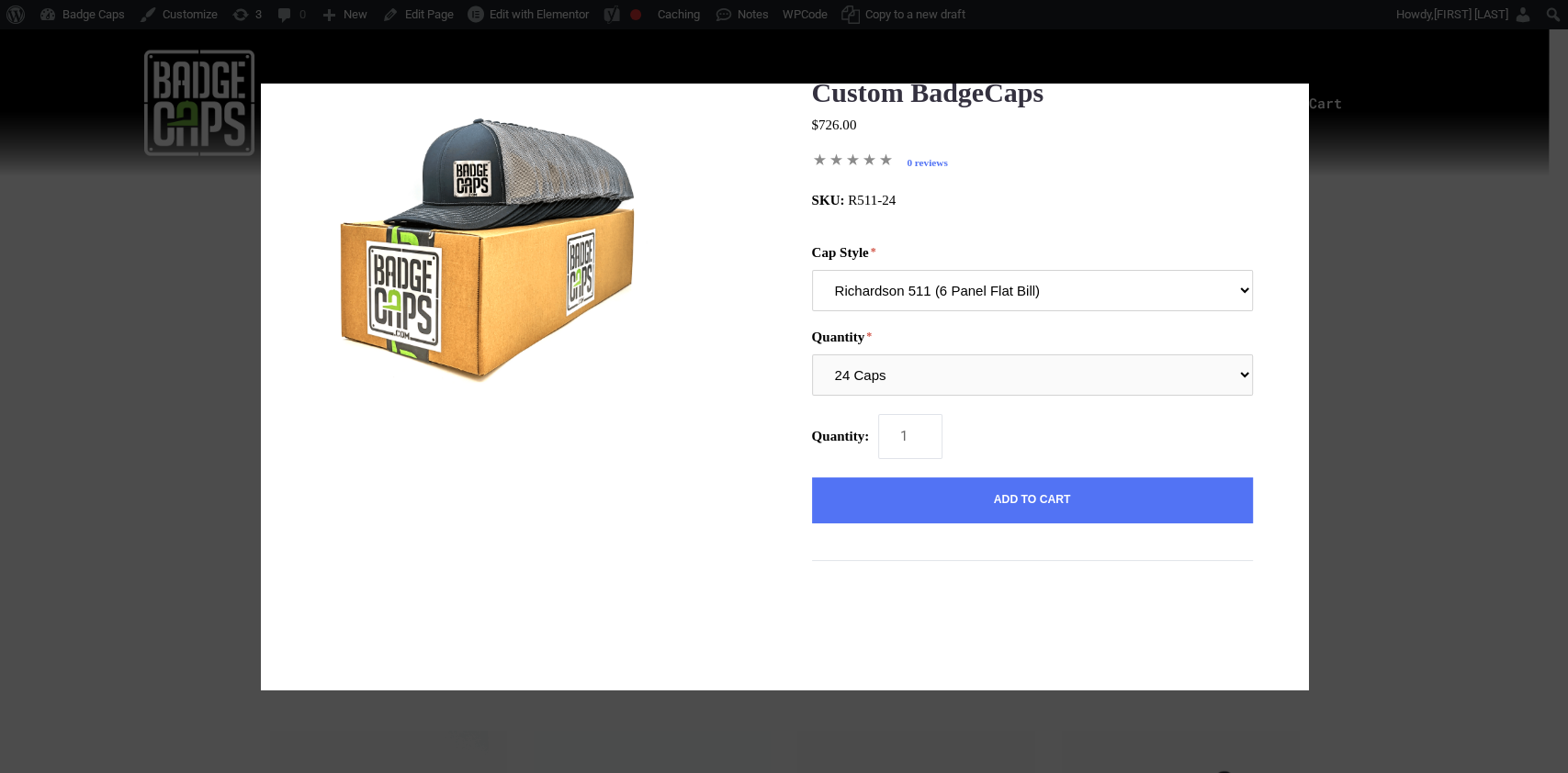 click on "Richardson 112 (Recommended)
Richardson 168 (7 Panel Flat Bill)
Richardson 511 (6 Panel Flat Bill)
Yupoong 6606 (Retro Trucker Cap)
Pacific 104s (Trucker Snapback)" at bounding box center (1032, 290) 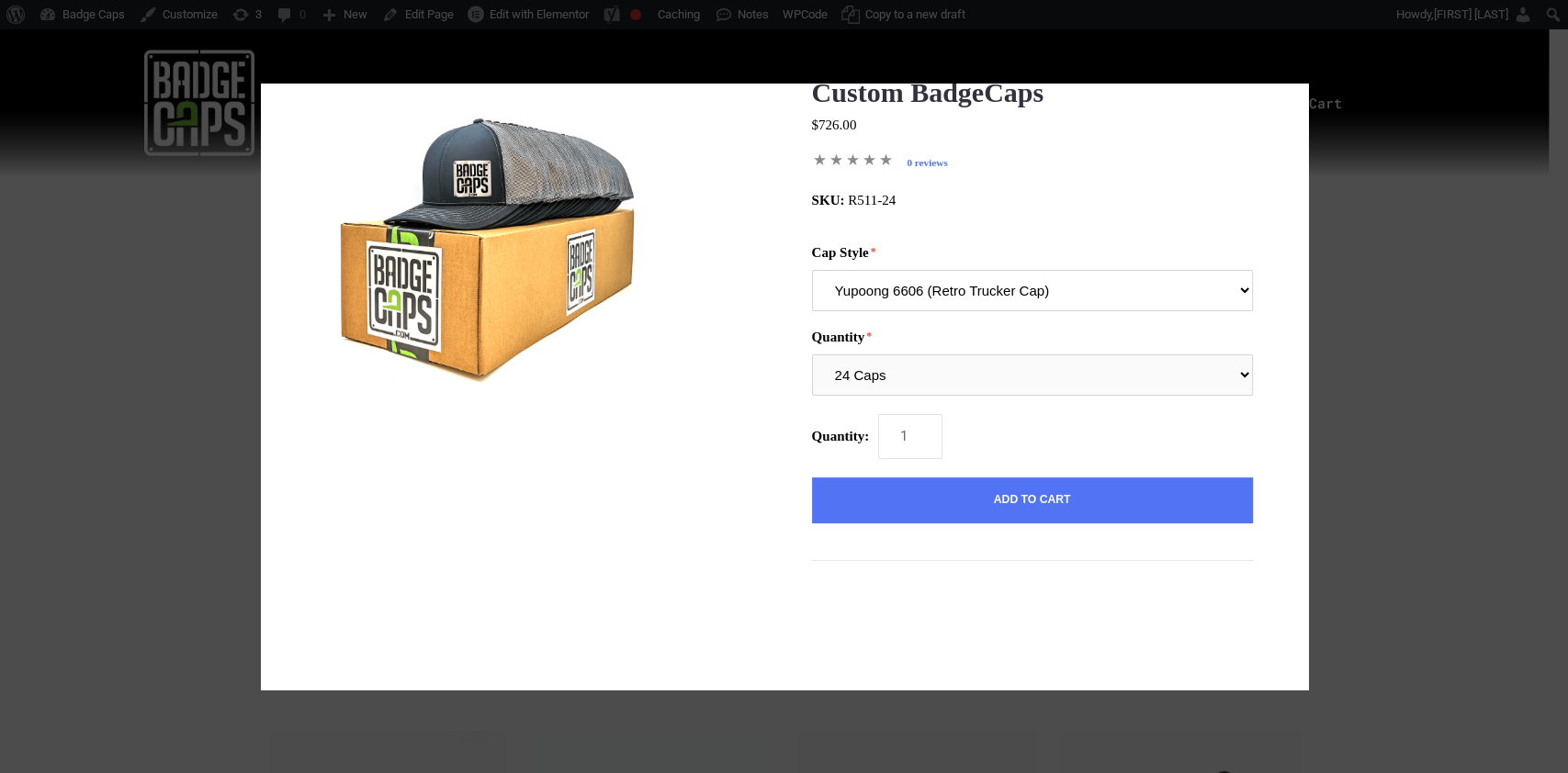 click on "Richardson 112 (Recommended)
Richardson 168 (7 Panel Flat Bill)
Richardson 511 (6 Panel Flat Bill)
Yupoong 6606 (Retro Trucker Cap)
Pacific 104s (Trucker Snapback)" at bounding box center [1032, 290] 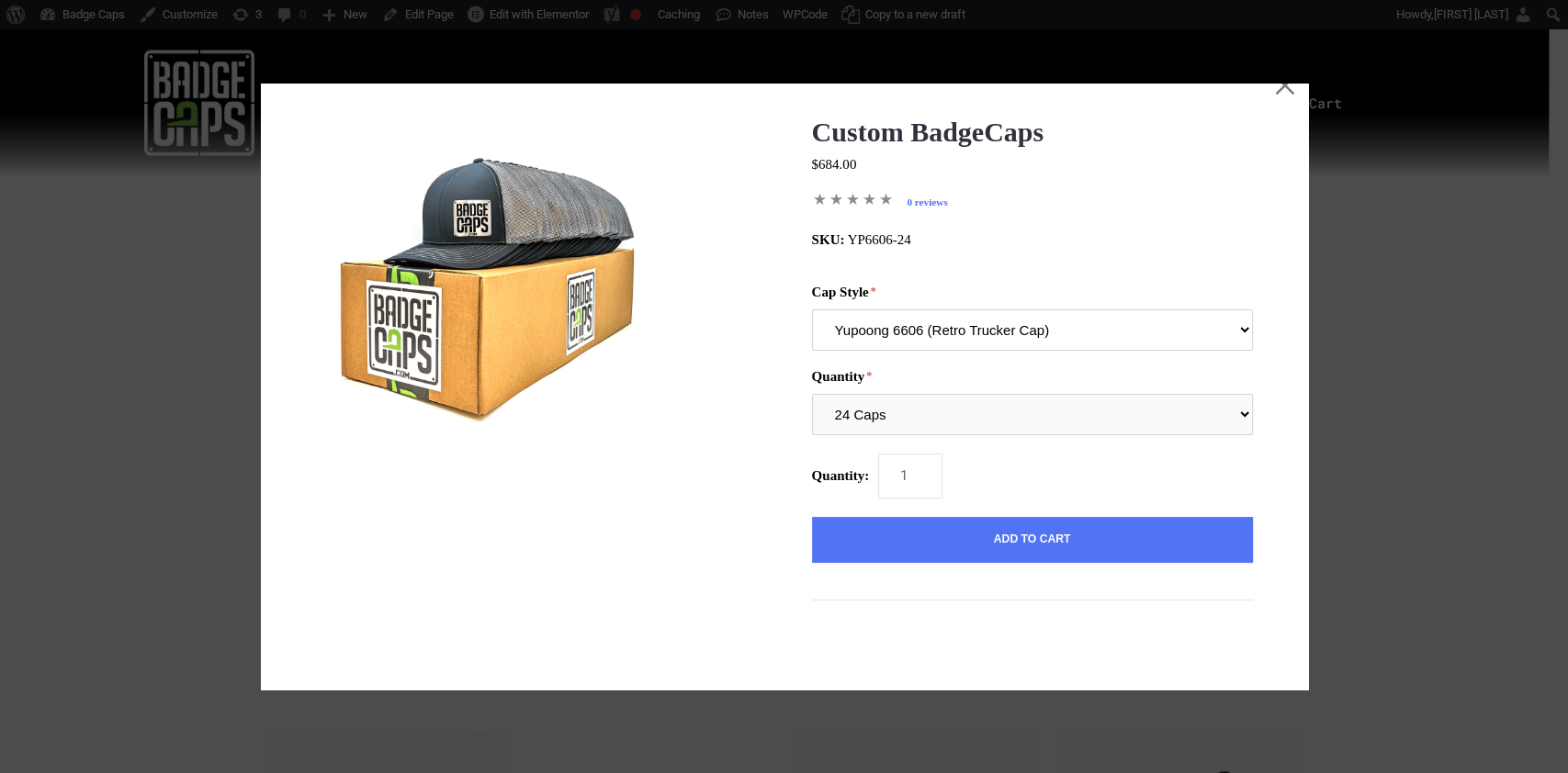 scroll, scrollTop: 0, scrollLeft: 0, axis: both 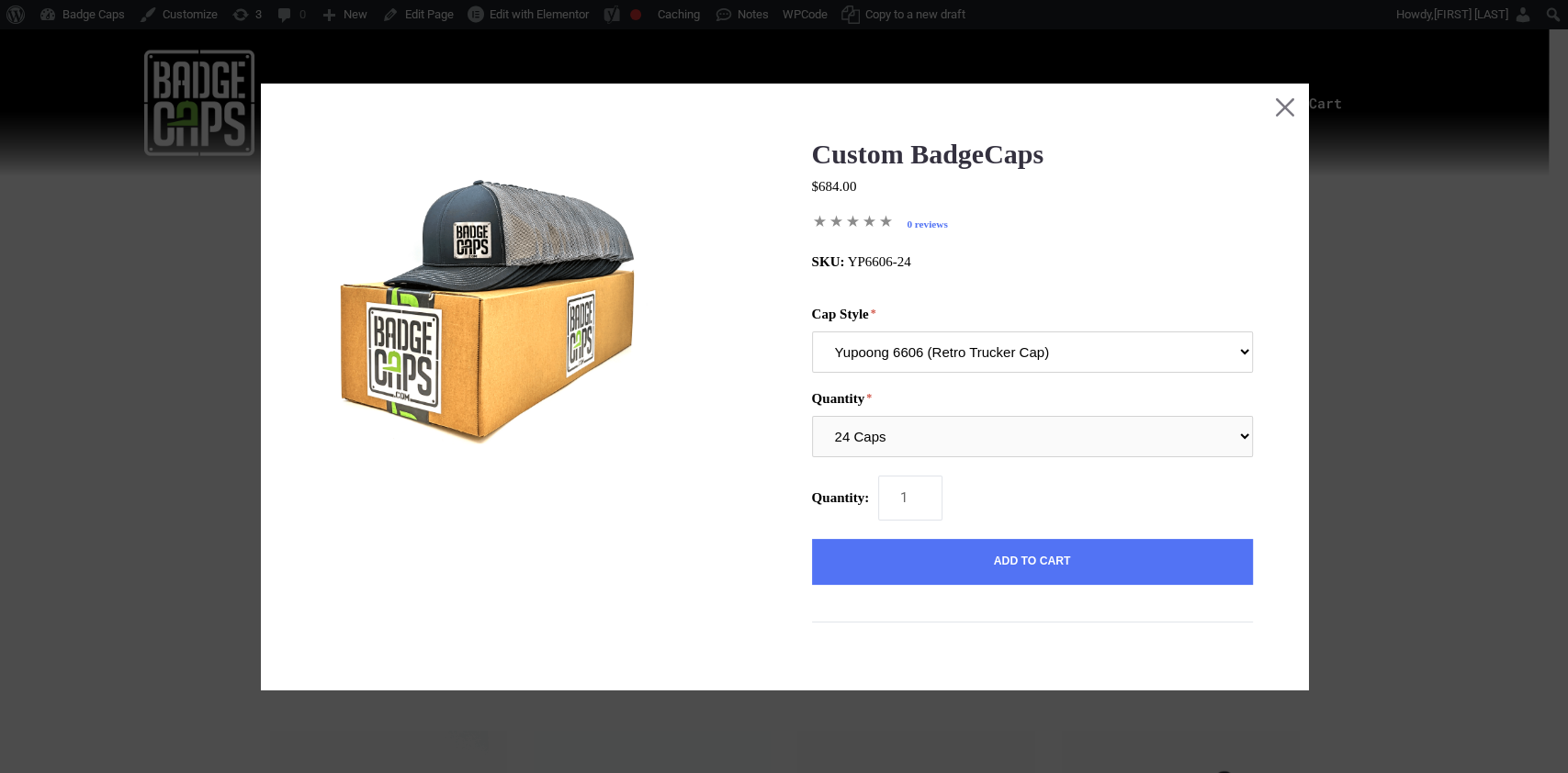 click on "Richardson 112 (Recommended)
Richardson 168 (7 Panel Flat Bill)
Richardson 511 (6 Panel Flat Bill)
Yupoong 6606 (Retro Trucker Cap)
Pacific 104s (Trucker Snapback)" at bounding box center (1032, 352) 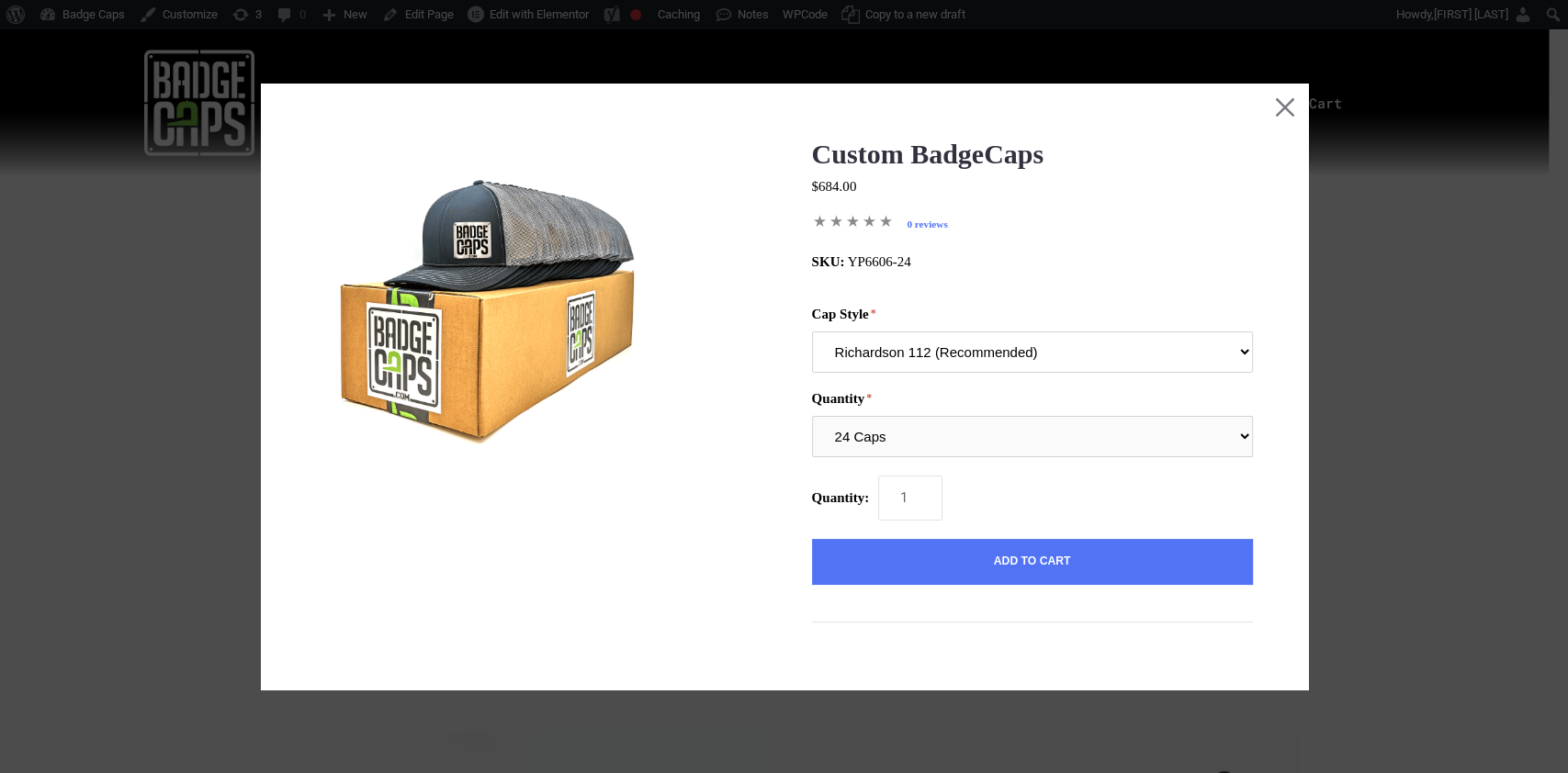 click on "Richardson 112 (Recommended)
Richardson 168 (7 Panel Flat Bill)
Richardson 511 (6 Panel Flat Bill)
Yupoong 6606 (Retro Trucker Cap)
Pacific 104s (Trucker Snapback)" at bounding box center [1032, 352] 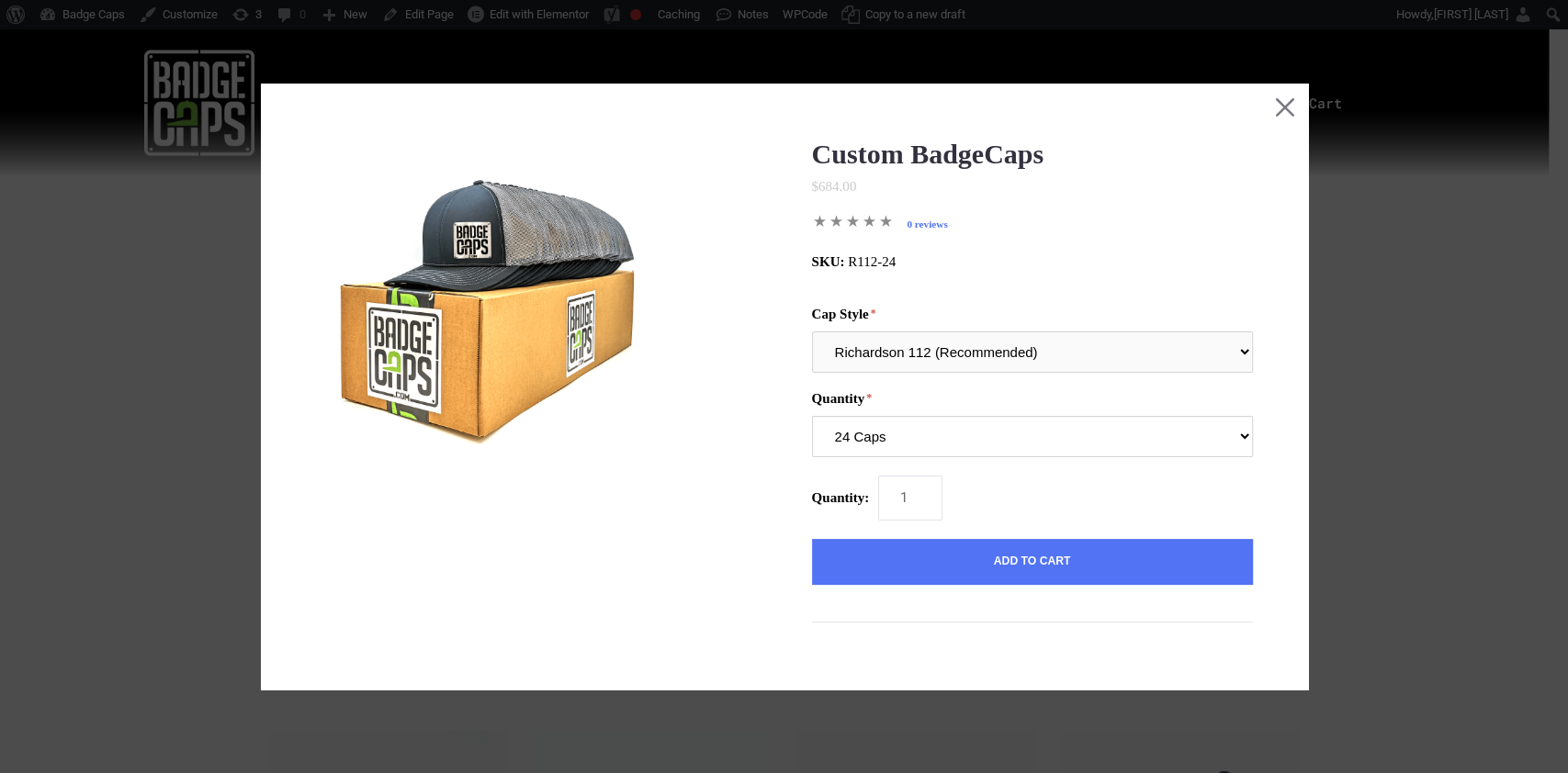 click on "24 Caps
48 Caps
96 Caps
144 Caps (Full Case)" at bounding box center (1032, 436) 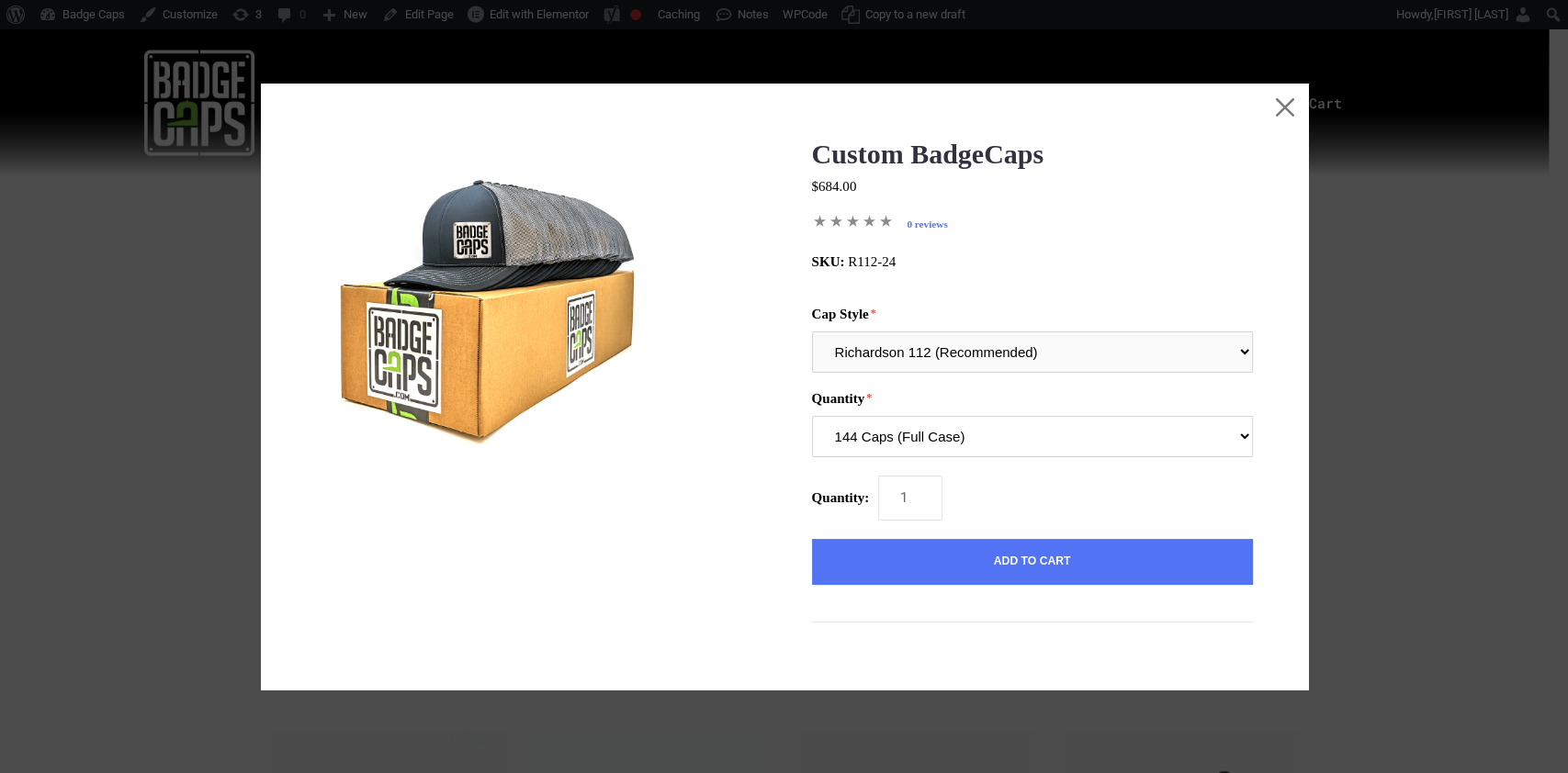 click on "24 Caps
48 Caps
96 Caps
144 Caps (Full Case)" at bounding box center [1032, 436] 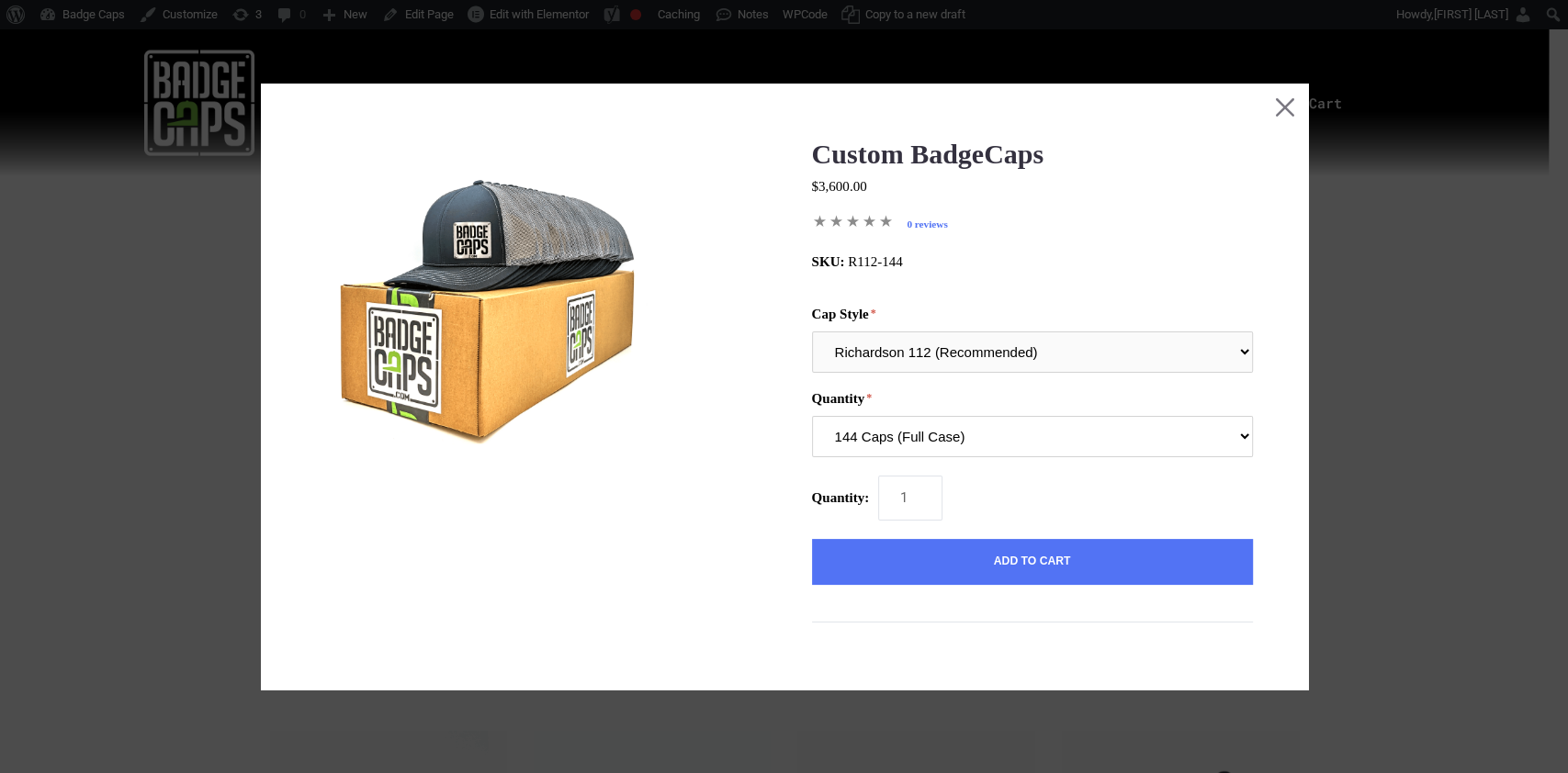 click on "24 Caps
48 Caps
96 Caps
144 Caps (Full Case)" at bounding box center (1032, 436) 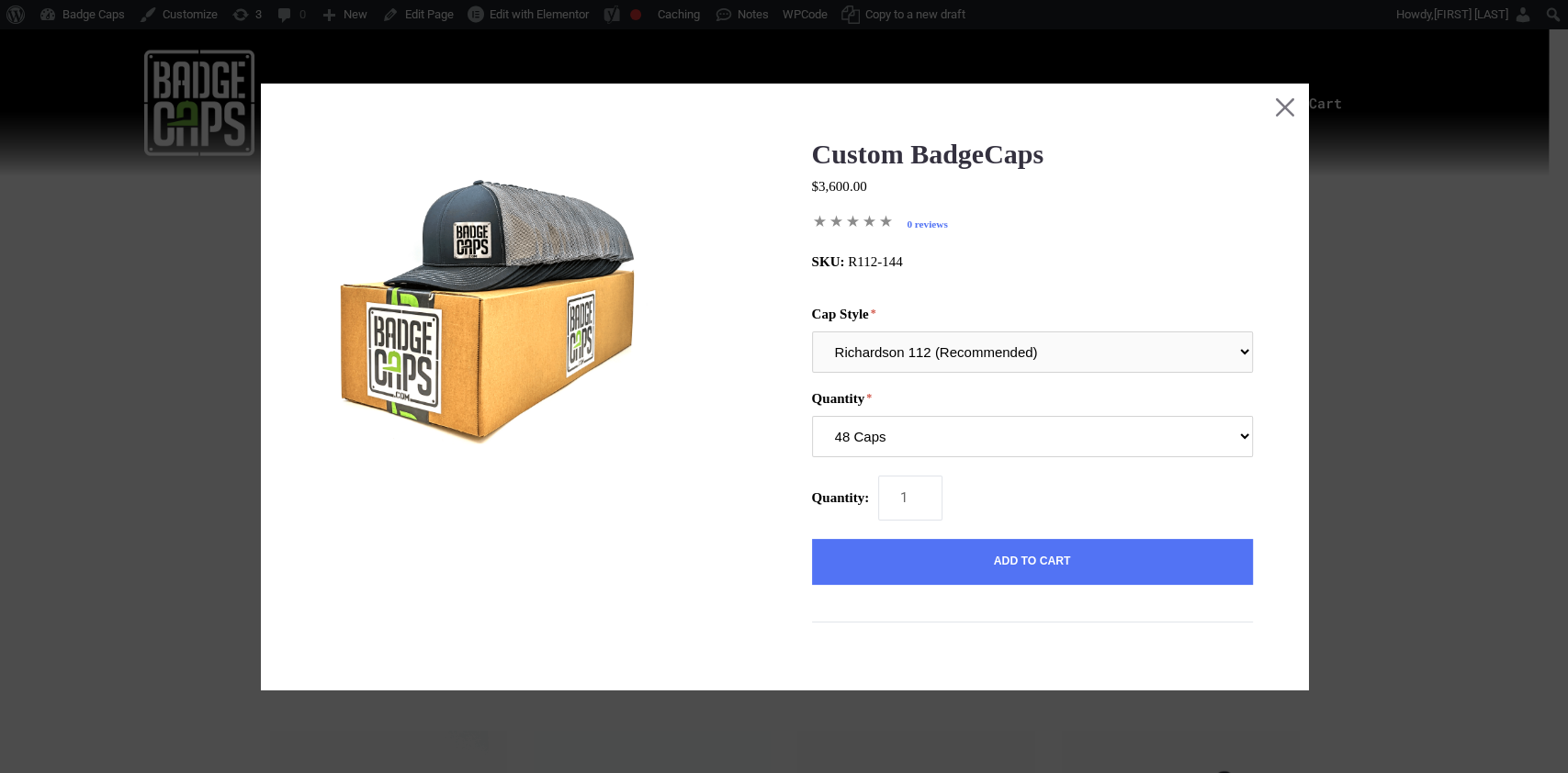 click on "24 Caps
48 Caps
96 Caps
144 Caps (Full Case)" at bounding box center [1032, 436] 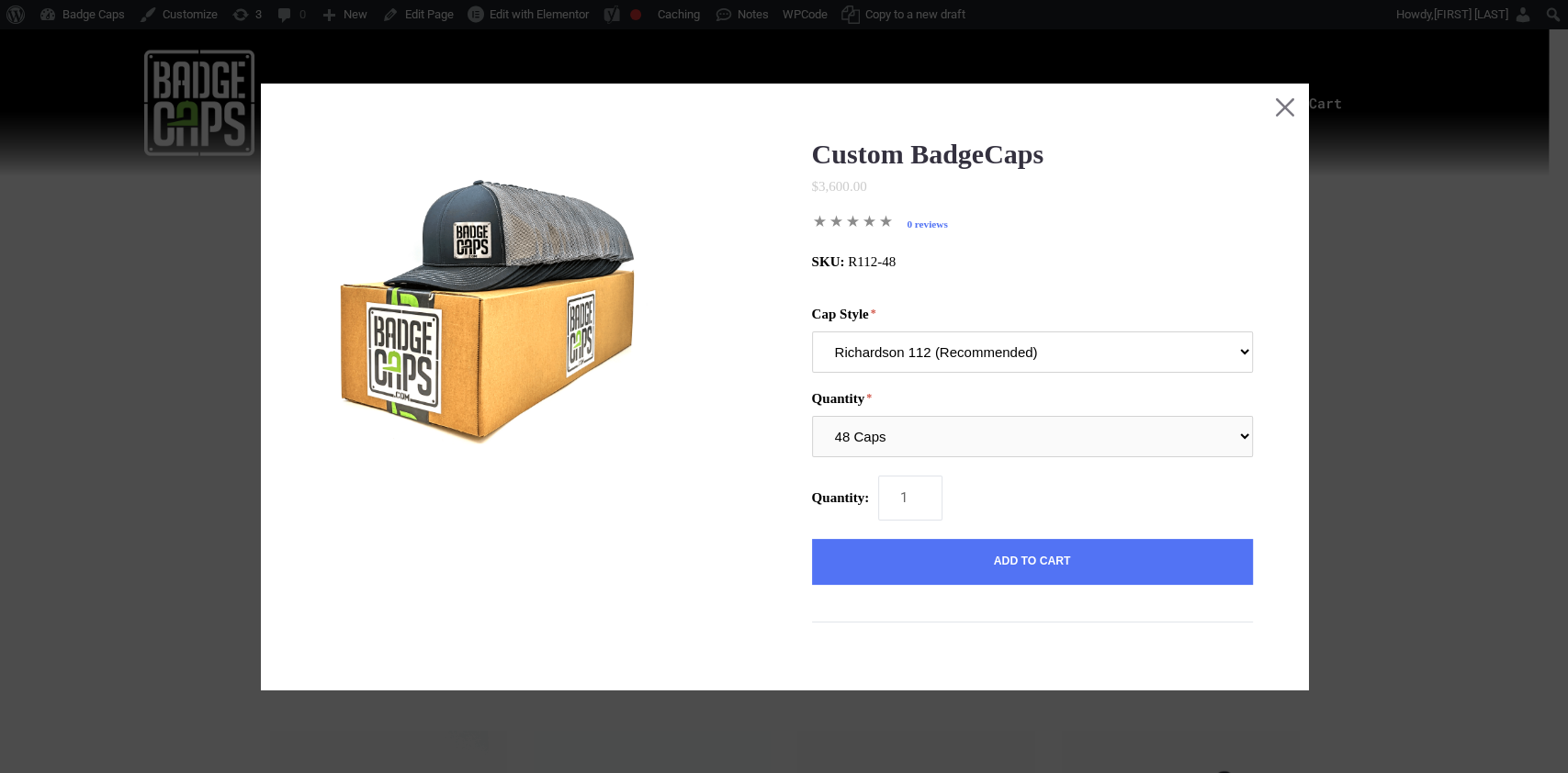click on "Richardson 112 (Recommended)
Richardson 168 (7 Panel Flat Bill)
Richardson 511 (6 Panel Flat Bill)
Yupoong 6606 (Retro Trucker Cap)
Pacific 104s (Trucker Snapback)" at bounding box center (1032, 352) 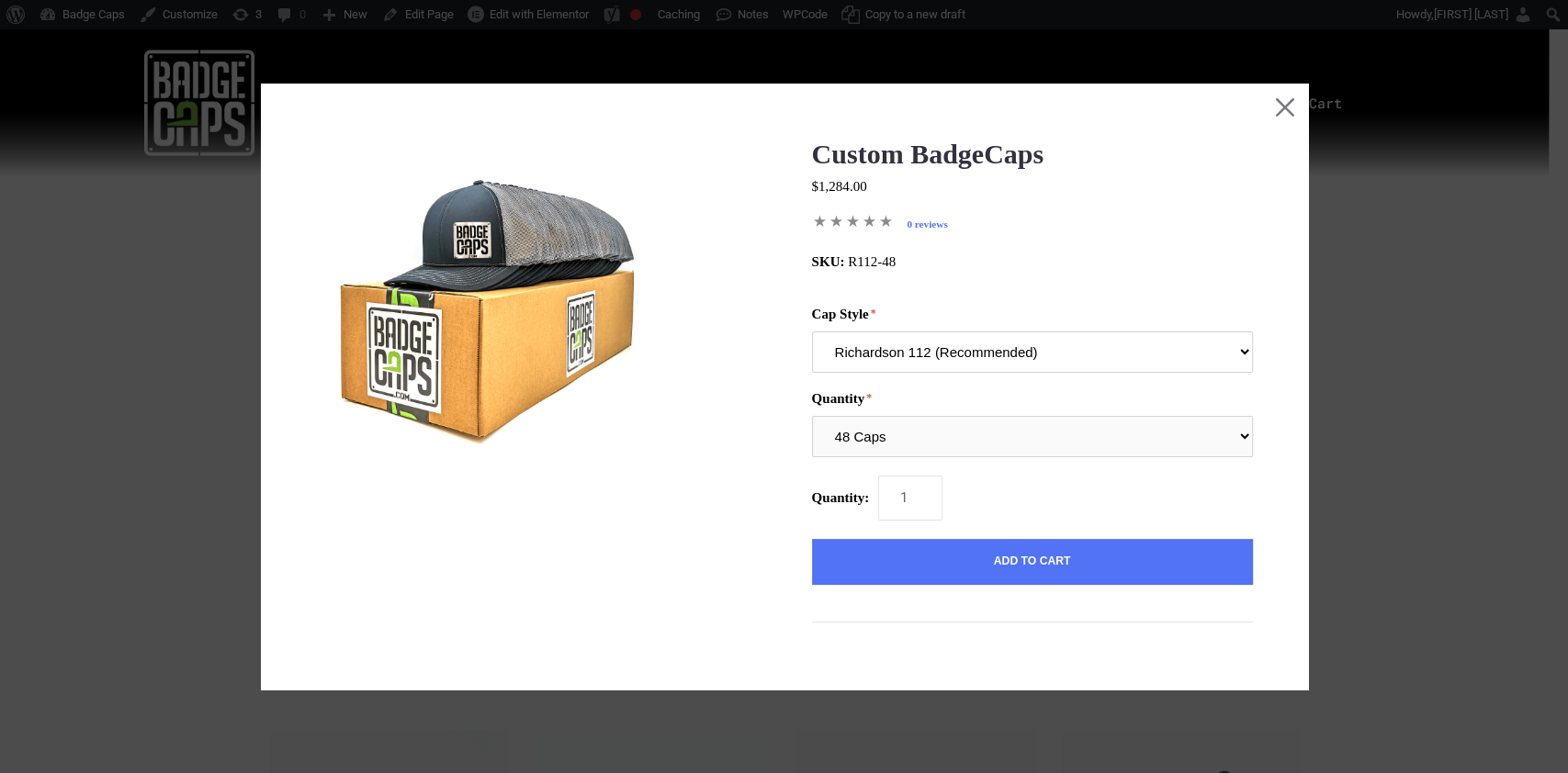 click on "Richardson 112 (Recommended)
Richardson 168 (7 Panel Flat Bill)
Richardson 511 (6 Panel Flat Bill)
Yupoong 6606 (Retro Trucker Cap)
Pacific 104s (Trucker Snapback)" at bounding box center [1032, 352] 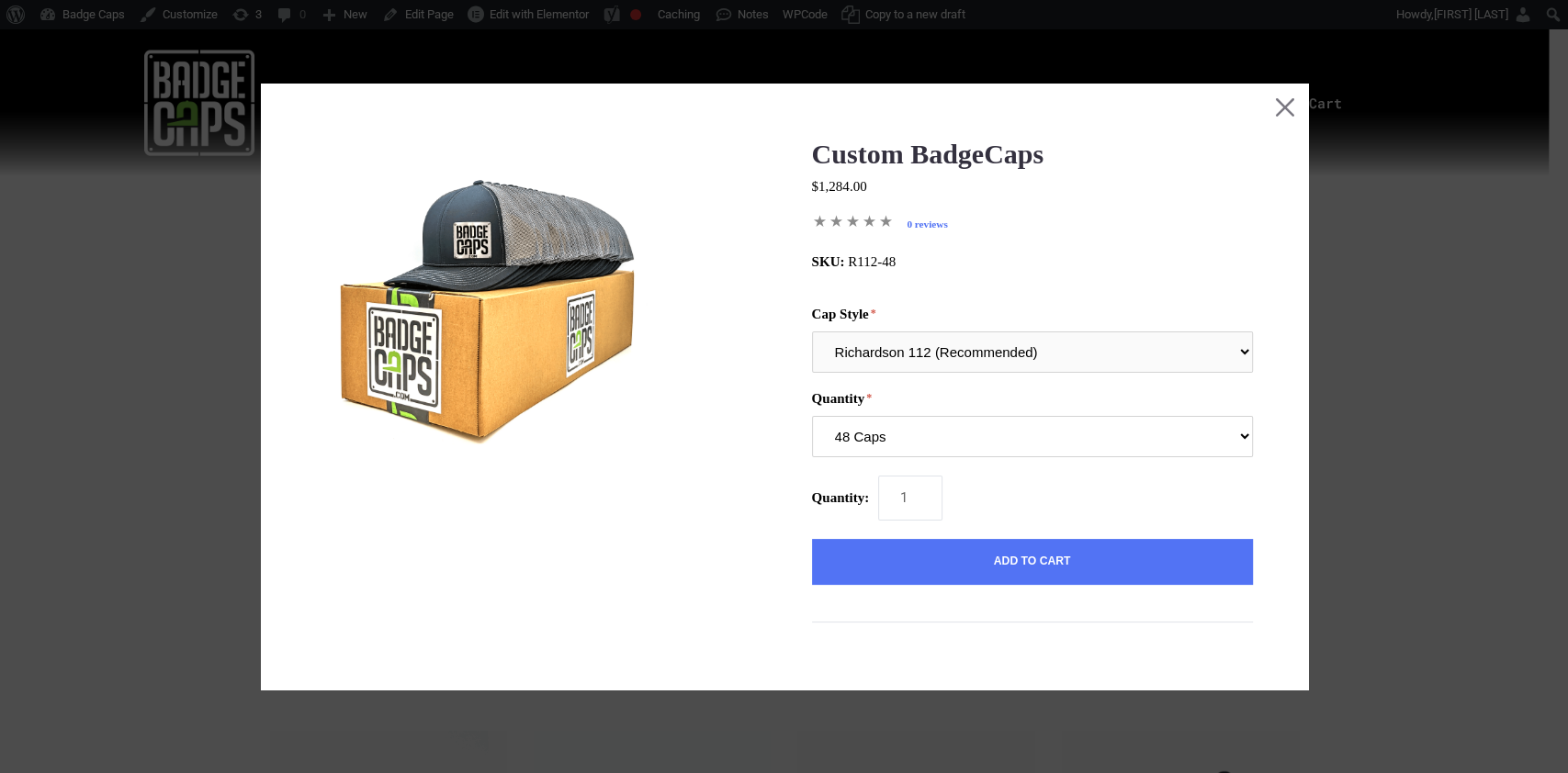click on "24 Caps
48 Caps
96 Caps
144 Caps (Full Case)" at bounding box center (1032, 436) 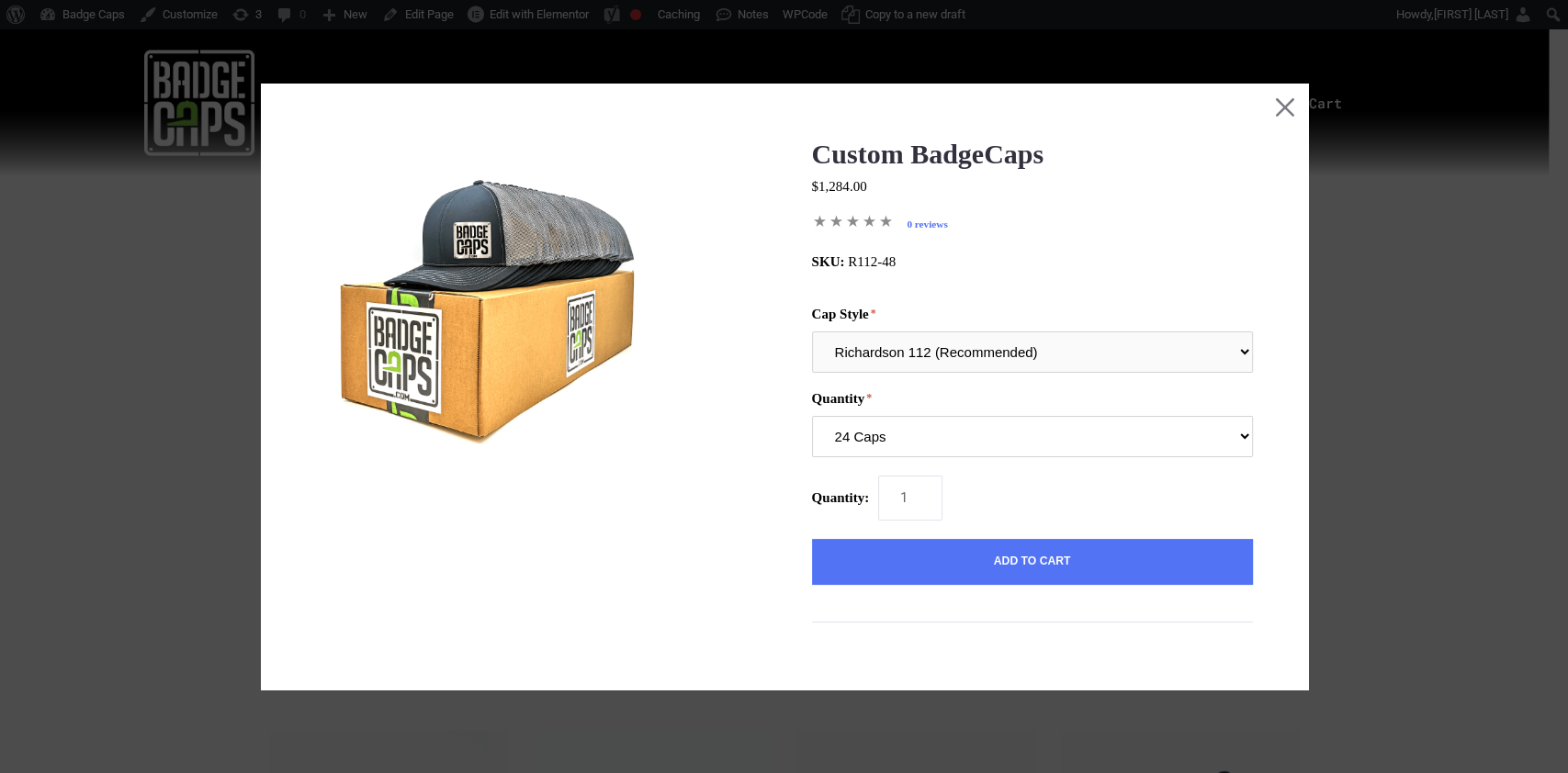 click on "24 Caps
48 Caps
96 Caps
144 Caps (Full Case)" at bounding box center [1032, 436] 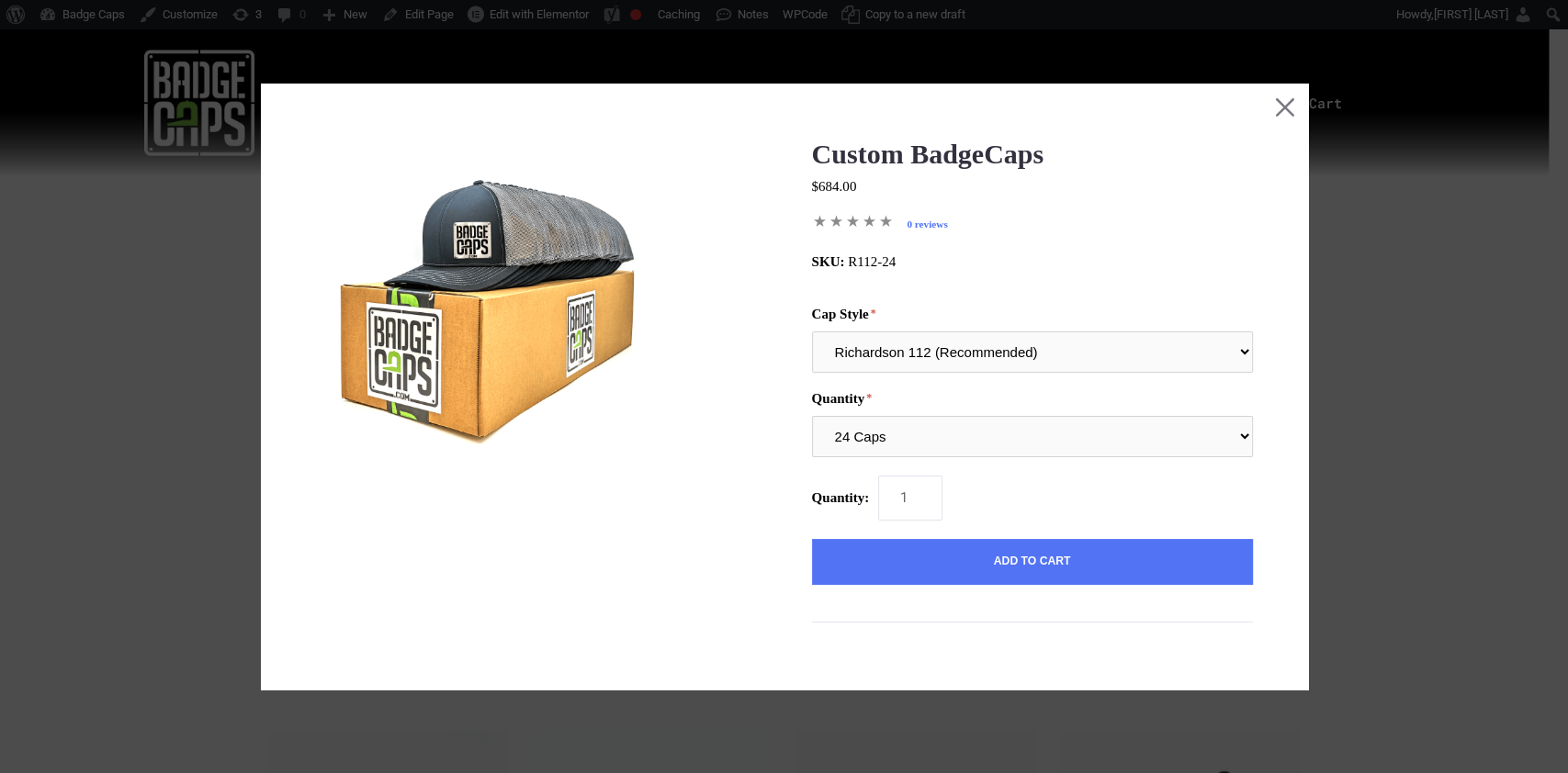 click on "Quantity:
1" at bounding box center (1032, 498) 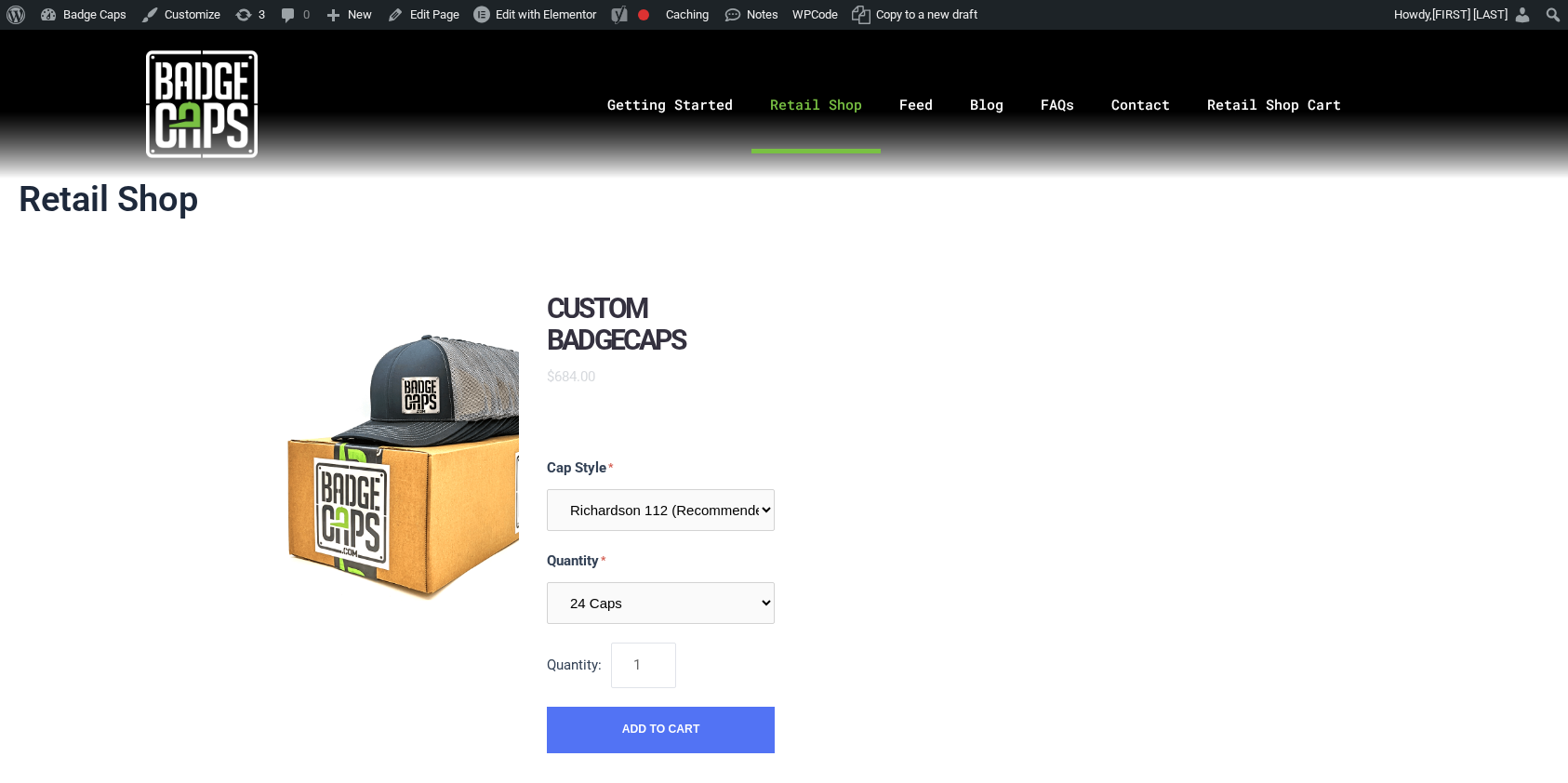 scroll, scrollTop: 0, scrollLeft: 0, axis: both 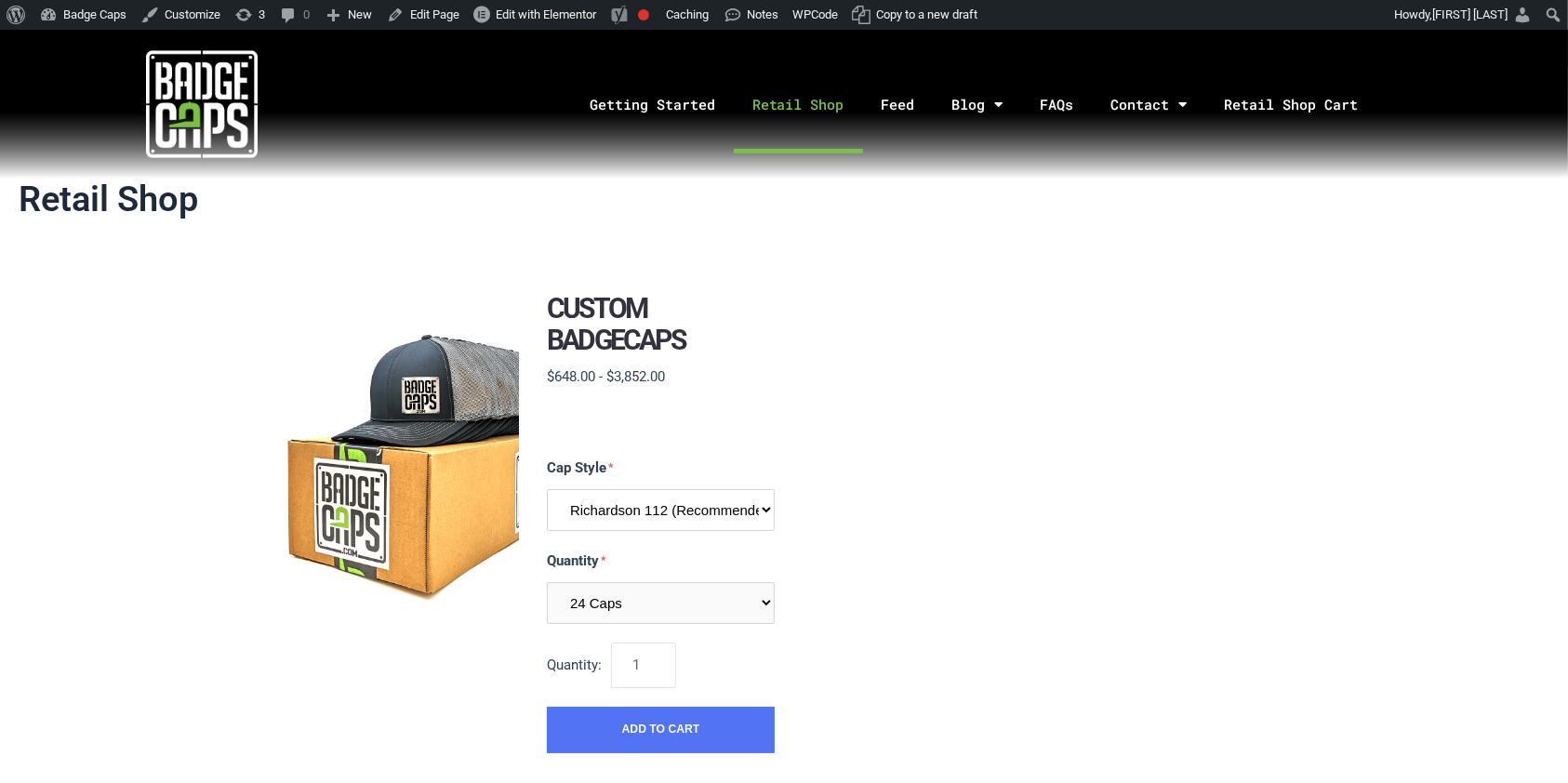 drag, startPoint x: 753, startPoint y: 463, endPoint x: 752, endPoint y: 495, distance: 32.0156 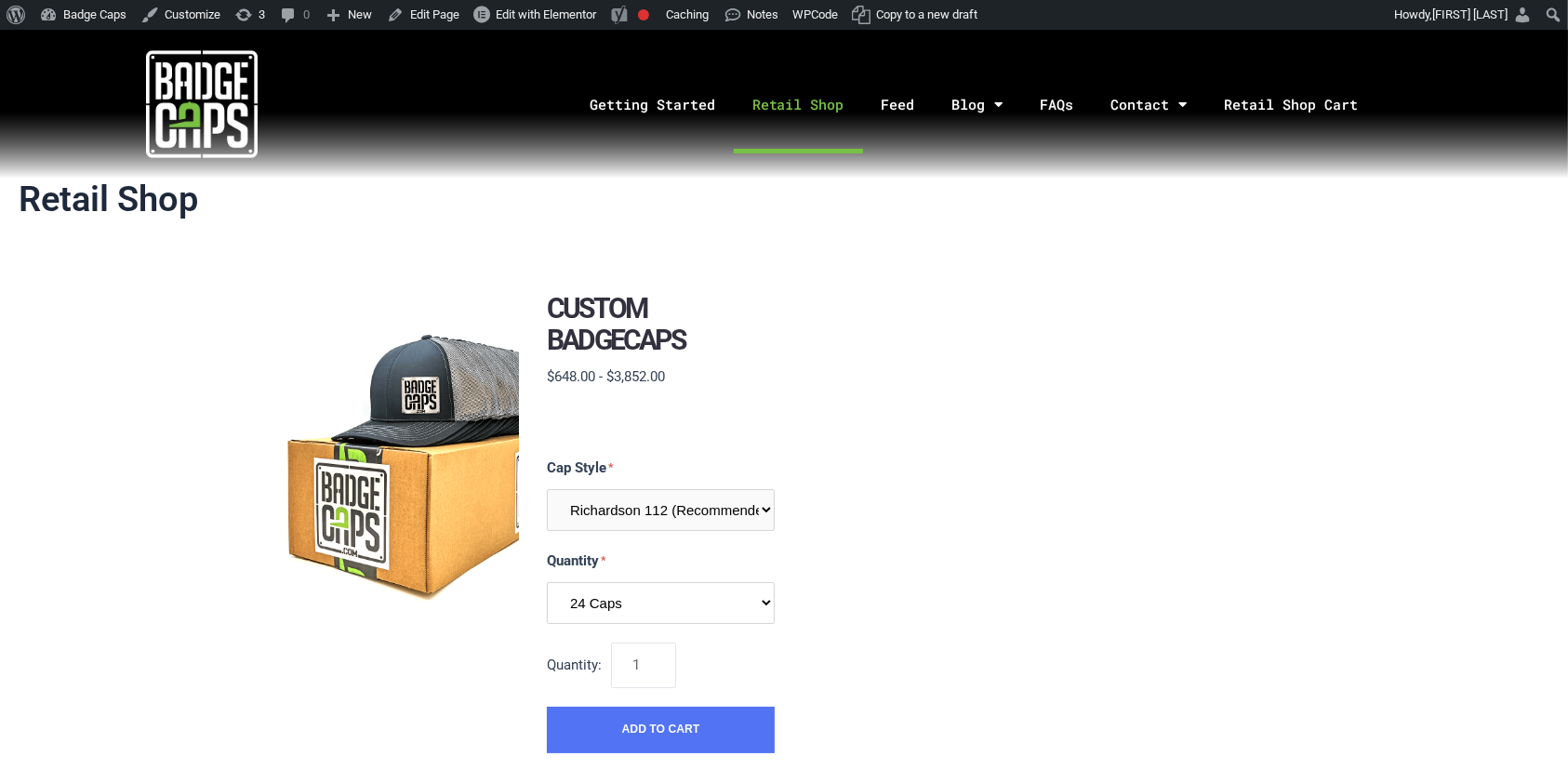 drag, startPoint x: 737, startPoint y: 573, endPoint x: 707, endPoint y: 572, distance: 30.01666 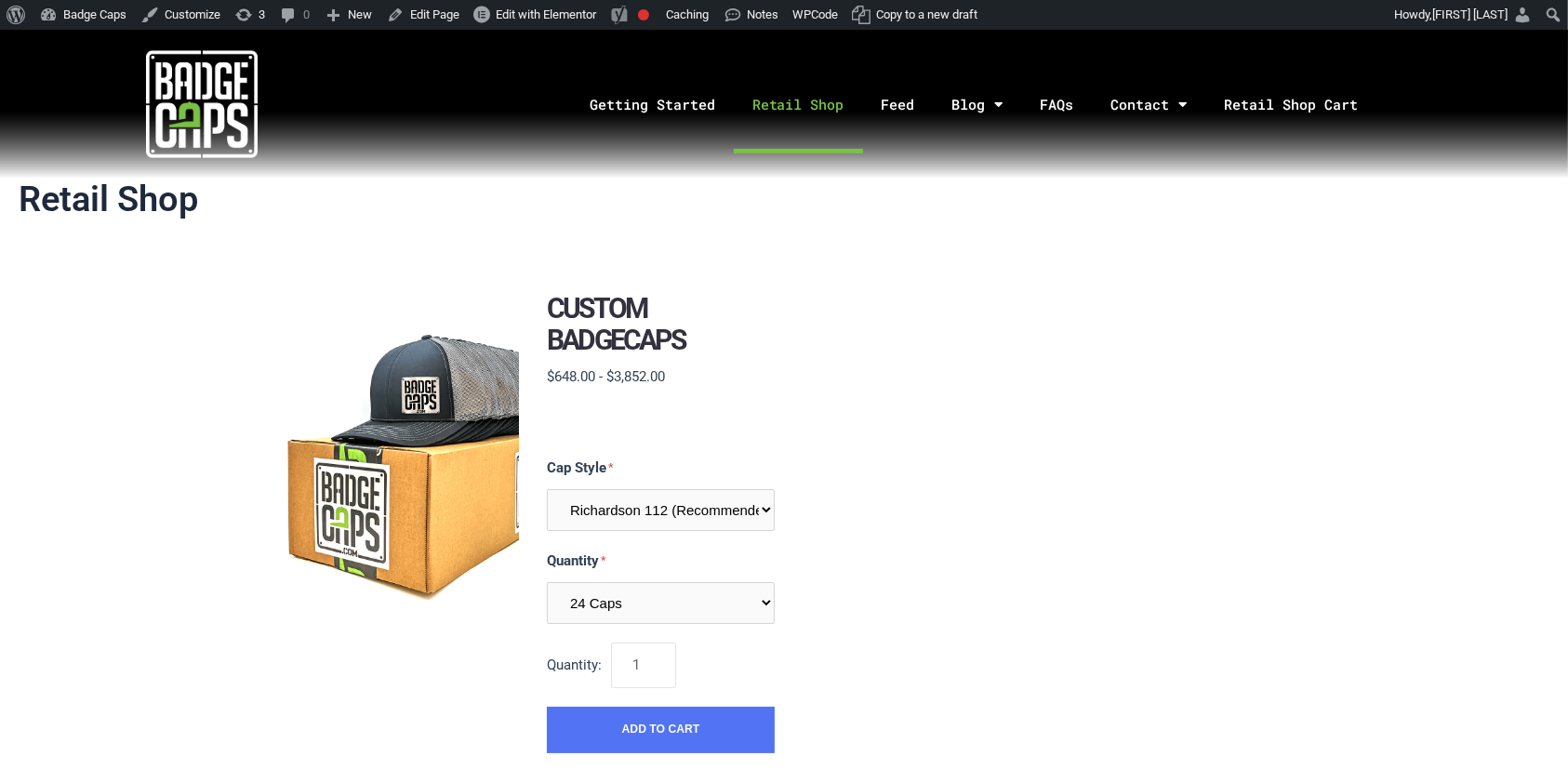 click at bounding box center (1049, 523) 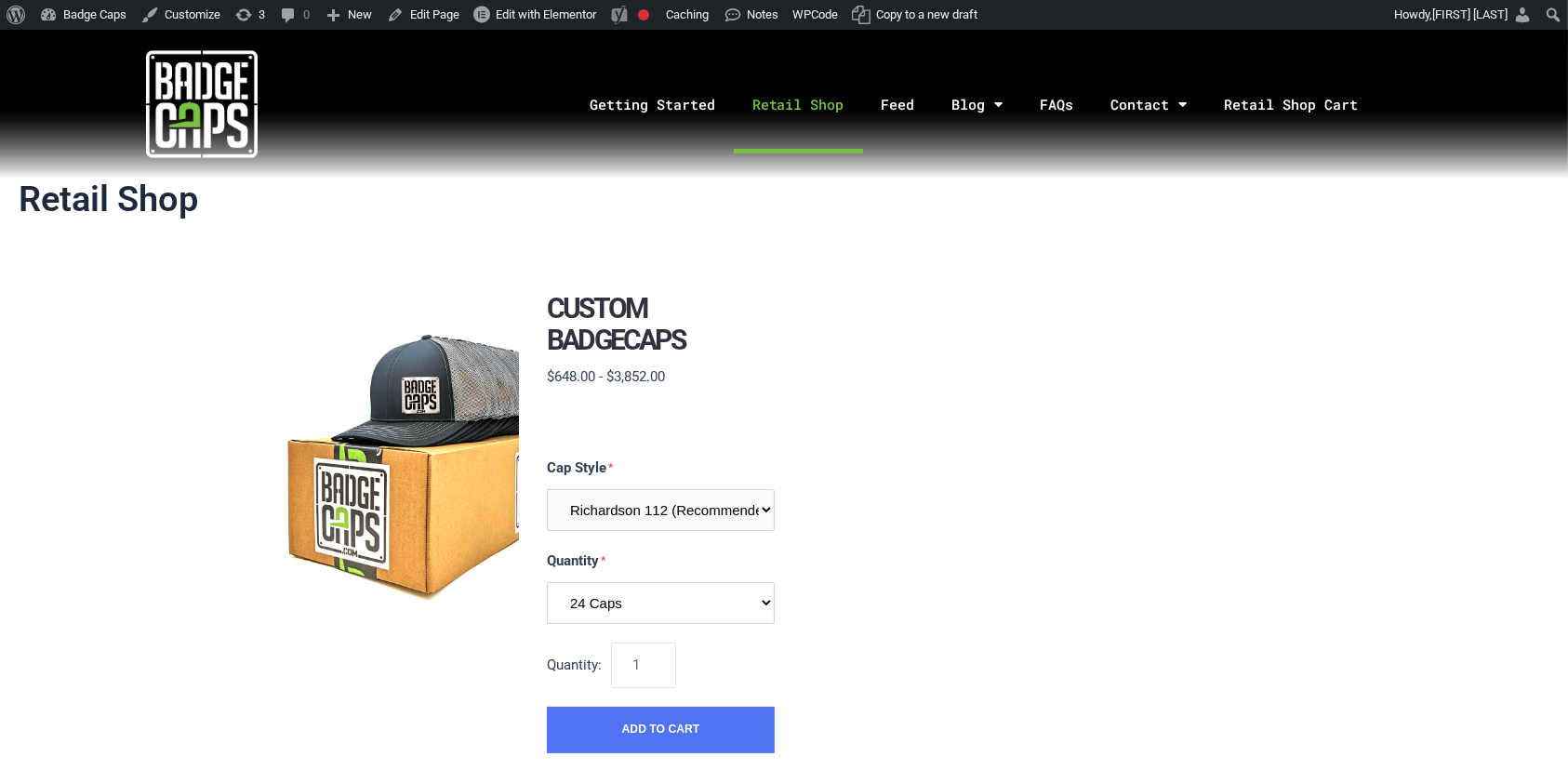 click on "24 Caps
48 Caps
96 Caps
144 Caps (Full Case)" at bounding box center (660, 603) 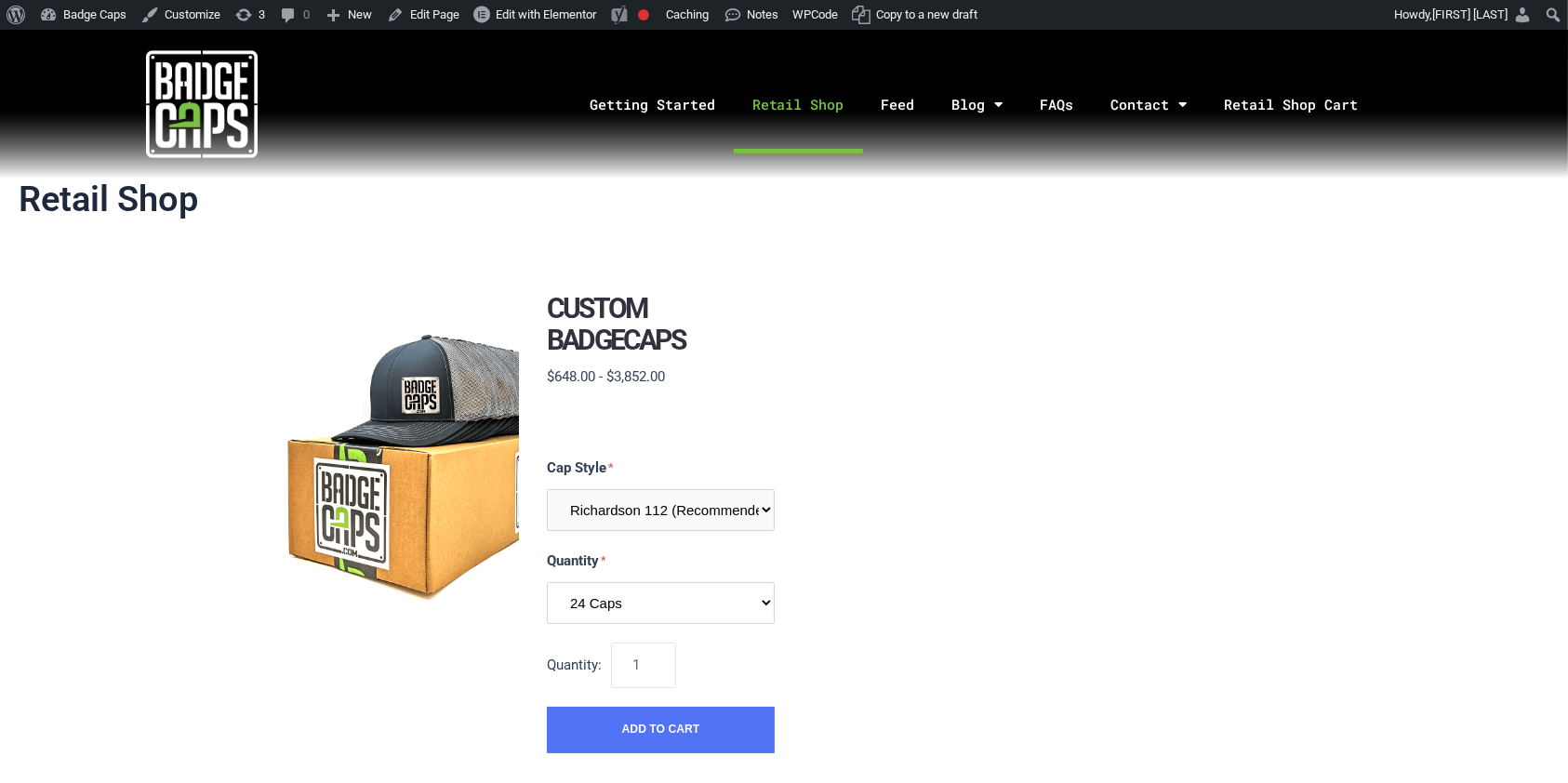 select on "186" 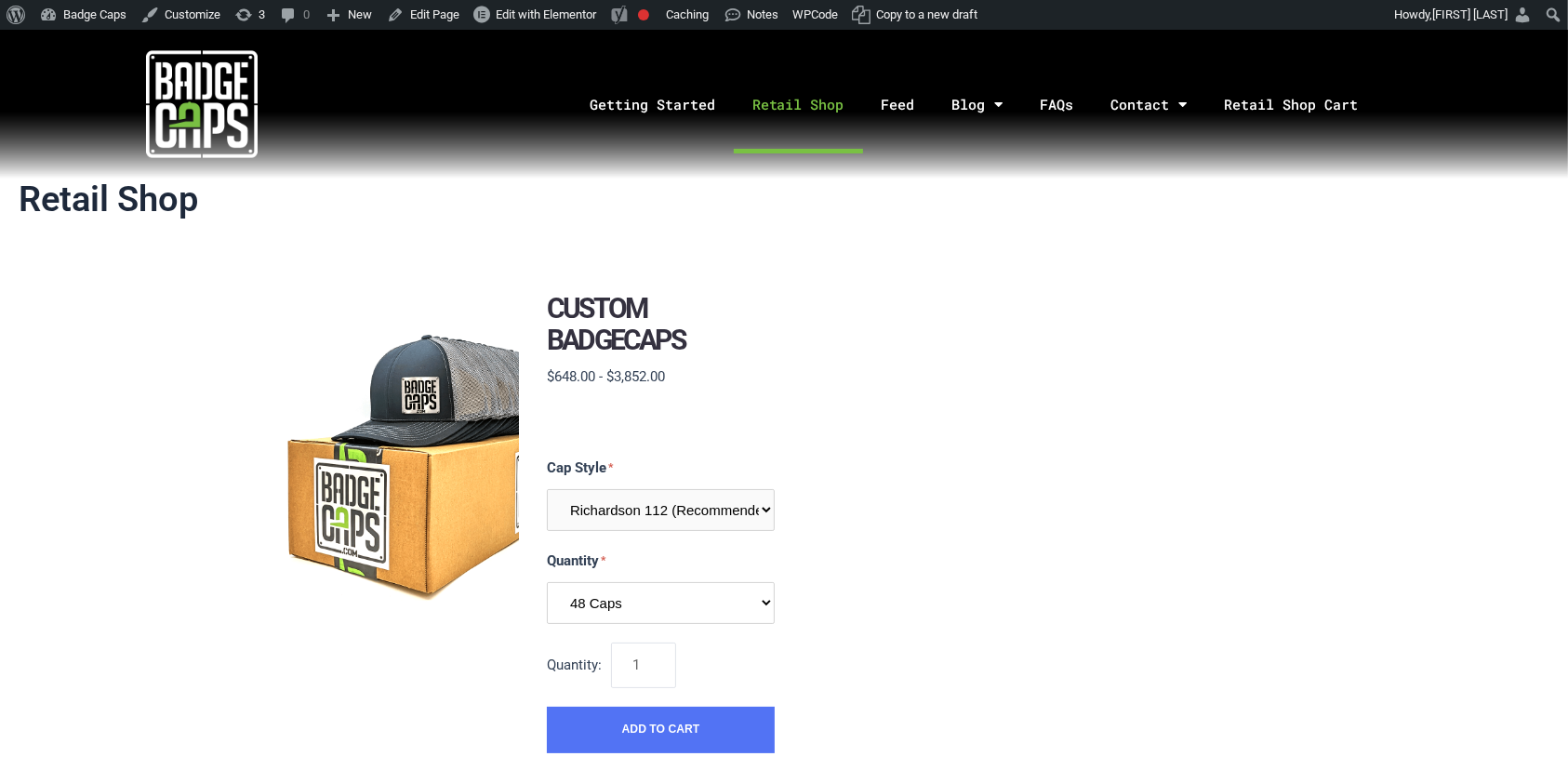 click on "24 Caps
48 Caps
96 Caps
144 Caps (Full Case)" at bounding box center [660, 603] 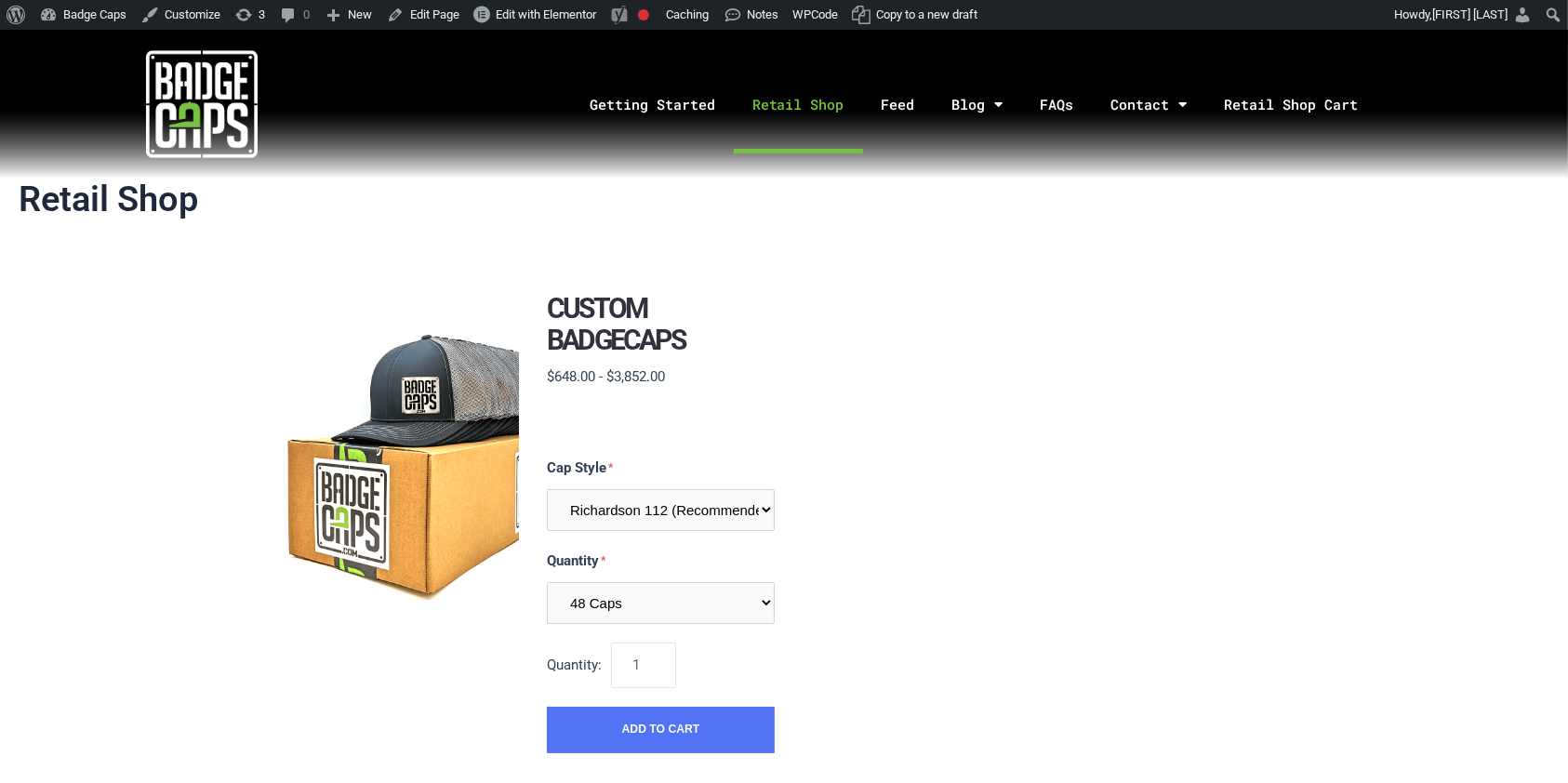 click at bounding box center (1049, 523) 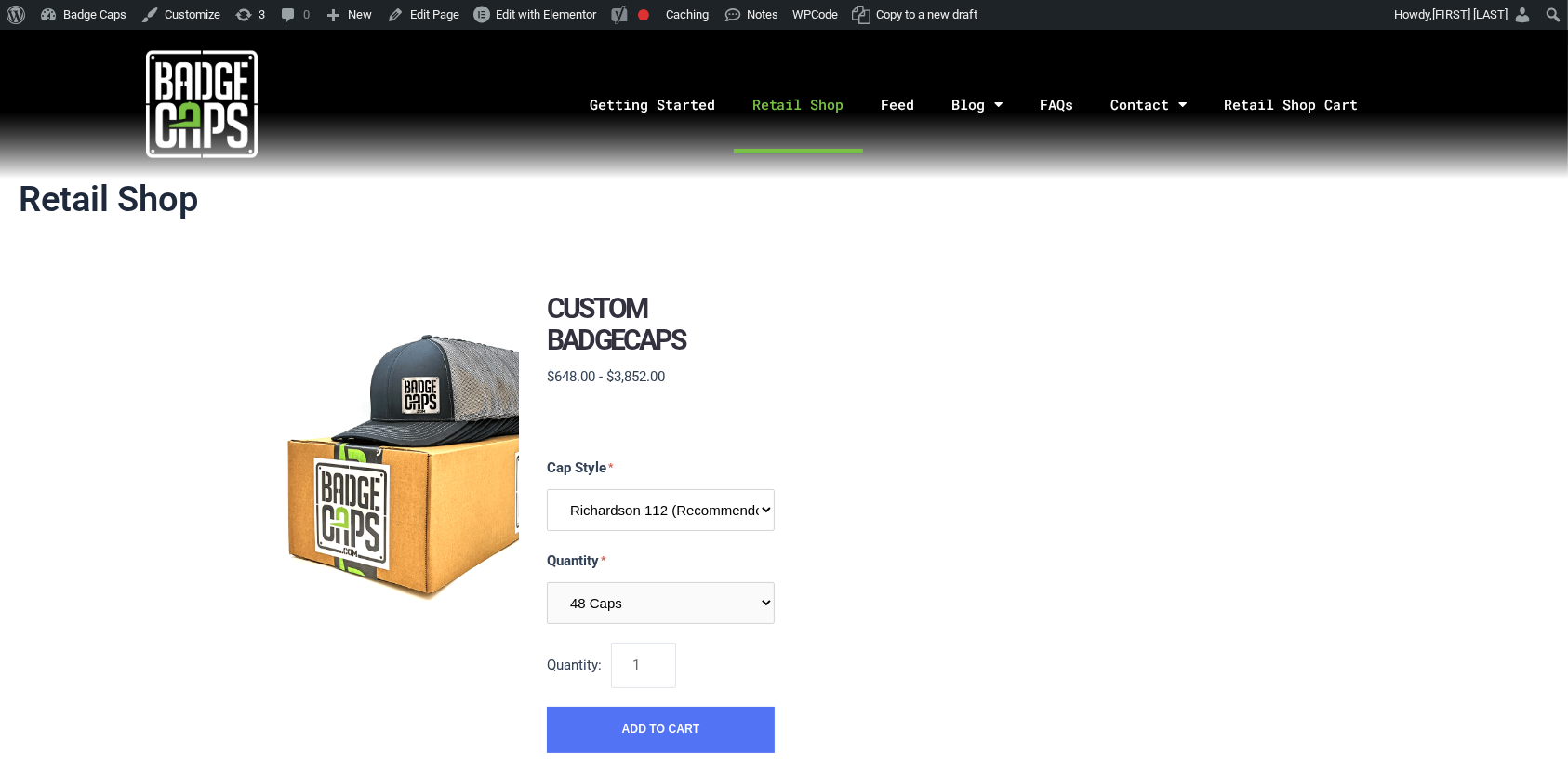 click on "Richardson 112 (Recommended)
Richardson 168 (7 Panel Flat Bill)
Richardson 511 (6 Panel Flat Bill)
Yupoong 6606 (Retro Trucker Cap)
Pacific 104s (Trucker Snapback)" at bounding box center (660, 510) 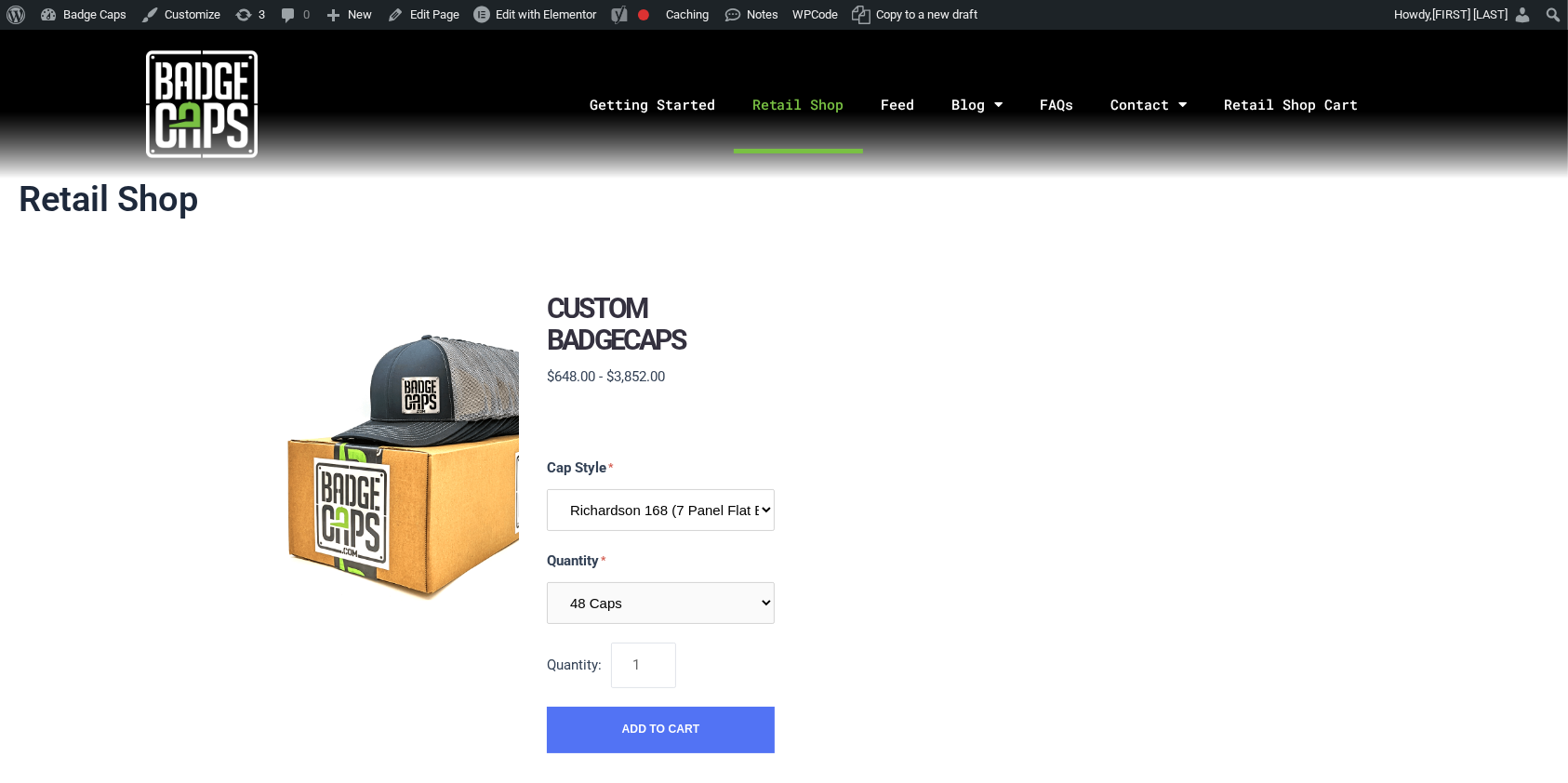 click on "Richardson 112 (Recommended)
Richardson 168 (7 Panel Flat Bill)
Richardson 511 (6 Panel Flat Bill)
Yupoong 6606 (Retro Trucker Cap)
Pacific 104s (Trucker Snapback)" at bounding box center [660, 510] 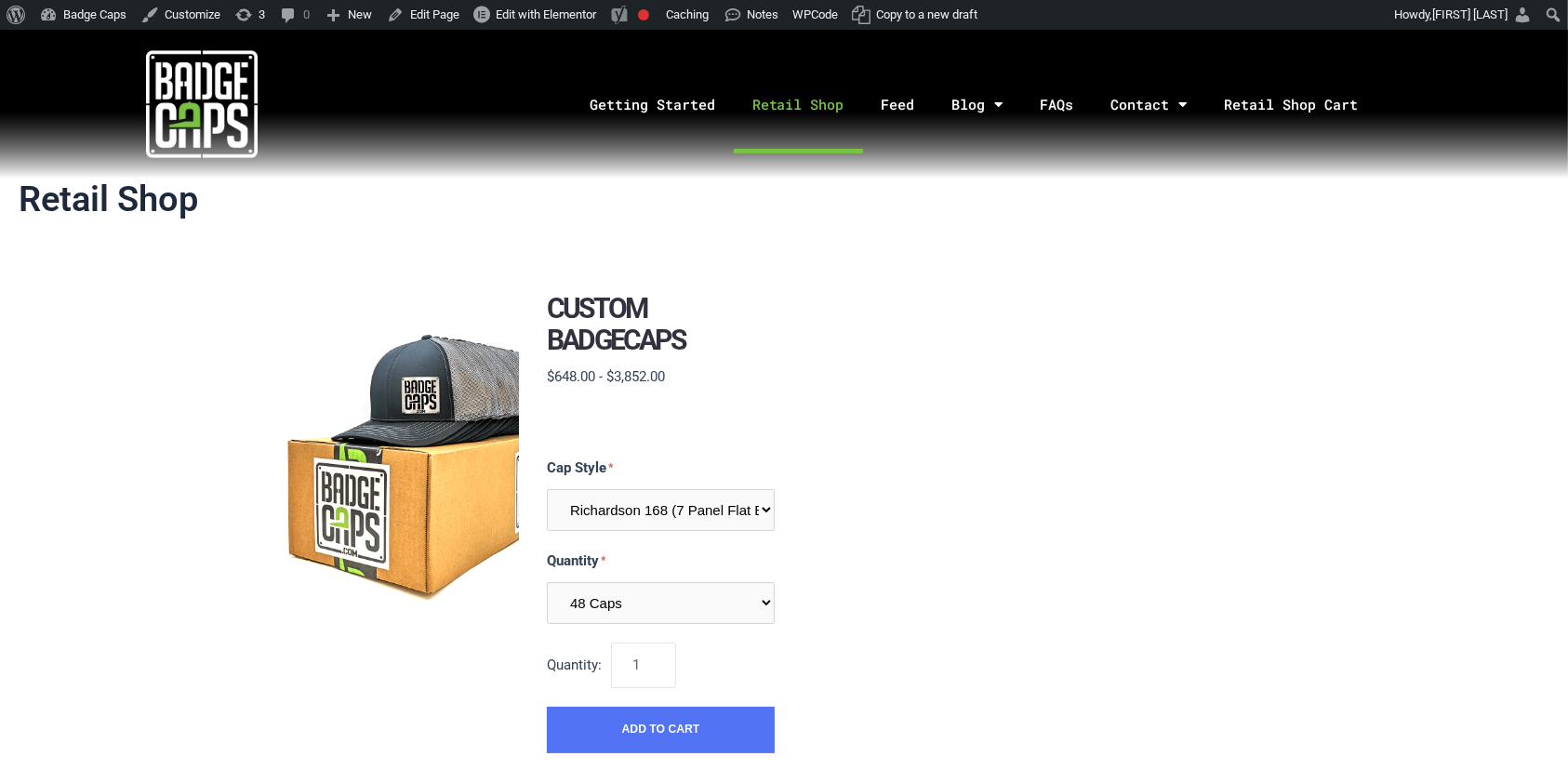 click at bounding box center (1049, 523) 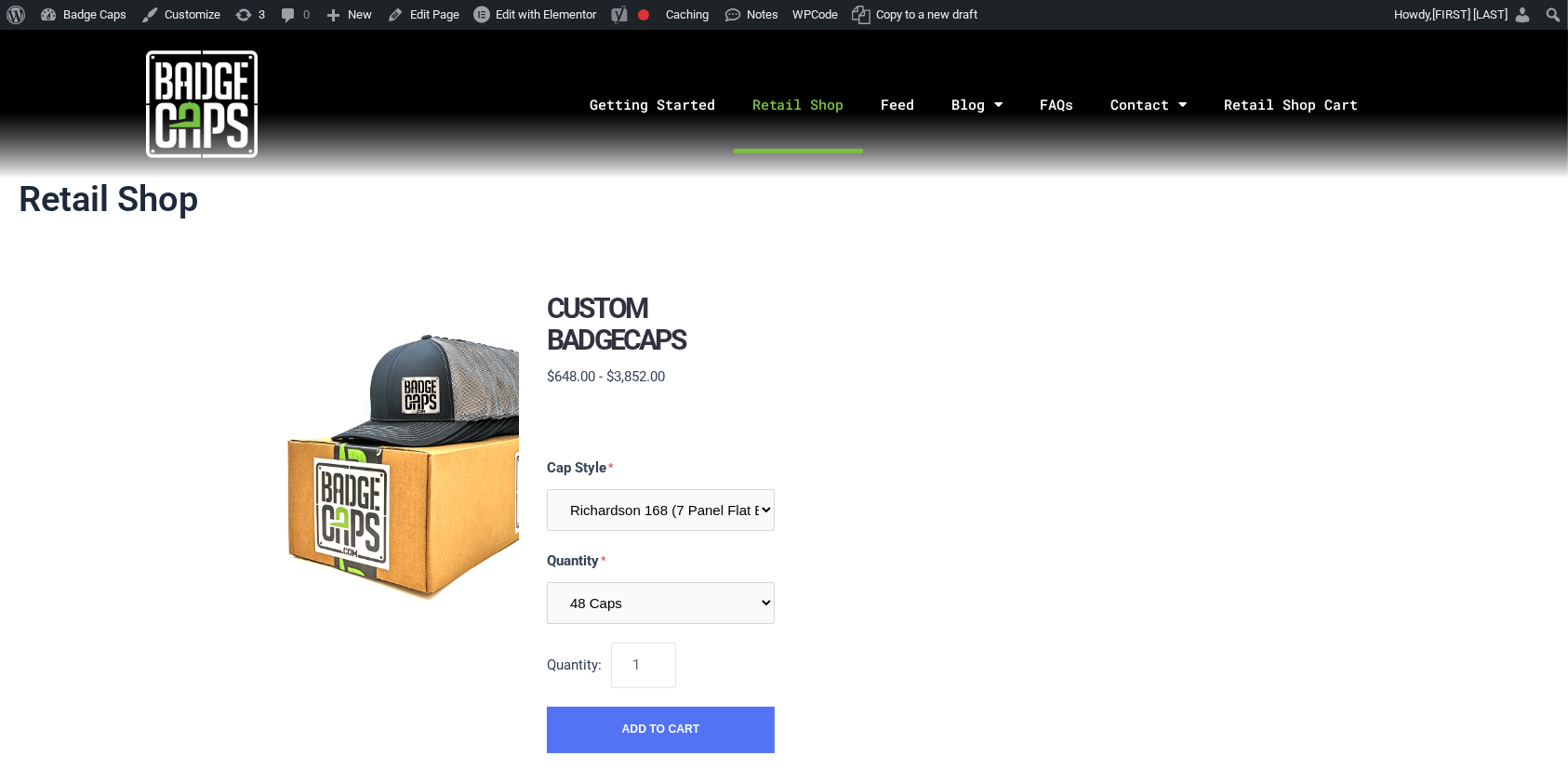 scroll, scrollTop: 619, scrollLeft: 0, axis: vertical 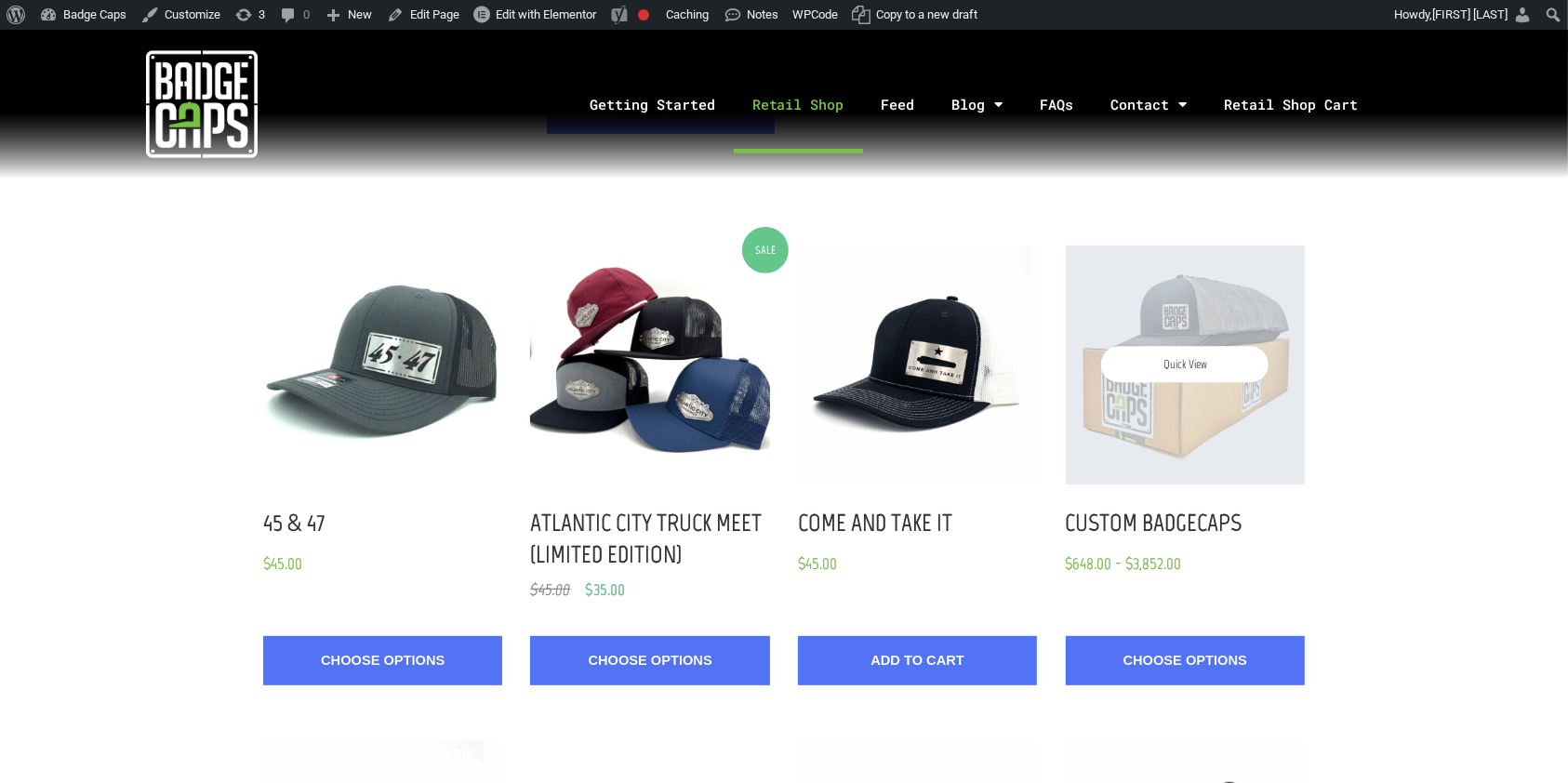 click on "Quick View" at bounding box center [1185, 365] 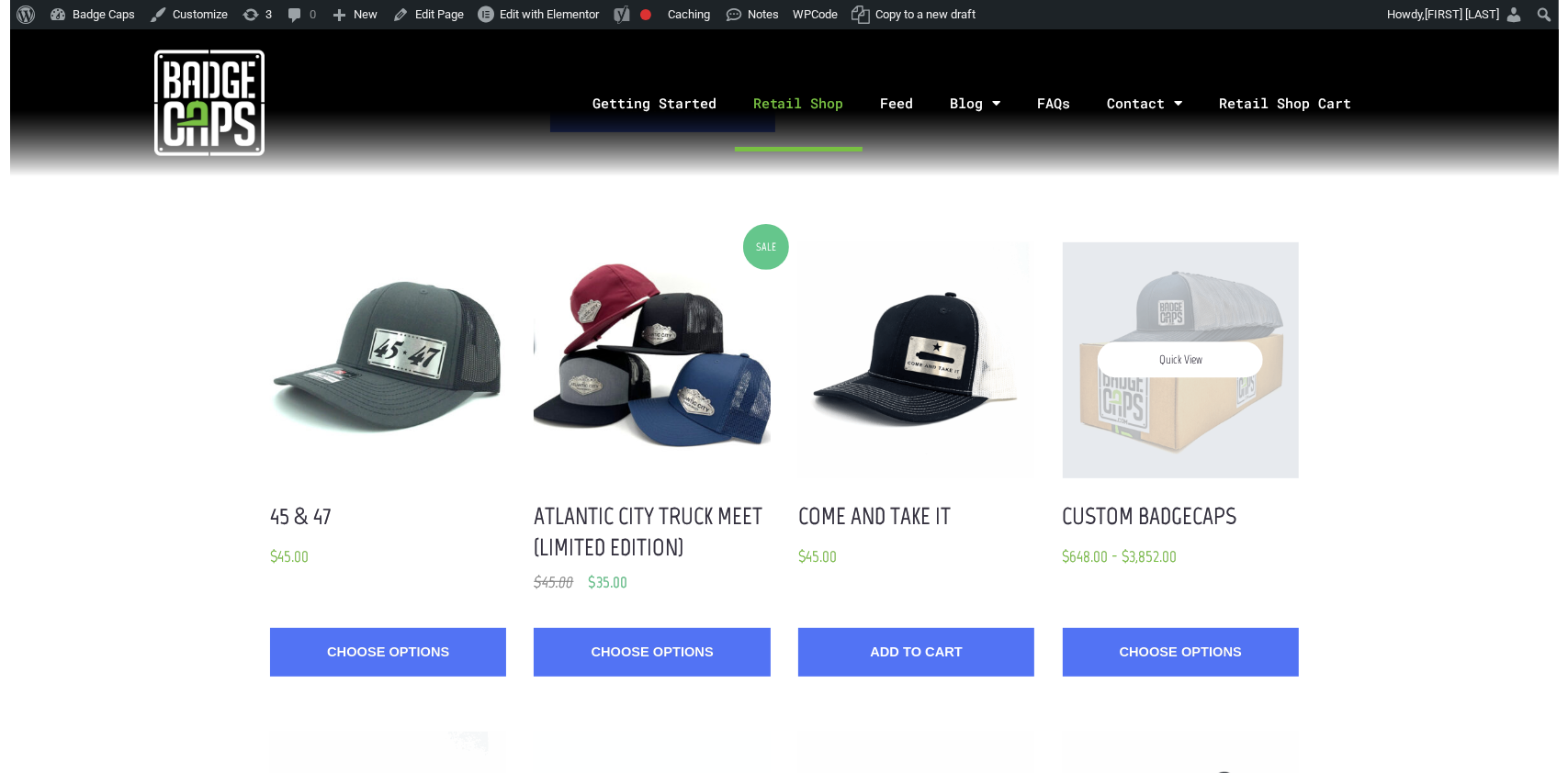scroll, scrollTop: 0, scrollLeft: 0, axis: both 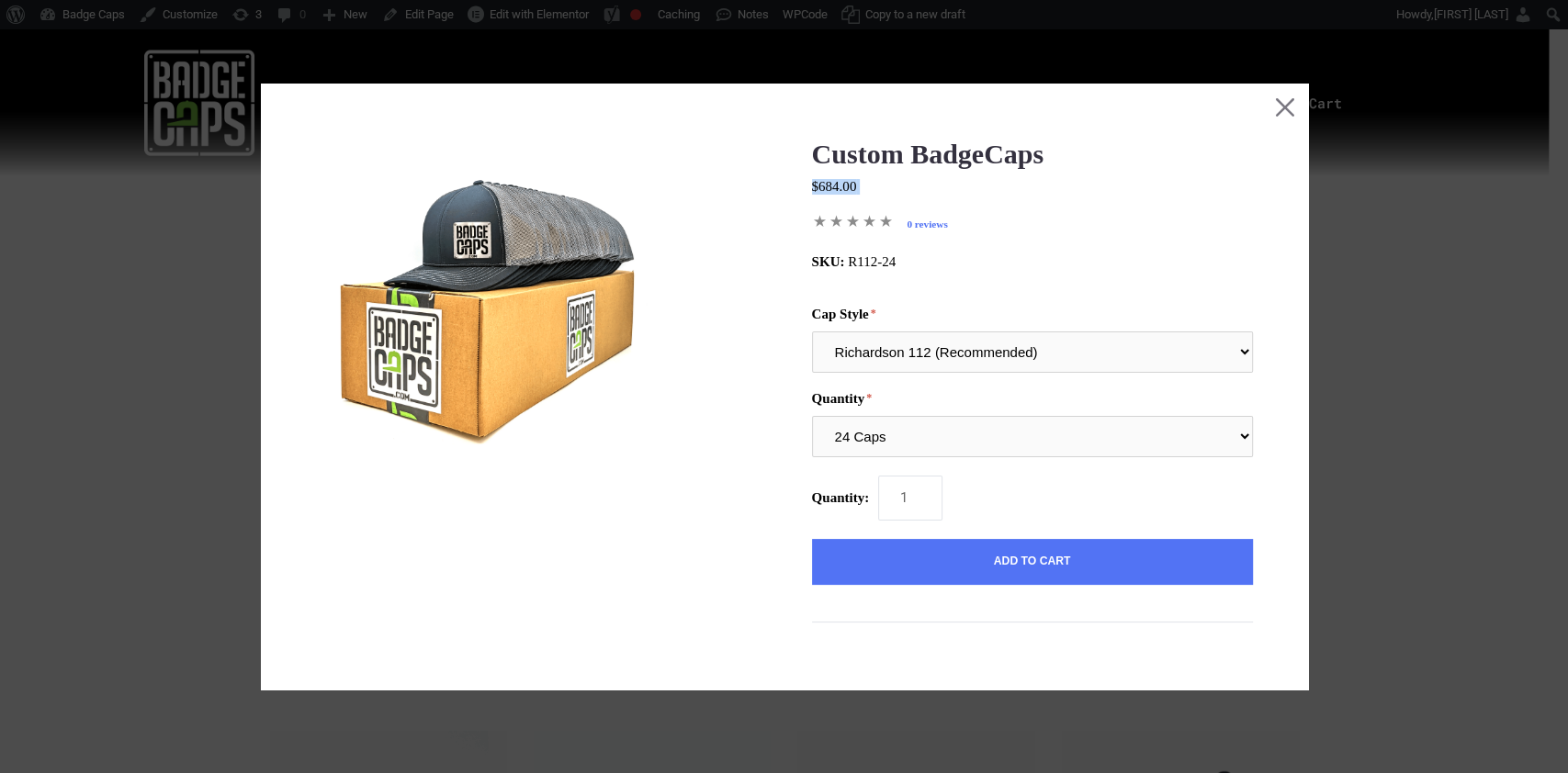 drag, startPoint x: 867, startPoint y: 185, endPoint x: 782, endPoint y: 182, distance: 85.05292 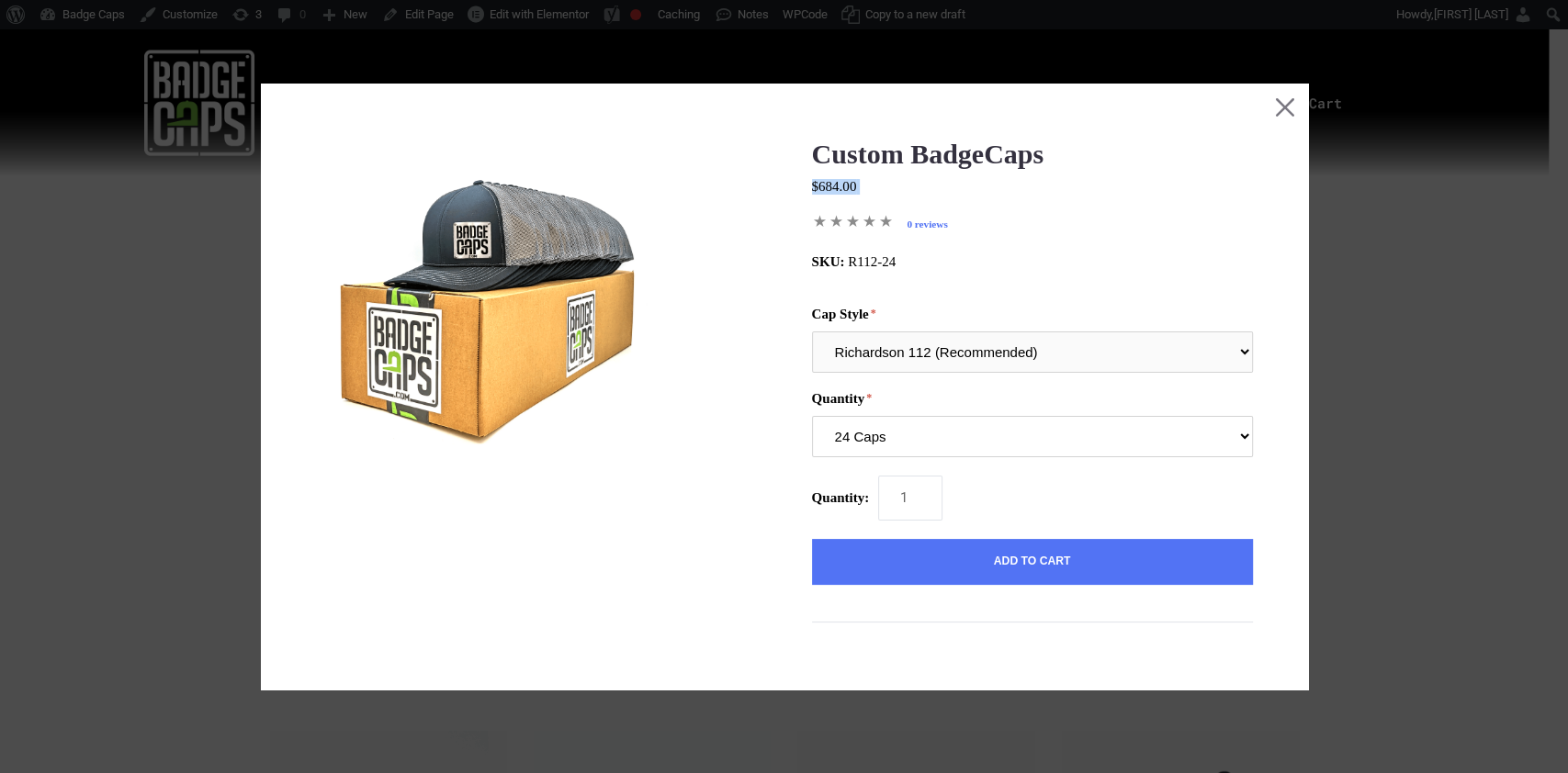 click on "24 Caps
48 Caps
96 Caps
144 Caps (Full Case)" at bounding box center [1032, 436] 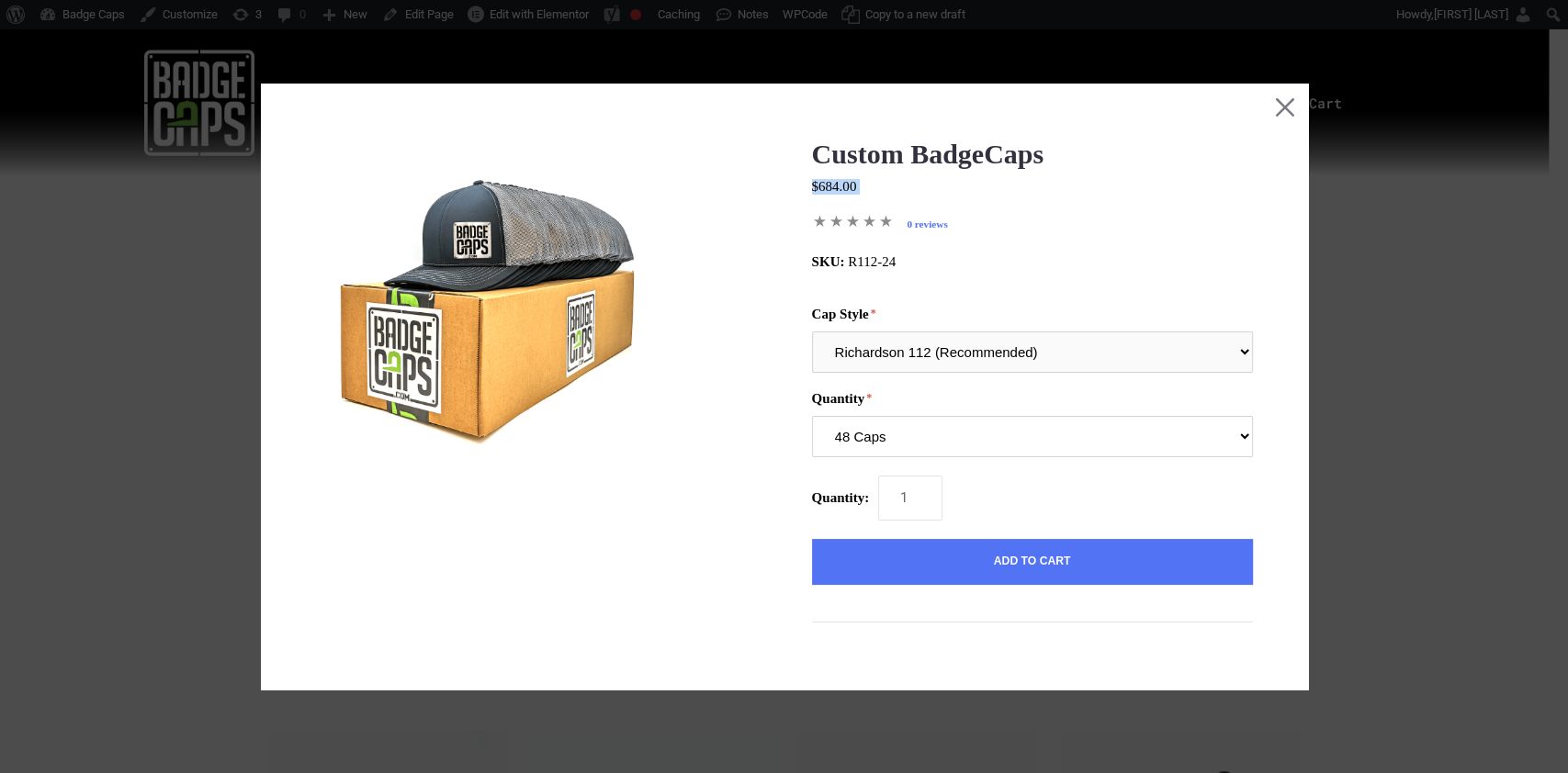 click on "24 Caps
48 Caps
96 Caps
144 Caps (Full Case)" at bounding box center (1032, 436) 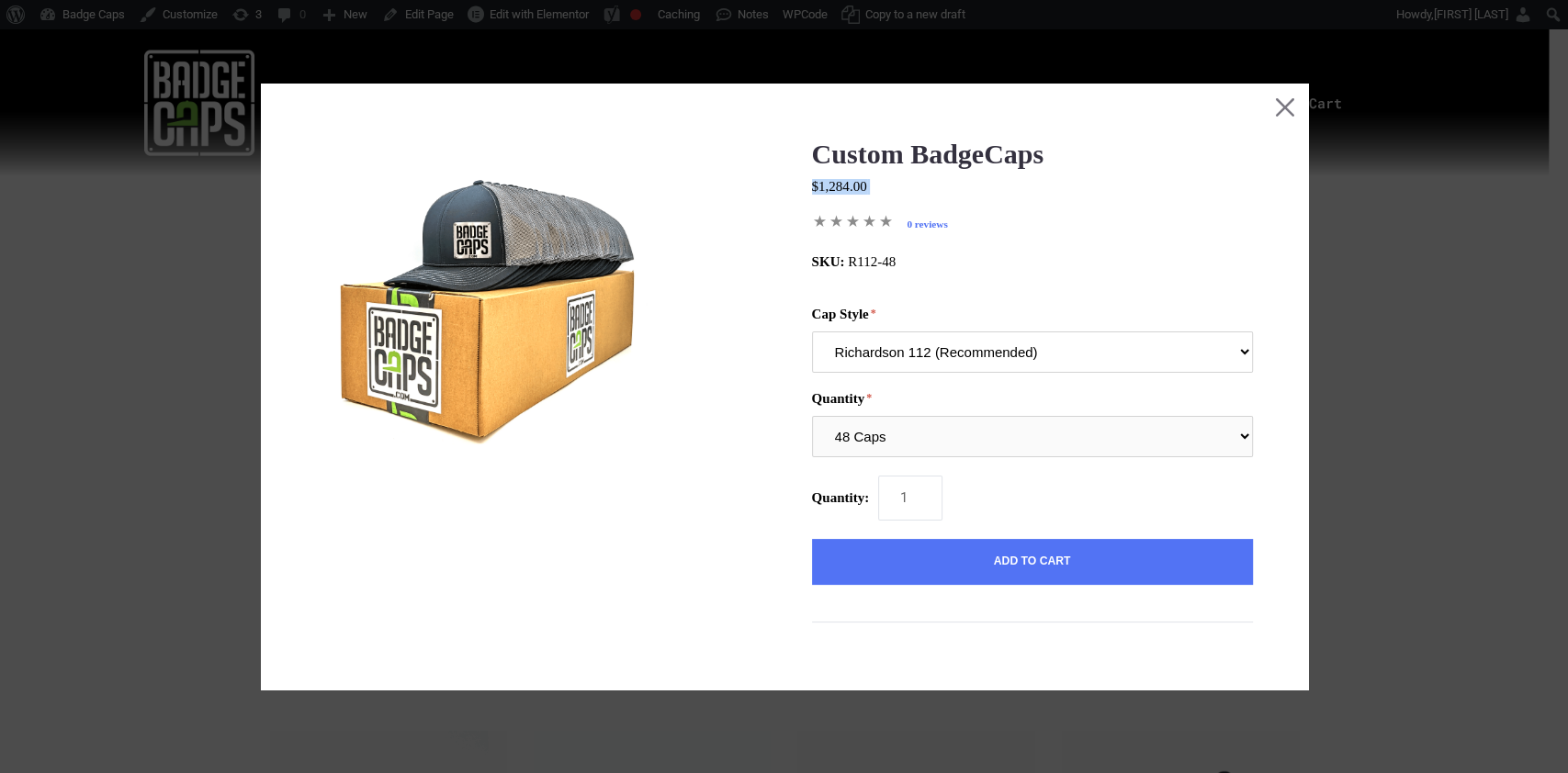 click on "Richardson 112 (Recommended)
Richardson 168 (7 Panel Flat Bill)
Richardson 511 (6 Panel Flat Bill)
Yupoong 6606 (Retro Trucker Cap)
Pacific 104s (Trucker Snapback)" at bounding box center (1032, 352) 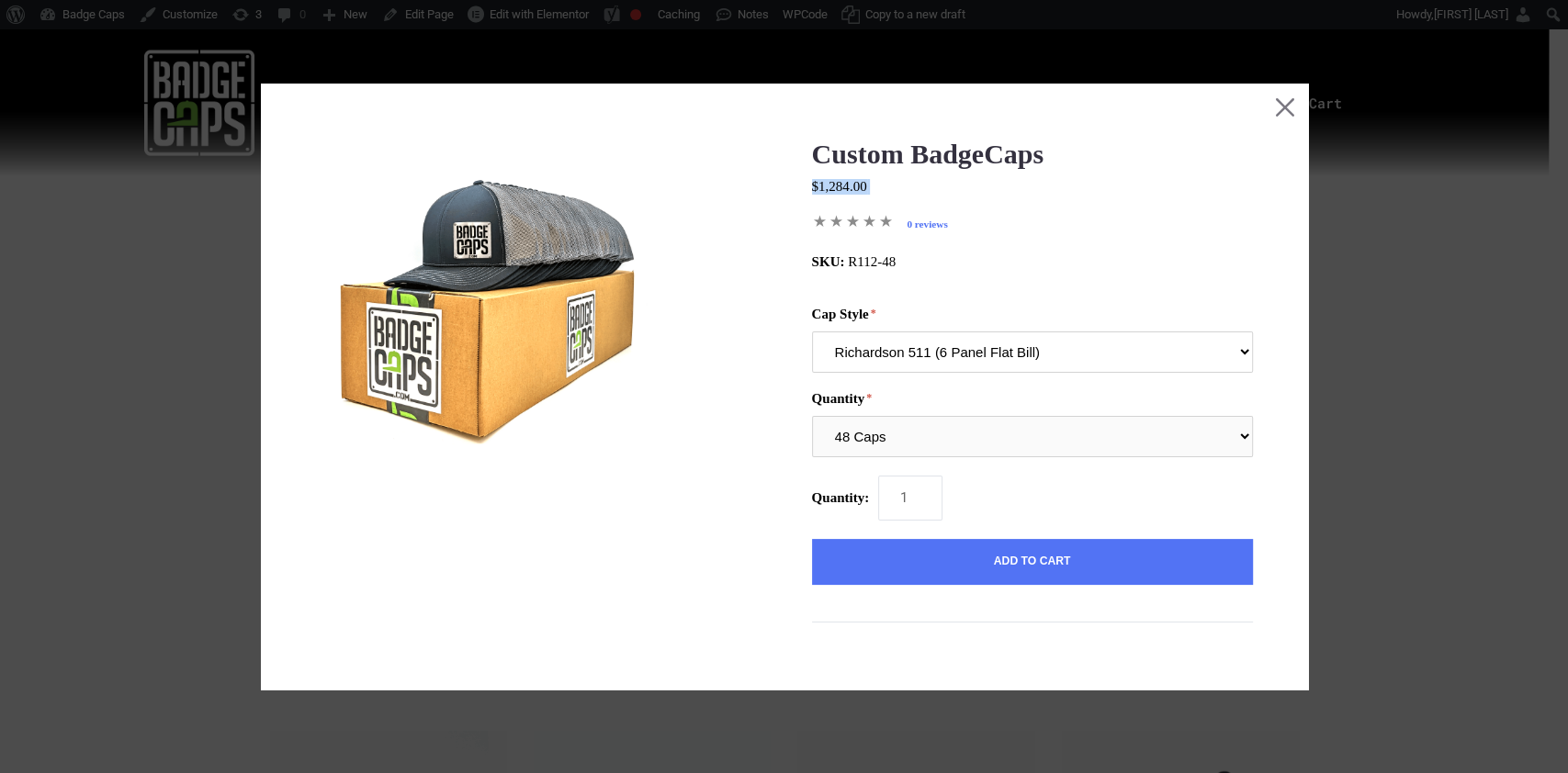 click on "Richardson 112 (Recommended)
Richardson 168 (7 Panel Flat Bill)
Richardson 511 (6 Panel Flat Bill)
Yupoong 6606 (Retro Trucker Cap)
Pacific 104s (Trucker Snapback)" at bounding box center (1032, 352) 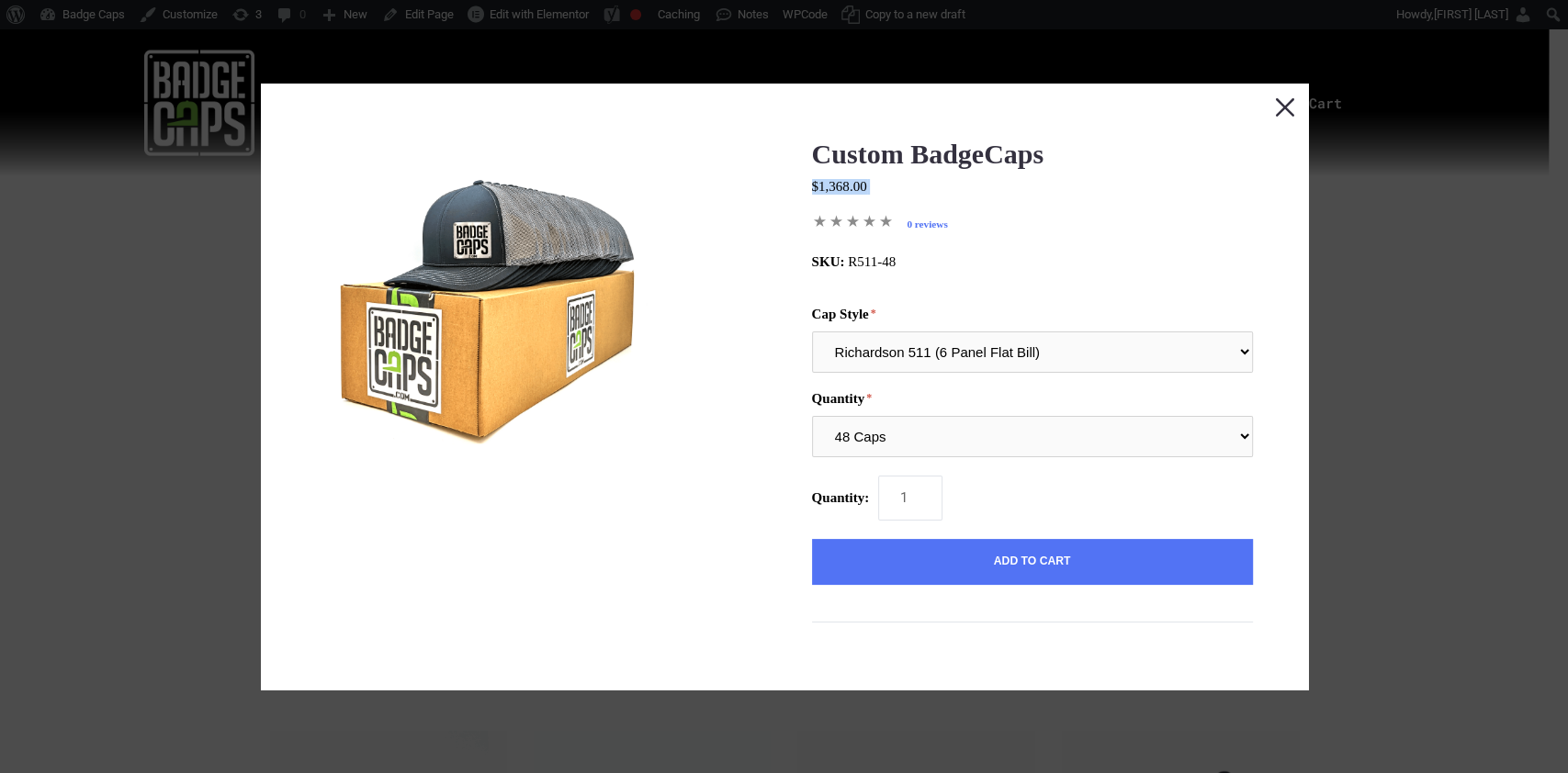 click at bounding box center [1285, 106] 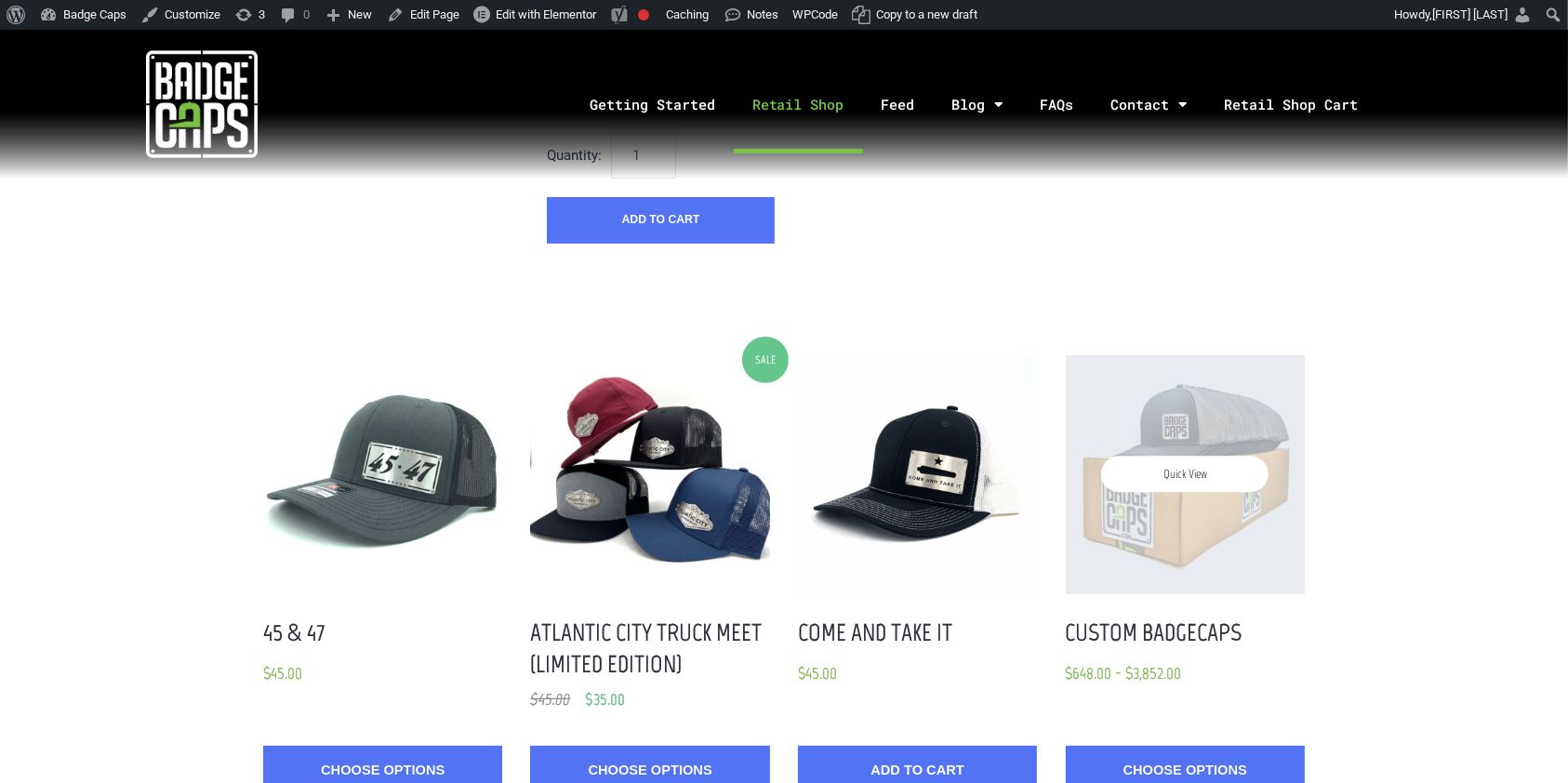 scroll, scrollTop: 546, scrollLeft: 0, axis: vertical 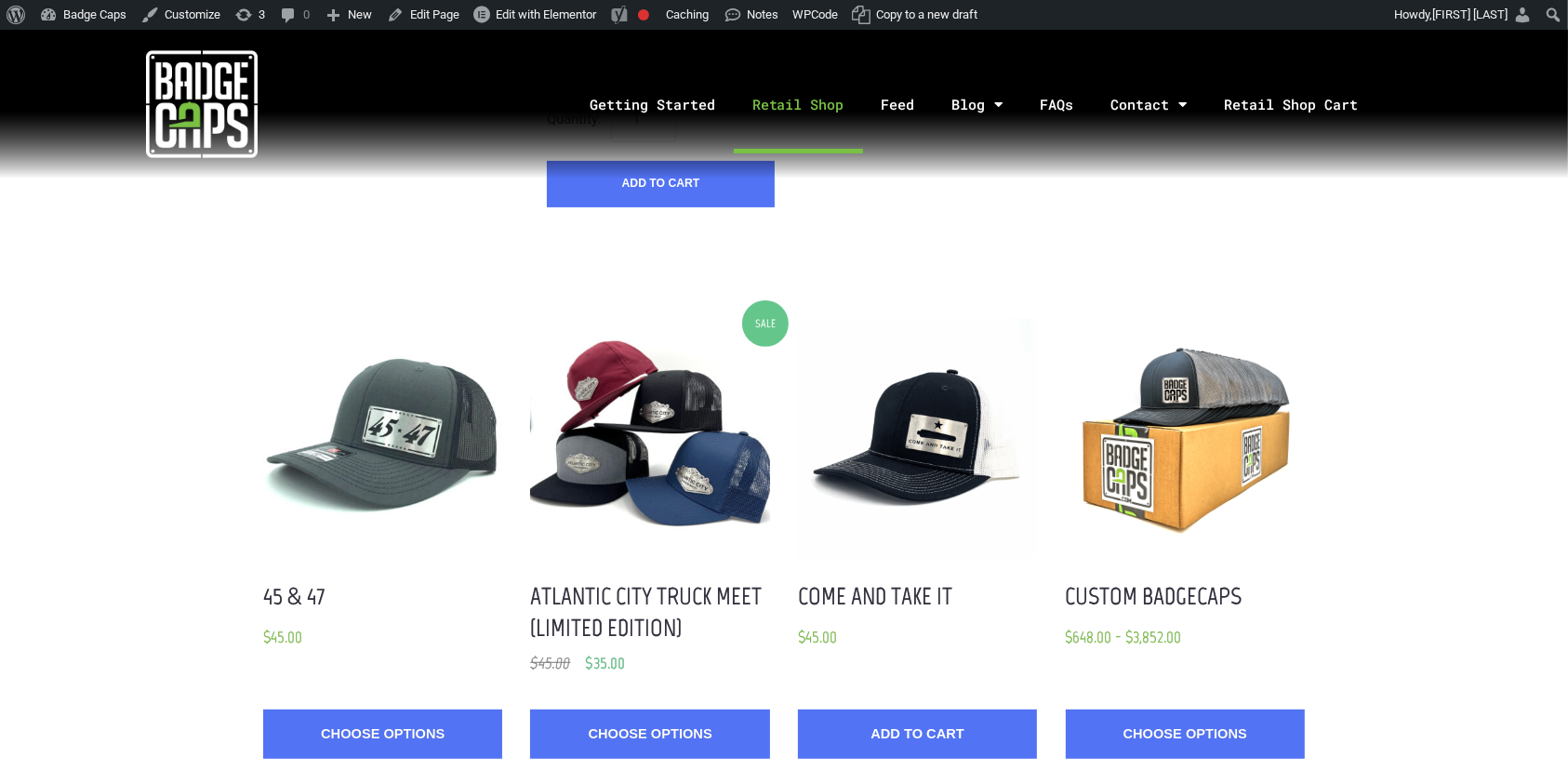 click on "Quick View
45 & 47
$45.00
MSRP:
$45.00
Choose Options
SALE
Quick View
Atlantic City Truck Meet (Limited Edition)
$45.00
$35.00
MSRP:
$45.00
$35.00
Choose Options
Quick View
Come and Take It
$45.00
MSRP:
$45.00
Add to Cart
Quick View
Custom BadgeCaps
$648.00 - $3,852.00
MSRP:
$648.00 - $3,852.00
Choose Options
Quick View
Don’t Tread on Me
$45.00" at bounding box center (784, 1268) 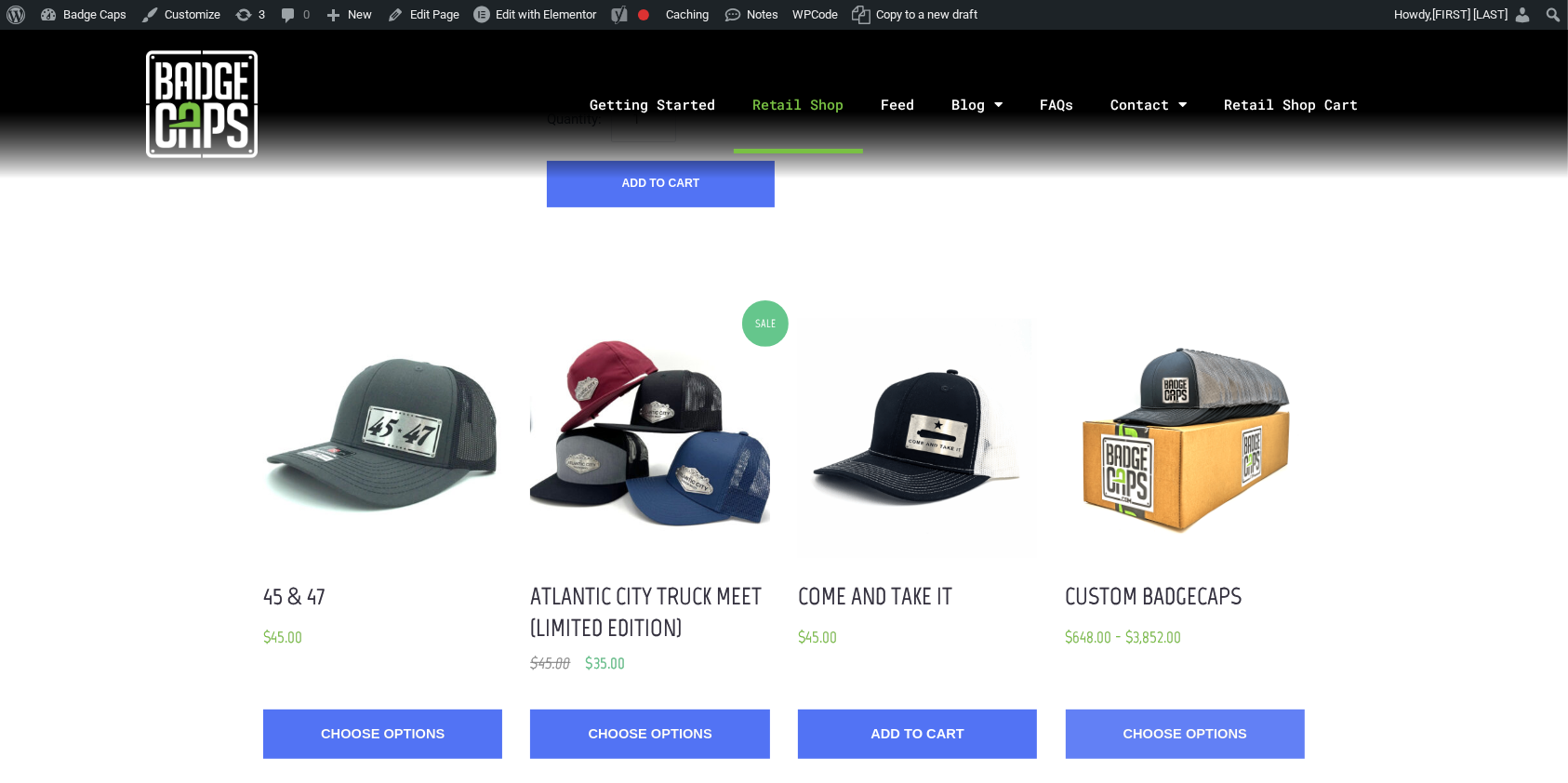 click on "Choose Options" at bounding box center (1185, 734) 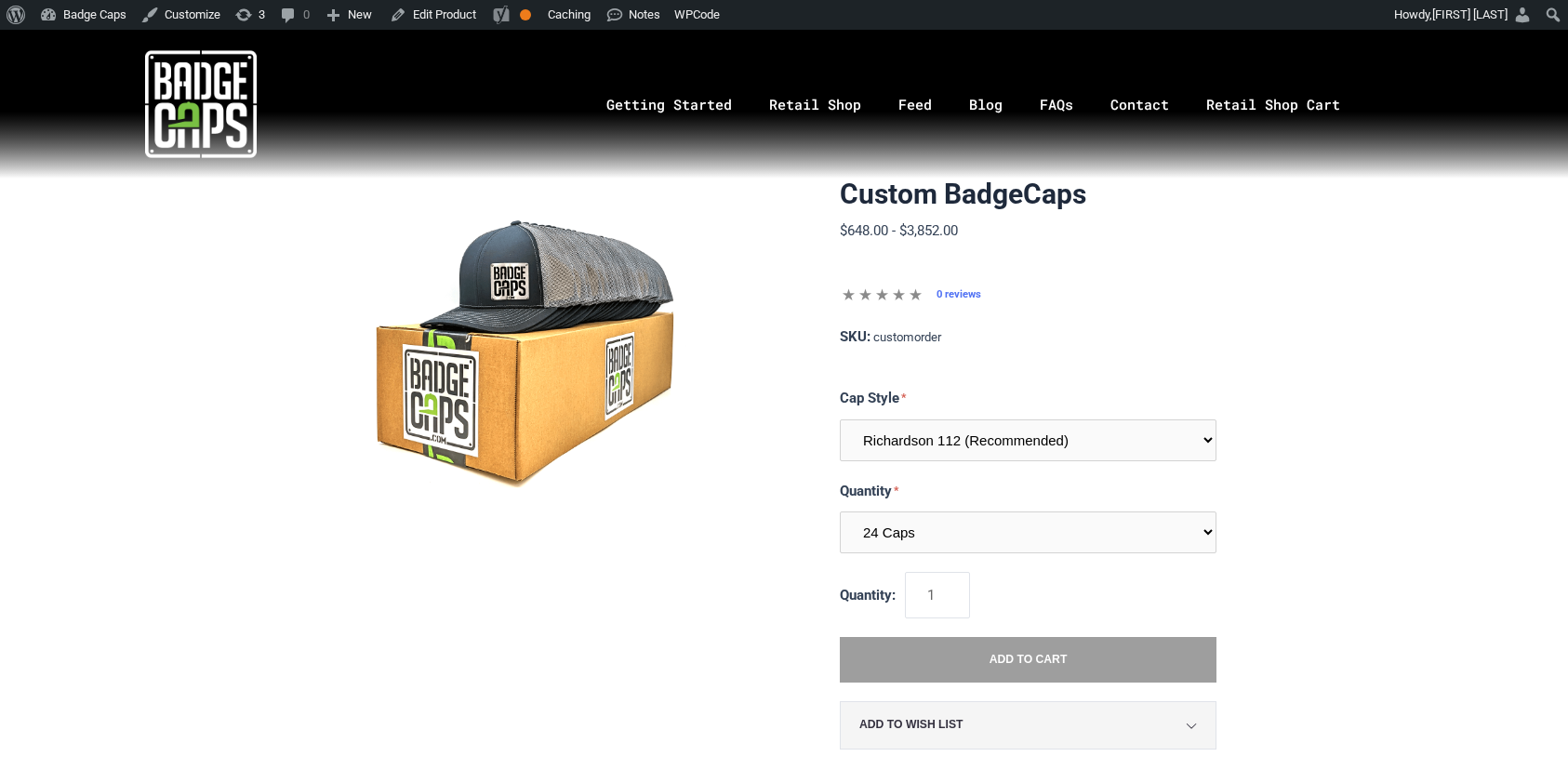 scroll, scrollTop: 0, scrollLeft: 0, axis: both 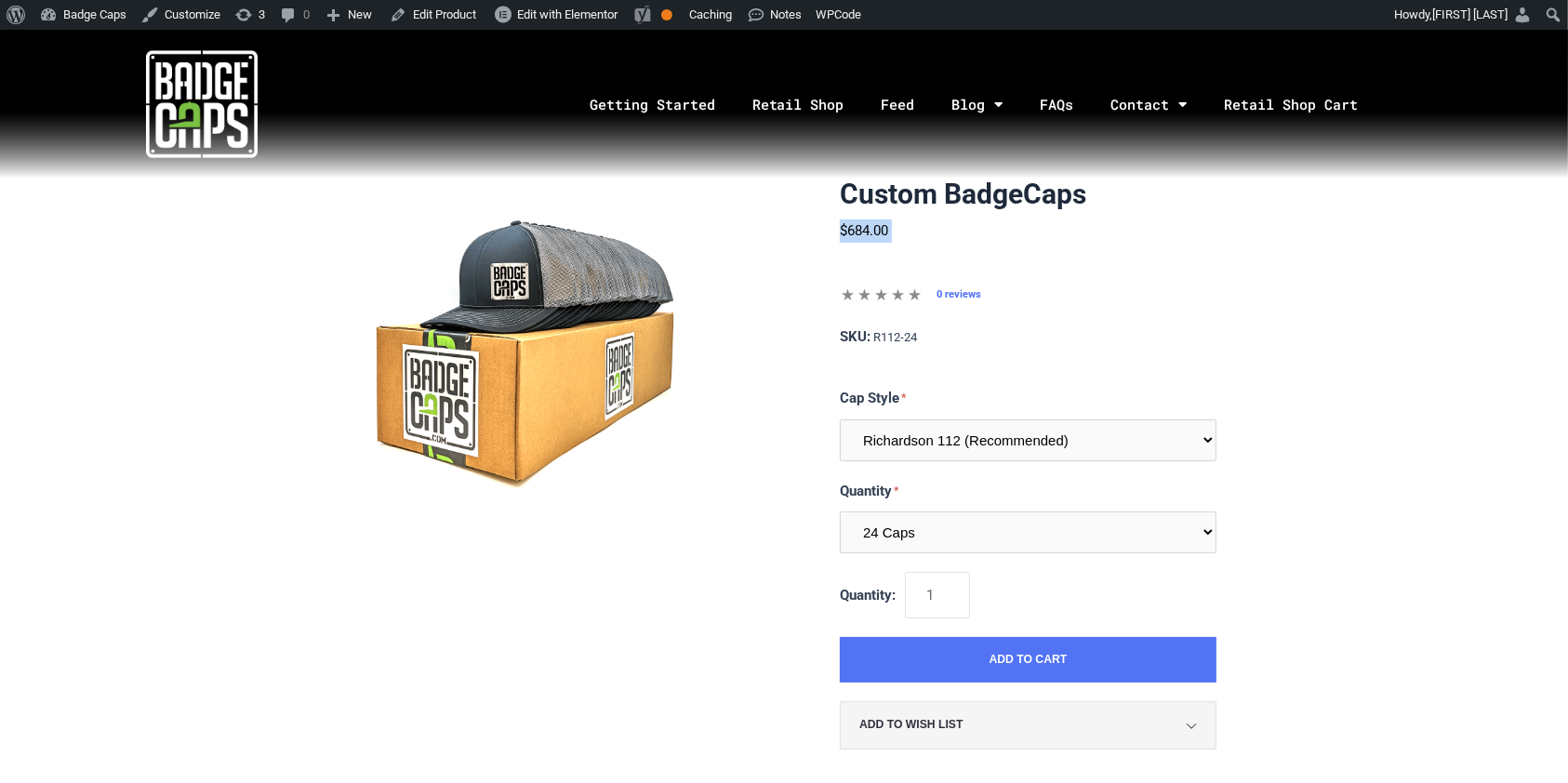 drag, startPoint x: 907, startPoint y: 236, endPoint x: 831, endPoint y: 224, distance: 76.94154 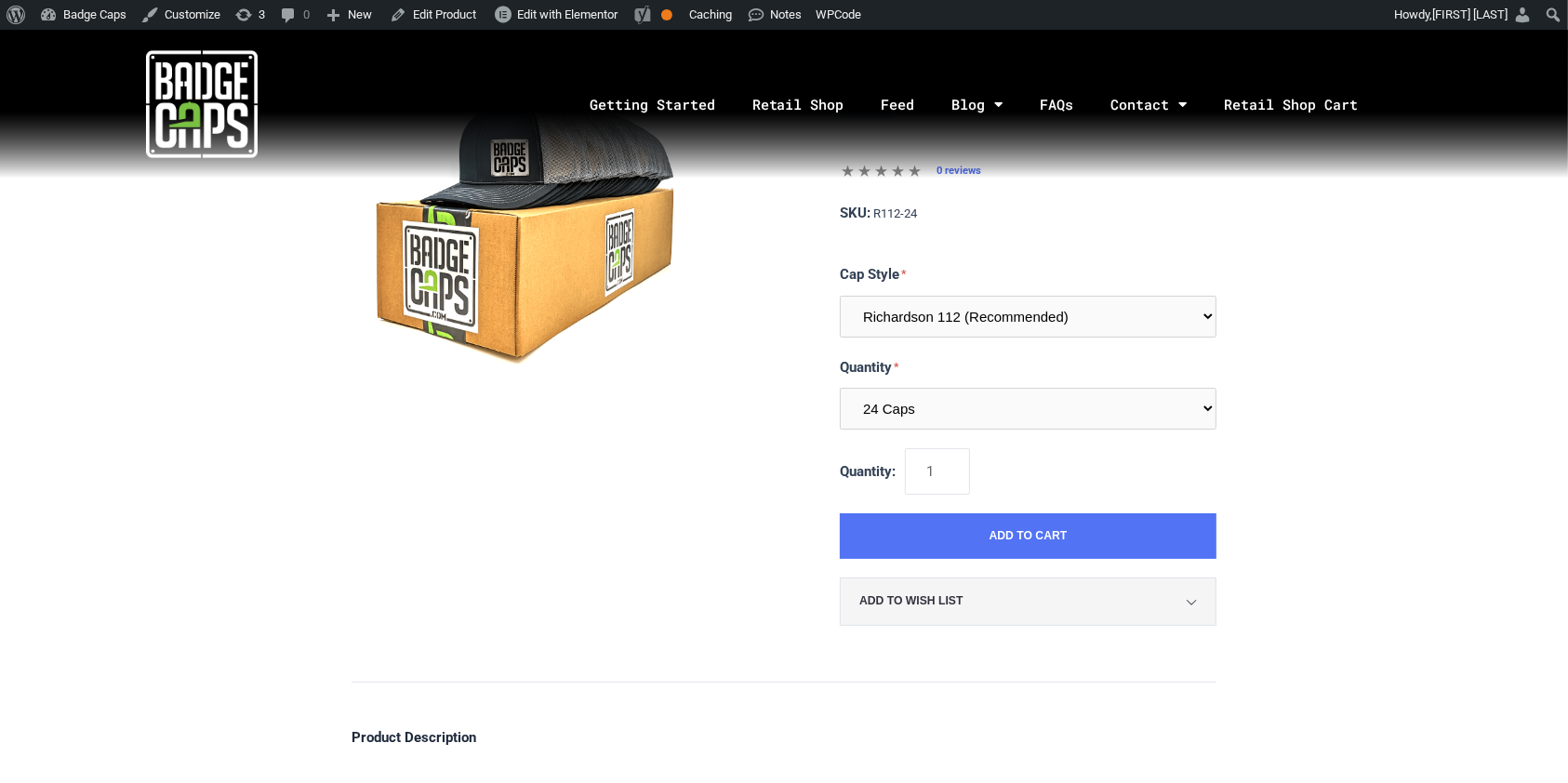 scroll, scrollTop: 0, scrollLeft: 0, axis: both 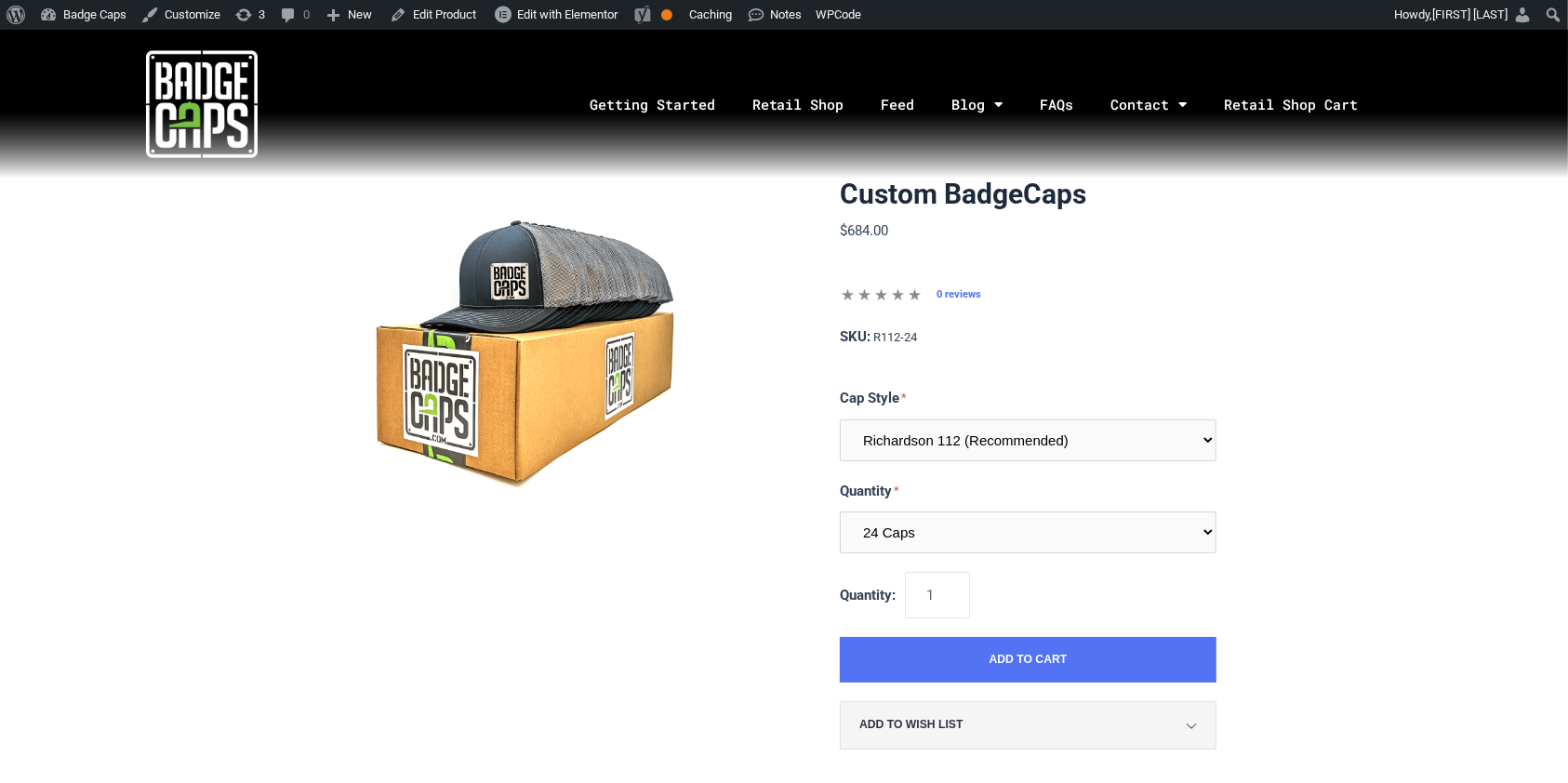 click on "SKU:
R112-24" at bounding box center [1028, 338] 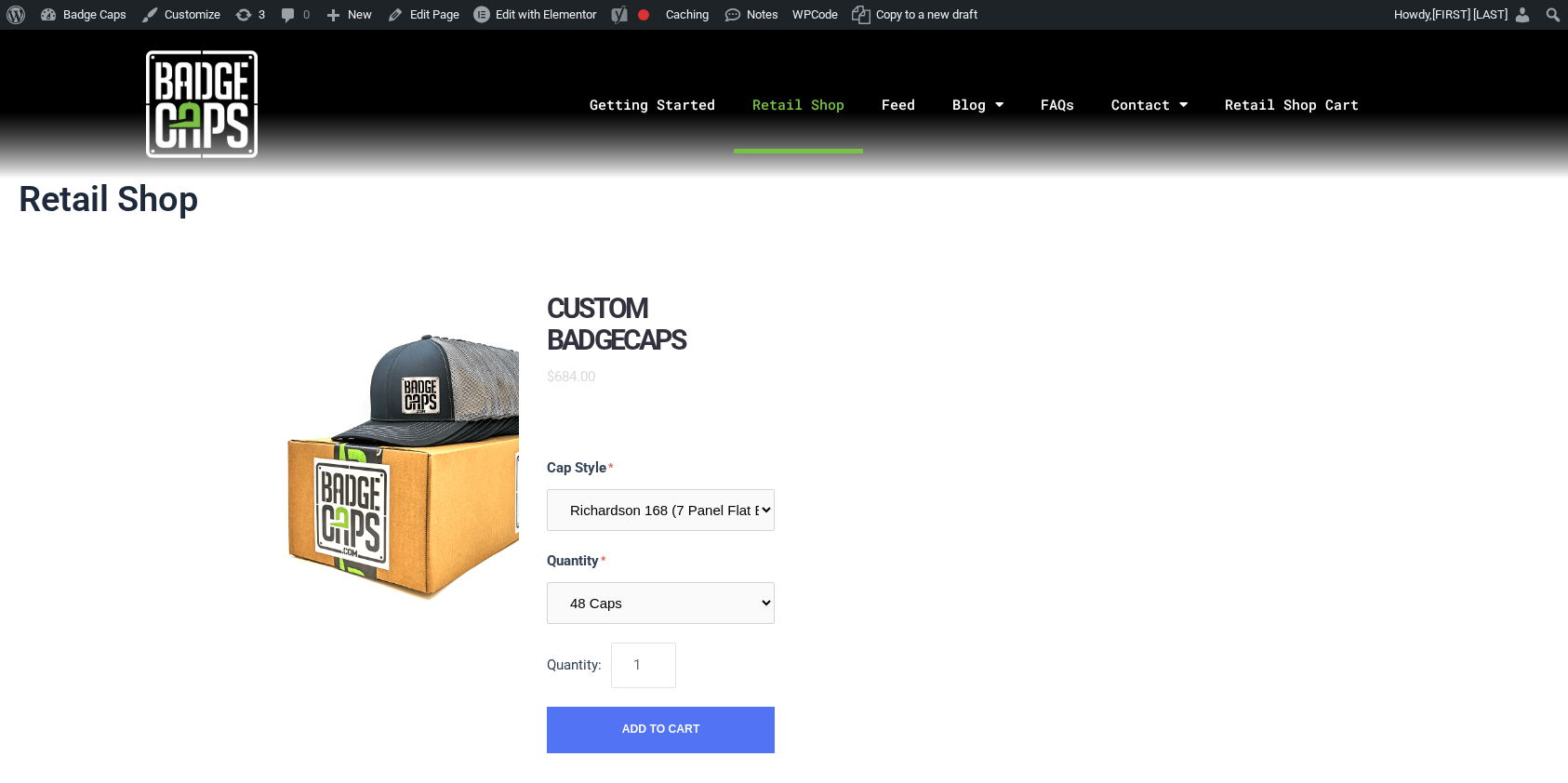 select on "181" 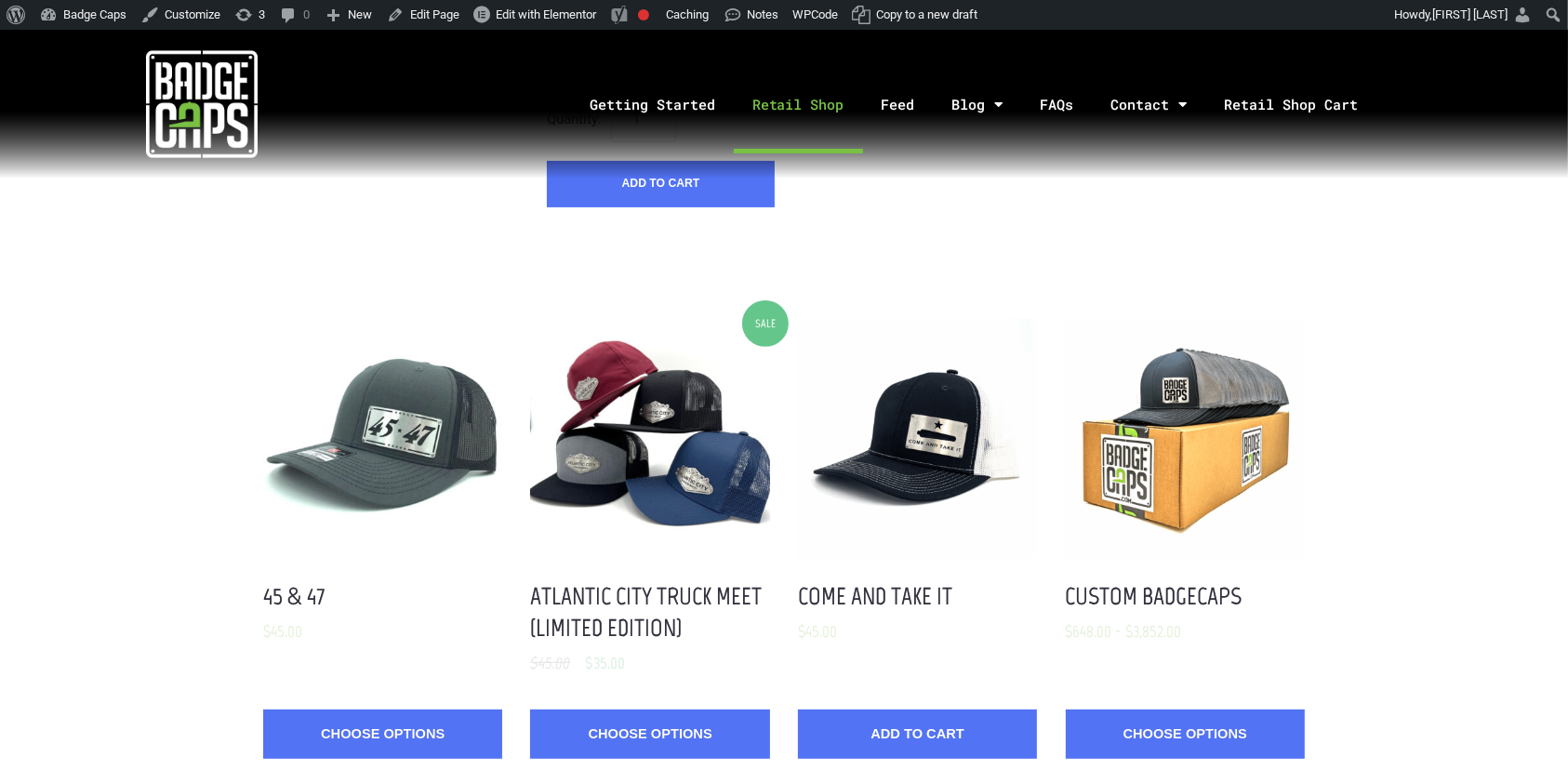 scroll, scrollTop: 0, scrollLeft: 0, axis: both 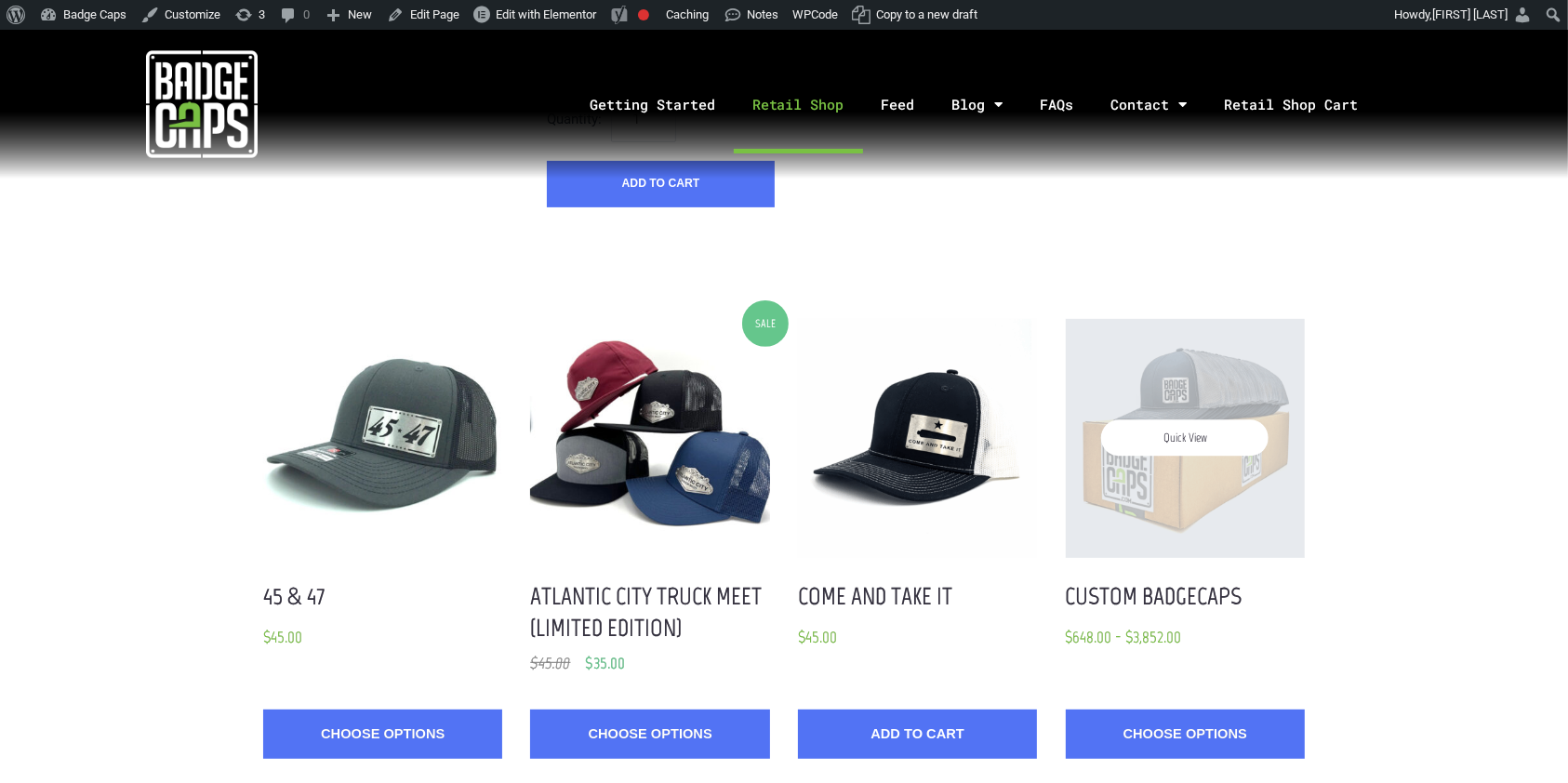 click on "Quick View" at bounding box center (1185, 438) 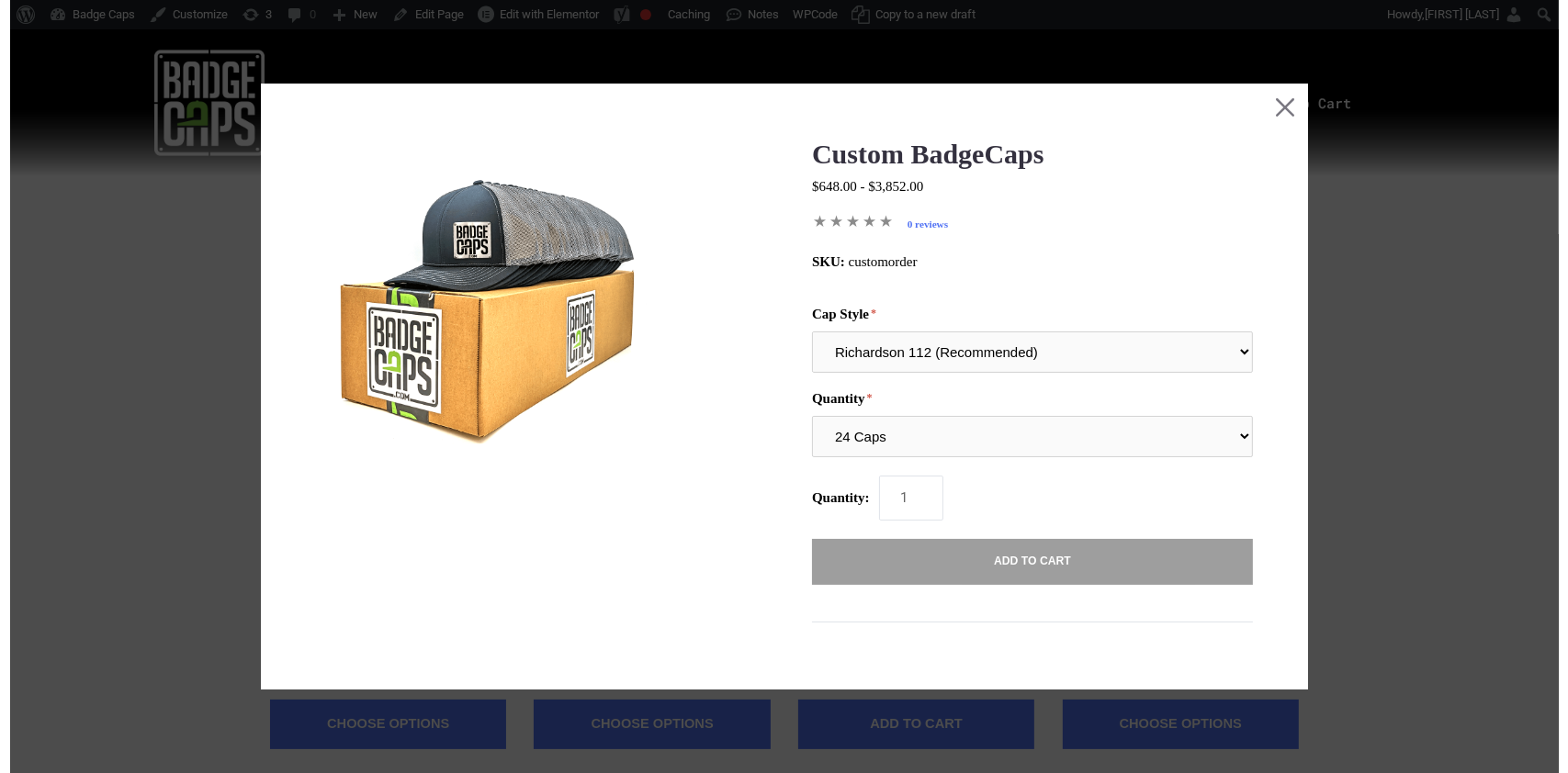 scroll, scrollTop: 0, scrollLeft: 0, axis: both 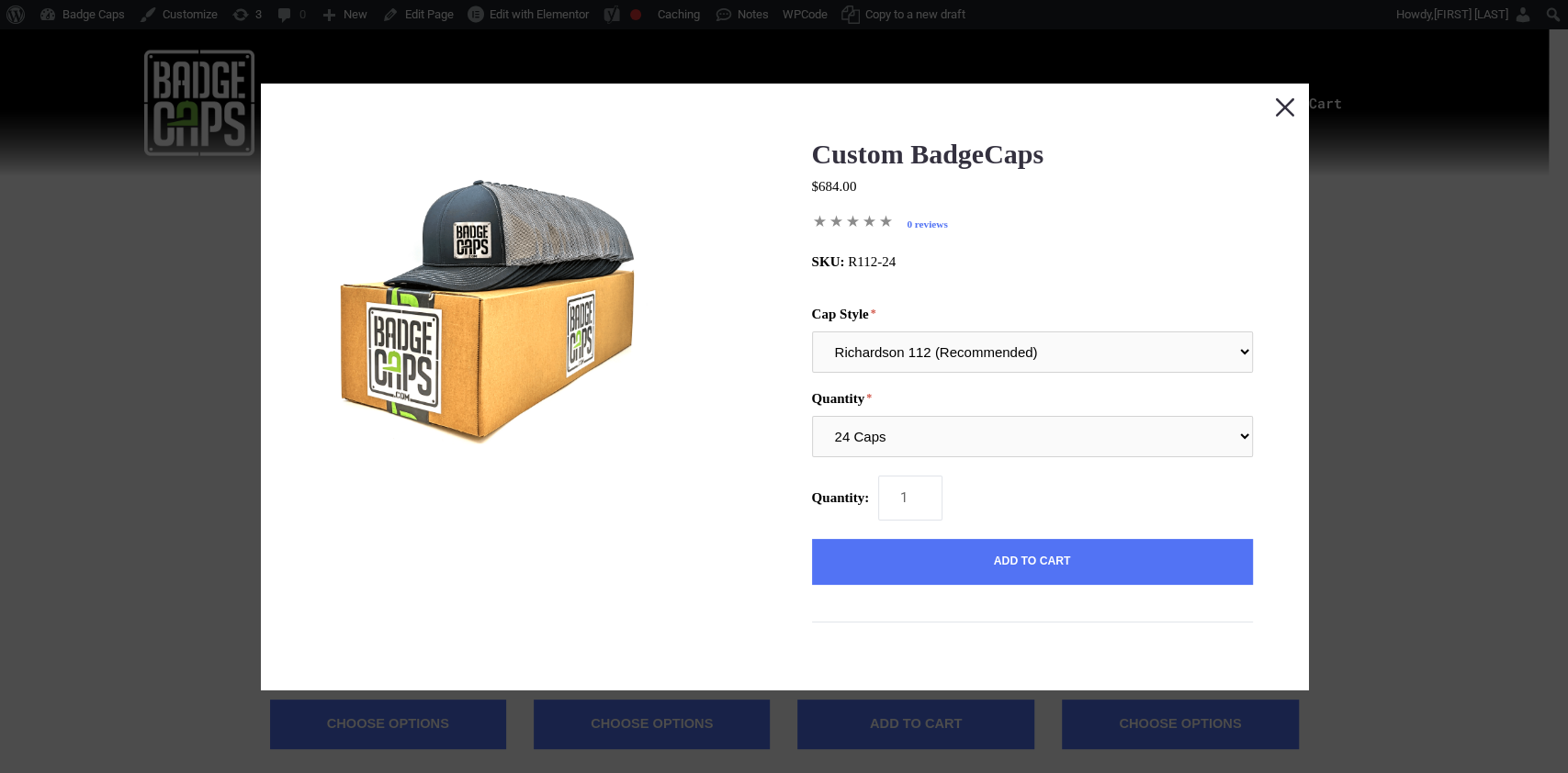 click at bounding box center [1285, 106] 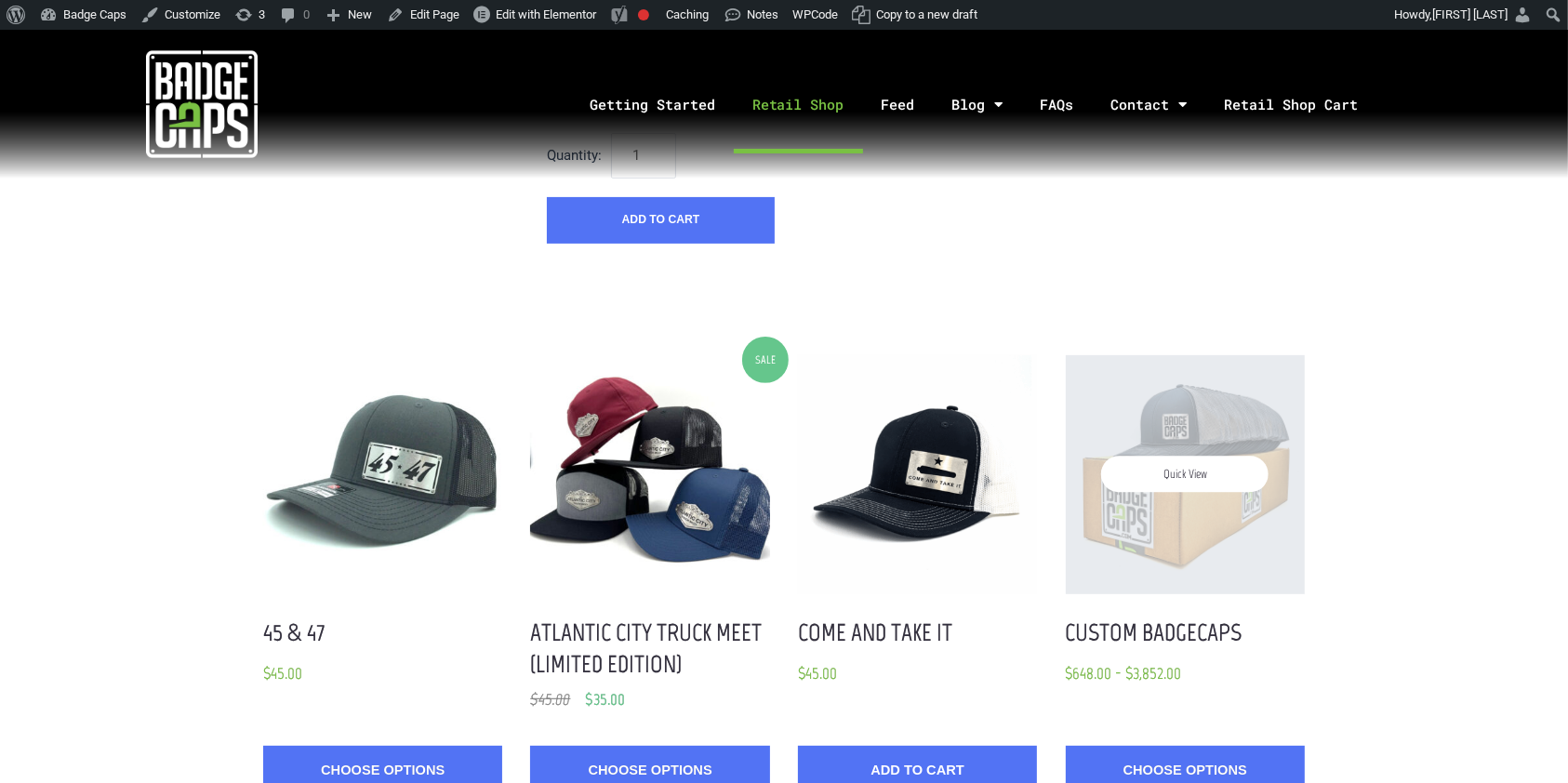 scroll, scrollTop: 546, scrollLeft: 0, axis: vertical 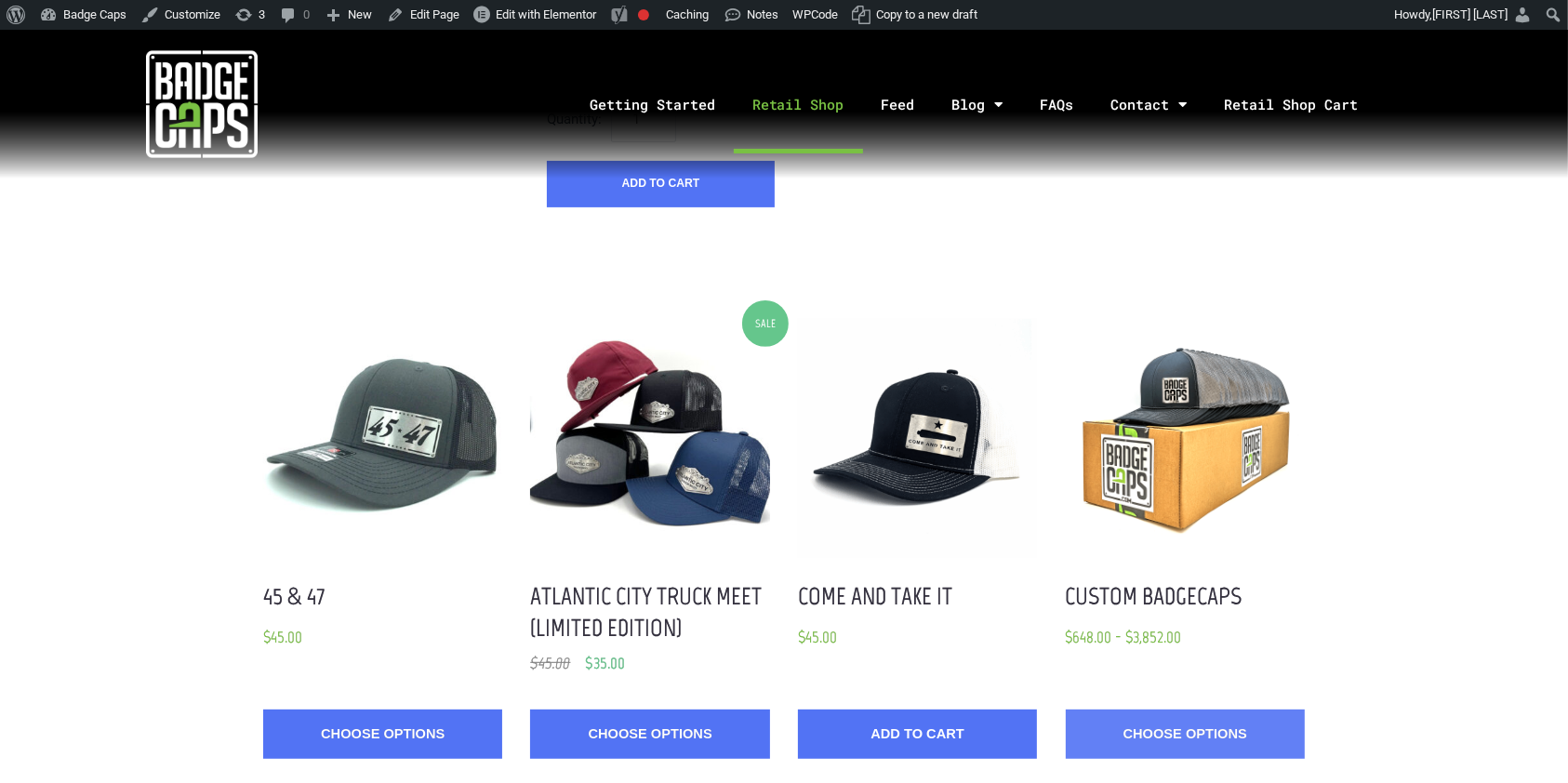 click on "Choose Options" at bounding box center [1185, 734] 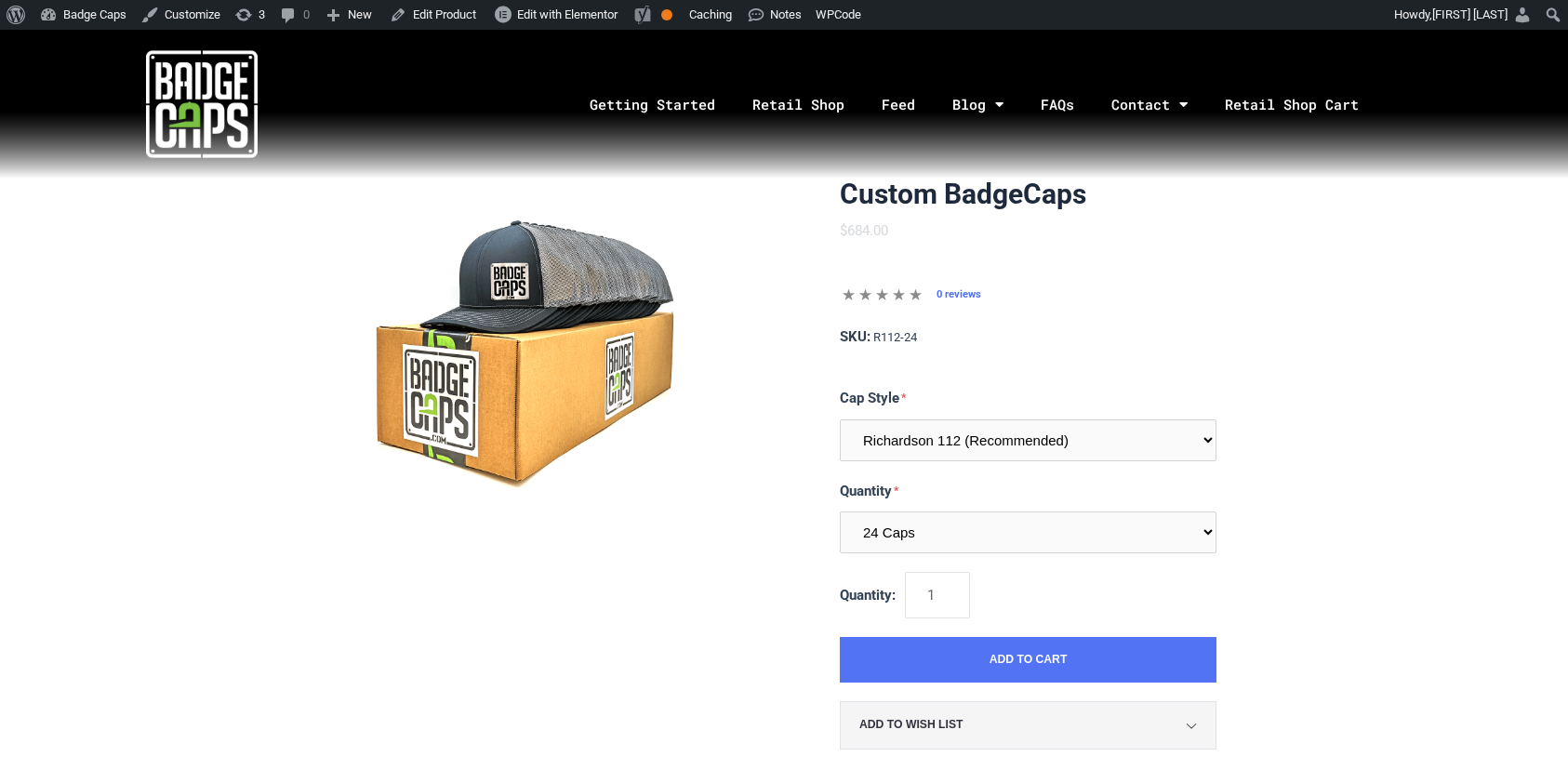 scroll, scrollTop: 0, scrollLeft: 0, axis: both 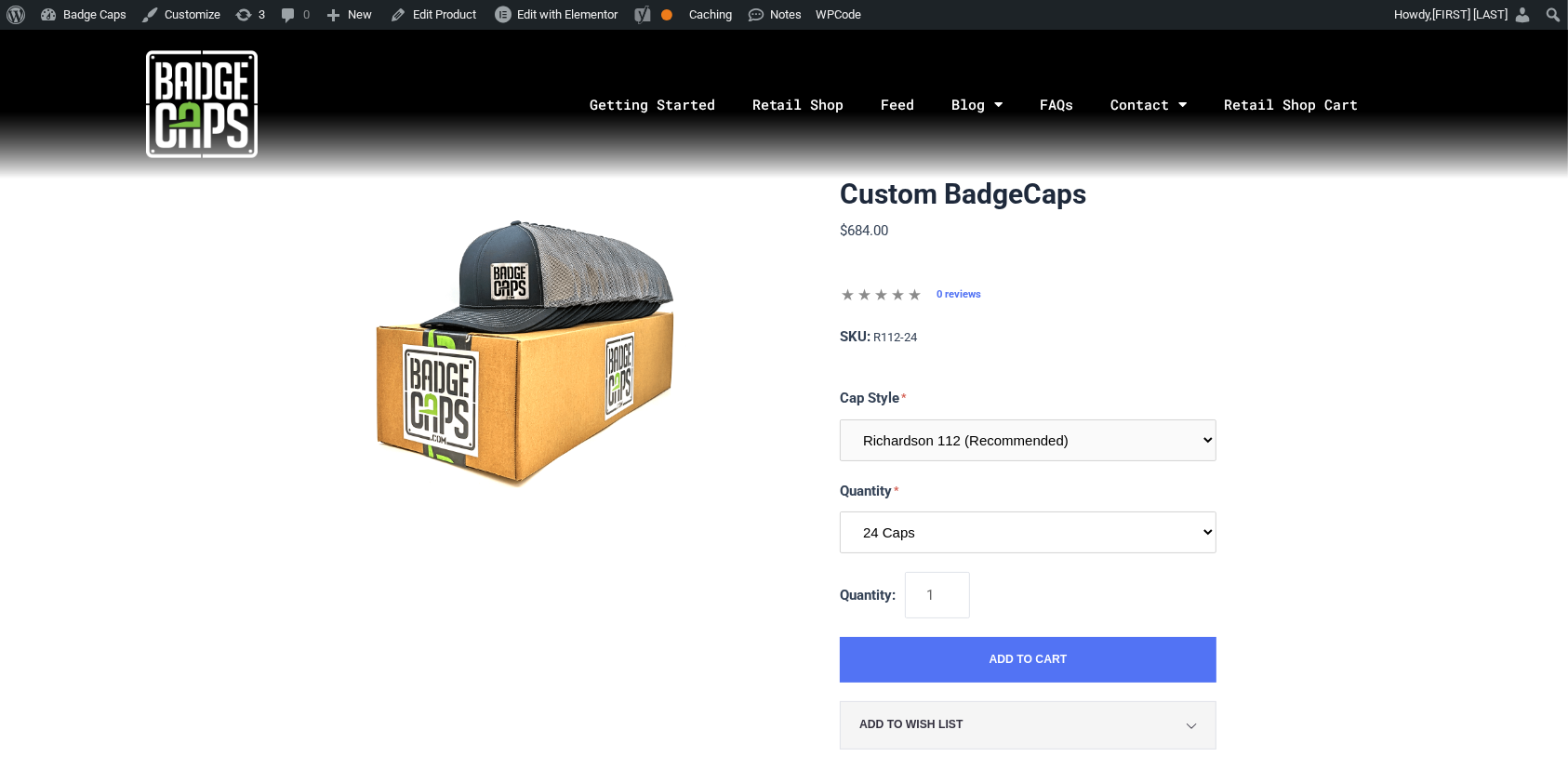 click on "24 Caps
48 Caps
96 Caps
144 Caps (Full Case)" at bounding box center (1028, 532) 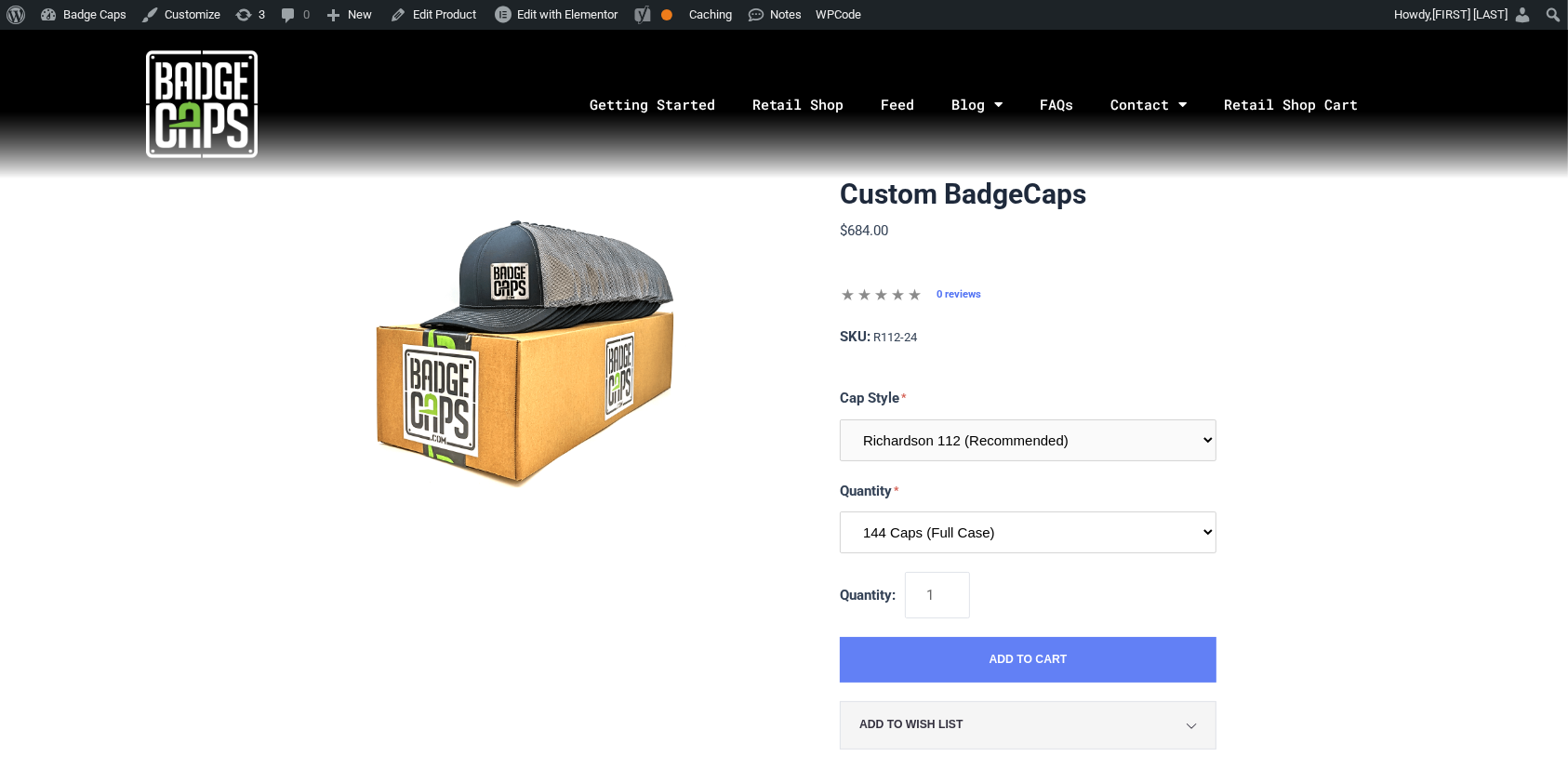 click on "24 Caps
48 Caps
96 Caps
144 Caps (Full Case)" at bounding box center (1028, 532) 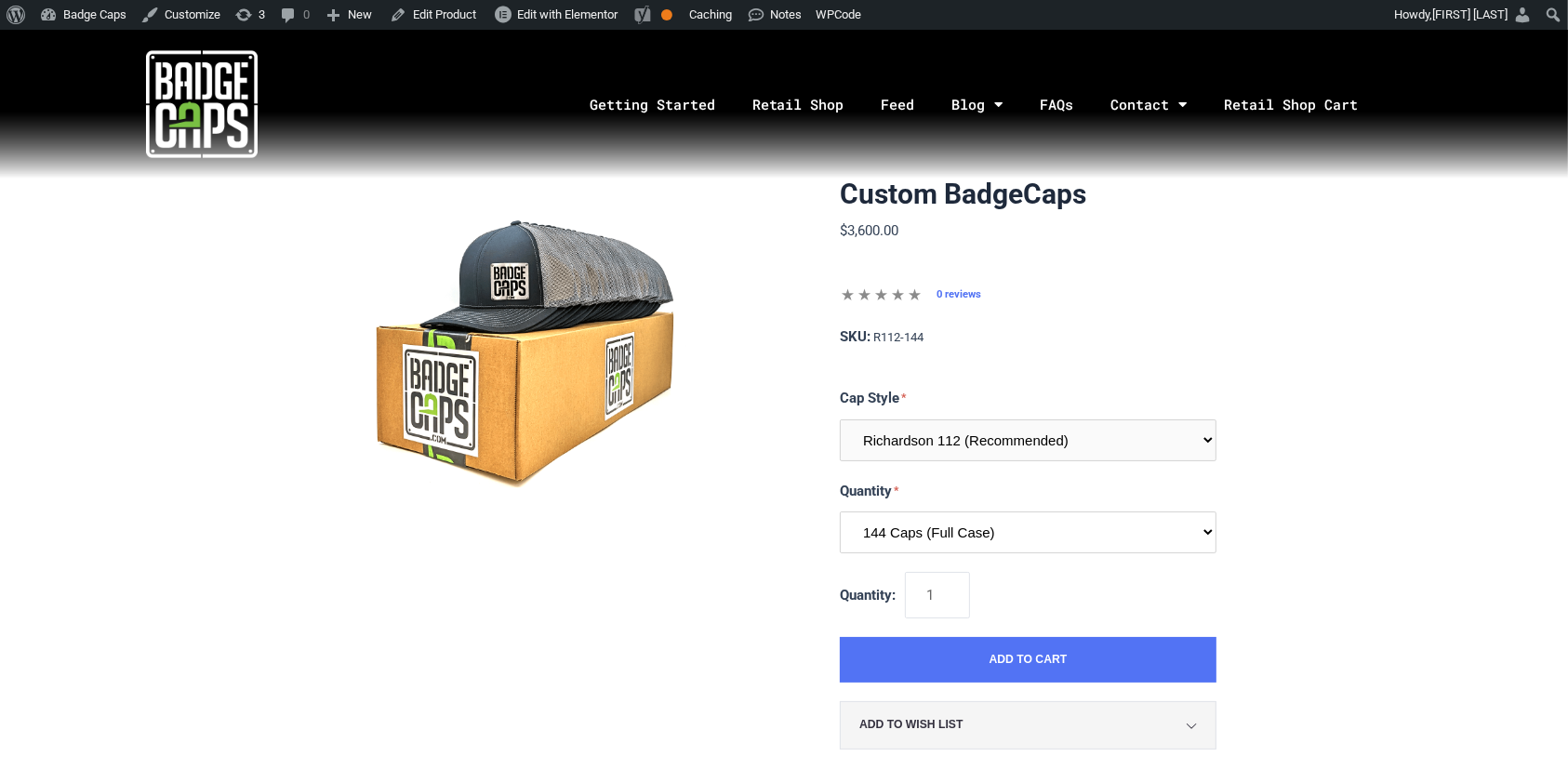 click on "24 Caps
48 Caps
96 Caps
144 Caps (Full Case)" at bounding box center [1028, 532] 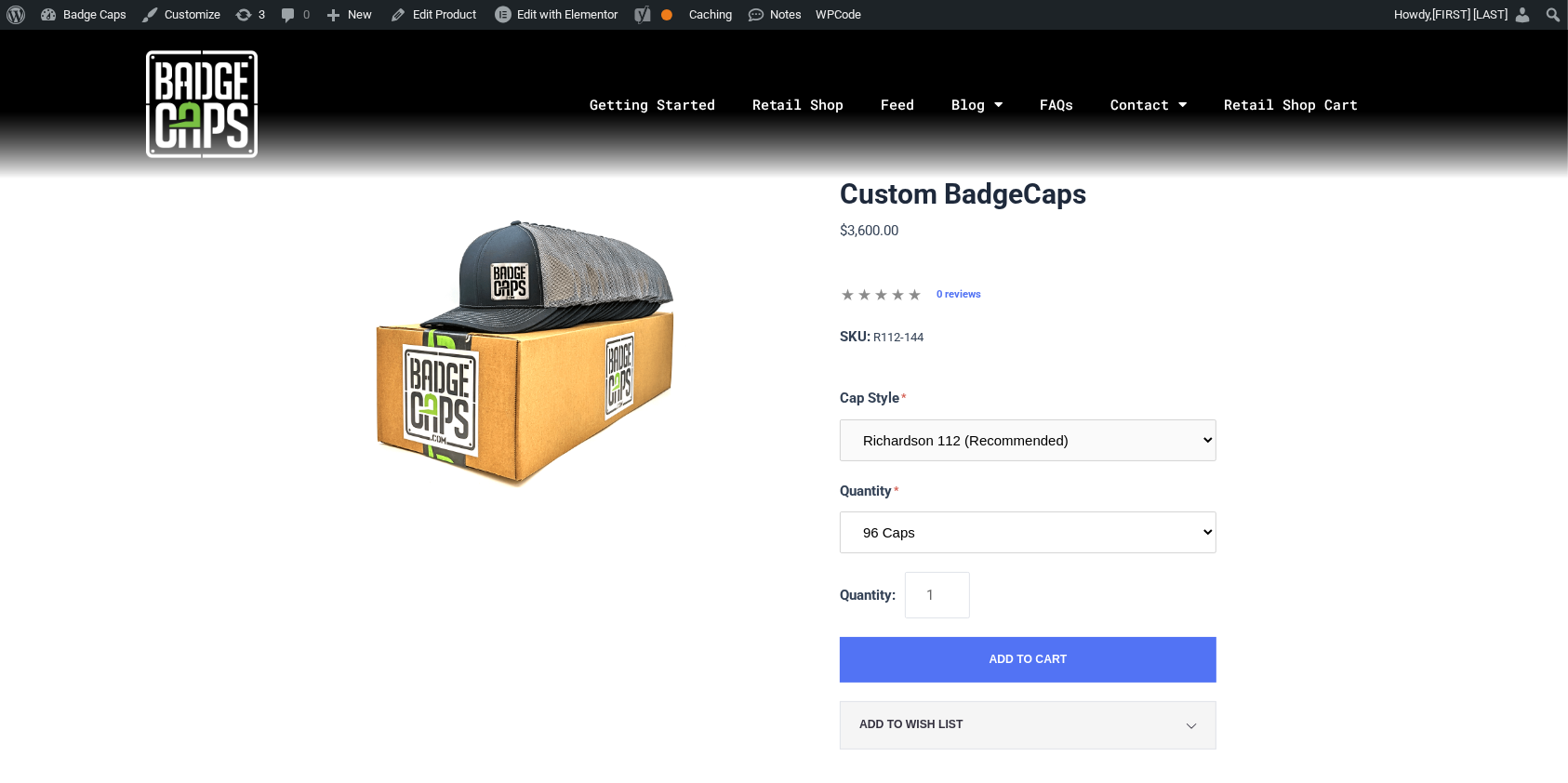 click on "24 Caps
48 Caps
96 Caps
144 Caps (Full Case)" at bounding box center [1028, 532] 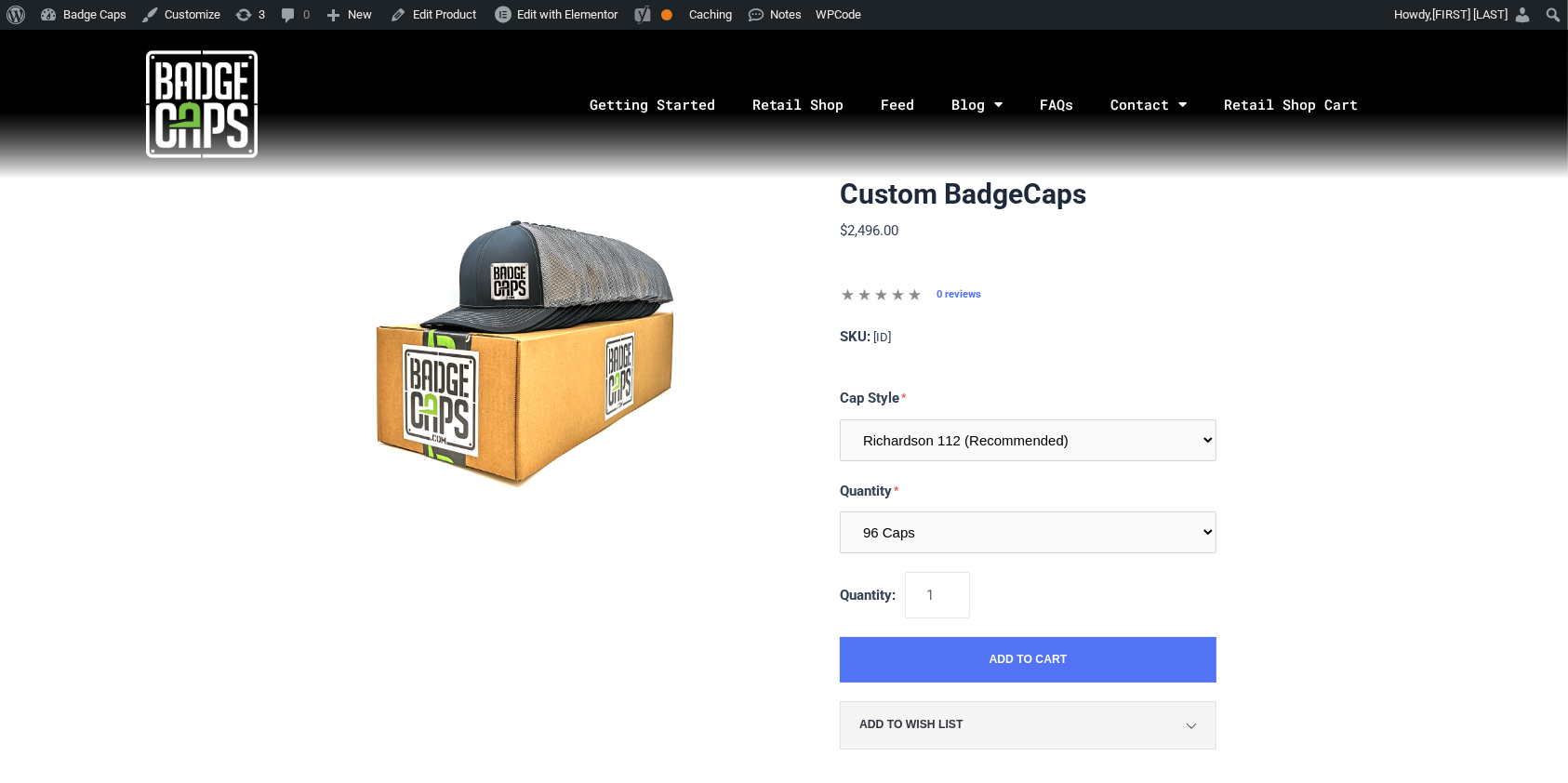 click at bounding box center [202, 104] 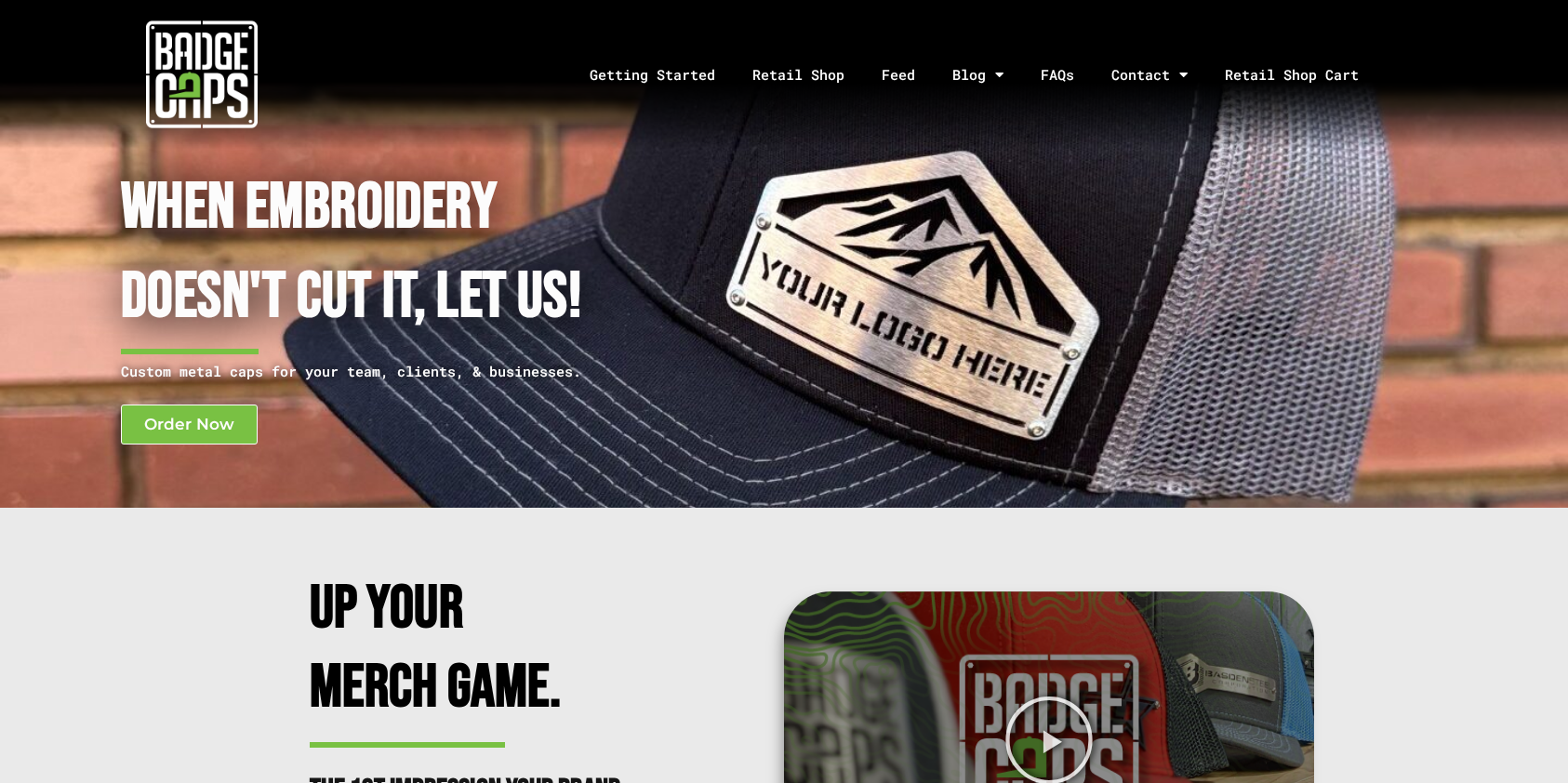 scroll, scrollTop: 0, scrollLeft: 0, axis: both 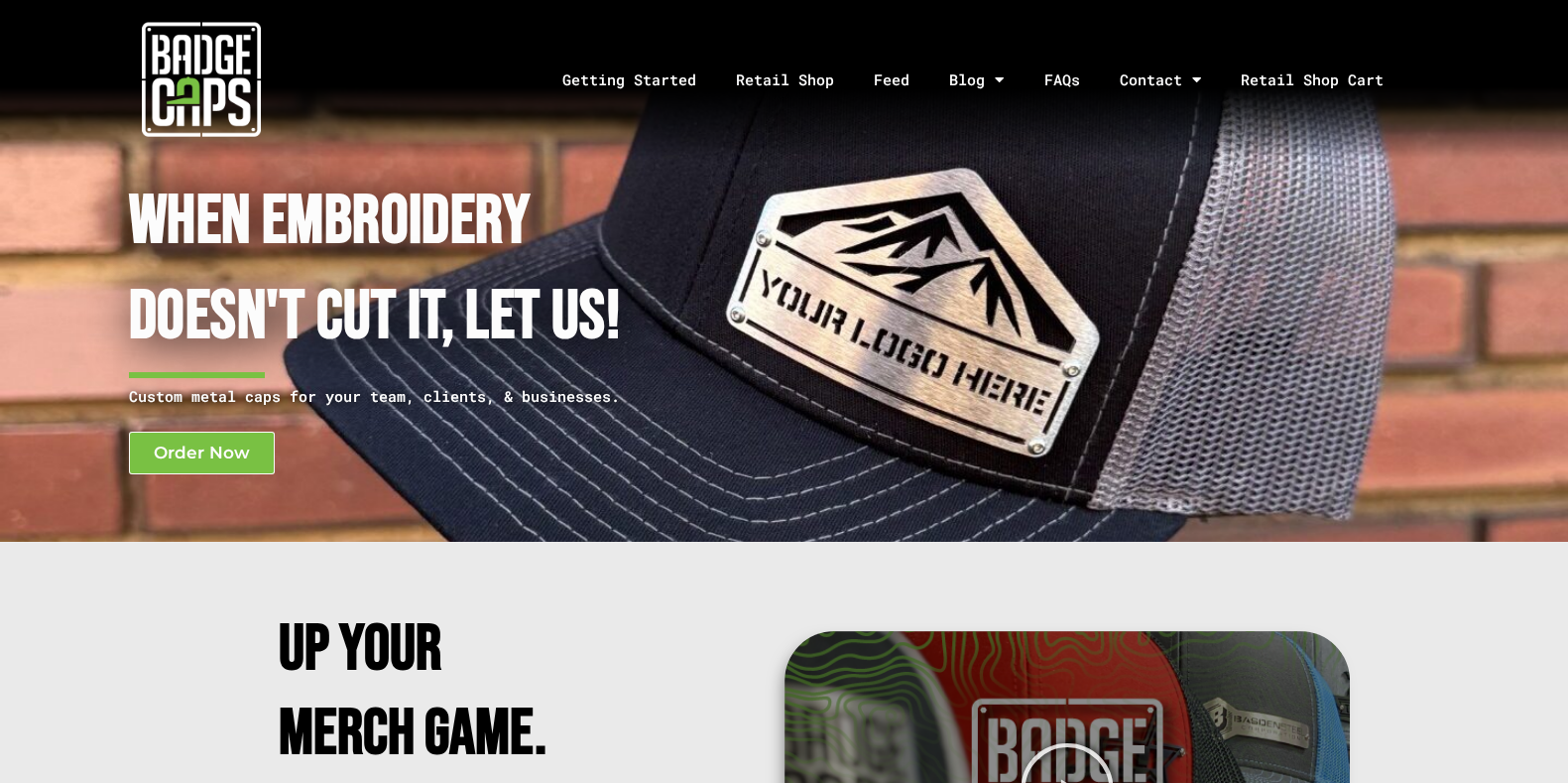 click at bounding box center (201, 79) 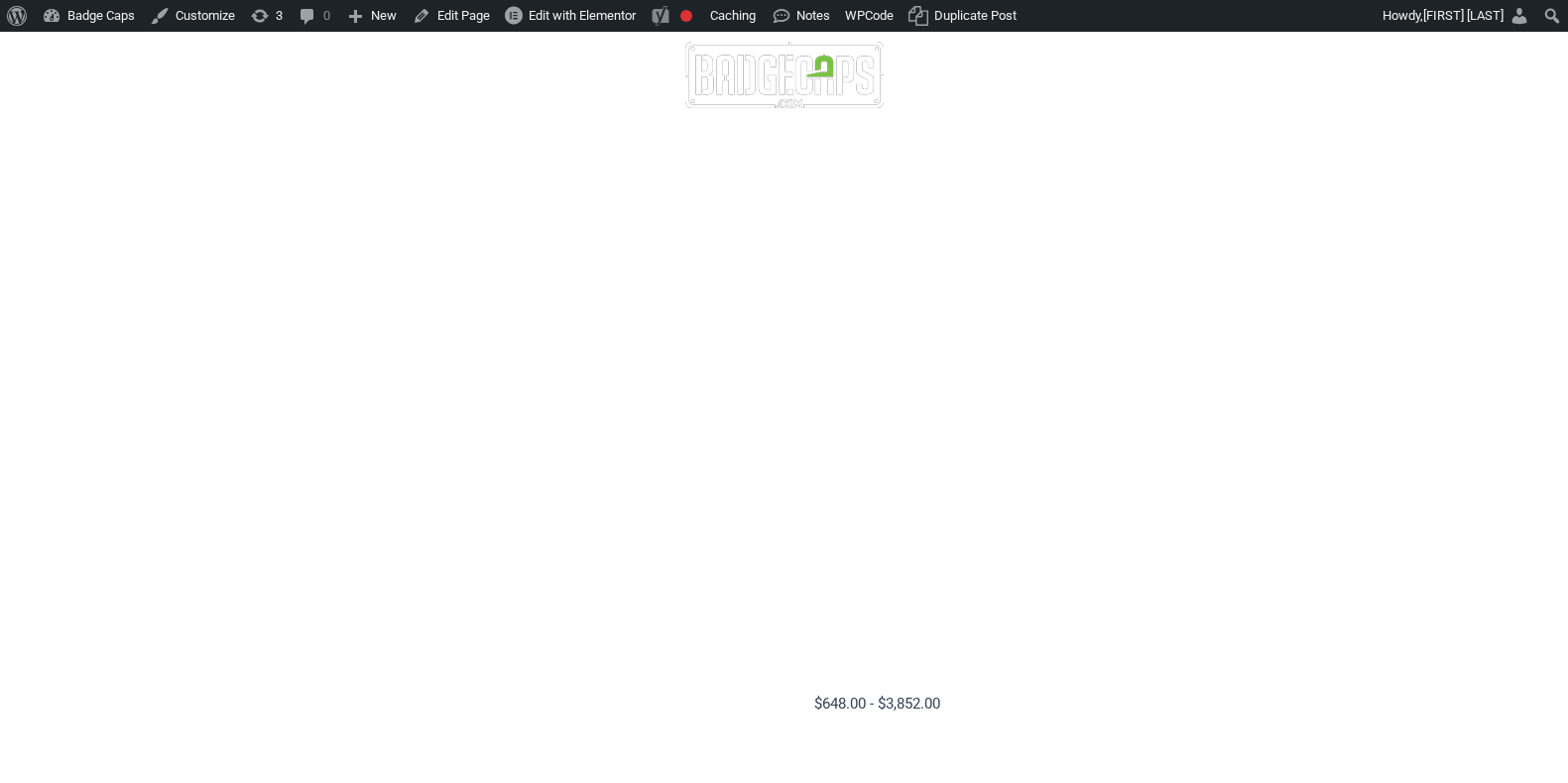 scroll, scrollTop: 396, scrollLeft: 0, axis: vertical 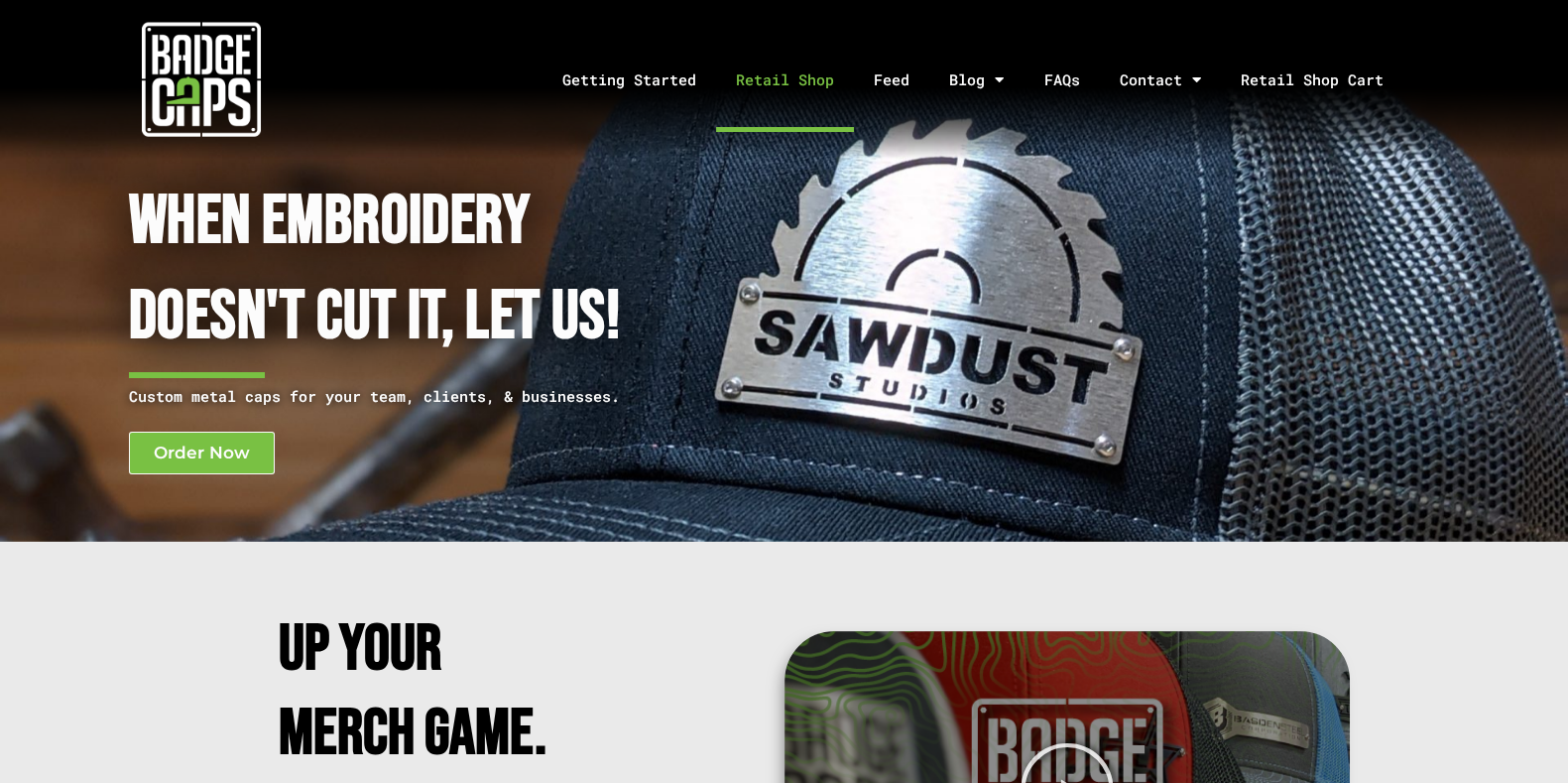 click on "Retail Shop" 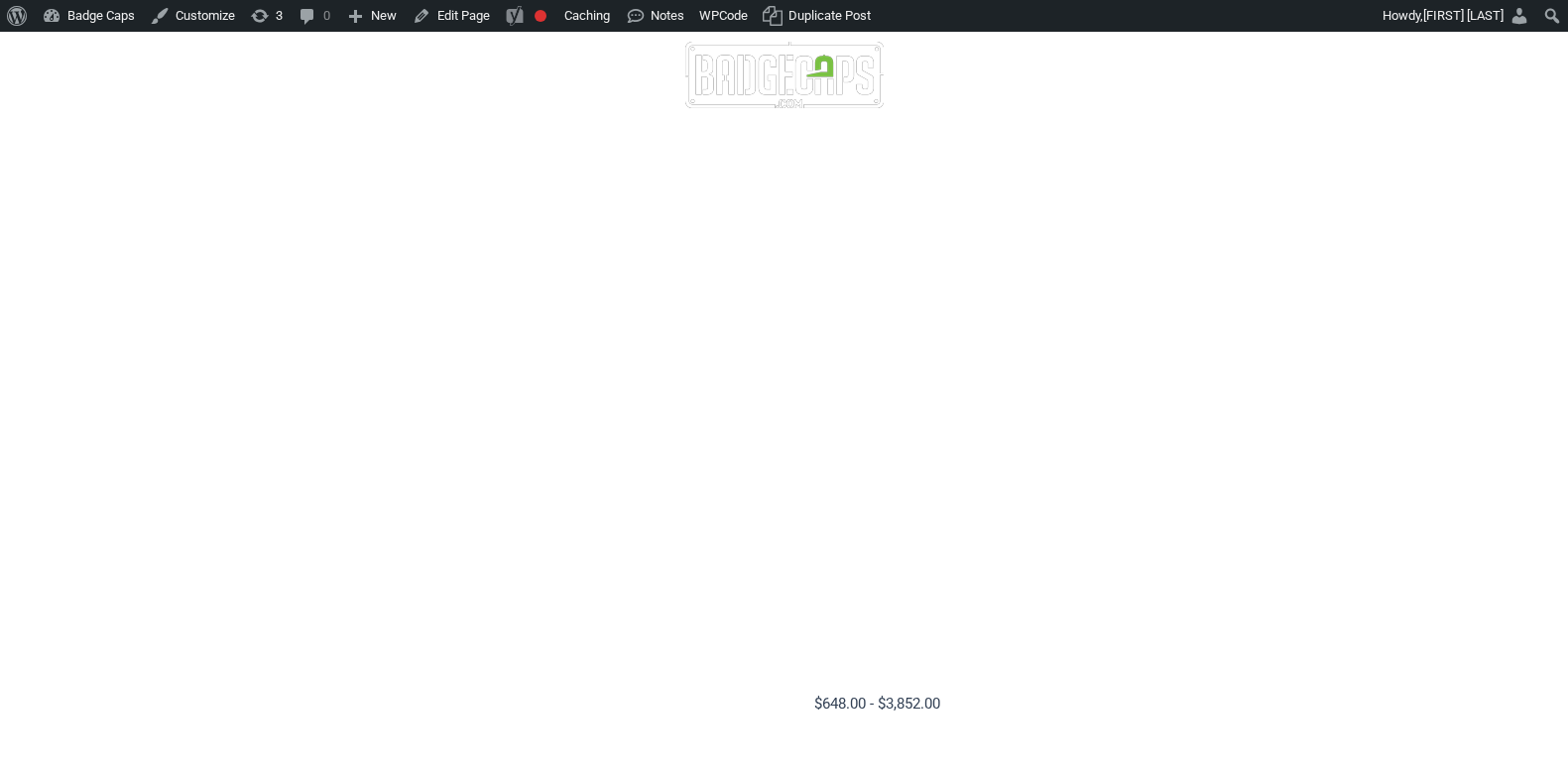 scroll, scrollTop: 0, scrollLeft: 0, axis: both 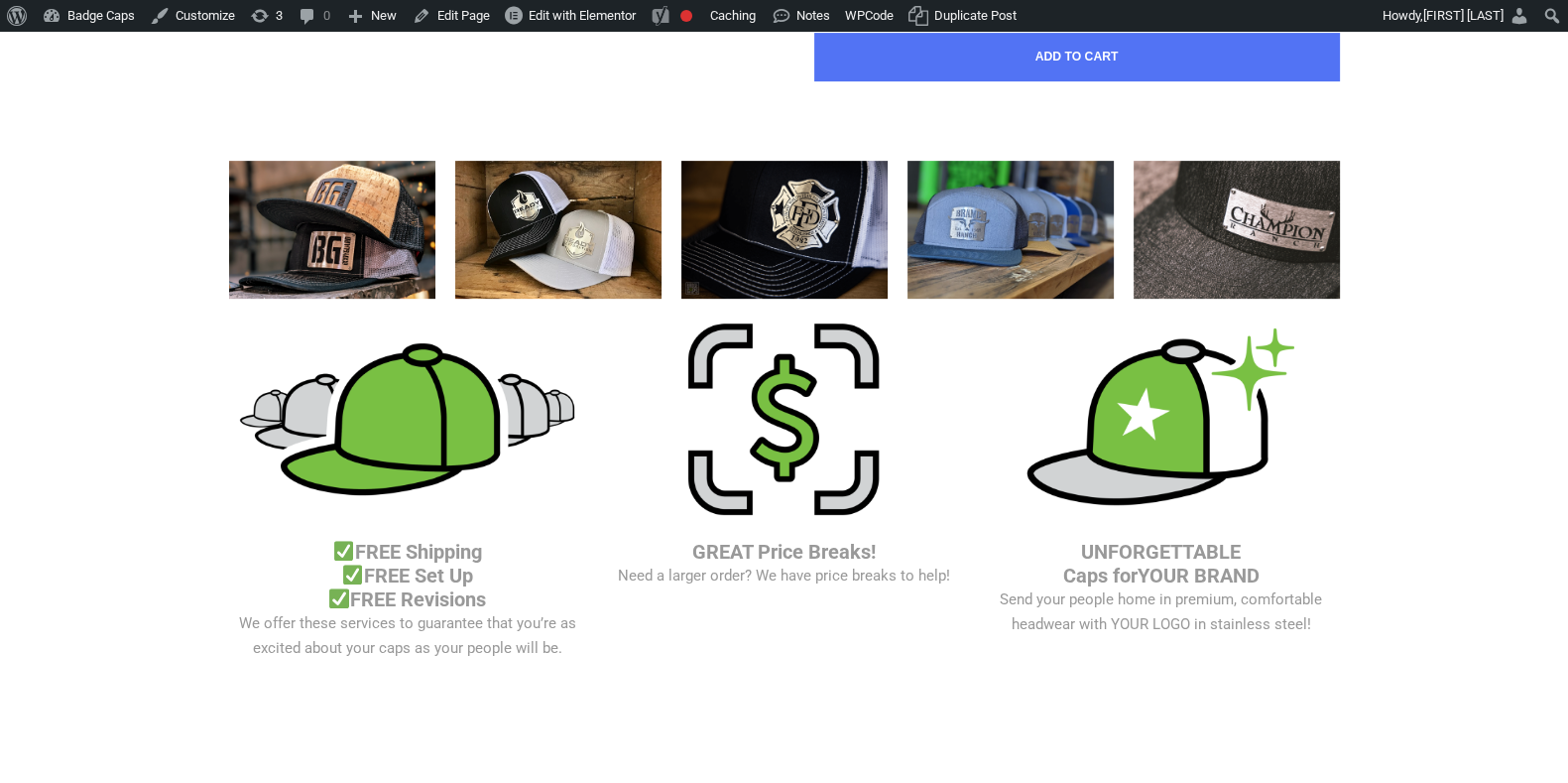 click on "Richardson 112 (Recommended)
Richardson 168 (7 Panel Flat Bill)
Richardson 511 (6 Panel Flat Bill)
Yupoong 6606 (Retro Trucker Cap)
Pacific 104s (Trucker Snapback)" at bounding box center (1077, -178) 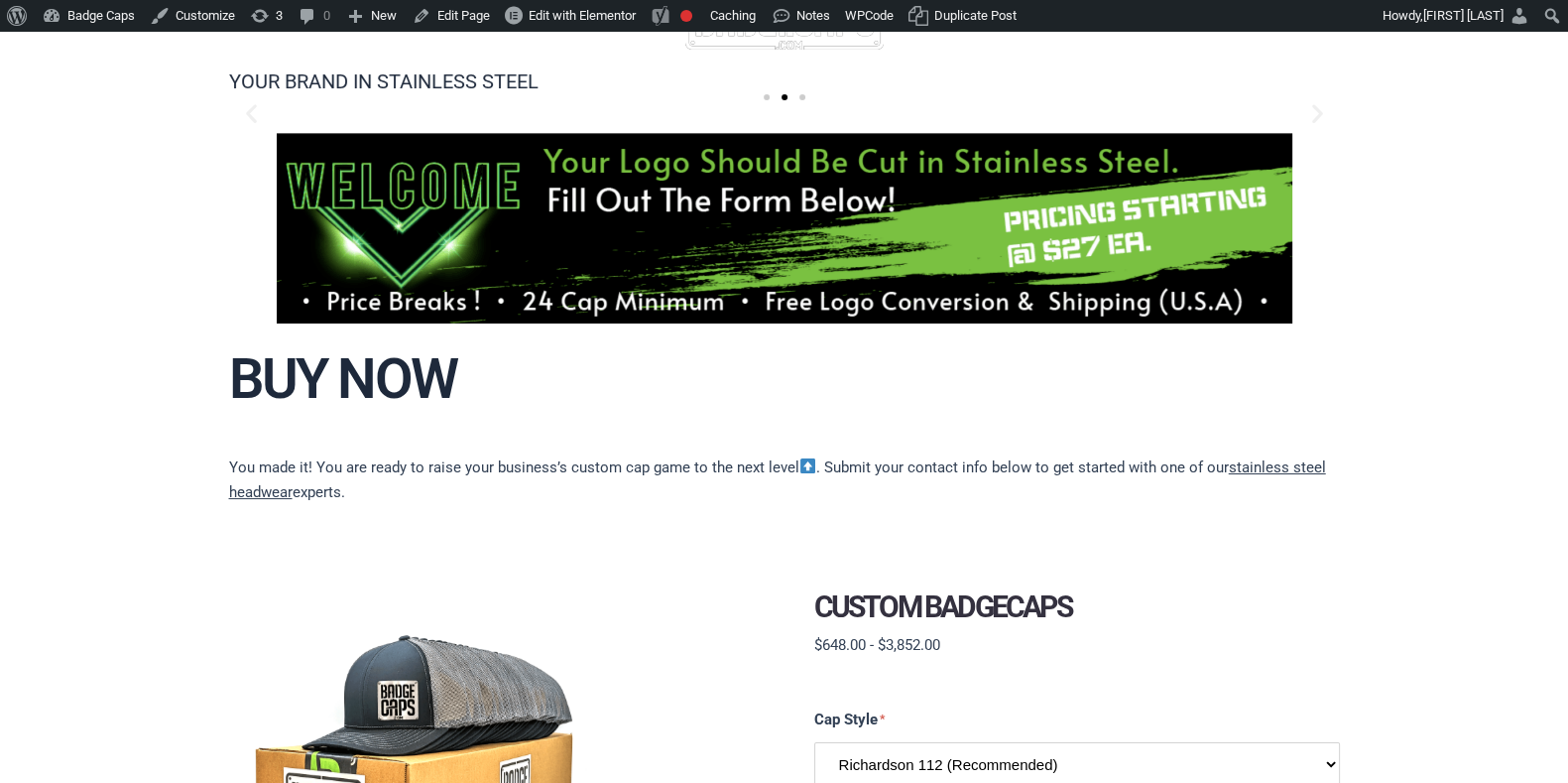 scroll, scrollTop: 0, scrollLeft: 0, axis: both 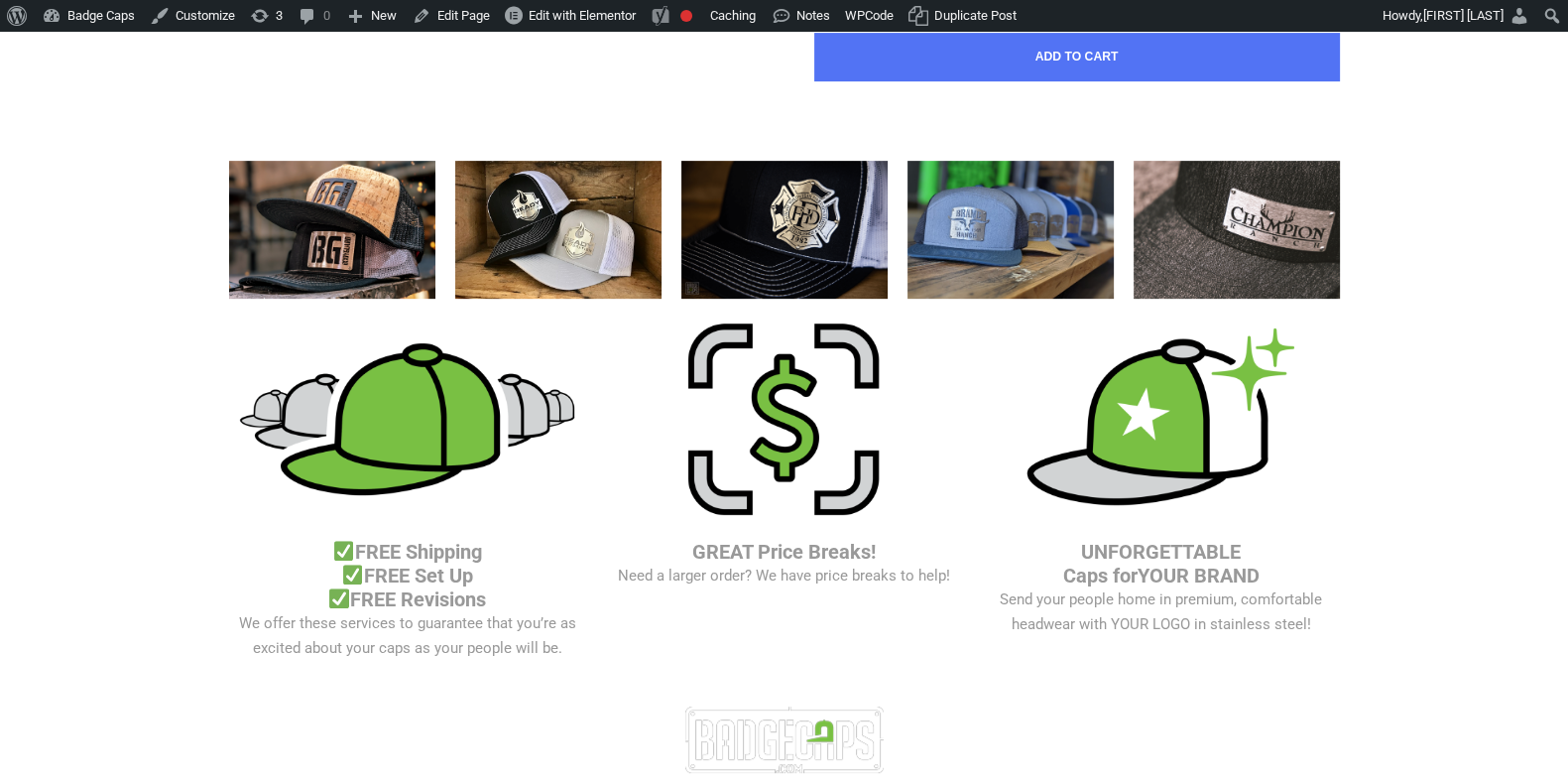 click on "Richardson 112 (Recommended)
Richardson 168 (7 Panel Flat Bill)
Richardson 511 (6 Panel Flat Bill)
Yupoong 6606 (Retro Trucker Cap)
Pacific 104s (Trucker Snapback)" at bounding box center [1077, -178] 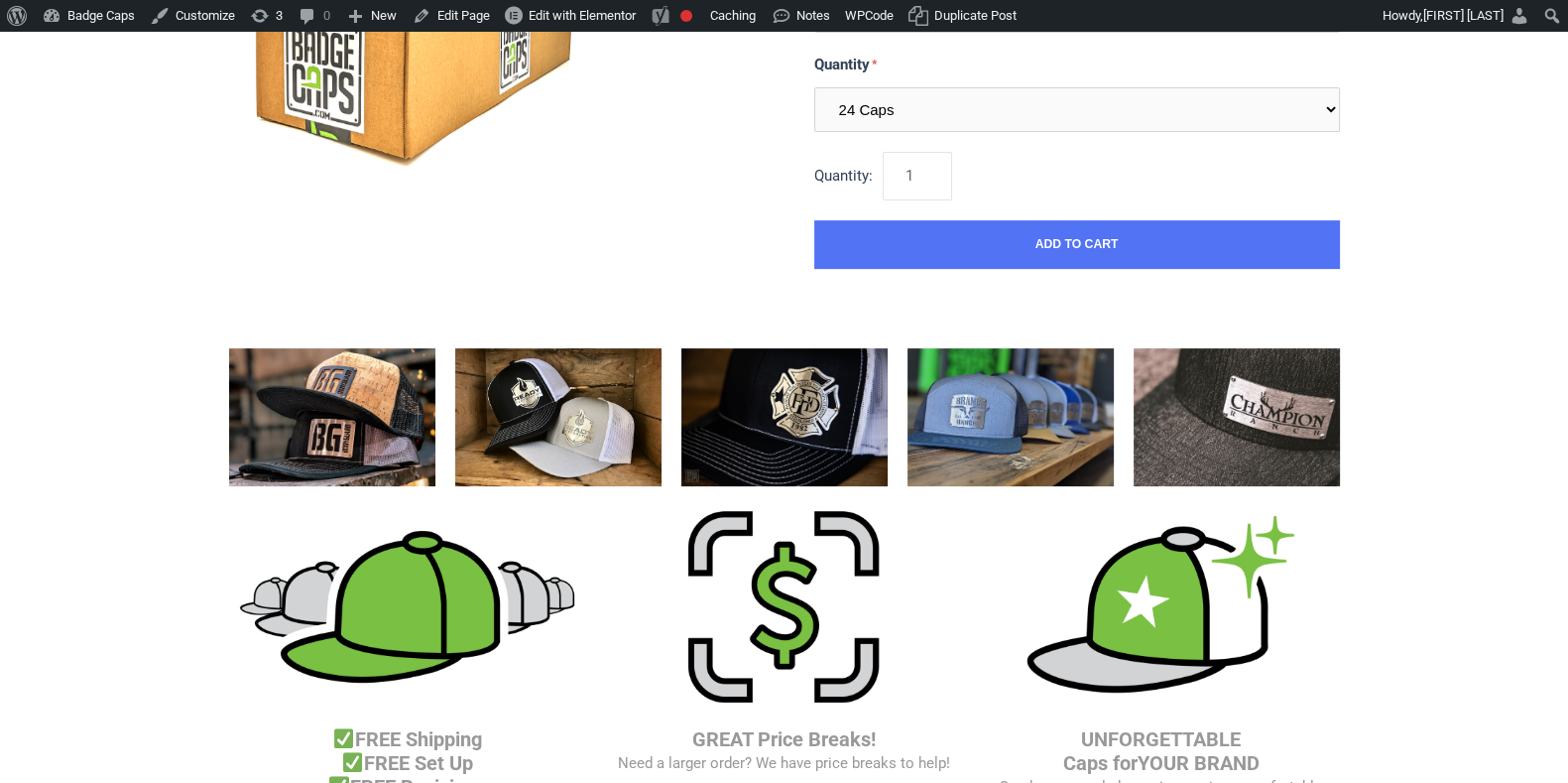 scroll, scrollTop: 867, scrollLeft: 0, axis: vertical 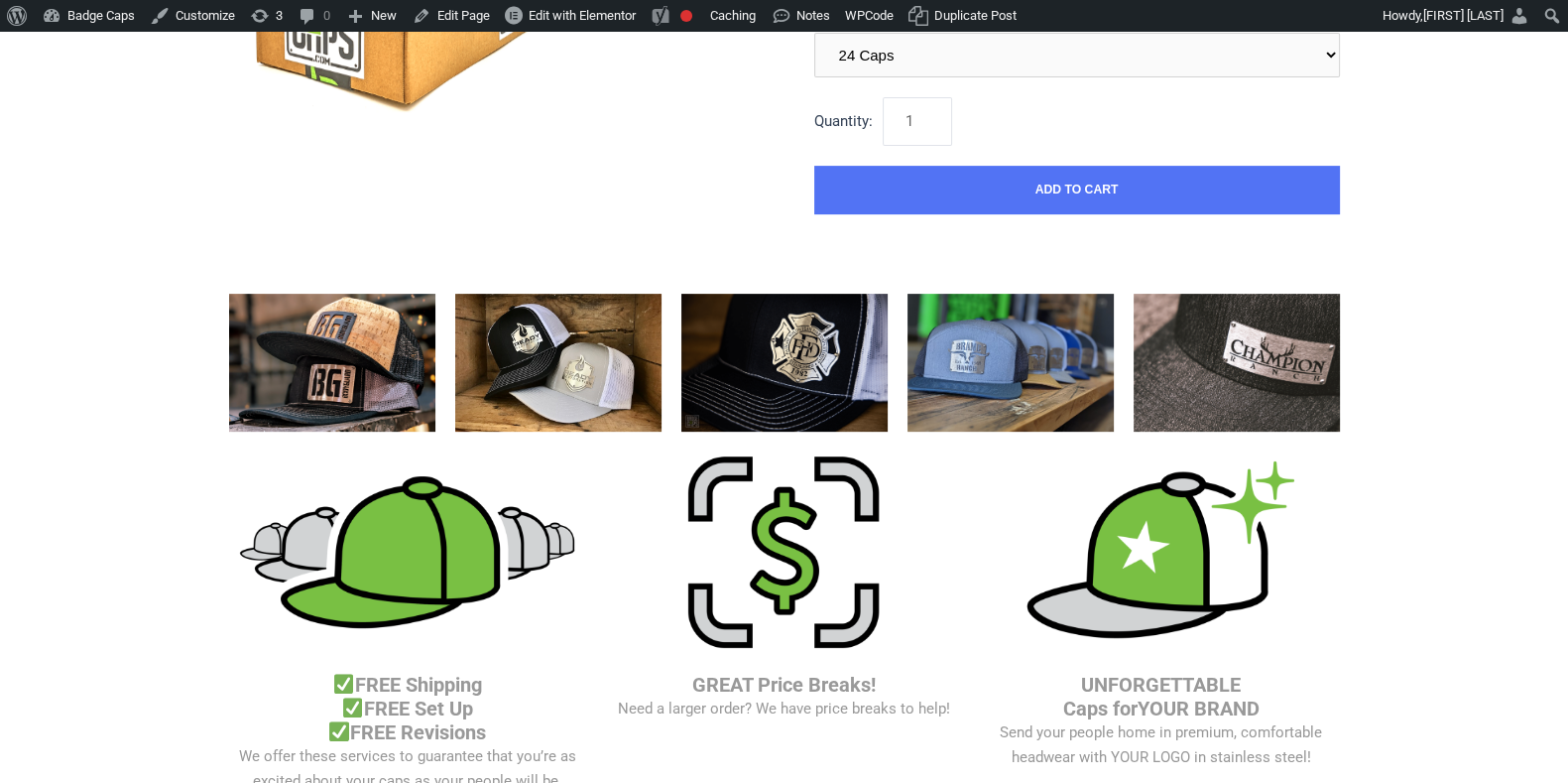 click on "Richardson 112 (Recommended)
Richardson 168 (7 Panel Flat Bill)
Richardson 511 (6 Panel Flat Bill)
Yupoong 6606 (Retro Trucker Cap)
Pacific 104s (Trucker Snapback)" at bounding box center (1077, -45) 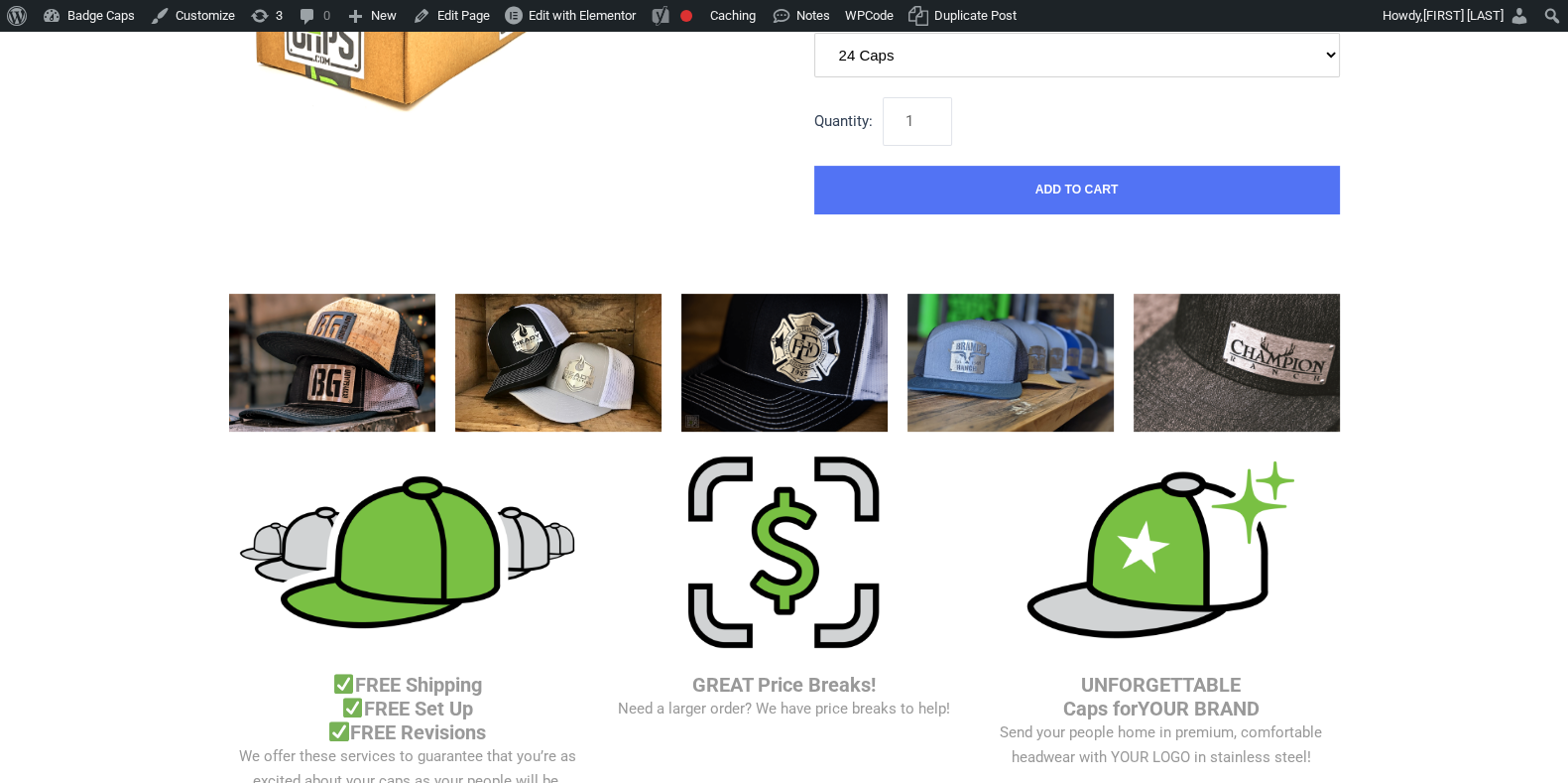 click on "24 Caps
48 Caps
96 Caps
144 Caps (Full Case)" at bounding box center [1077, 55] 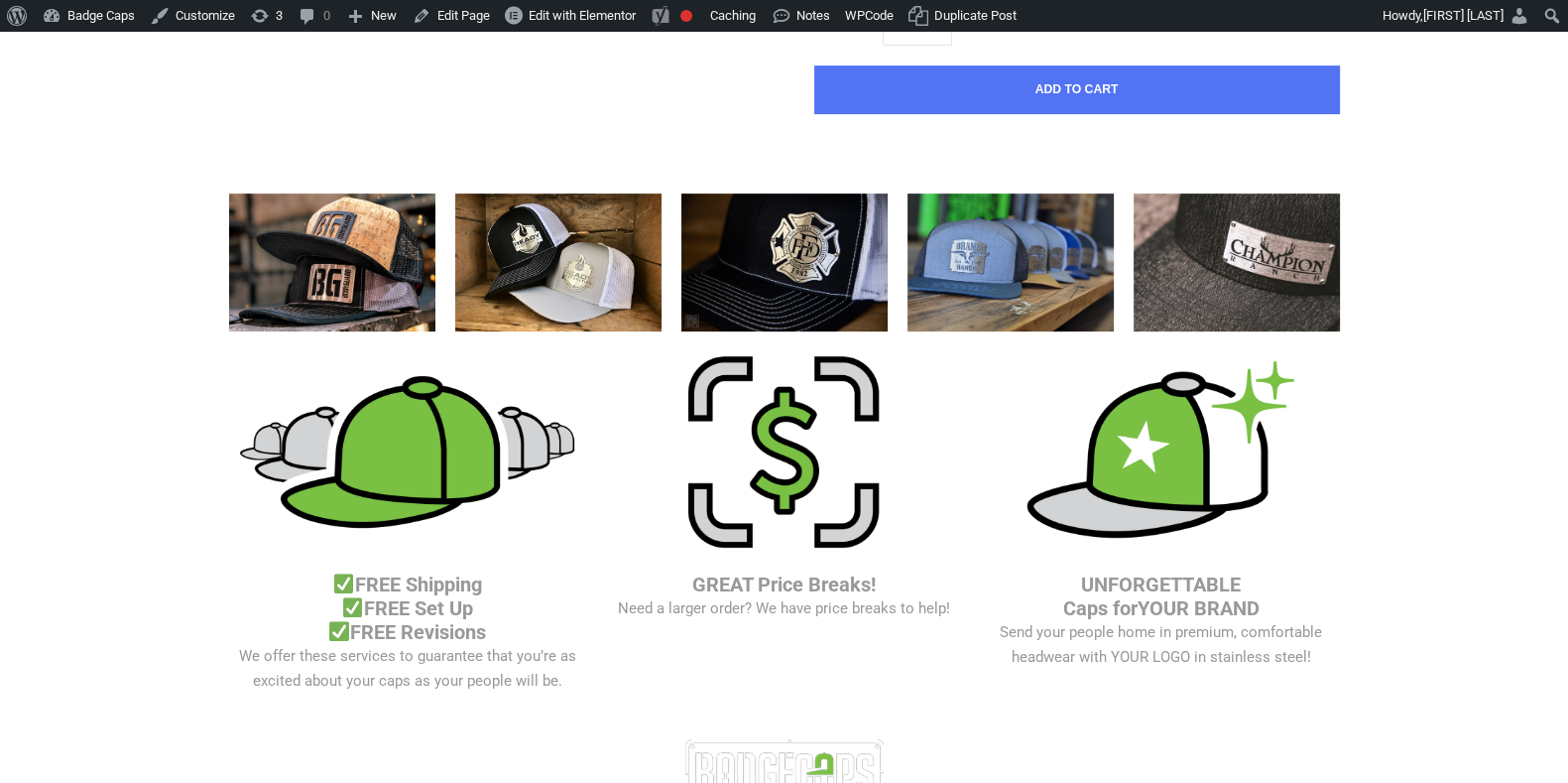 scroll, scrollTop: 991, scrollLeft: 0, axis: vertical 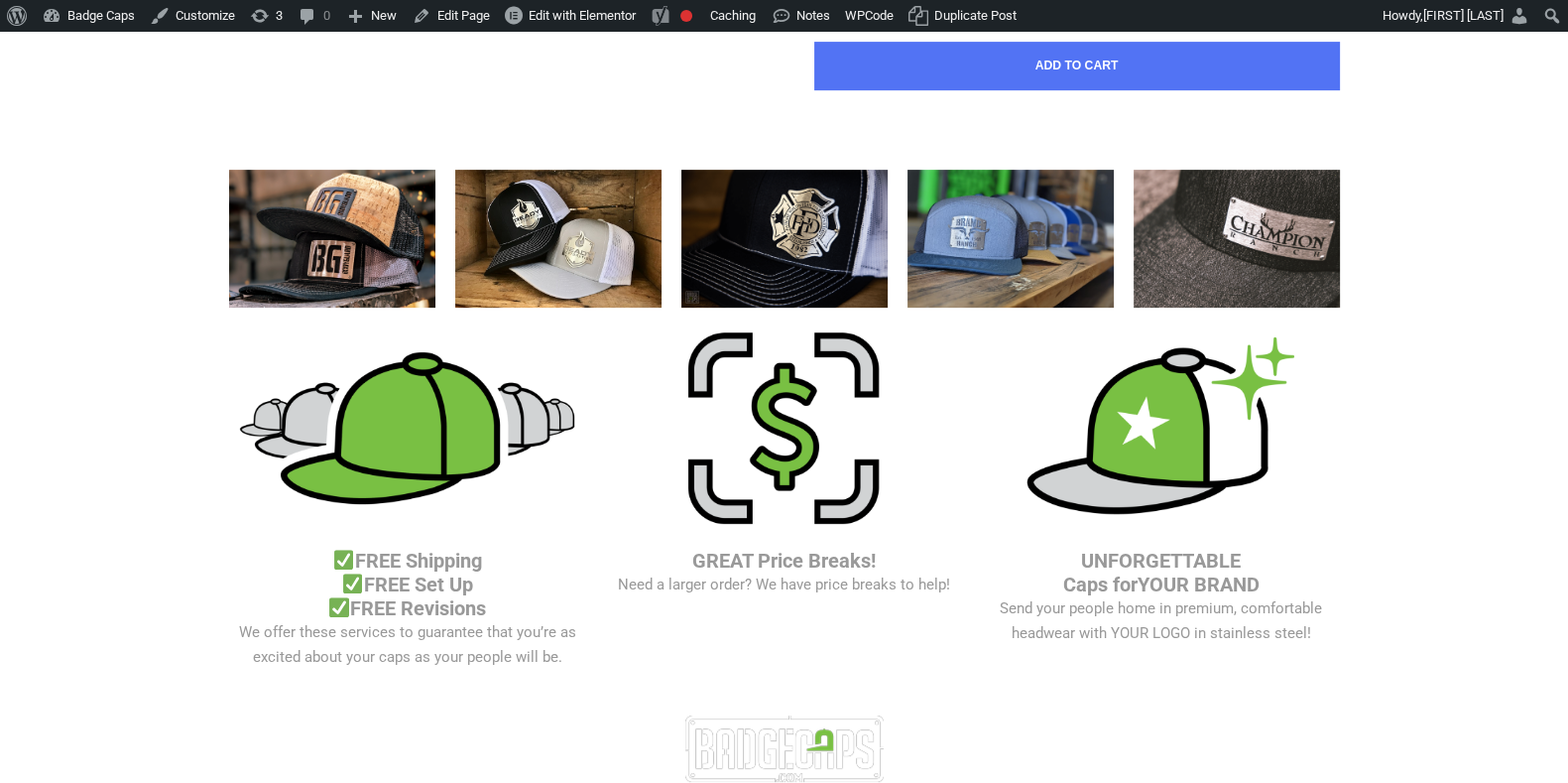click on "24 Caps
48 Caps
96 Caps
144 Caps (Full Case)" at bounding box center [1077, -69] 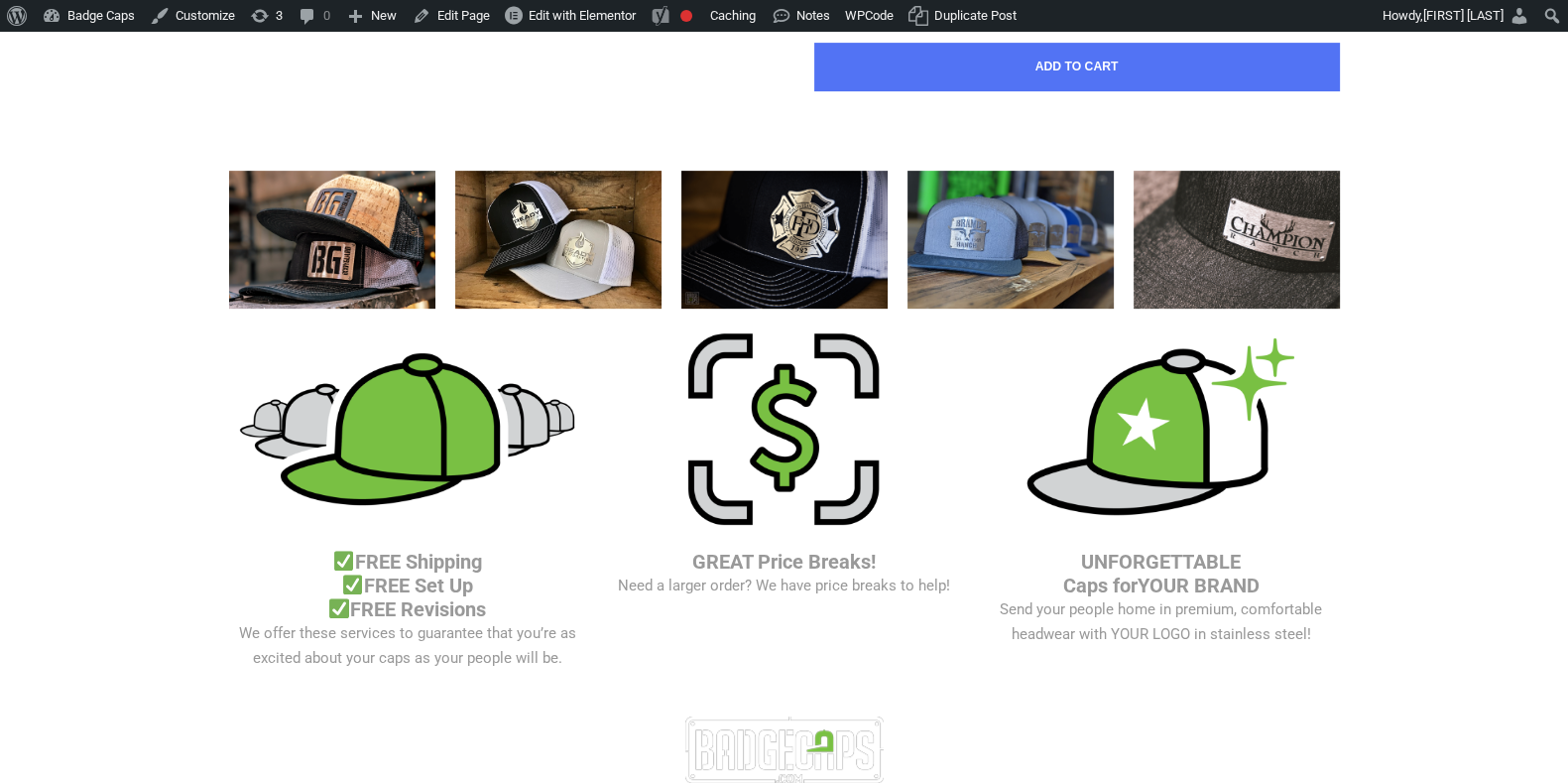 scroll, scrollTop: 867, scrollLeft: 0, axis: vertical 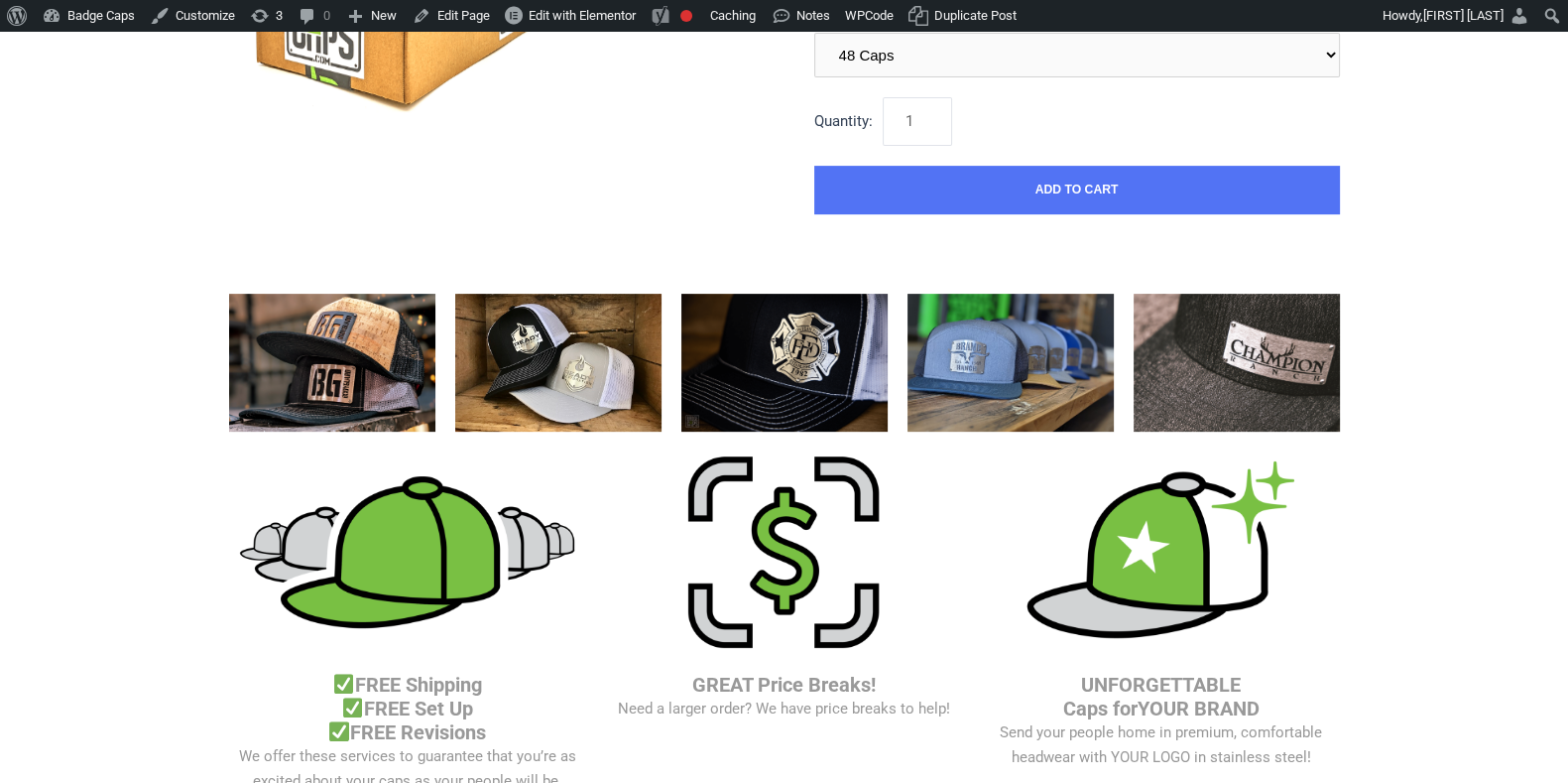 drag, startPoint x: 790, startPoint y: 292, endPoint x: 945, endPoint y: 305, distance: 155.54421 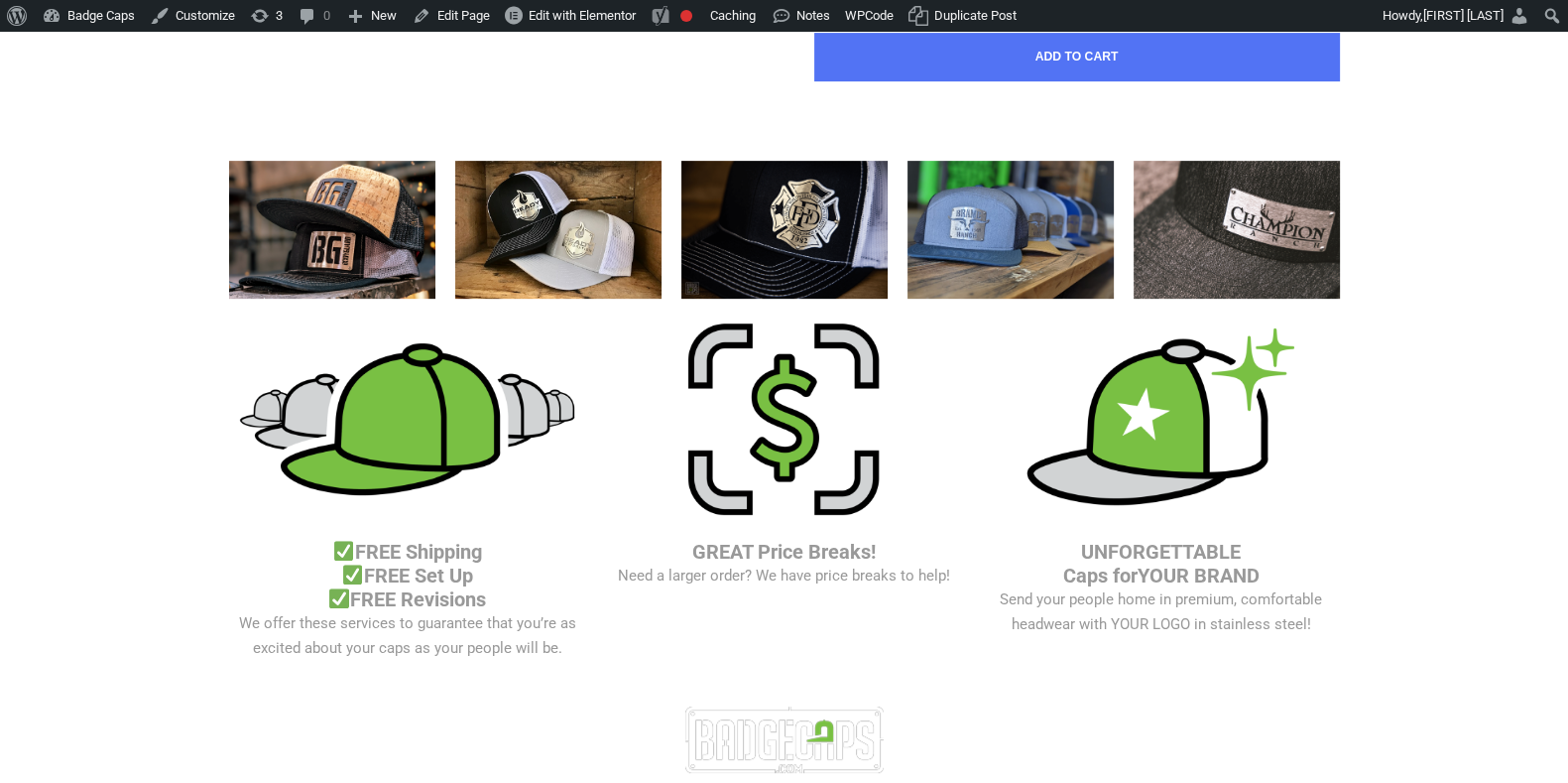 scroll, scrollTop: 1116, scrollLeft: 0, axis: vertical 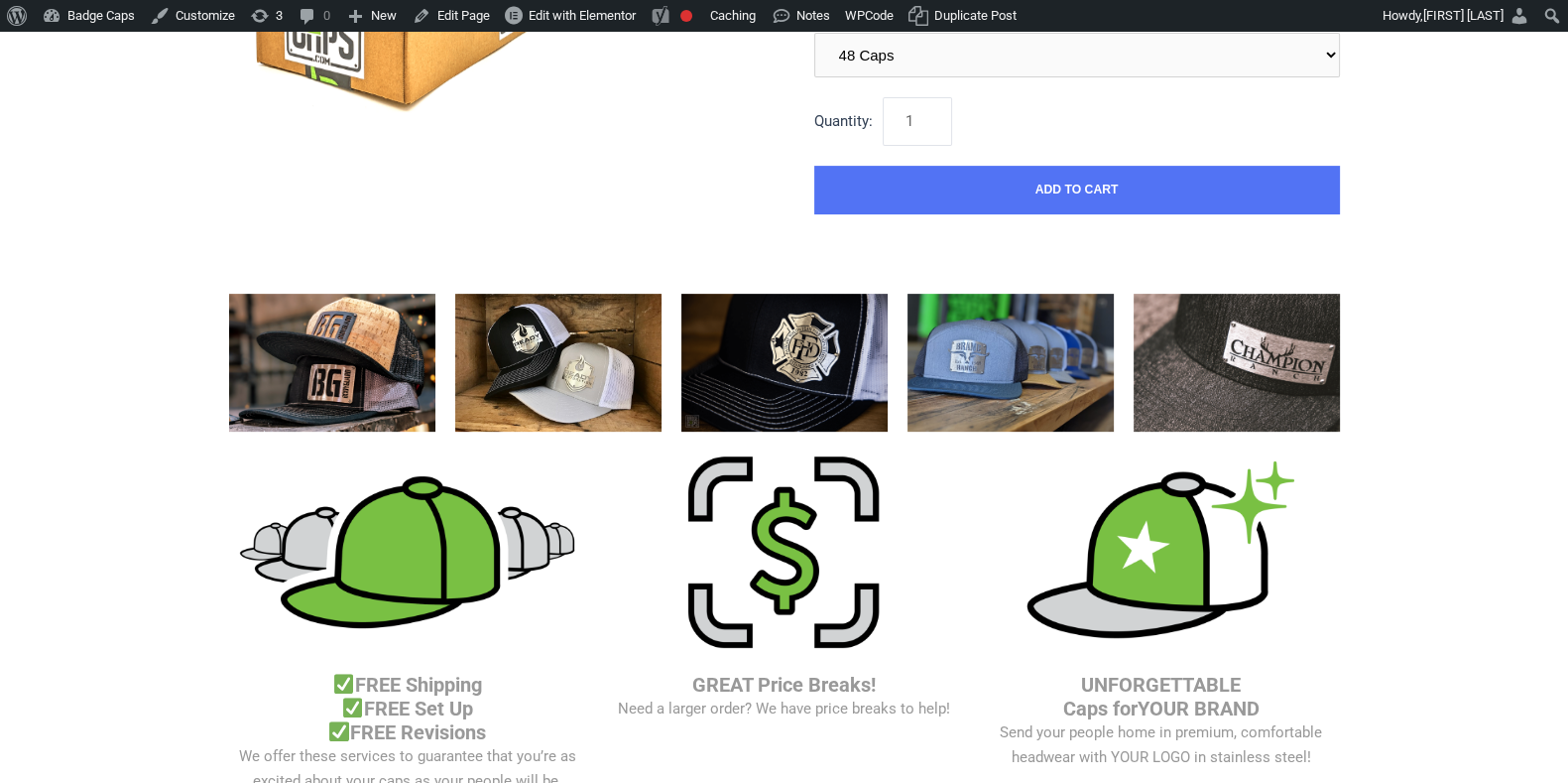 click on "Richardson 112 (Recommended)
Richardson 168 (7 Panel Flat Bill)
Richardson 511 (6 Panel Flat Bill)
Yupoong 6606 (Retro Trucker Cap)
Pacific 104s (Trucker Snapback)" at bounding box center (1077, -45) 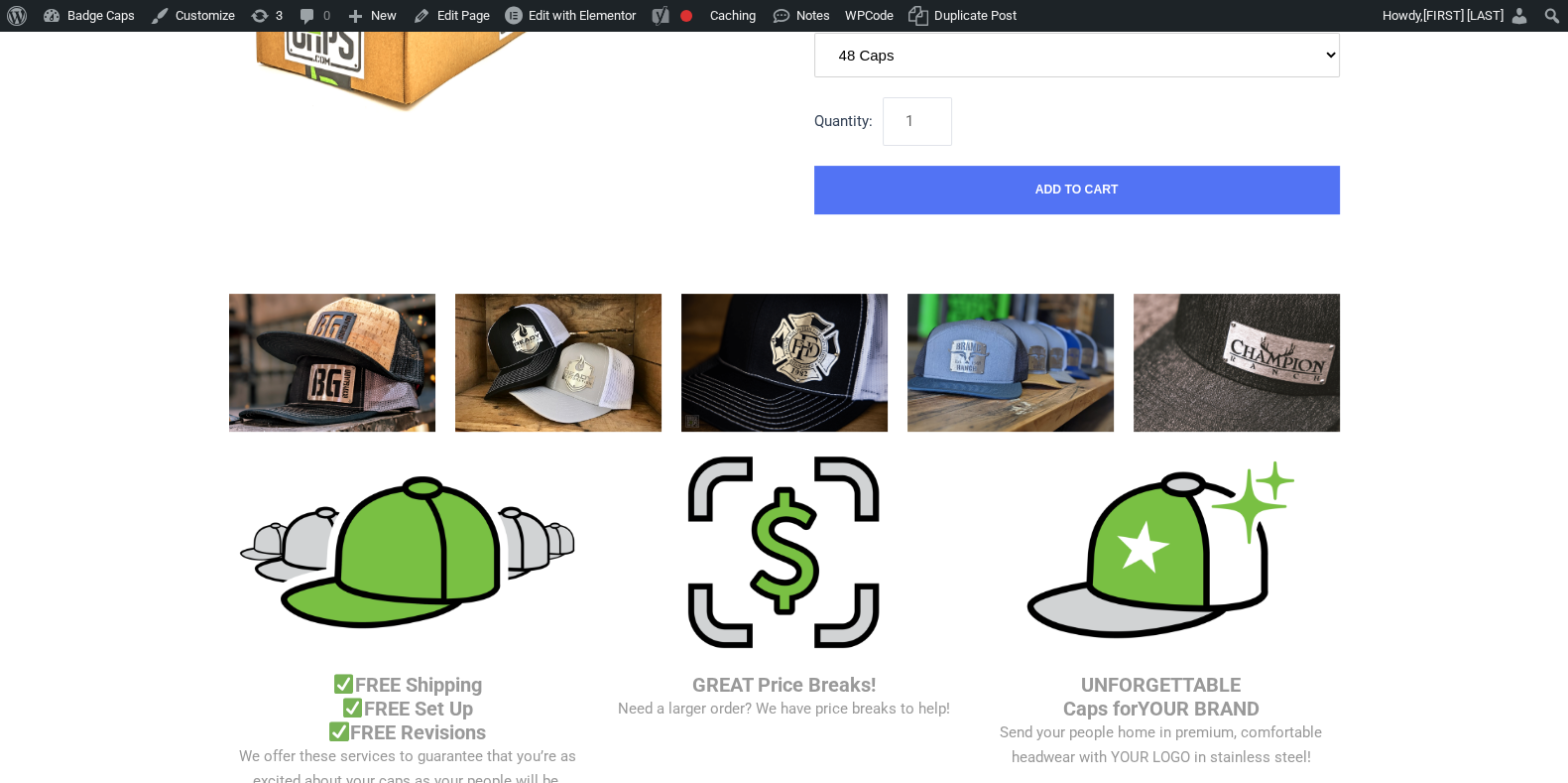 click on "24 Caps
48 Caps
96 Caps
144 Caps (Full Case)" at bounding box center (1077, 55) 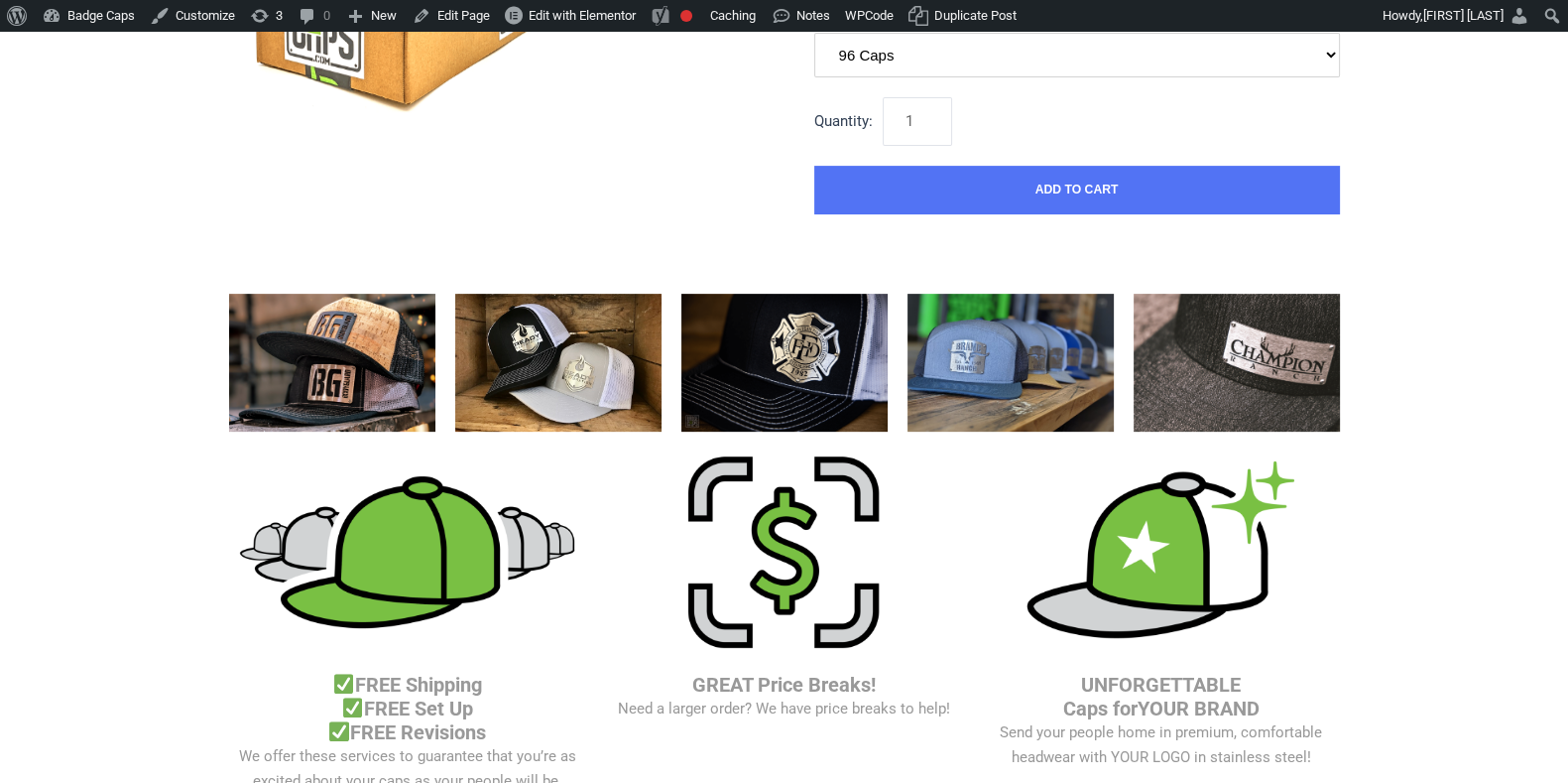 click on "24 Caps
48 Caps
96 Caps
144 Caps (Full Case)" at bounding box center [1077, 55] 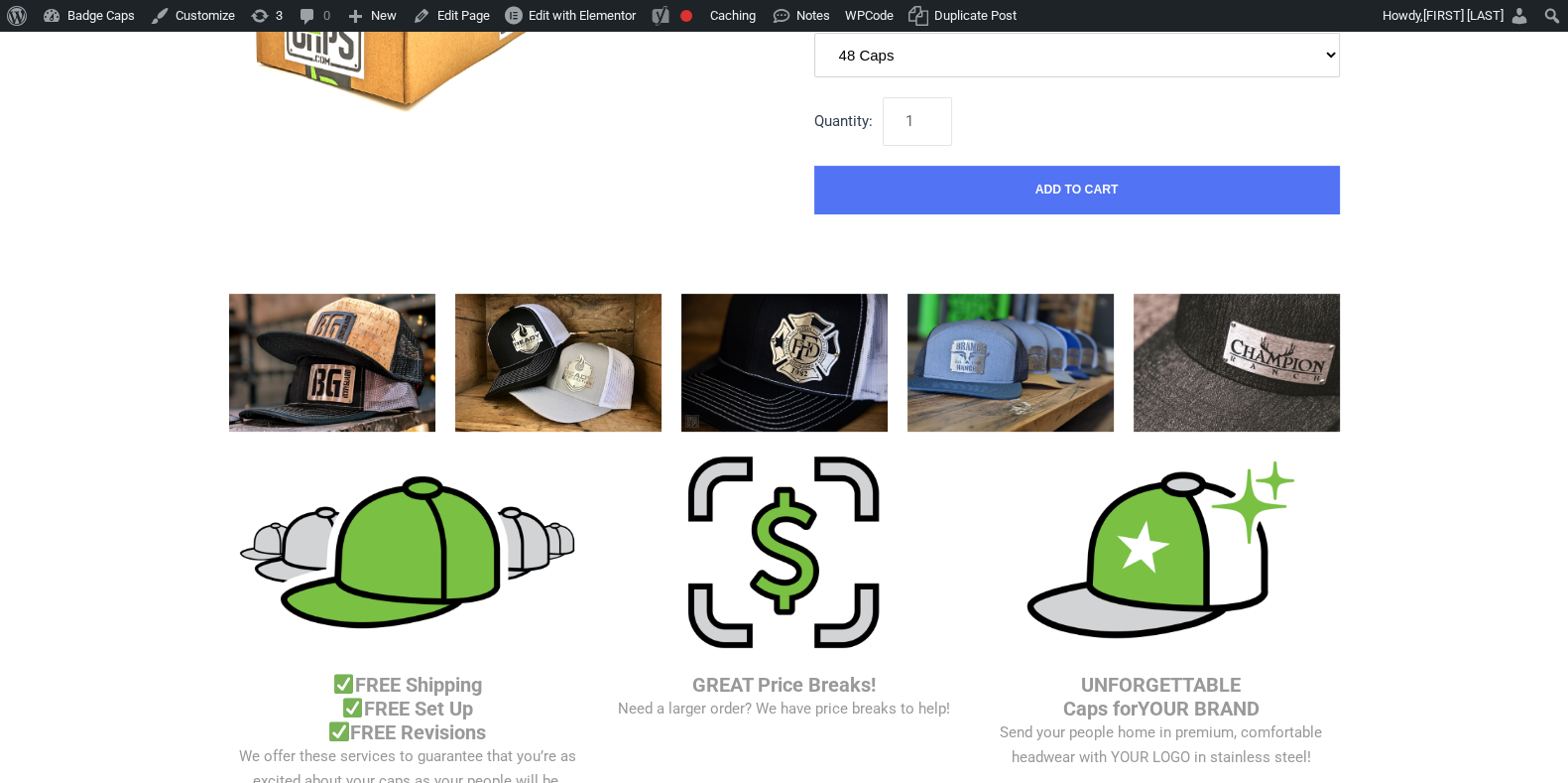 click on "24 Caps
48 Caps
96 Caps
144 Caps (Full Case)" at bounding box center (1077, 55) 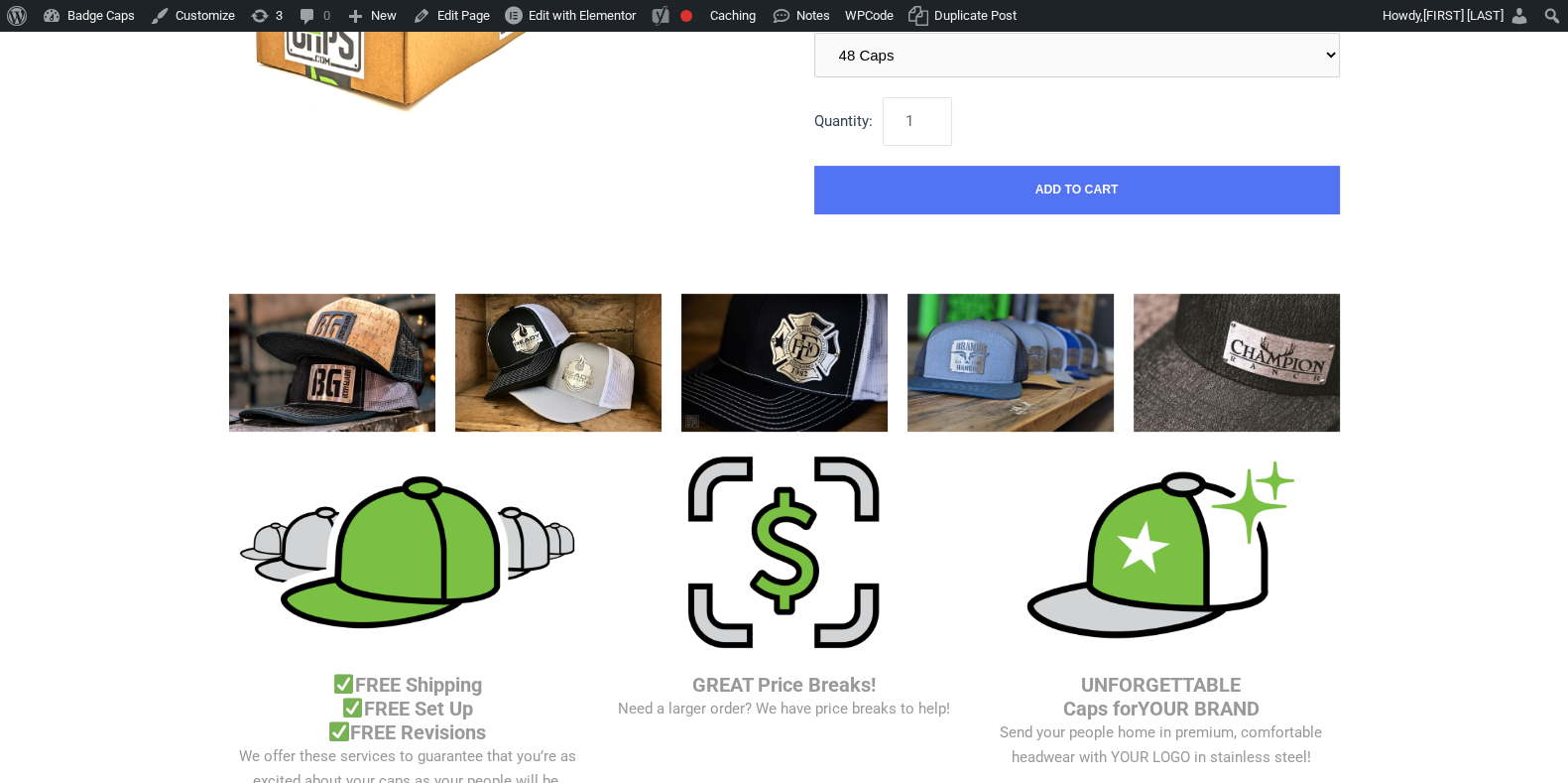drag, startPoint x: 811, startPoint y: 292, endPoint x: 943, endPoint y: 303, distance: 132.45754 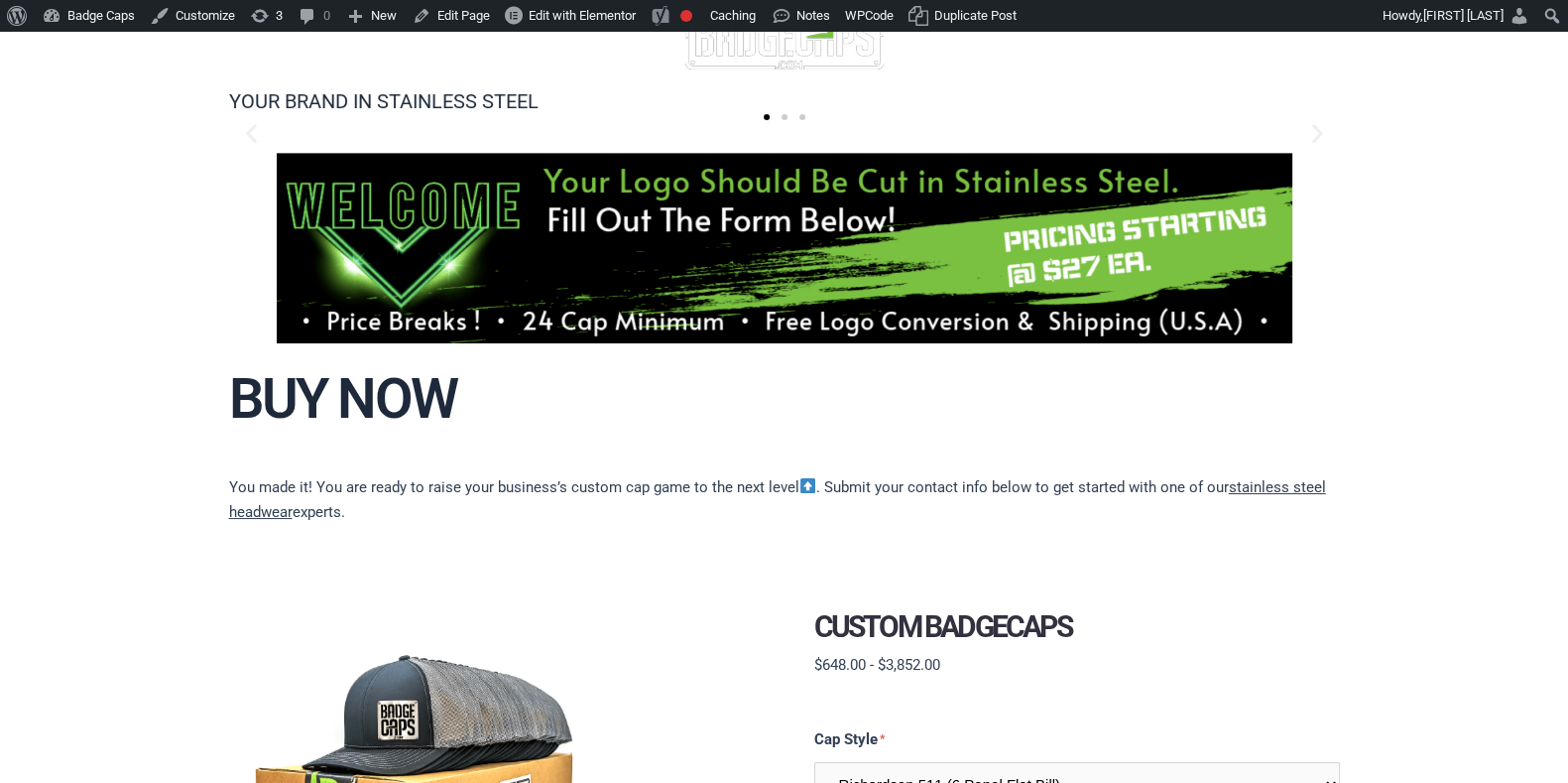 scroll, scrollTop: 0, scrollLeft: 0, axis: both 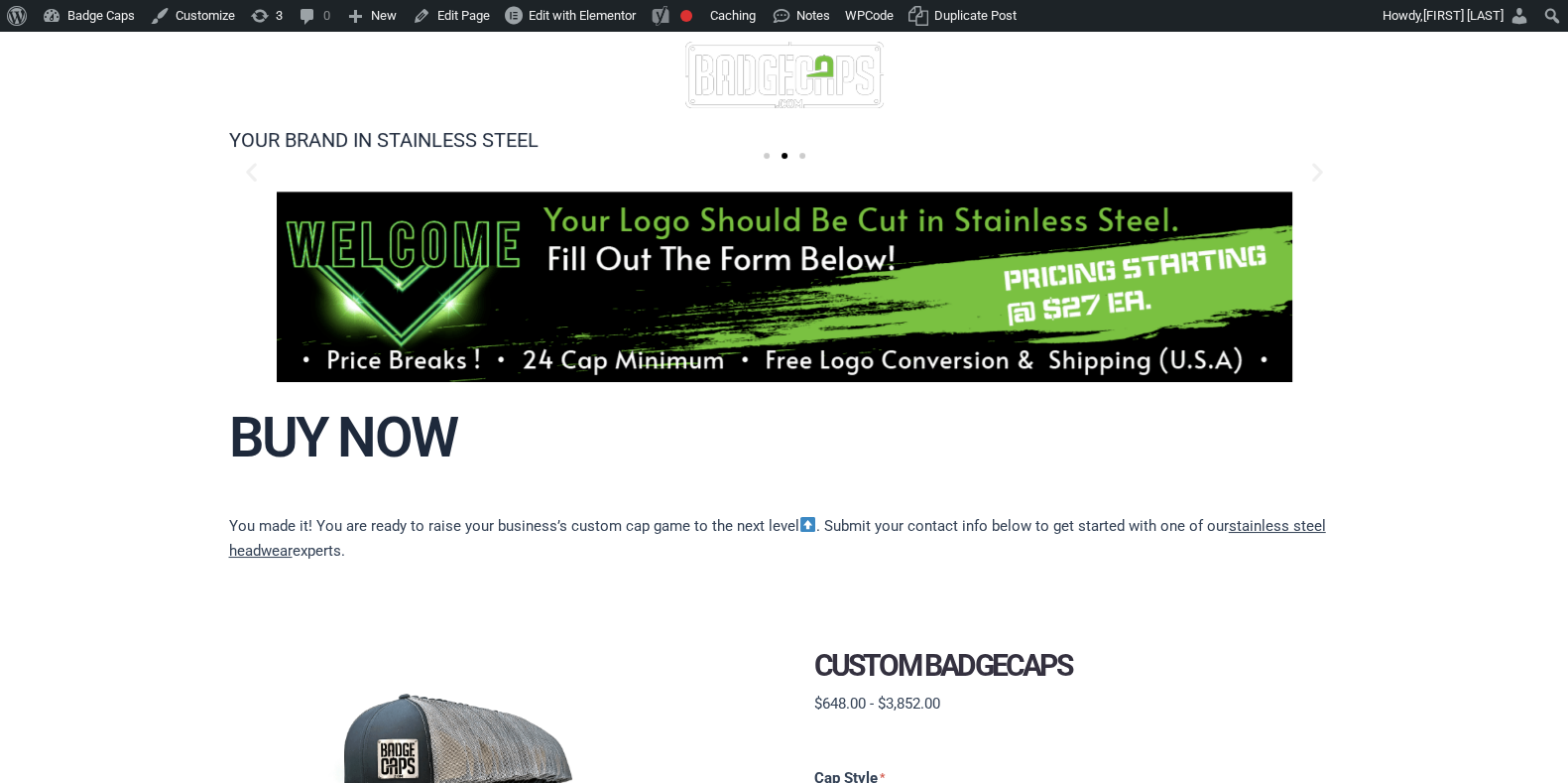 click at bounding box center [784, 74] 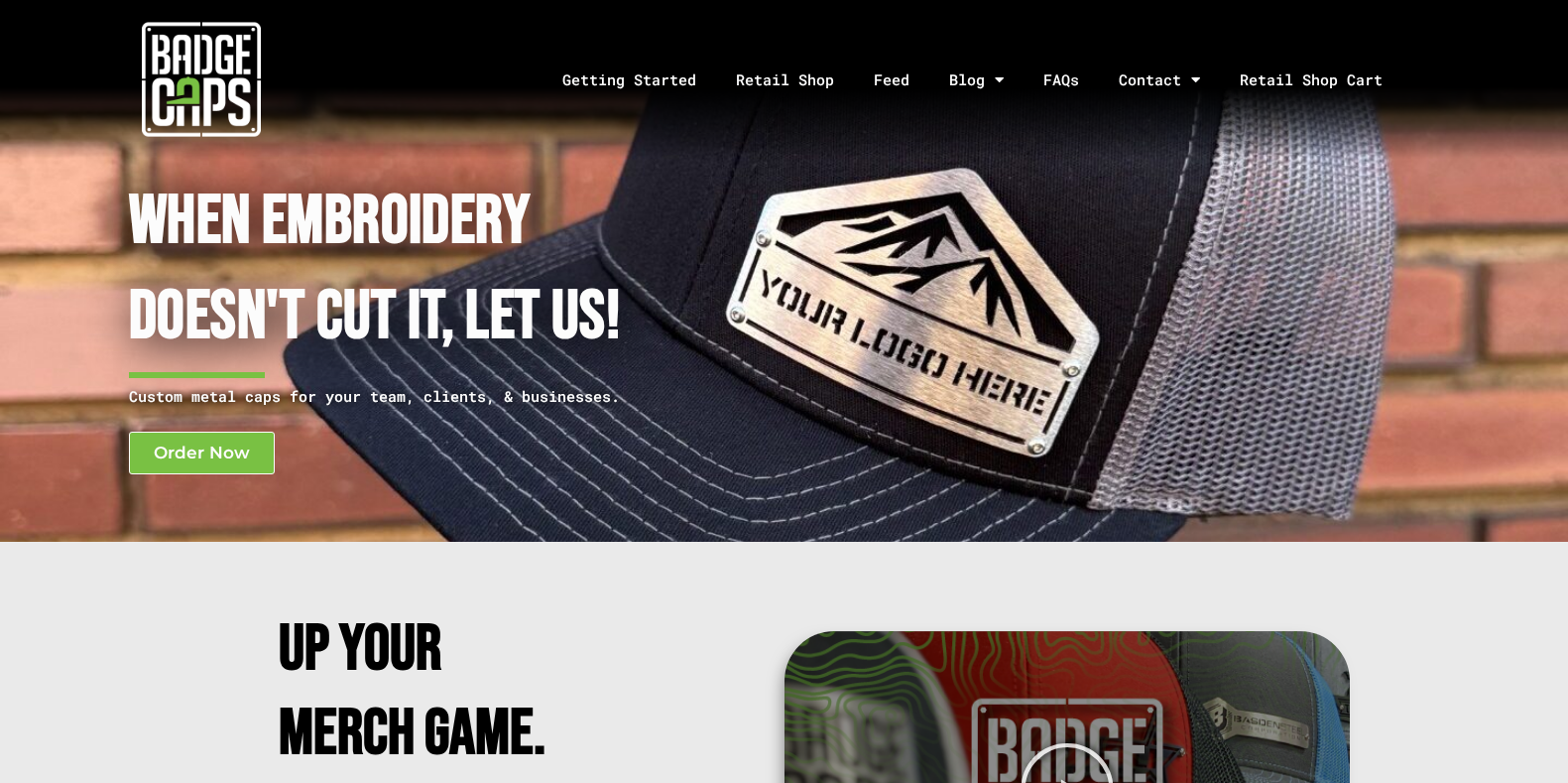 scroll, scrollTop: 0, scrollLeft: 0, axis: both 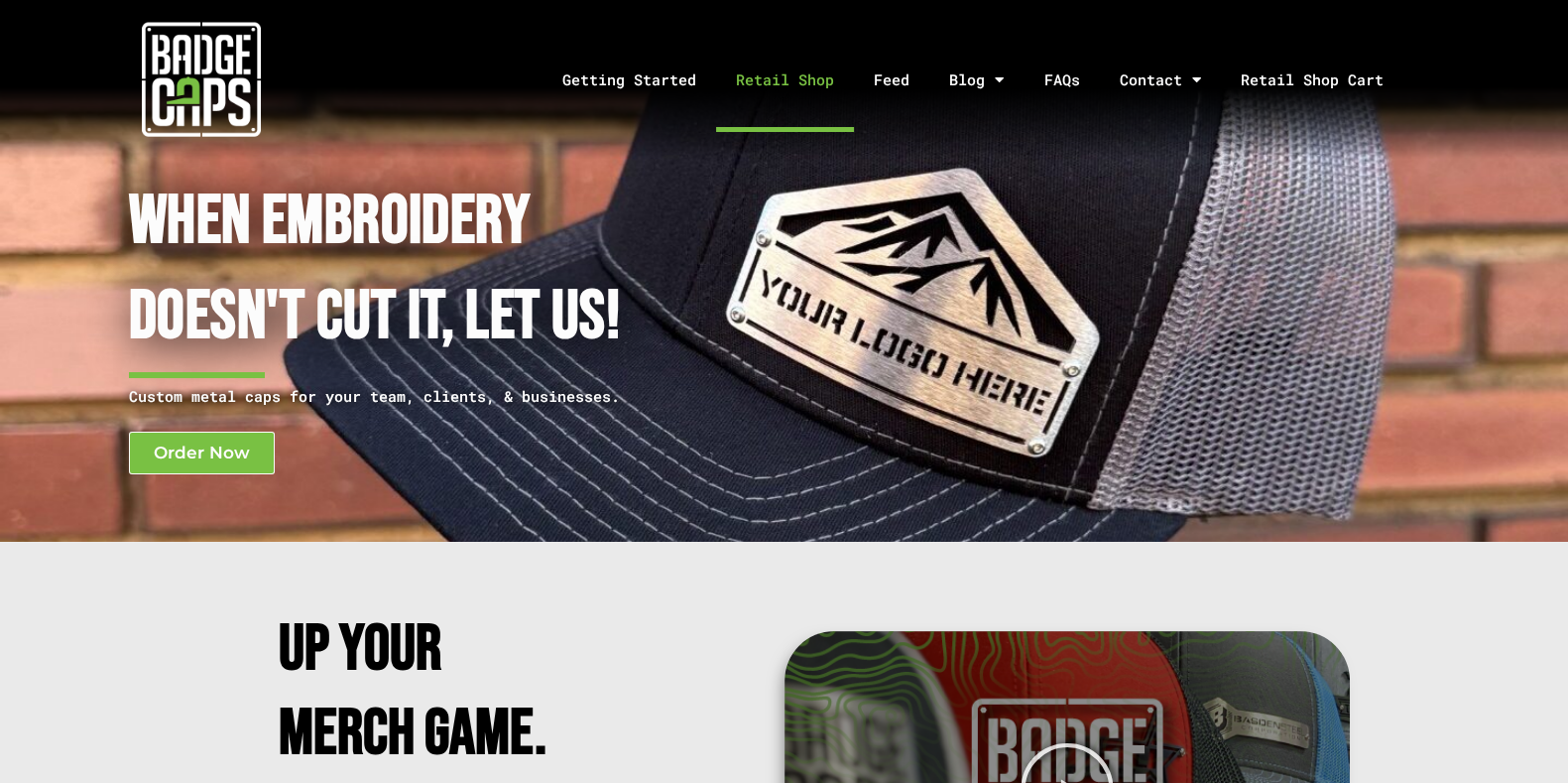 click on "Retail Shop" 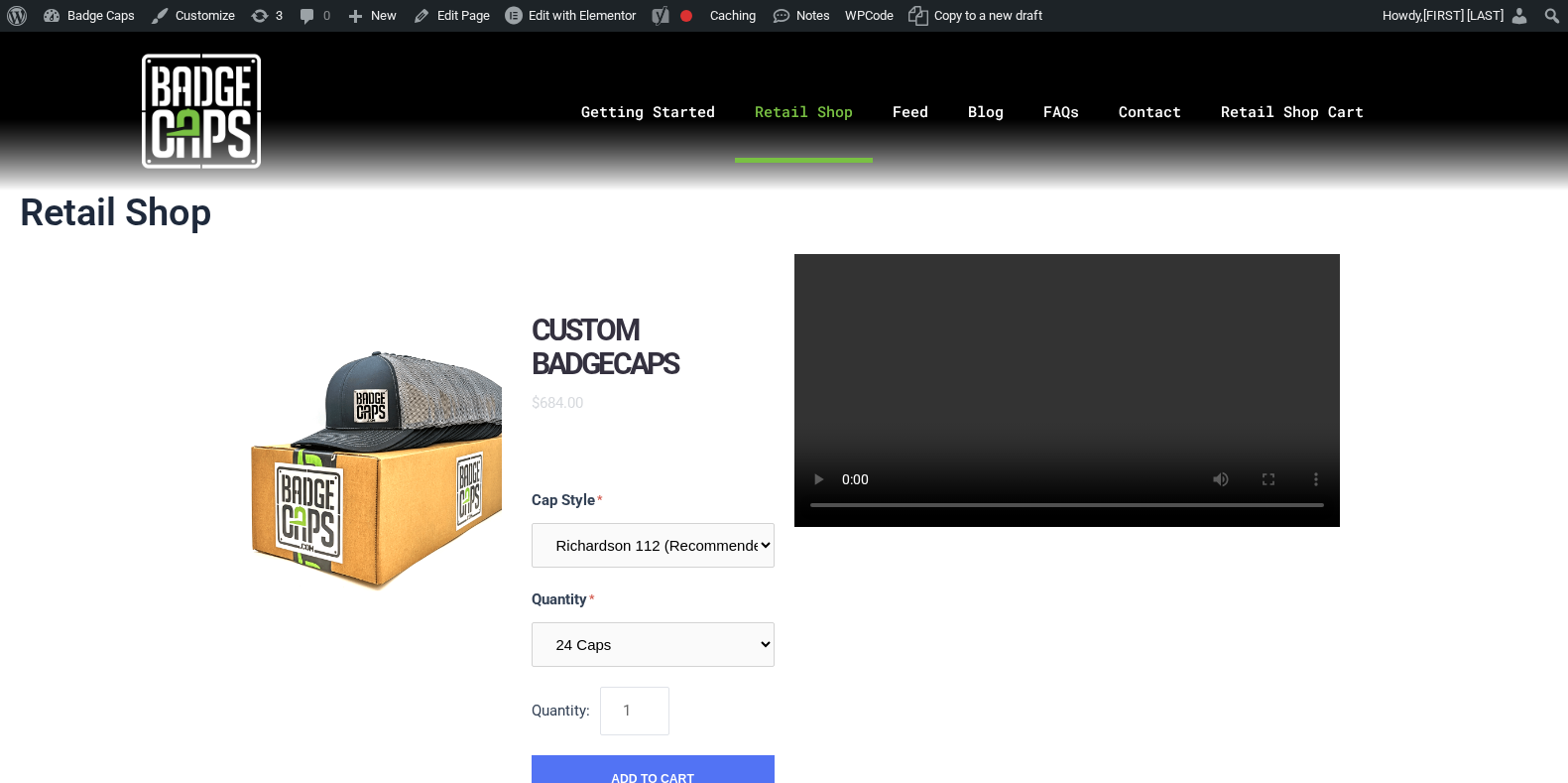 scroll, scrollTop: 0, scrollLeft: 0, axis: both 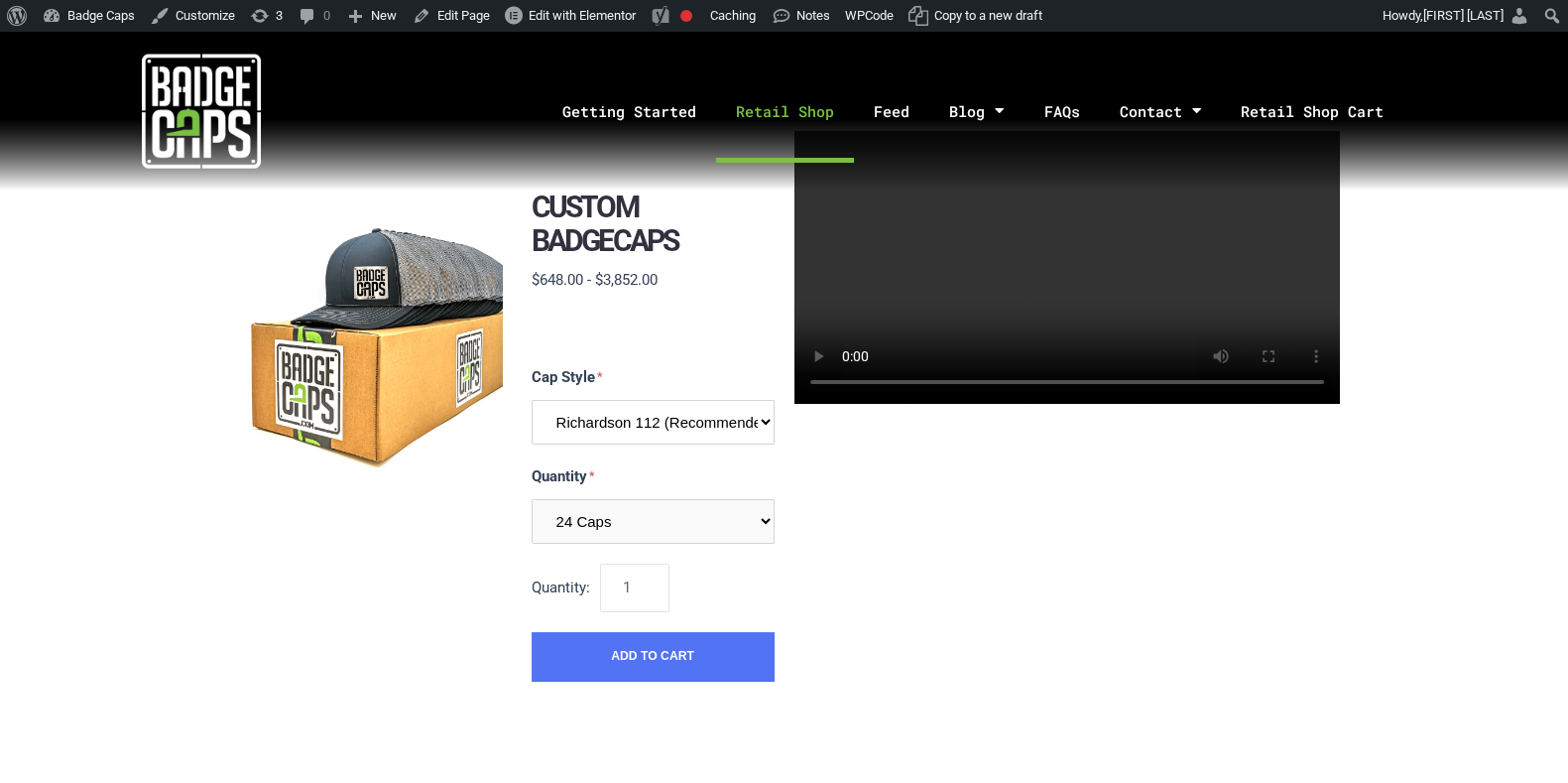 click on "Richardson 112 (Recommended)
Richardson 168 (7 Panel Flat Bill)
Richardson 511 (6 Panel Flat Bill)
Yupoong 6606 (Retro Trucker Cap)
Pacific 104s (Trucker Snapback)" at bounding box center [653, 422] 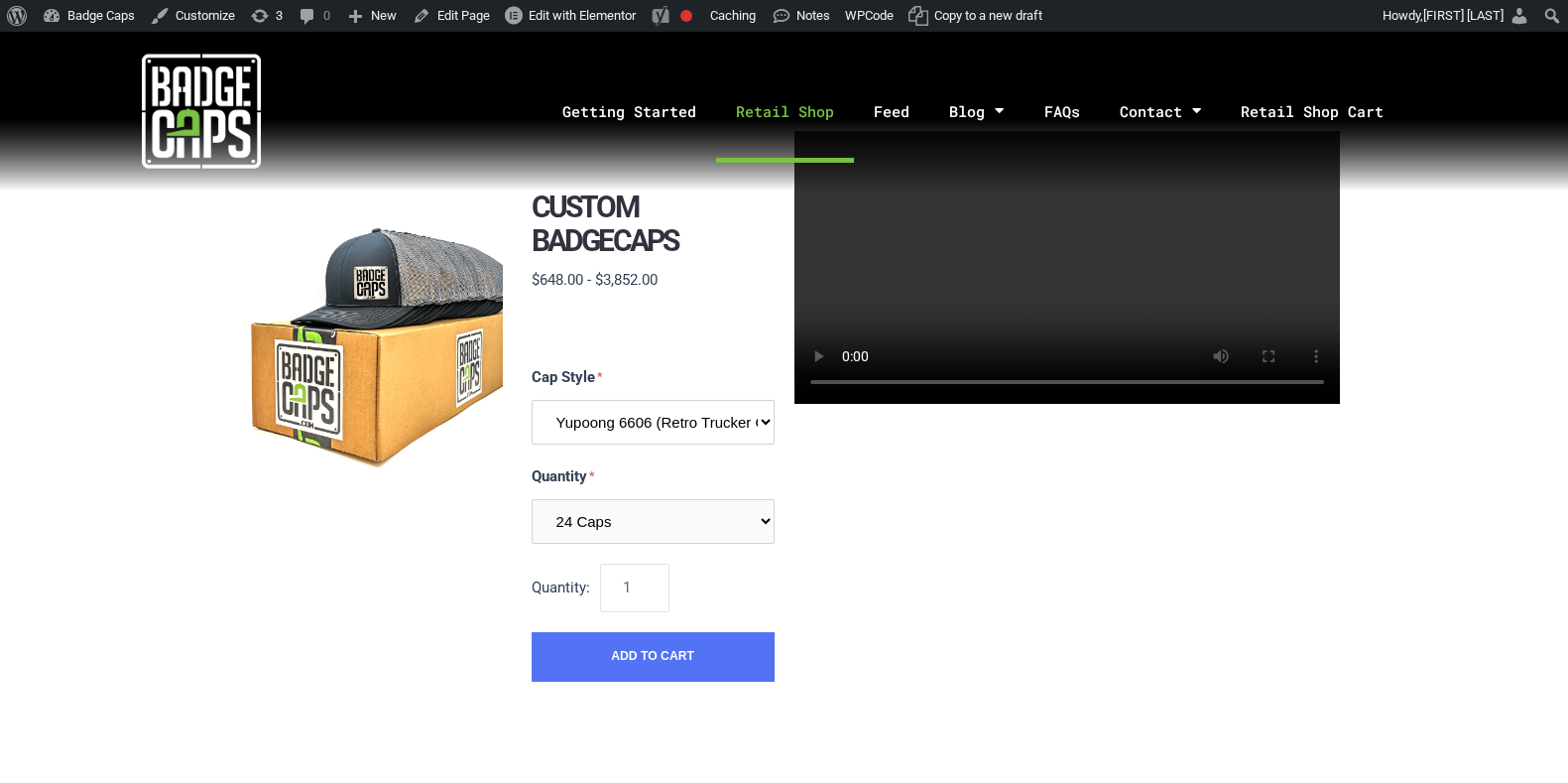 click on "Richardson 112 (Recommended)
Richardson 168 (7 Panel Flat Bill)
Richardson 511 (6 Panel Flat Bill)
Yupoong 6606 (Retro Trucker Cap)
Pacific 104s (Trucker Snapback)" at bounding box center [653, 422] 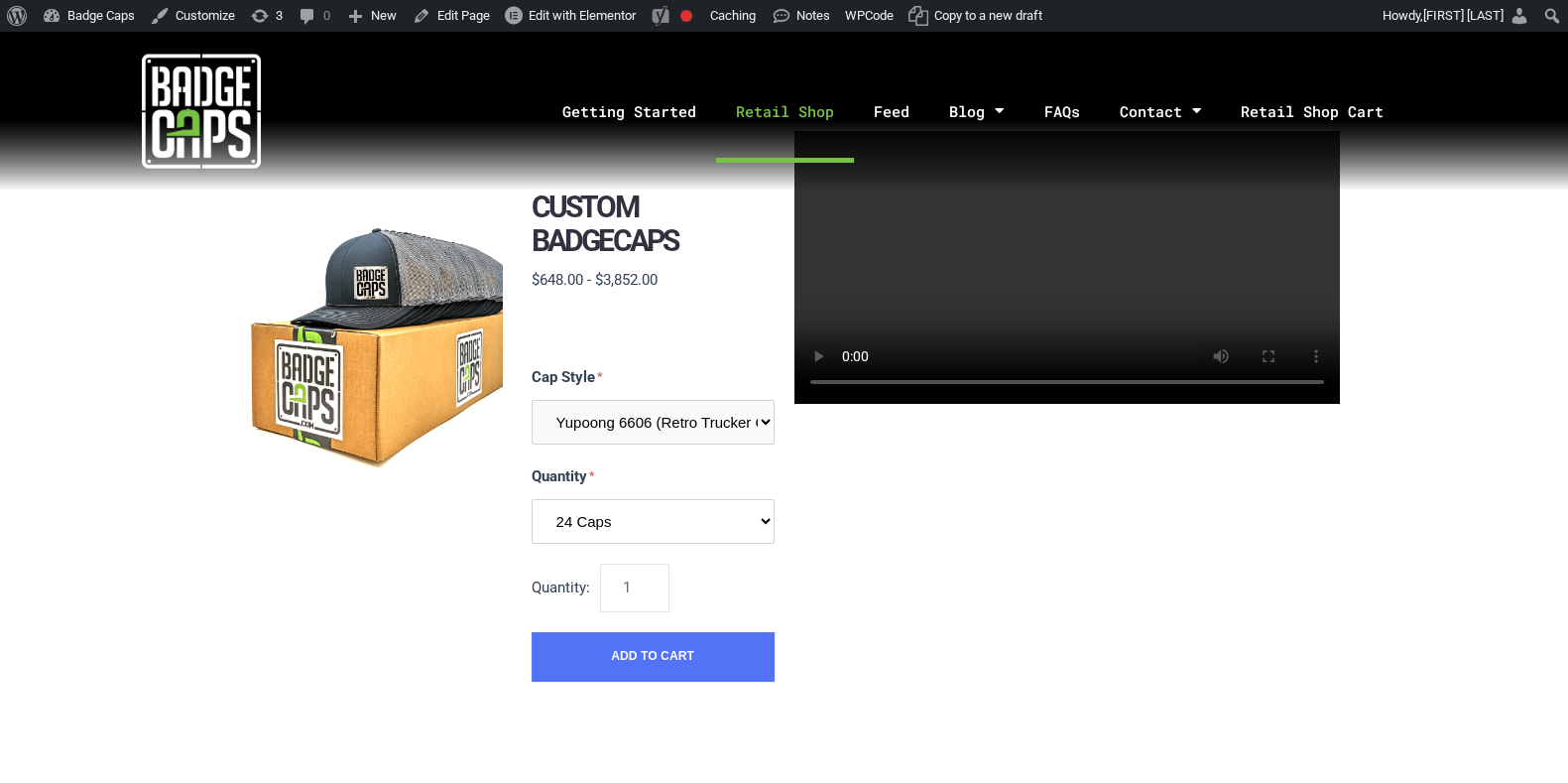 click on "24 Caps
48 Caps
96 Caps
144 Caps (Full Case)" at bounding box center [653, 521] 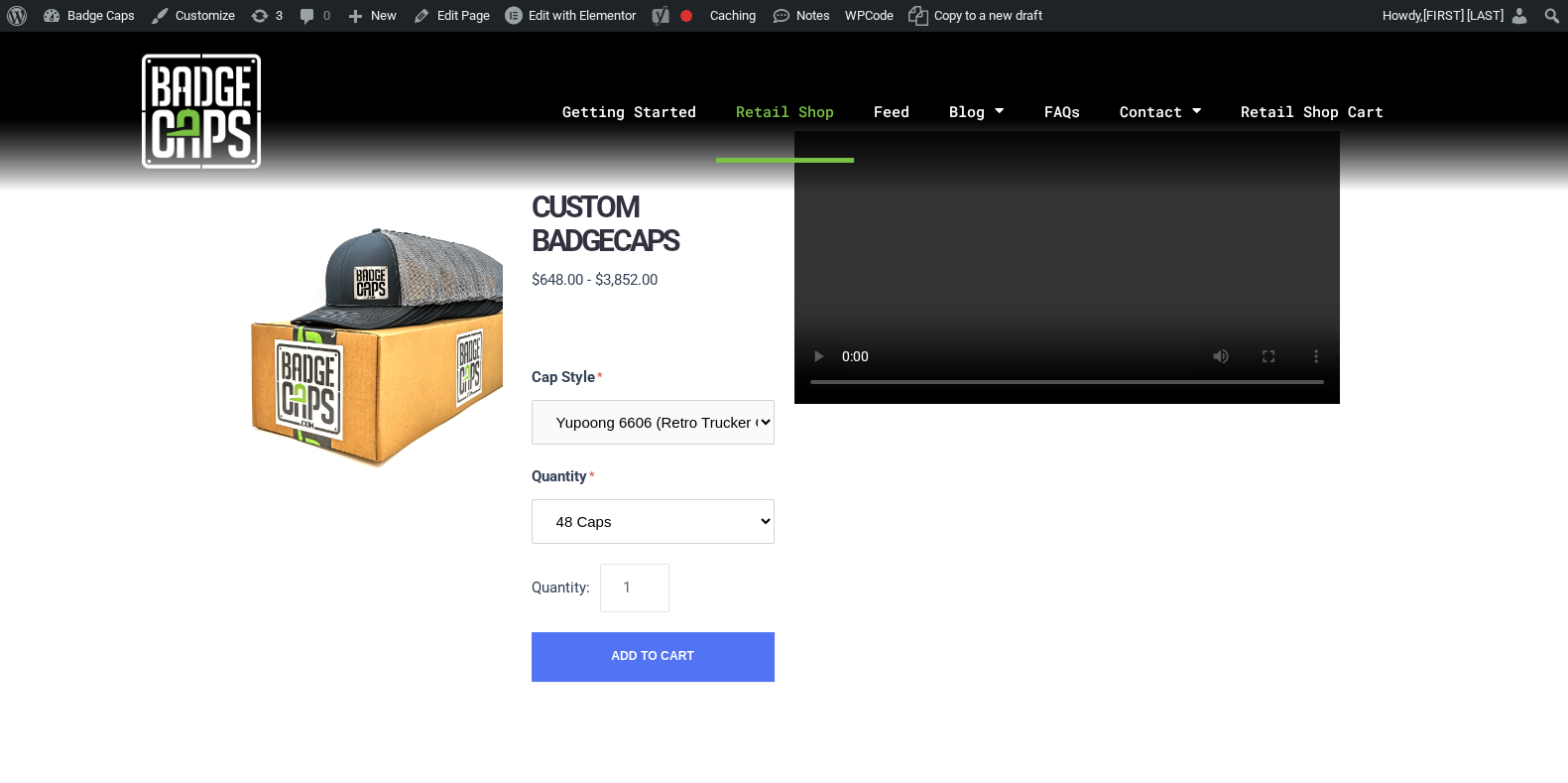 click on "24 Caps
48 Caps
96 Caps
144 Caps (Full Case)" at bounding box center (653, 521) 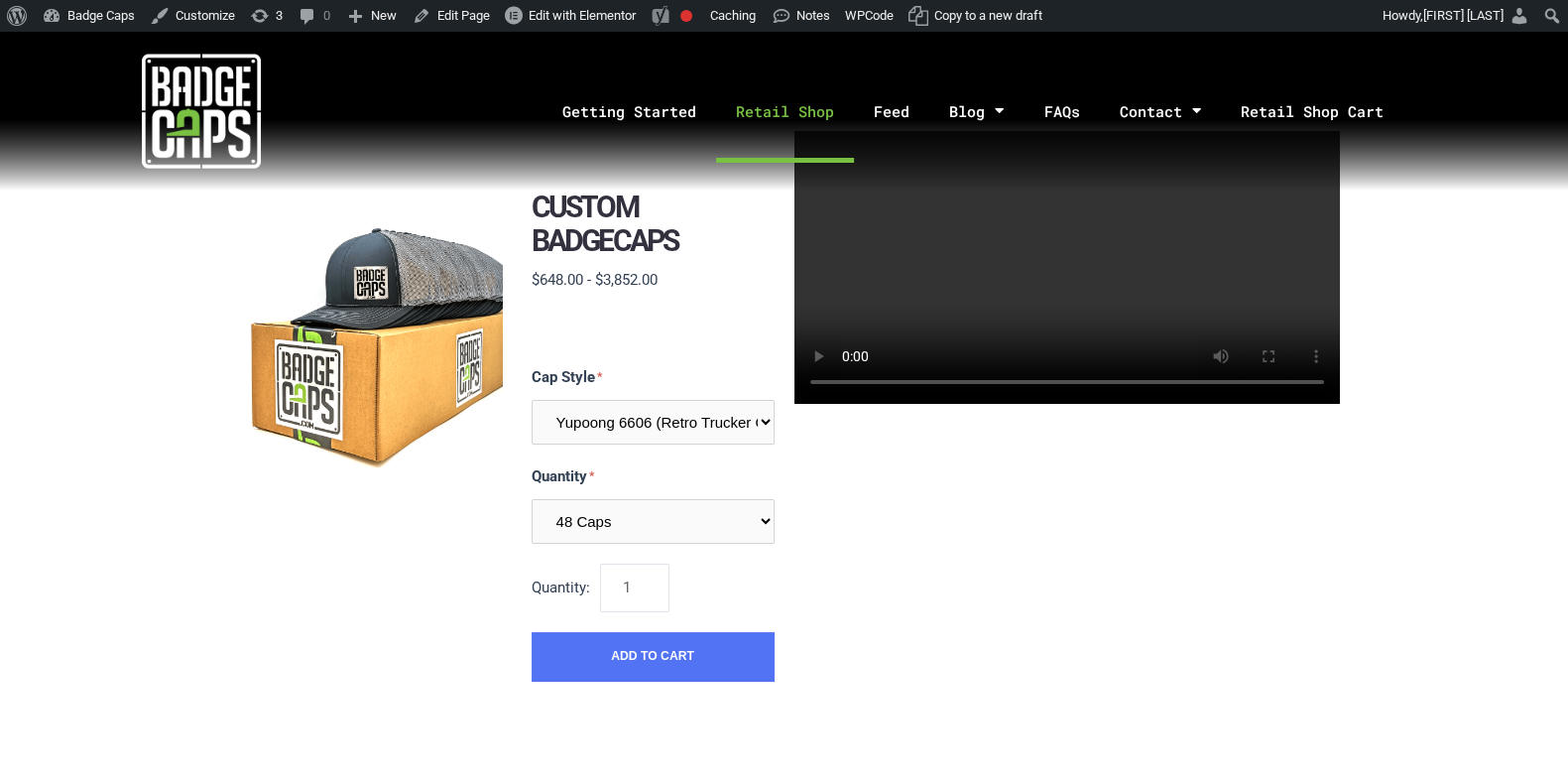 click on "Custom BadgeCaps
$1,284.00
MSRP:
$648.00 - $3,852.00
Cap Style
Richardson 112 (Recommended)
Richardson 168 (7 Panel Flat Bill)
Richardson 511 (6 Panel Flat Bill)
Yupoong 6606 (Retro Trucker Cap)
Pacific 104s (Trucker Snapback)
Quantity
24 Caps
48 Caps
96 Caps
144 Caps (Full Case)
Quantity:
1
Add to Cart" at bounding box center (502, 436) 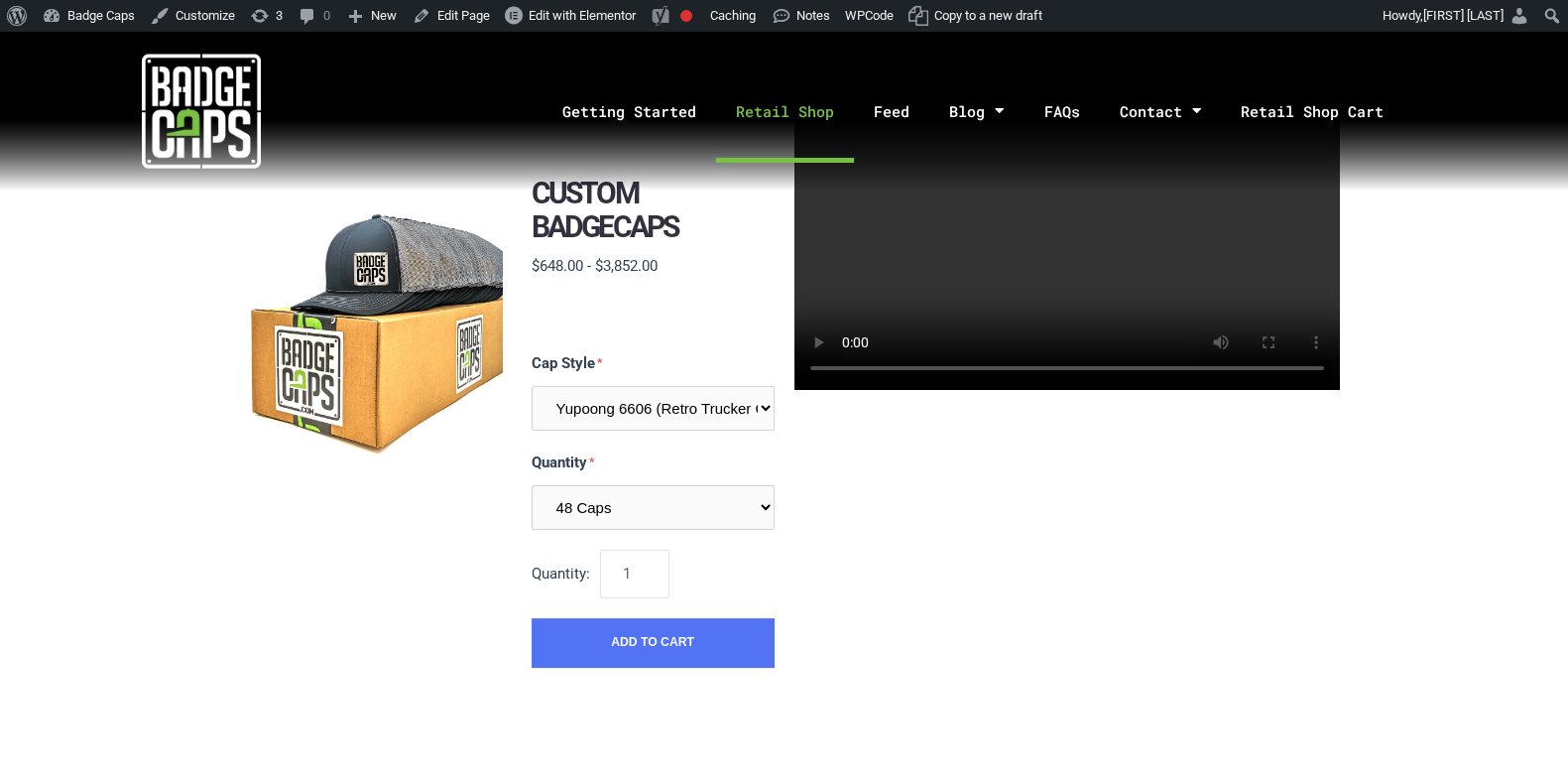 scroll, scrollTop: 372, scrollLeft: 0, axis: vertical 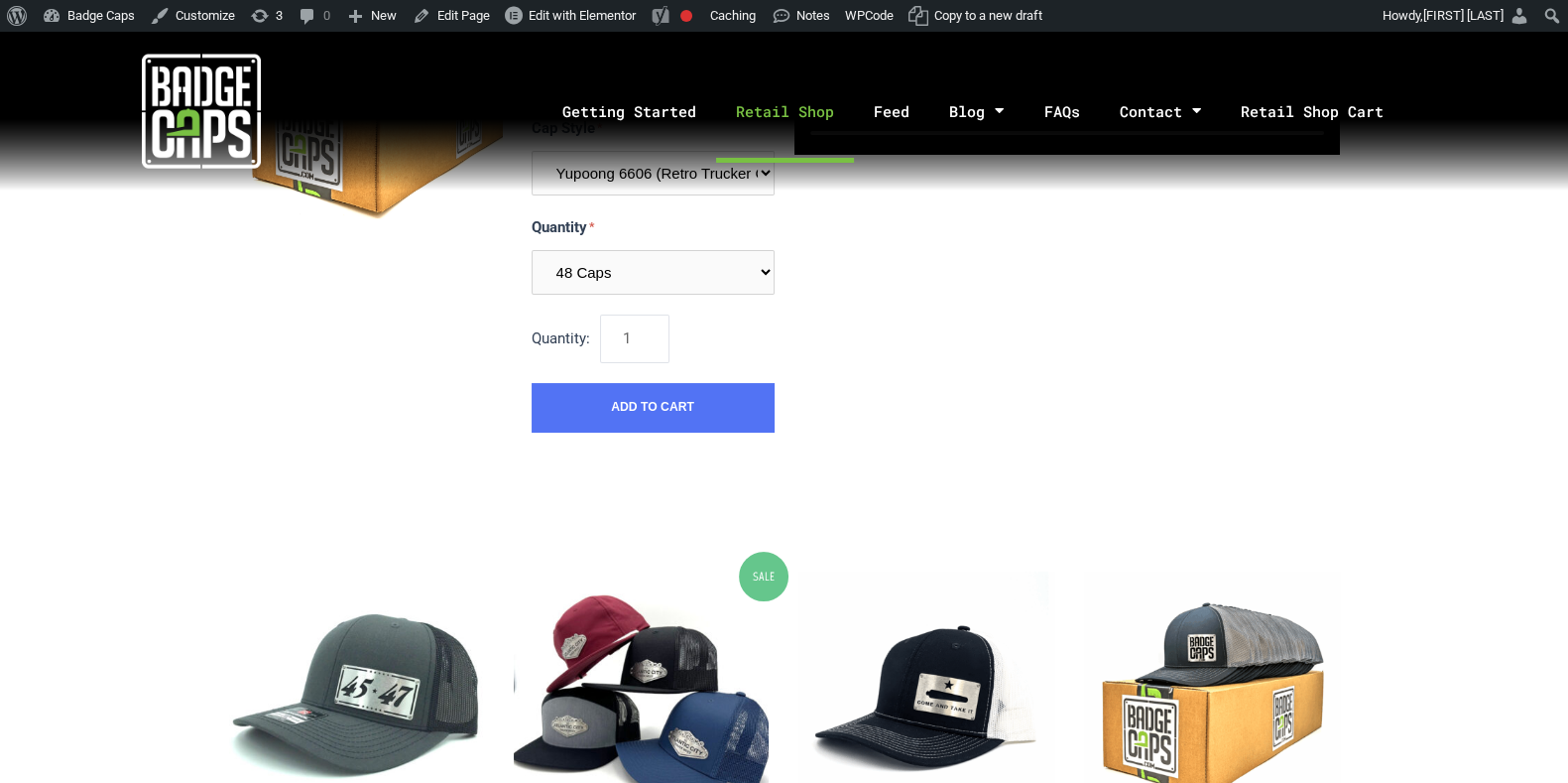 click on "Custom BadgeCaps
$1,284.00
MSRP:
$648.00 - $3,852.00
Cap Style
Richardson 112 (Recommended)
Richardson 168 (7 Panel Flat Bill)
Richardson 511 (6 Panel Flat Bill)
Yupoong 6606 (Retro Trucker Cap)
Pacific 104s (Trucker Snapback)
Quantity
24 Caps
48 Caps
96 Caps
144 Caps (Full Case)
Quantity:
1
Add to Cart" at bounding box center (784, 187) 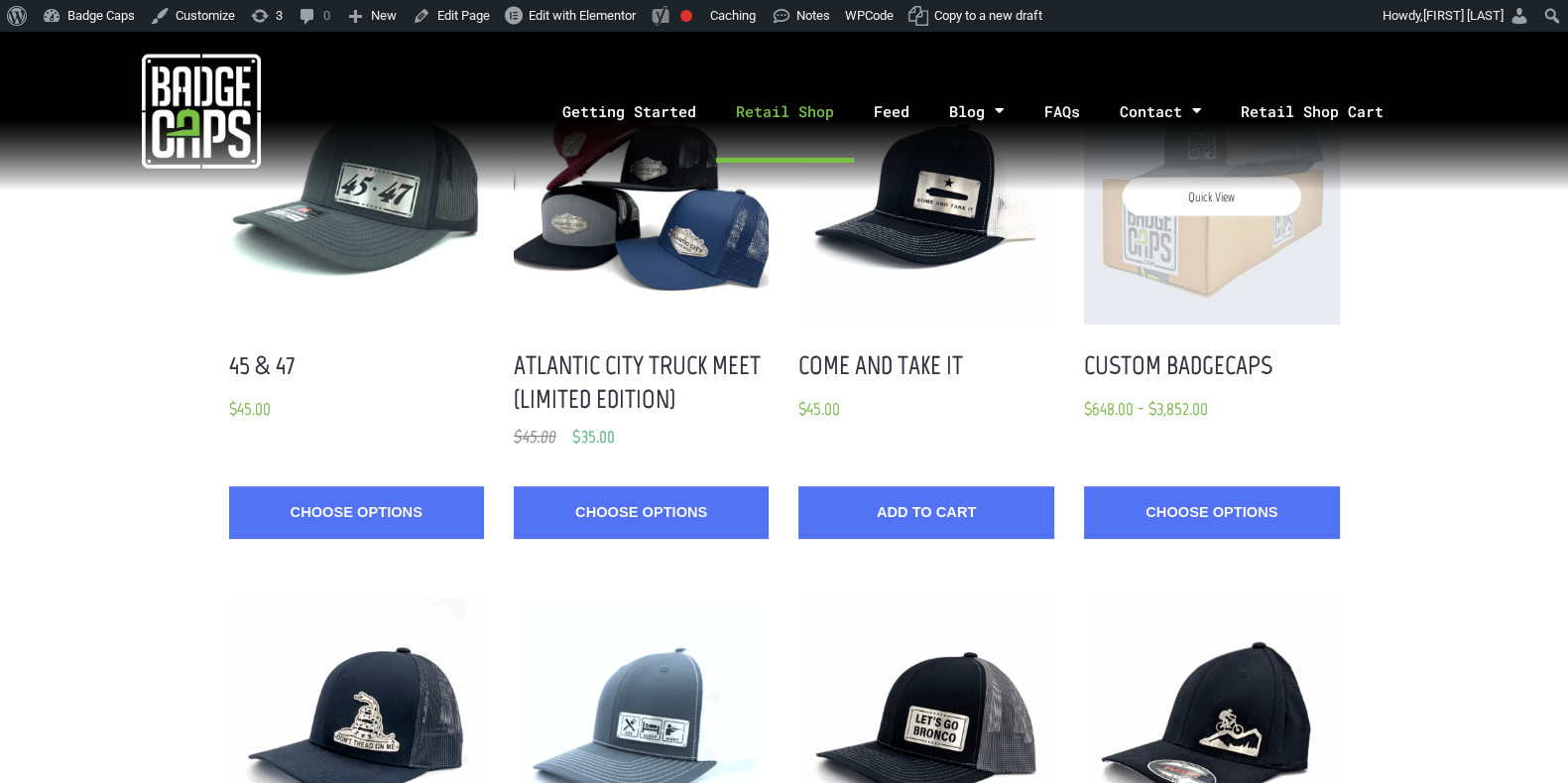 scroll, scrollTop: 744, scrollLeft: 0, axis: vertical 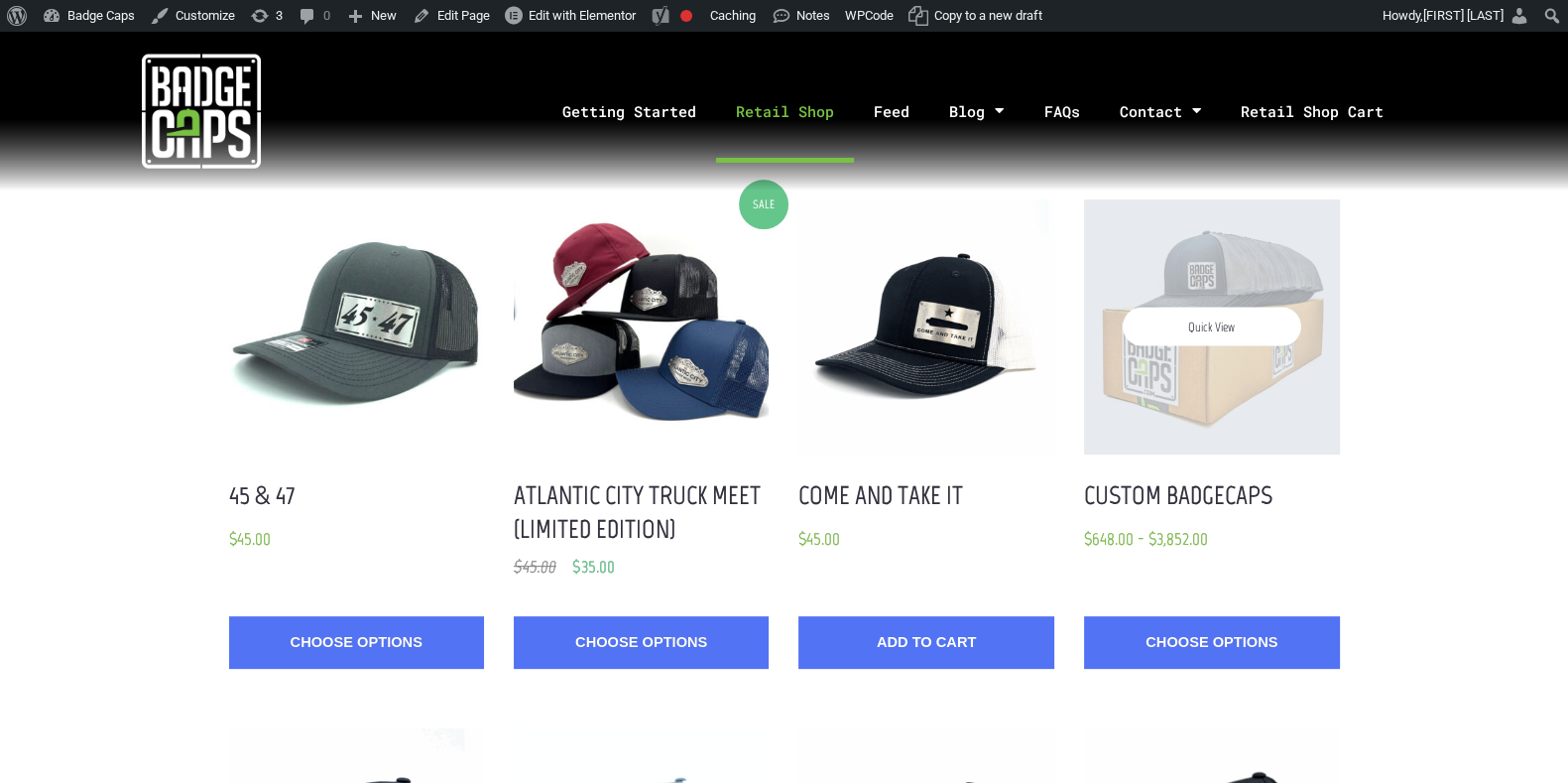 click on "Quick View" at bounding box center (1212, 326) 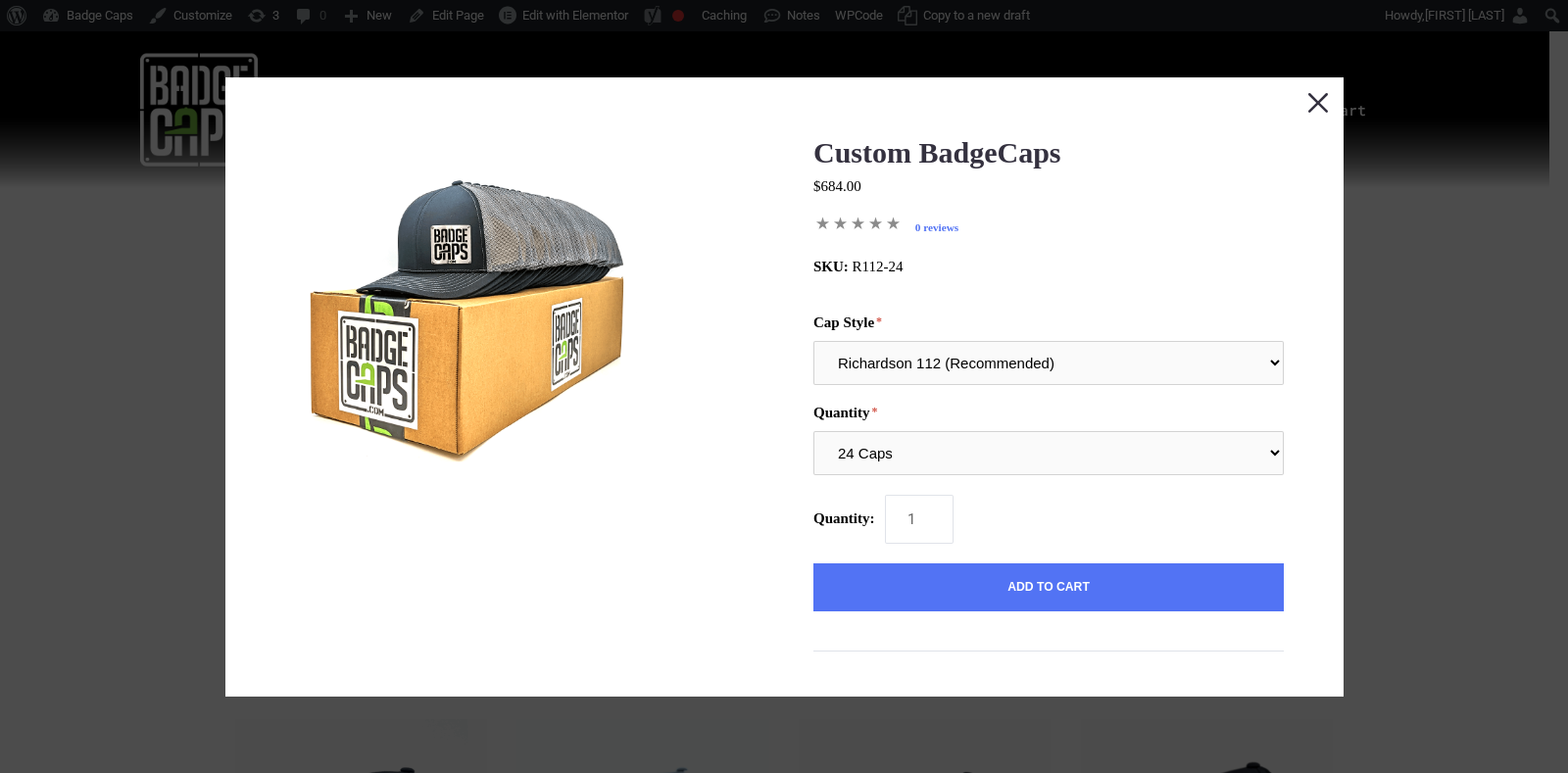 click at bounding box center (1318, 102) 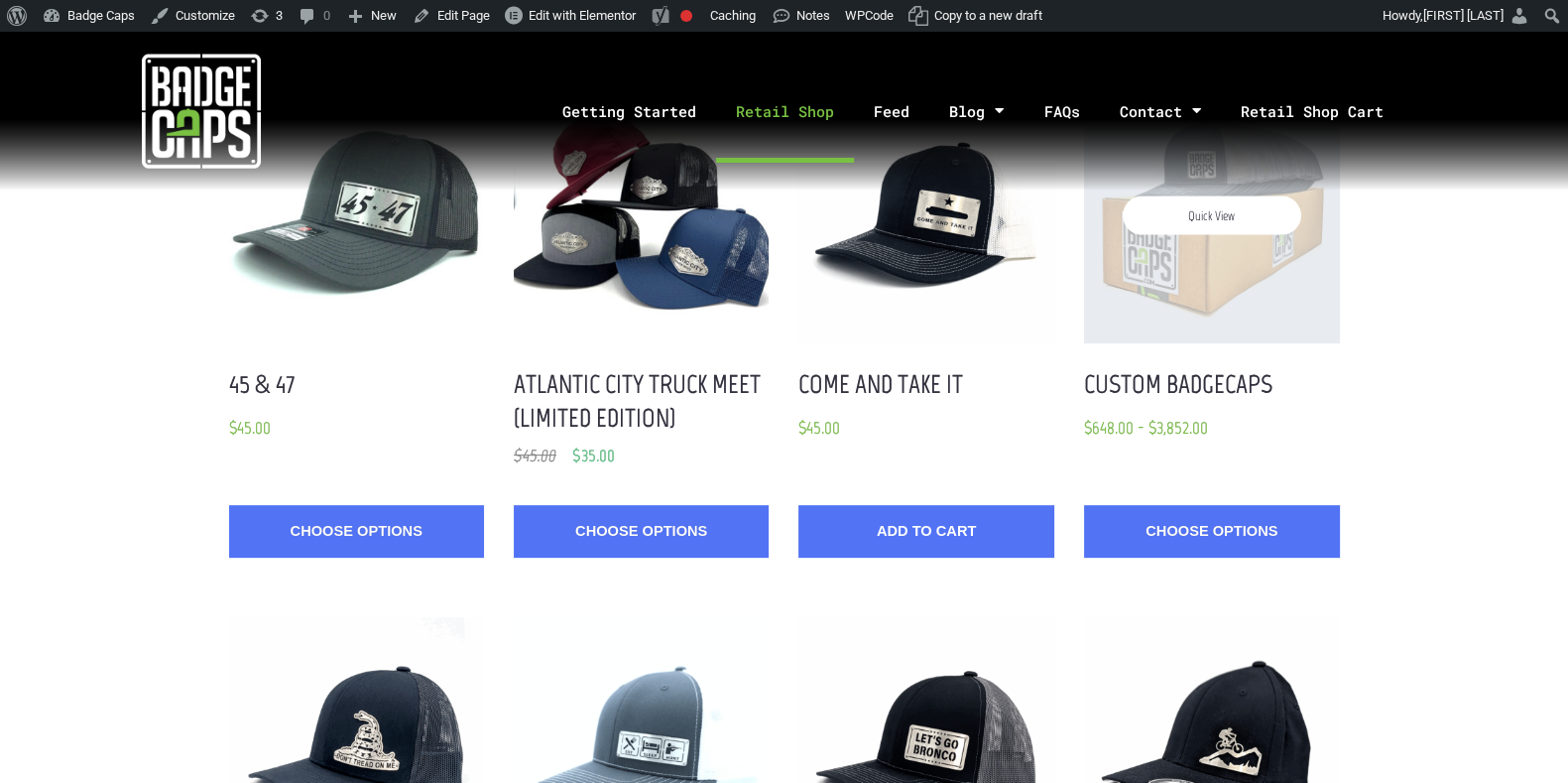 scroll, scrollTop: 879, scrollLeft: 0, axis: vertical 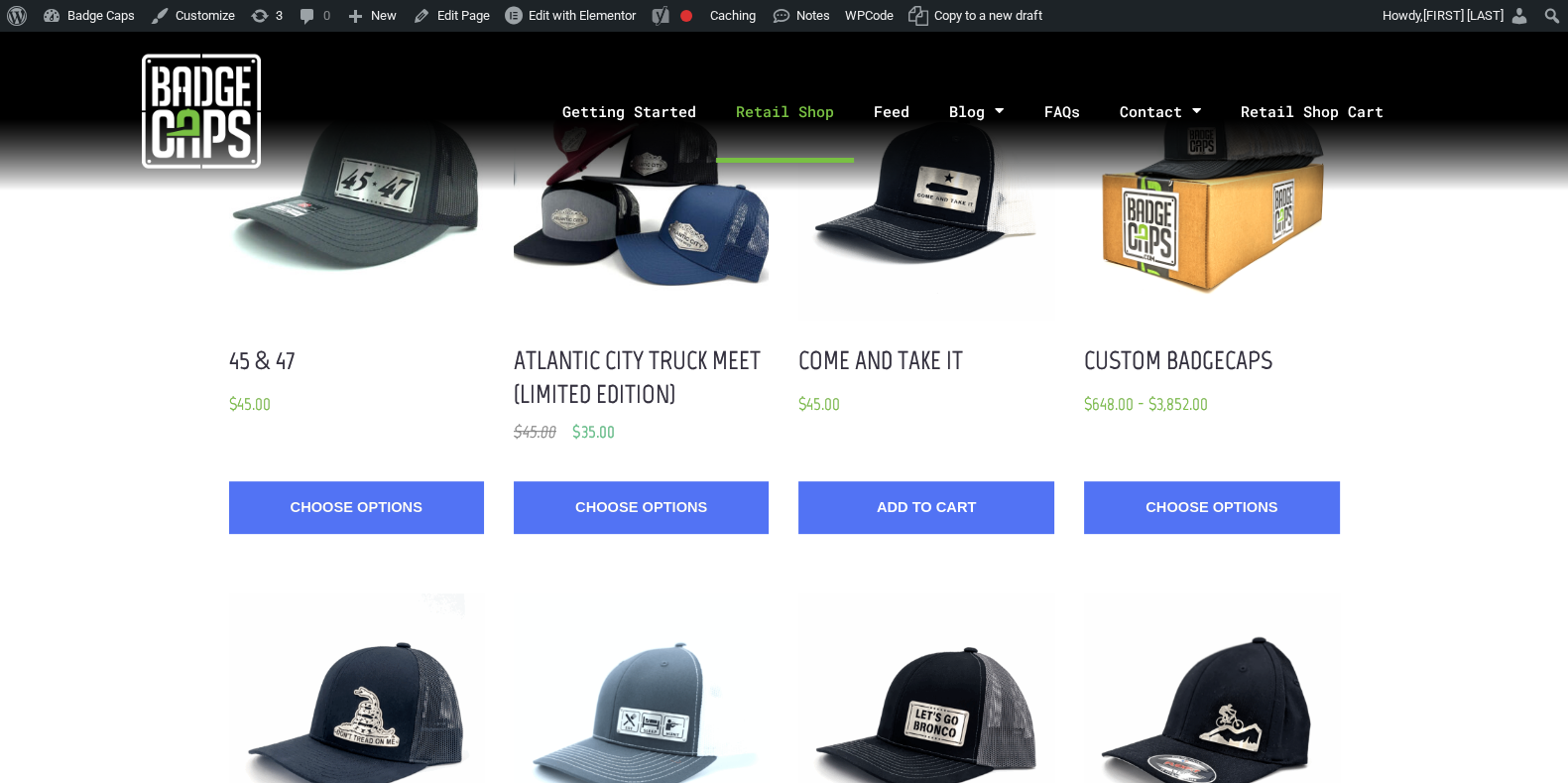 click on "Quick View
45 & 47
$45.00
MSRP:
$45.00
Choose Options
SALE
Quick View
Atlantic City Truck Meet (Limited Edition)
$45.00
$35.00
MSRP:
$45.00
$35.00
Choose Options
Quick View
Come and Take It
$45.00
MSRP:
$45.00
Add to Cart
Quick View
Custom BadgeCaps
$648.00 - $3,852.00
MSRP:
$648.00 - $3,852.00
Choose Options
Quick View" at bounding box center [784, 1068] 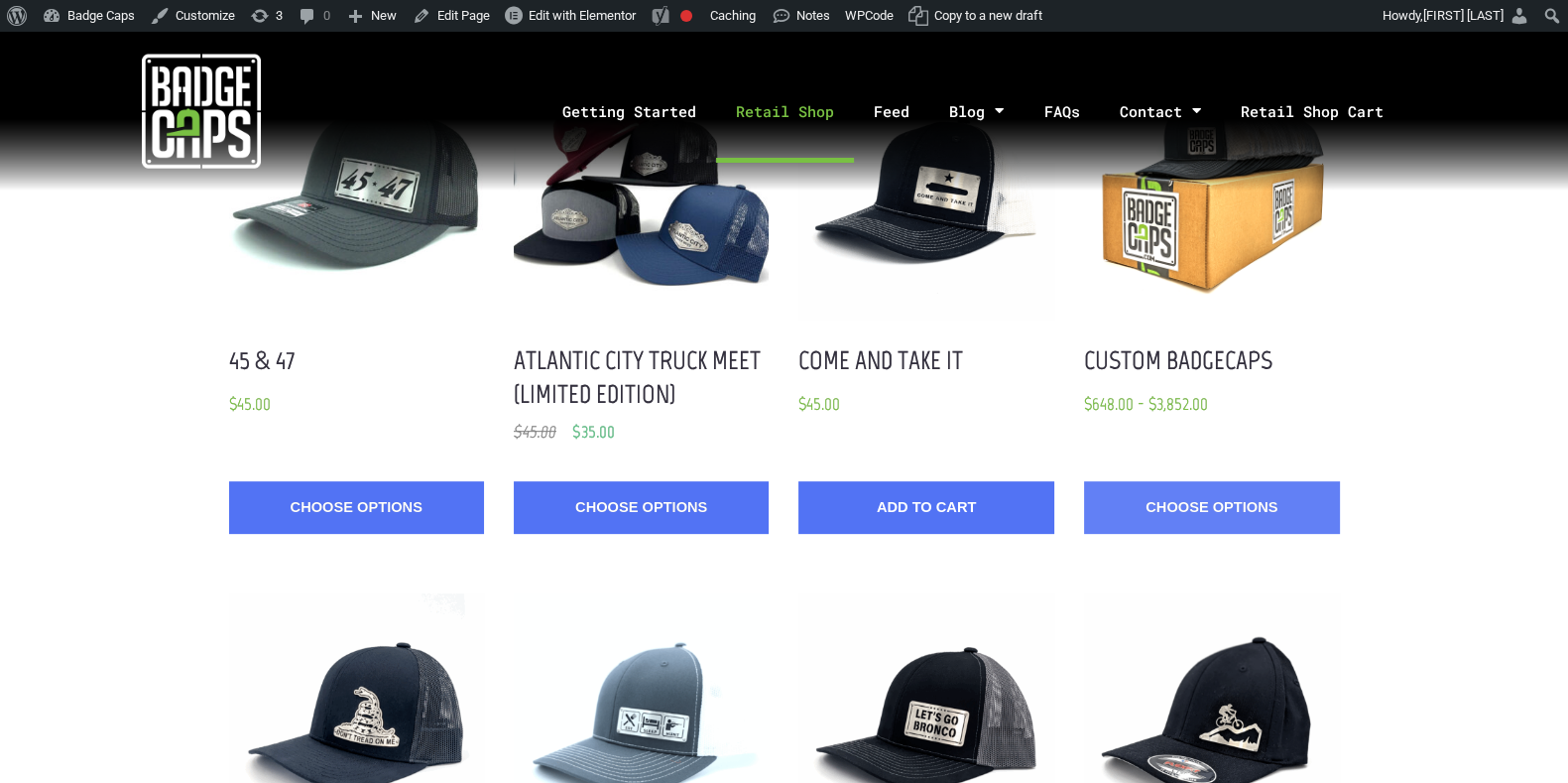 click on "Choose Options" at bounding box center (1211, 507) 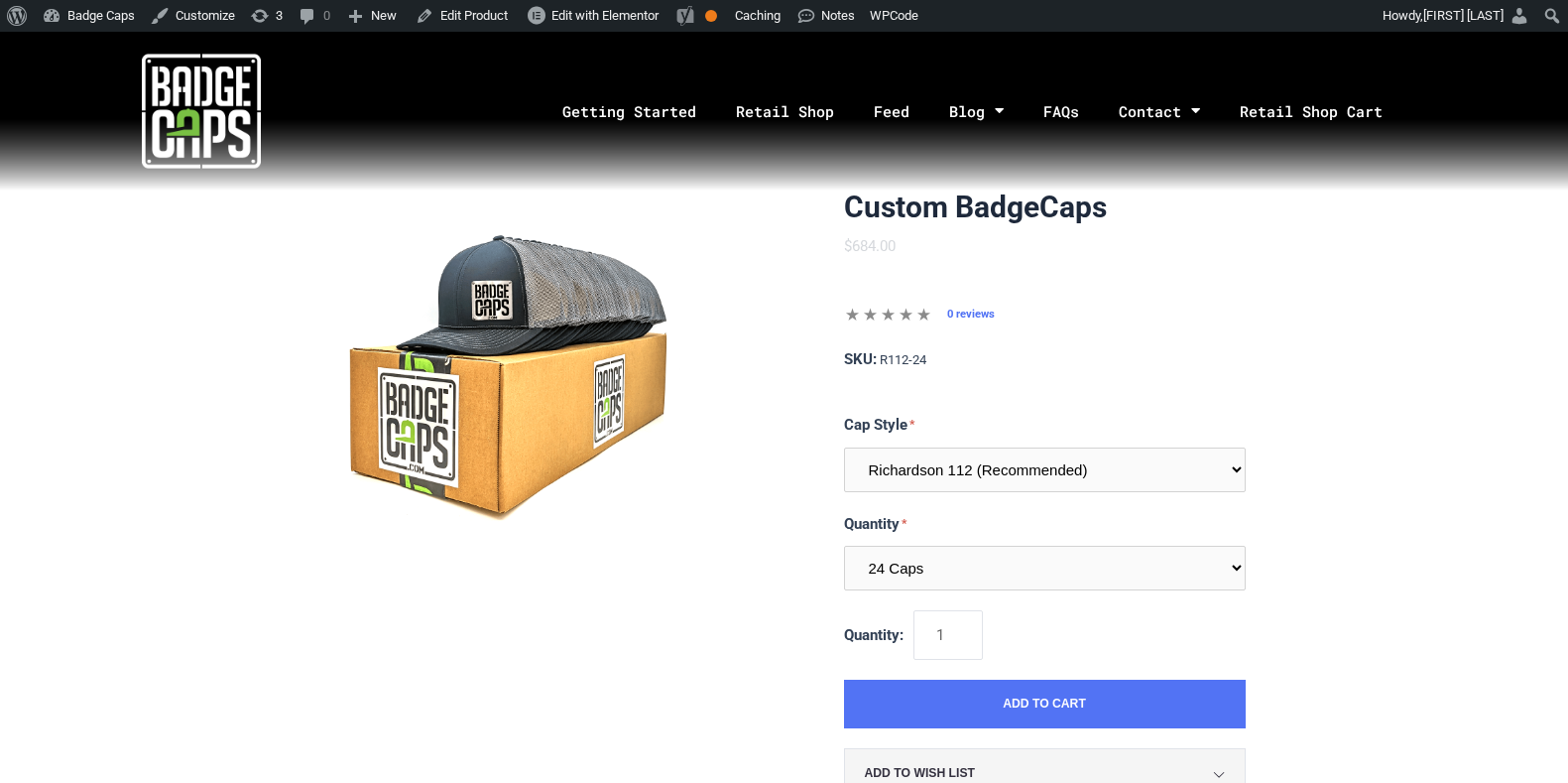 scroll, scrollTop: 0, scrollLeft: 0, axis: both 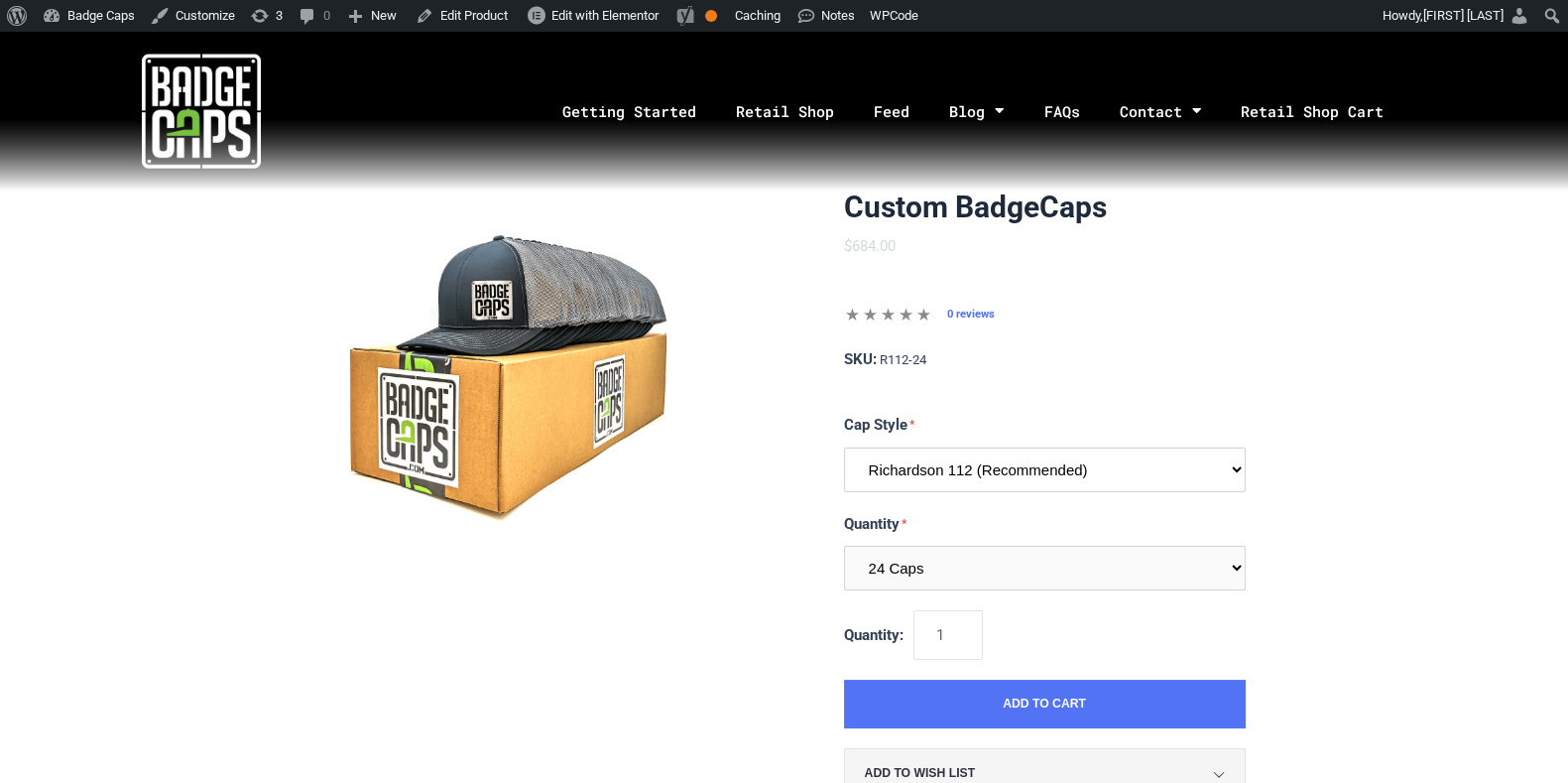 click on "Richardson 112 (Recommended)
Richardson 168 (7 Panel Flat Bill)
Richardson 511 (6 Panel Flat Bill)
Yupoong 6606 (Retro Trucker Cap)
Pacific 104s (Trucker Snapback)" at bounding box center (1044, 469) 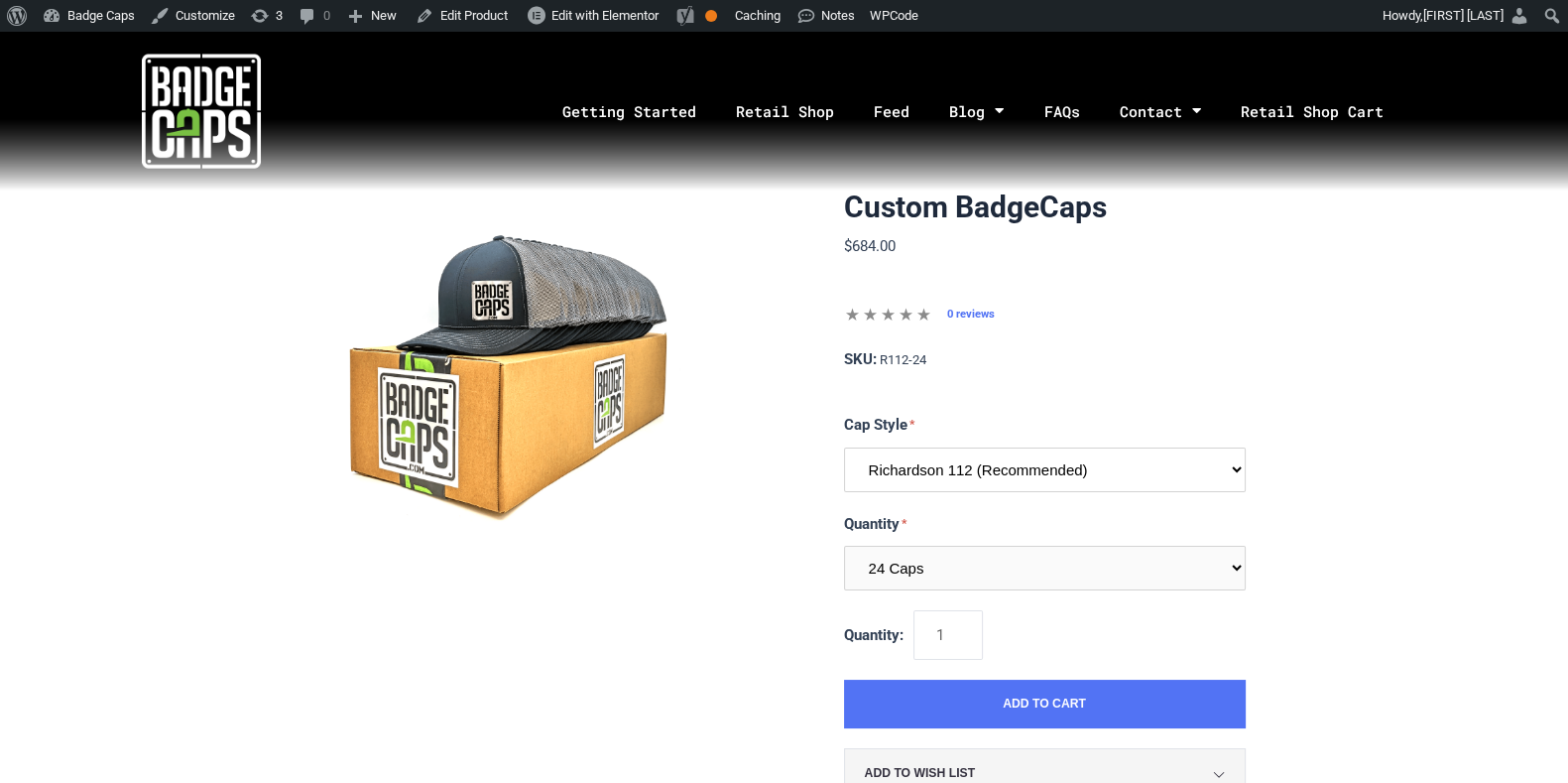 select on "182" 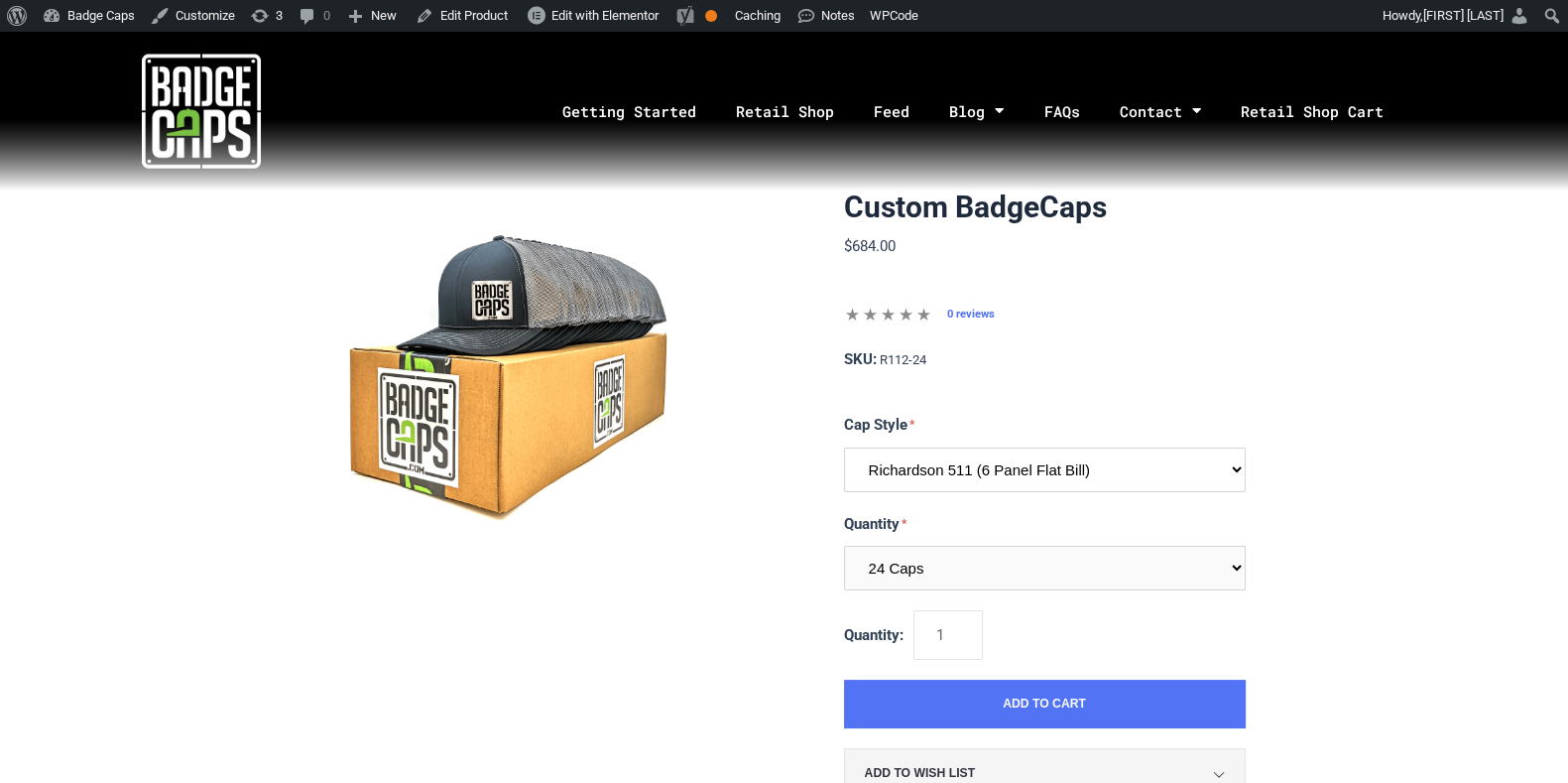 click on "Richardson 112 (Recommended)
Richardson 168 (7 Panel Flat Bill)
Richardson 511 (6 Panel Flat Bill)
Yupoong 6606 (Retro Trucker Cap)
Pacific 104s (Trucker Snapback)" at bounding box center [1044, 469] 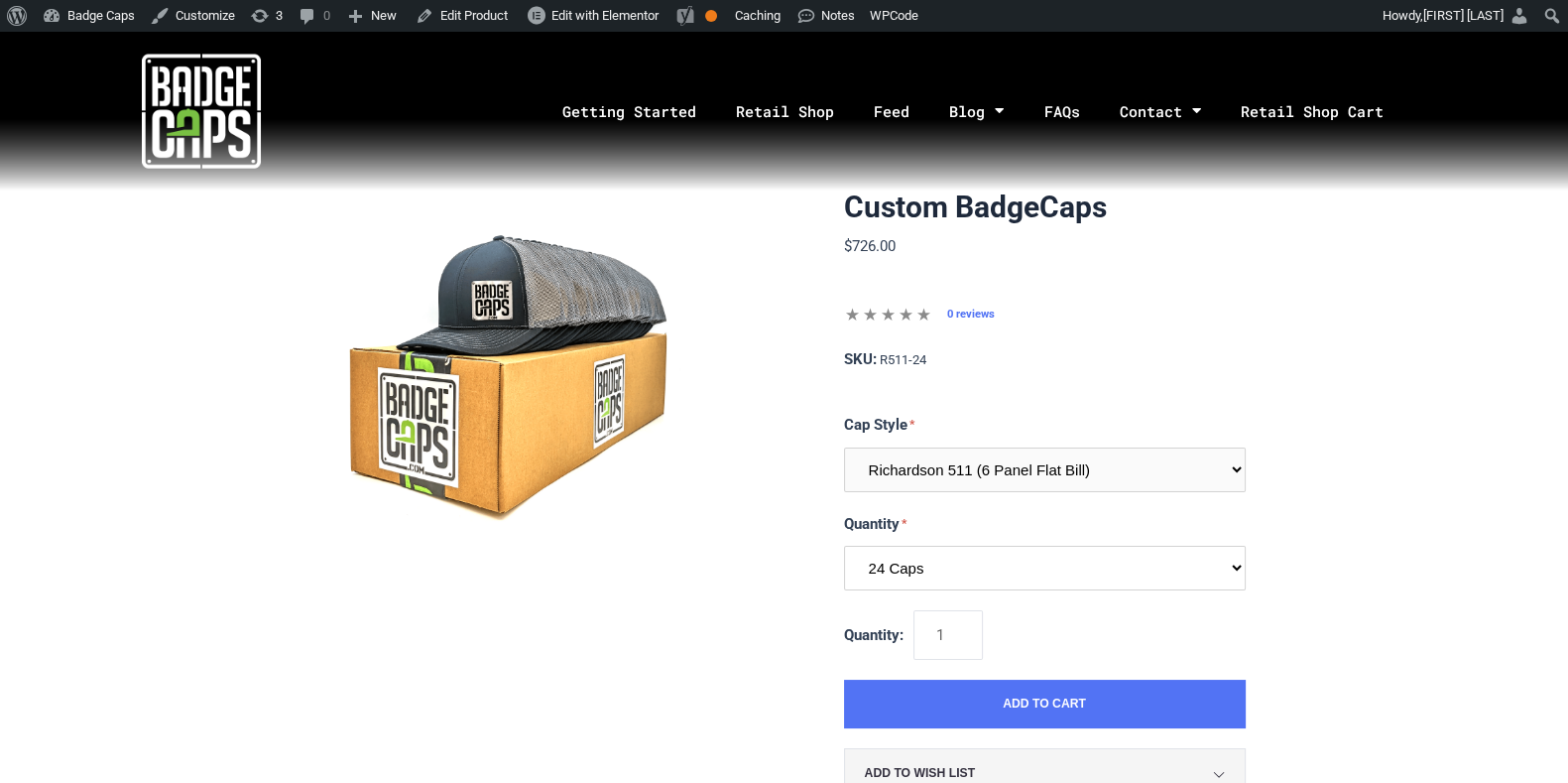 click on "24 Caps
48 Caps
96 Caps
144 Caps (Full Case)" at bounding box center (1044, 568) 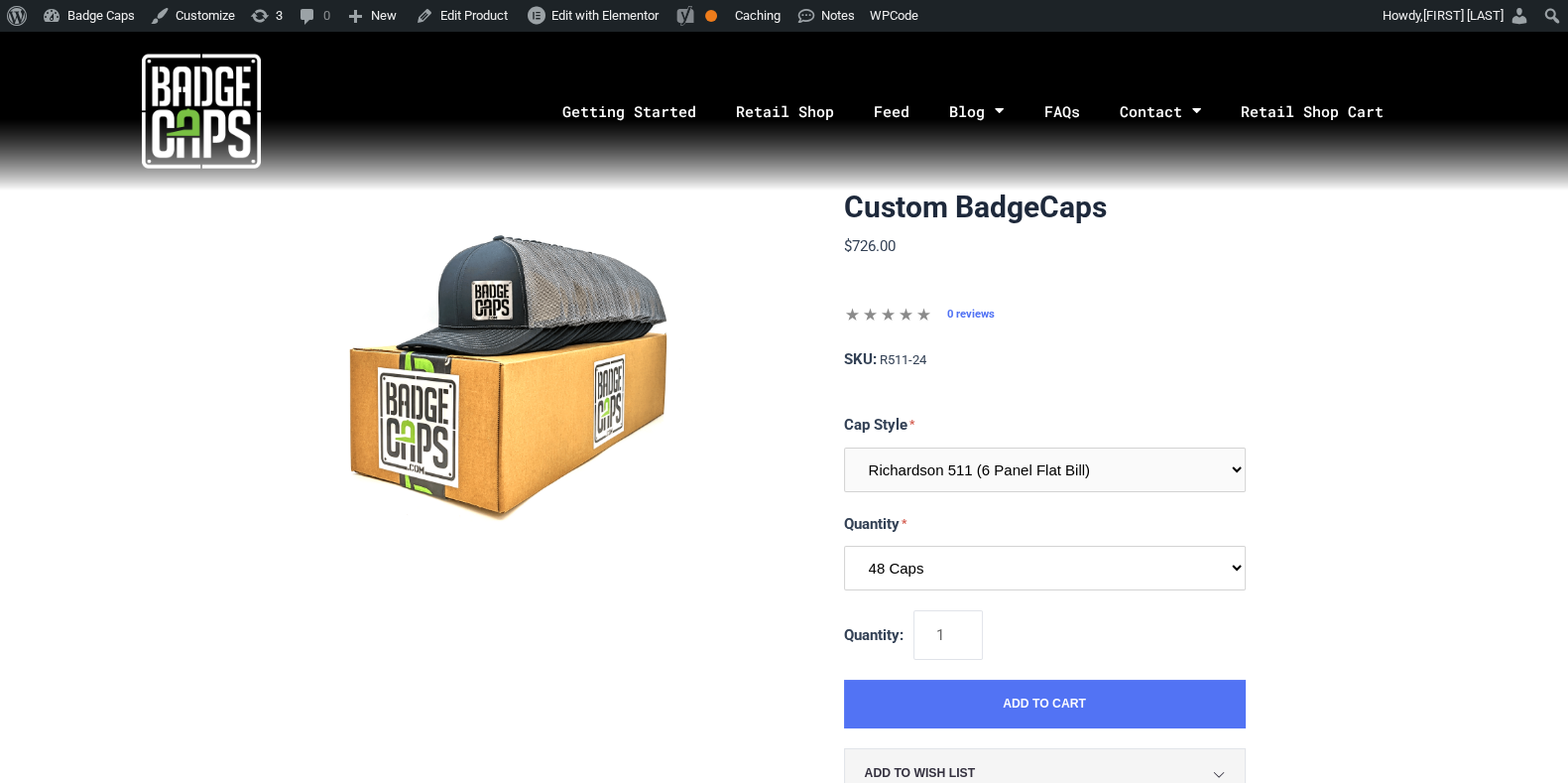 click on "24 Caps
48 Caps
96 Caps
144 Caps (Full Case)" at bounding box center (1044, 568) 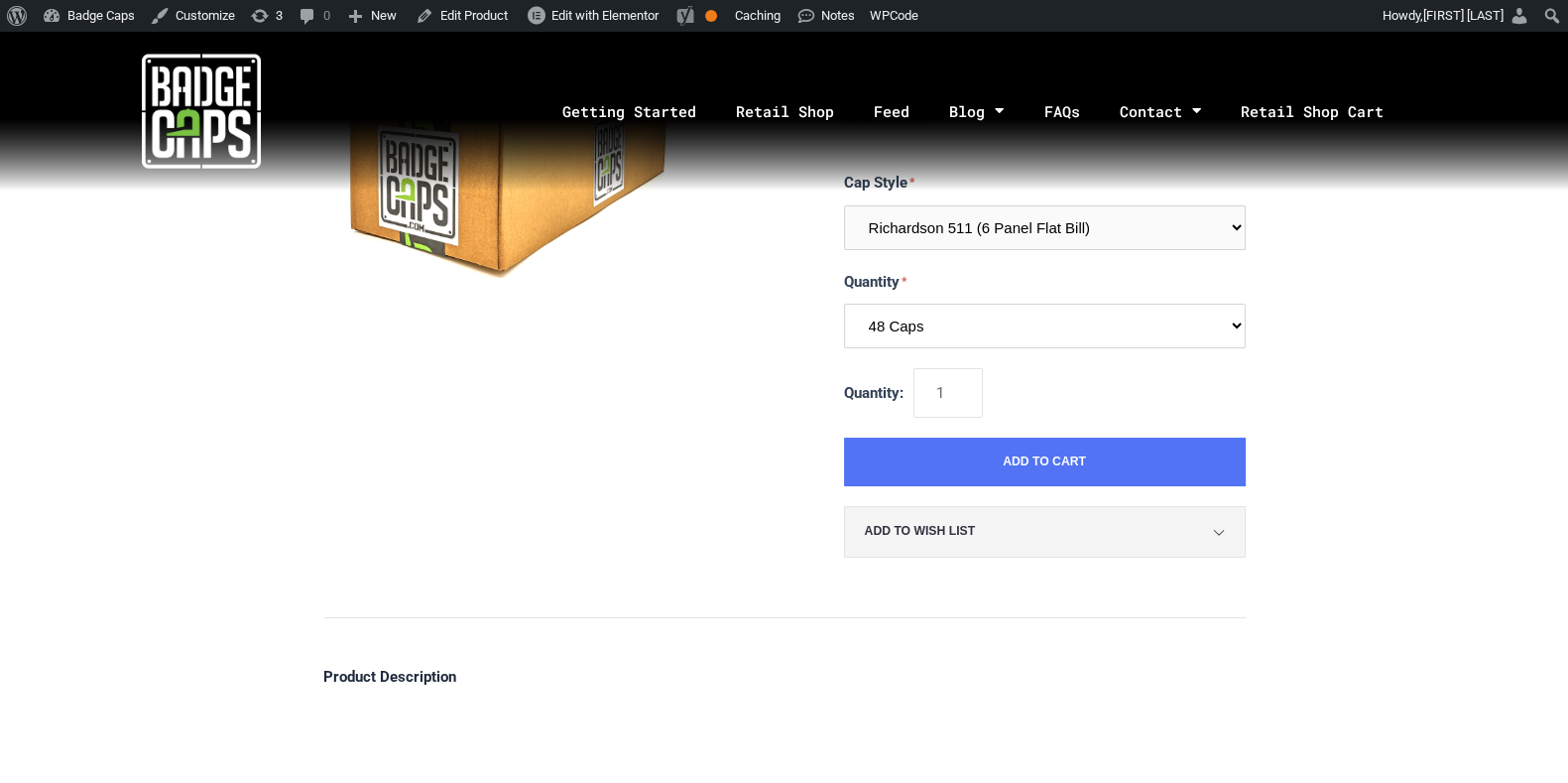 scroll, scrollTop: 0, scrollLeft: 0, axis: both 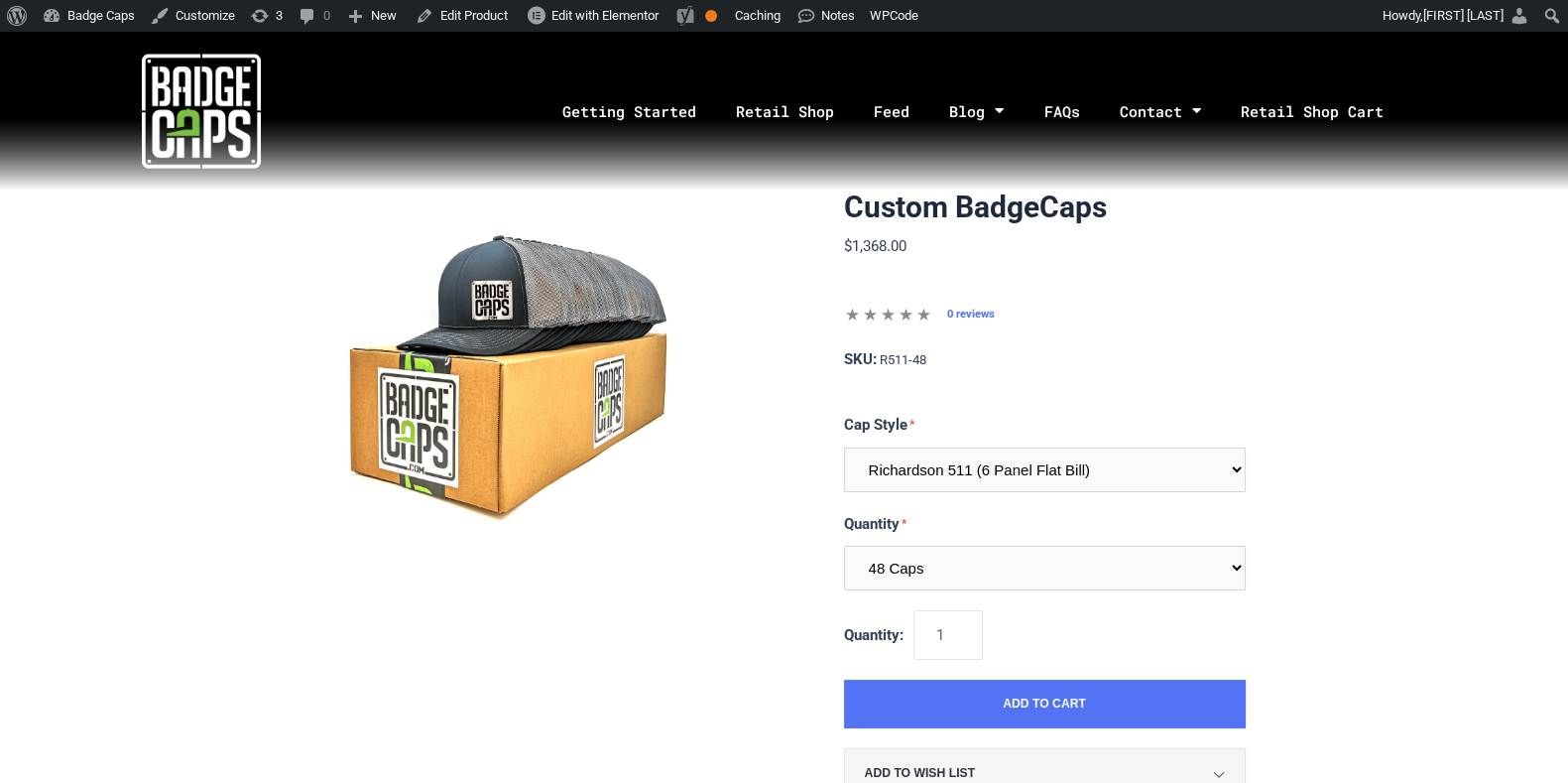 click at bounding box center (201, 111) 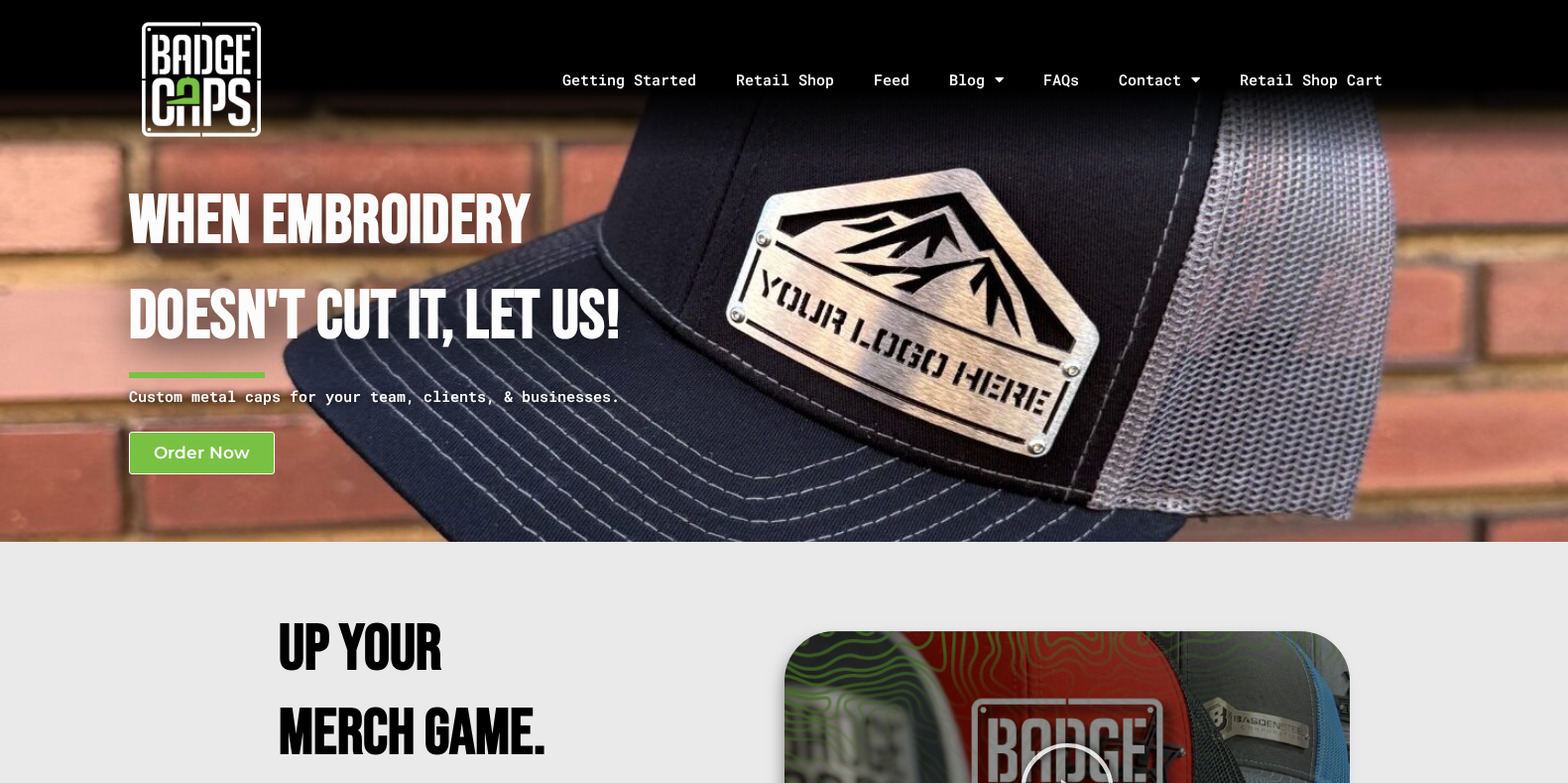 scroll, scrollTop: 0, scrollLeft: 0, axis: both 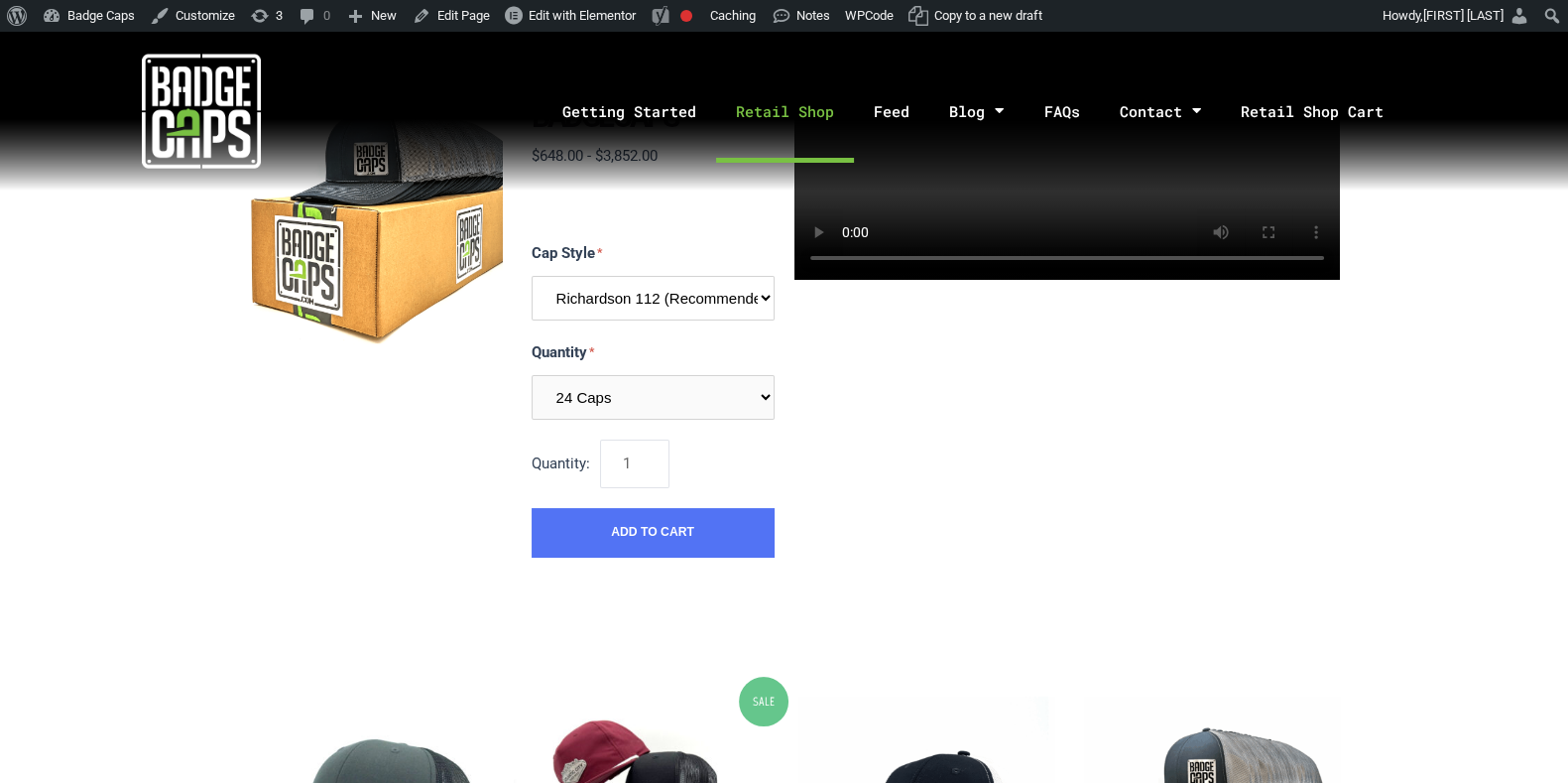 click on "Richardson 112 (Recommended)
Richardson 168 (7 Panel Flat Bill)
Richardson 511 (6 Panel Flat Bill)
Yupoong 6606 (Retro Trucker Cap)
Pacific 104s (Trucker Snapback)" at bounding box center (653, 298) 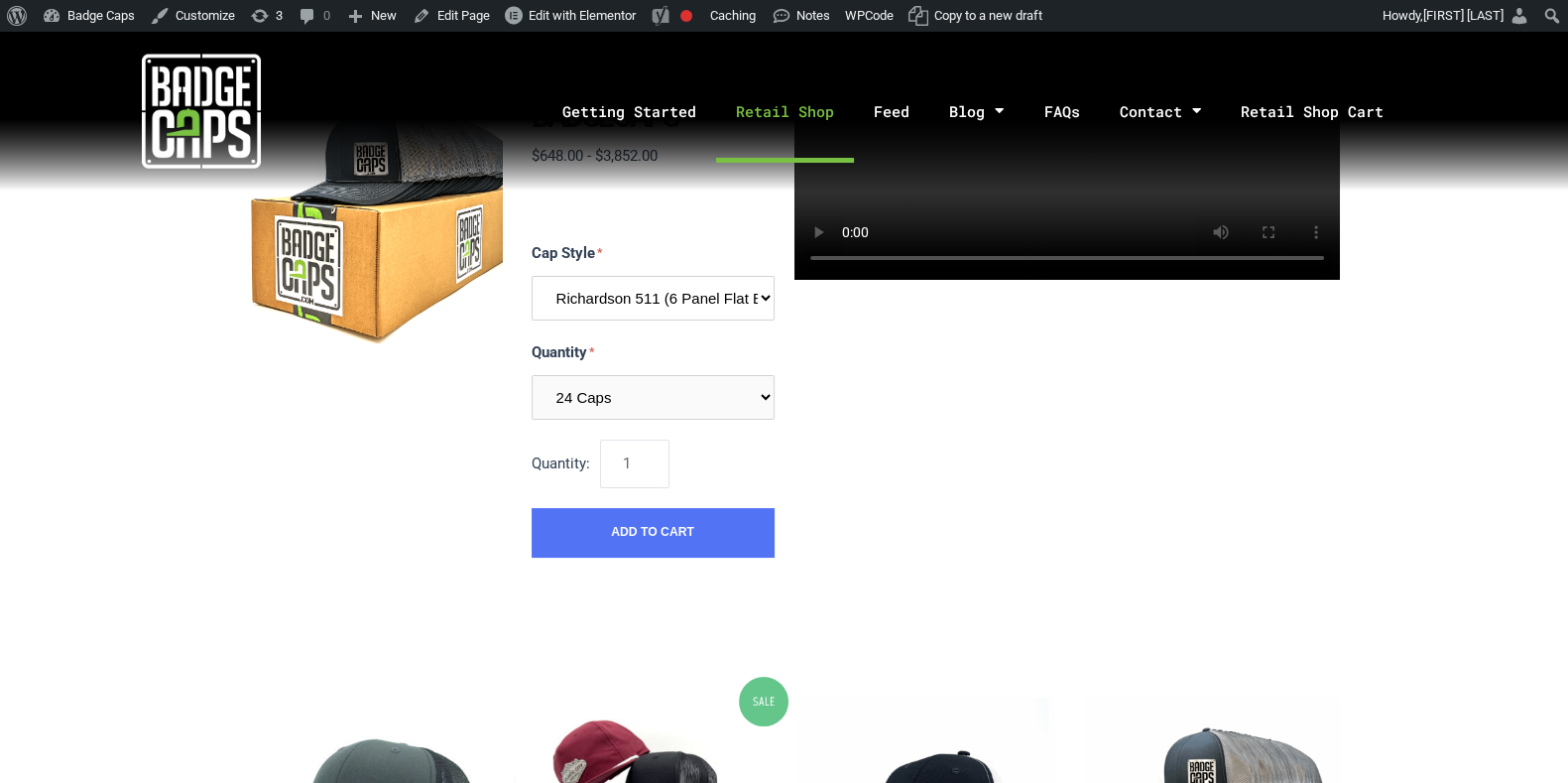 click on "Richardson 112 (Recommended)
Richardson 168 (7 Panel Flat Bill)
Richardson 511 (6 Panel Flat Bill)
Yupoong 6606 (Retro Trucker Cap)
Pacific 104s (Trucker Snapback)" at bounding box center (653, 298) 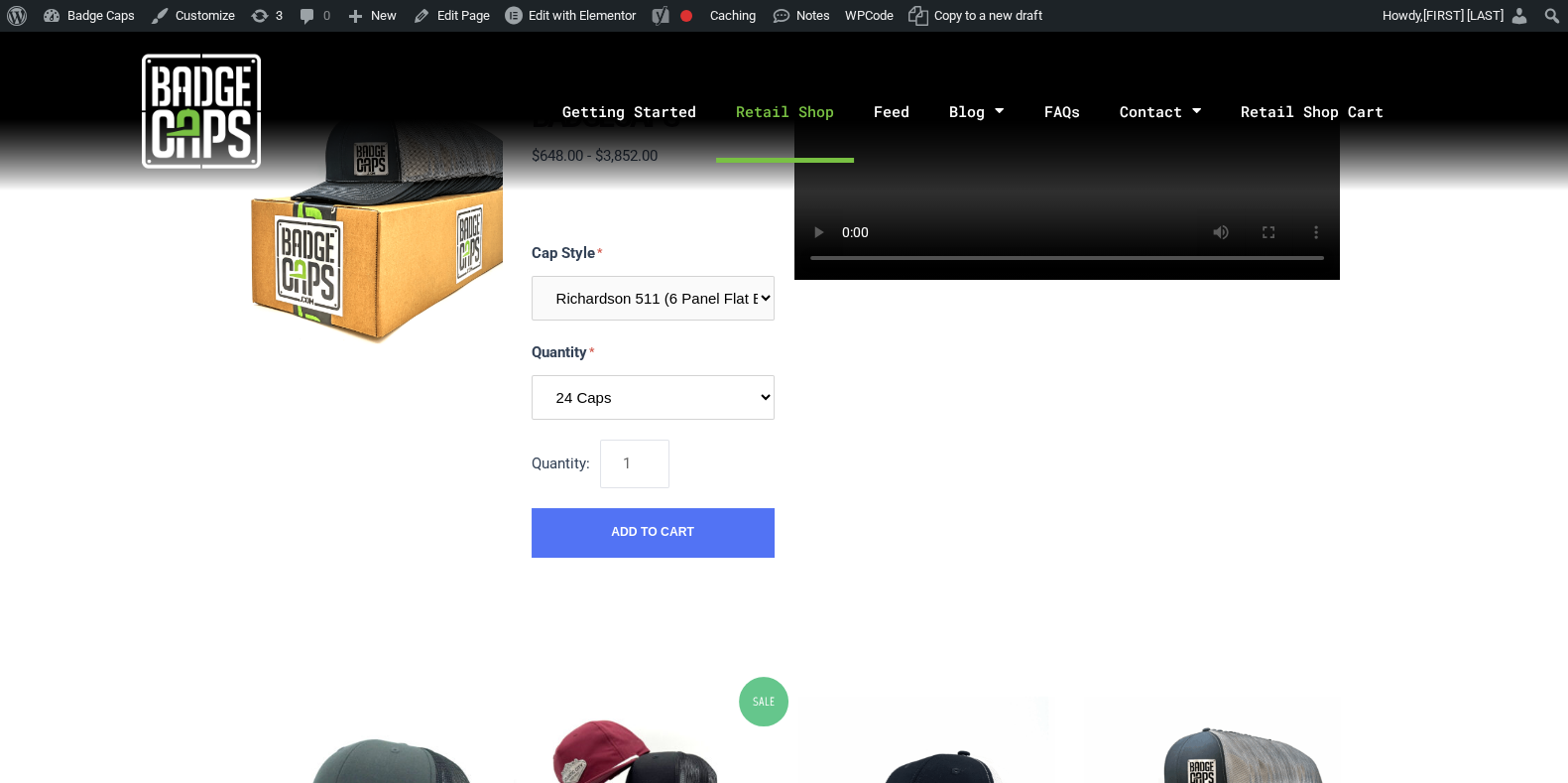 click on "24 Caps
48 Caps
96 Caps
144 Caps (Full Case)" at bounding box center (653, 397) 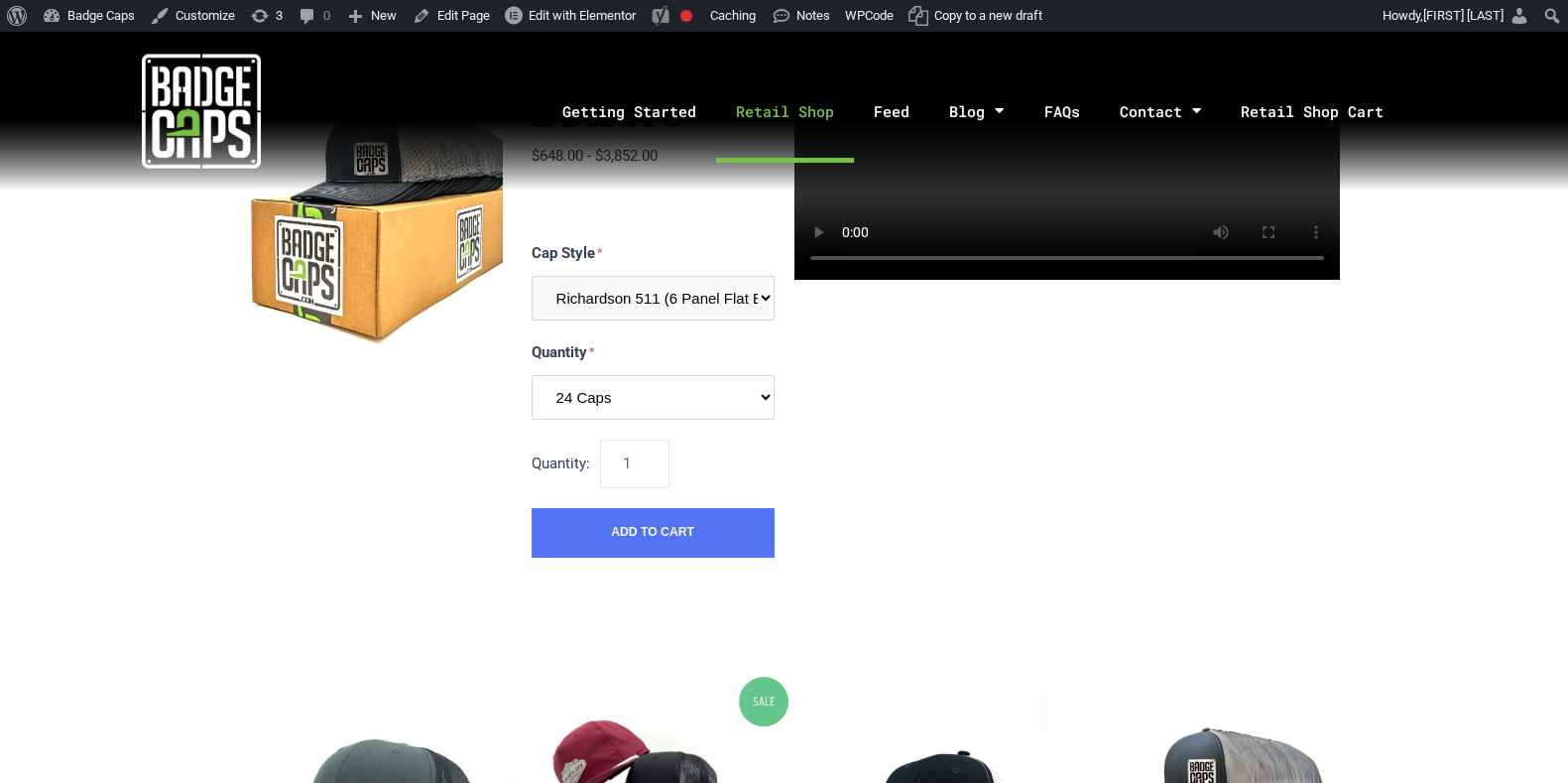 select on "187" 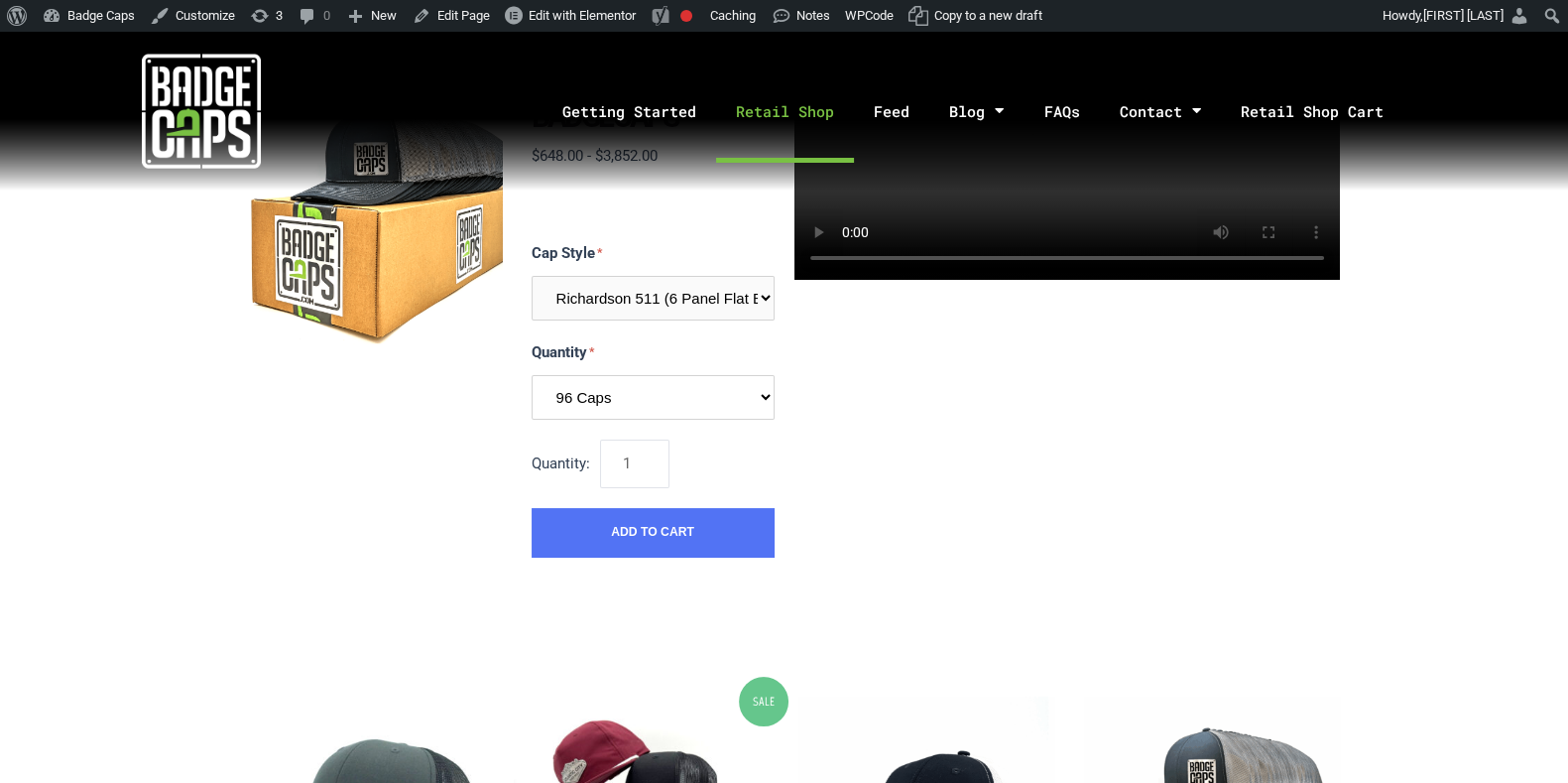 click on "24 Caps
48 Caps
96 Caps
144 Caps (Full Case)" at bounding box center (653, 397) 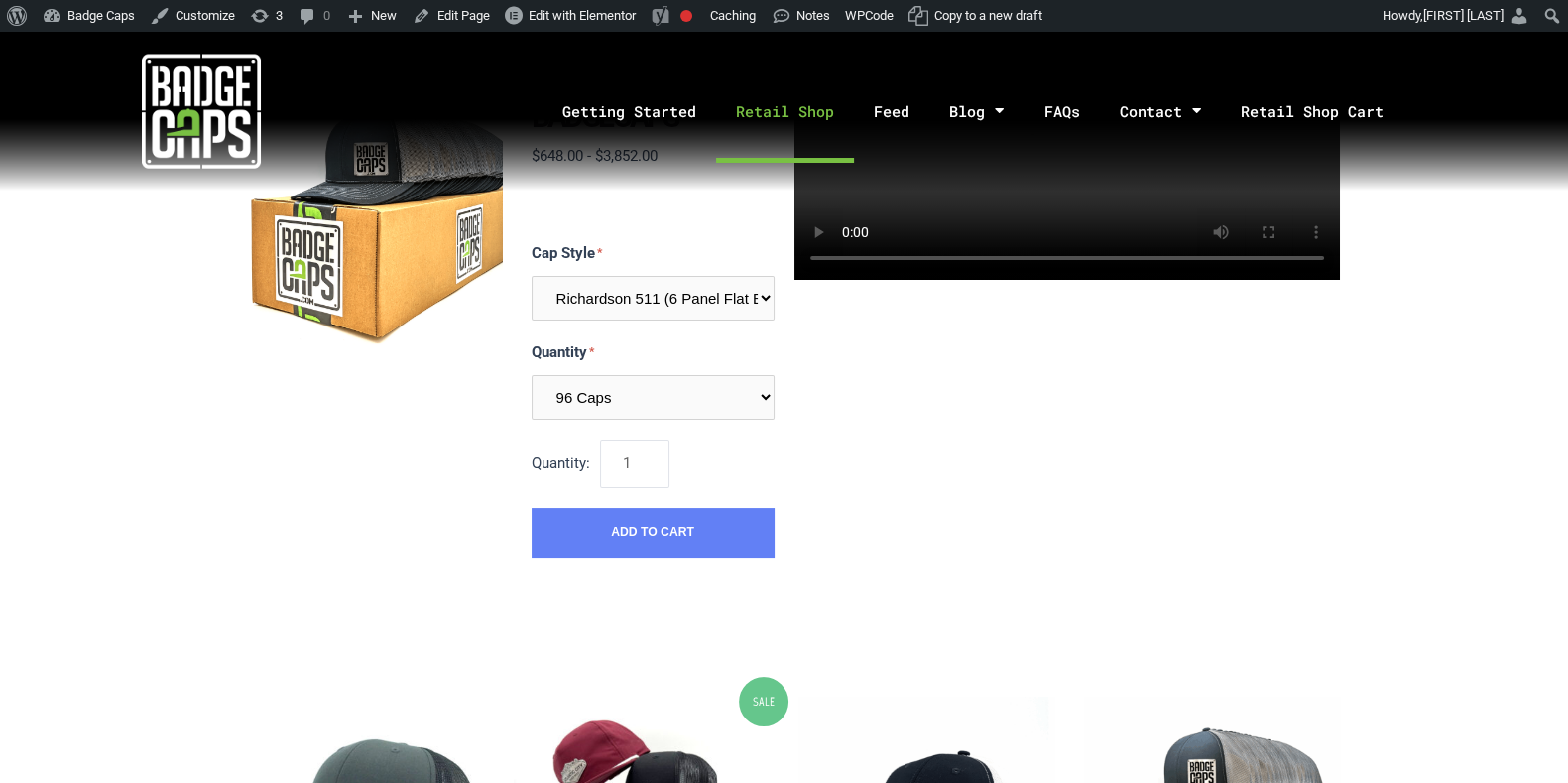 click on "Add to Cart" at bounding box center [653, 533] 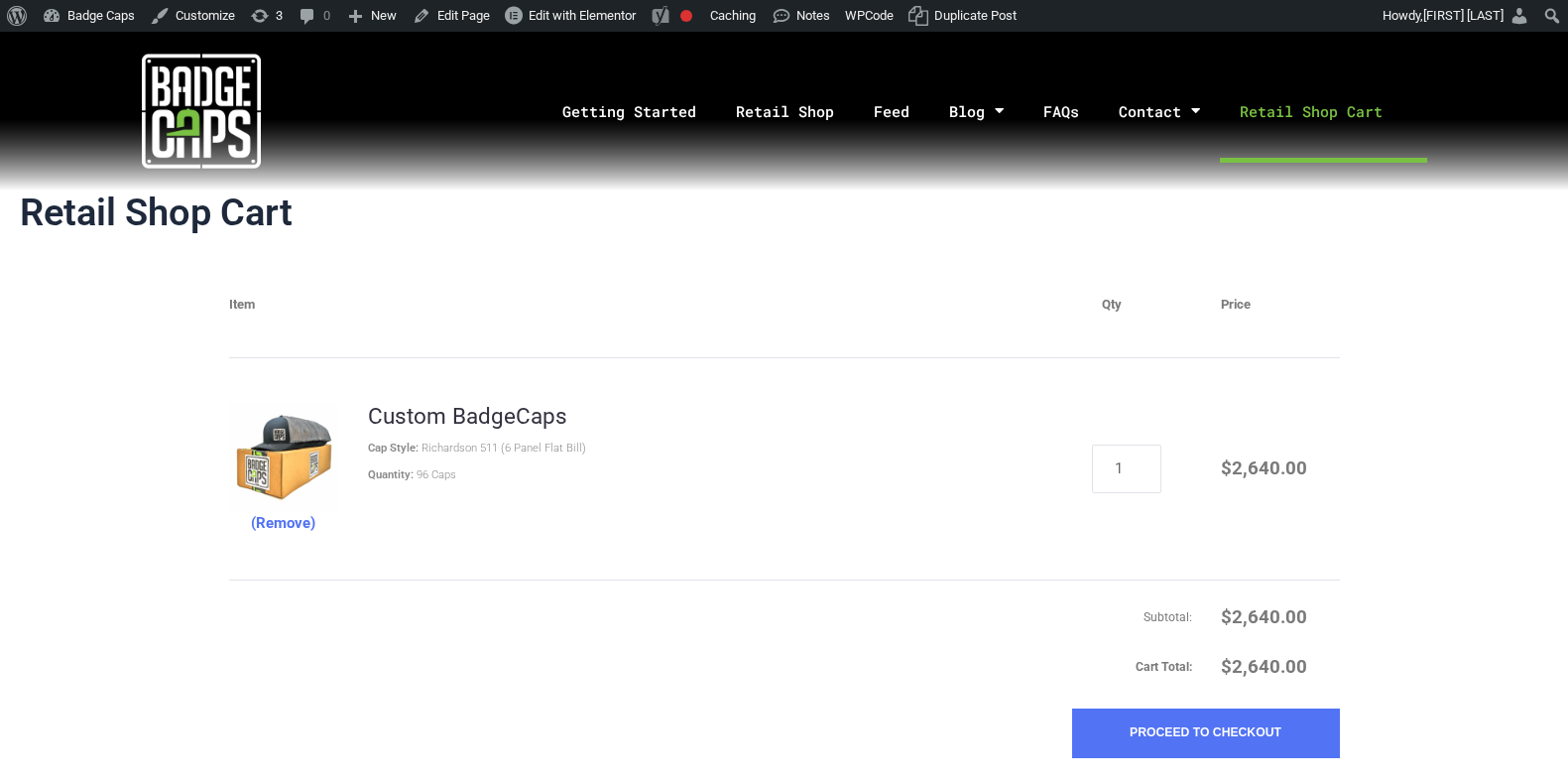 scroll, scrollTop: 0, scrollLeft: 0, axis: both 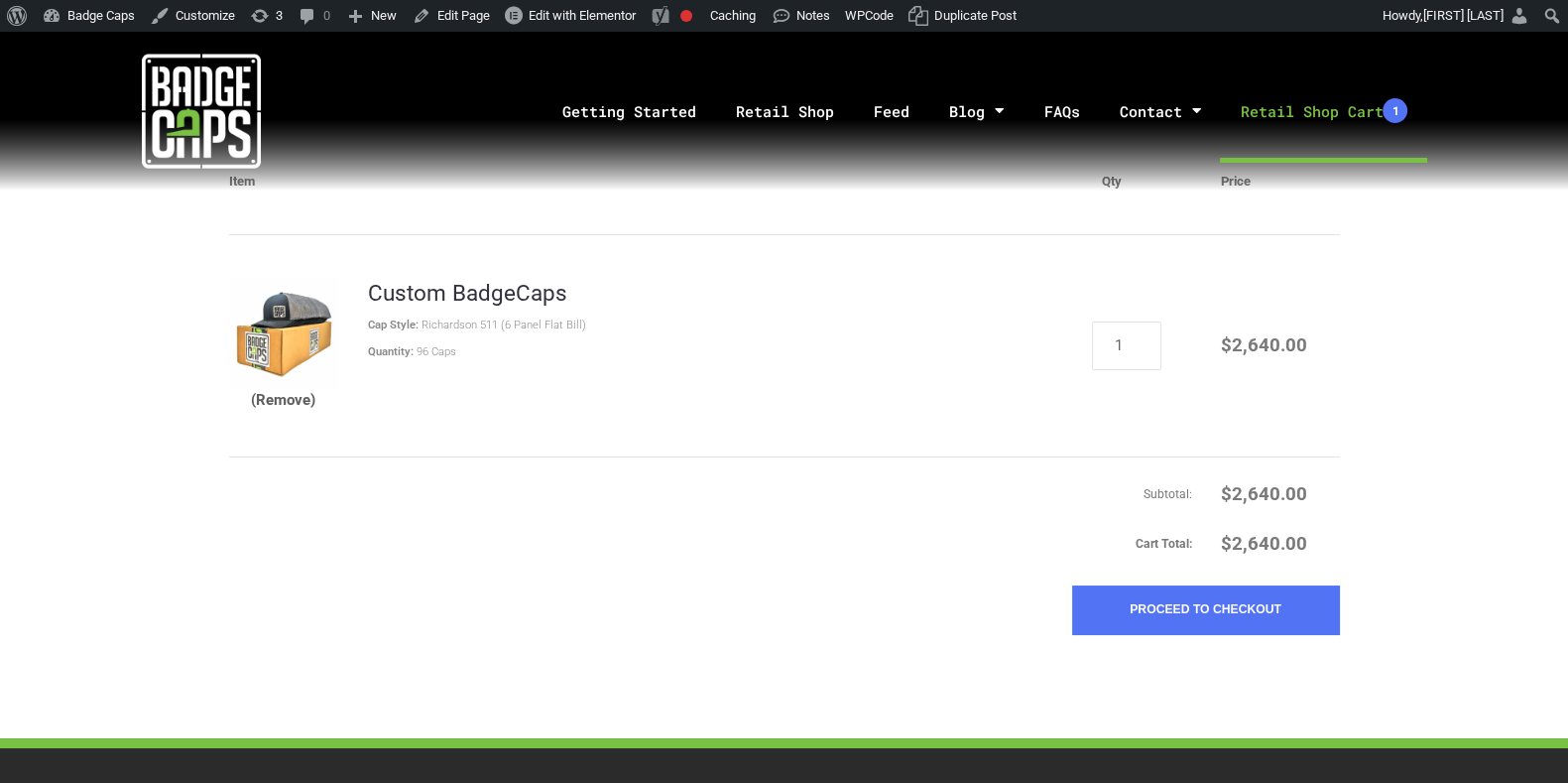 click on "(Remove)" at bounding box center [283, 400] 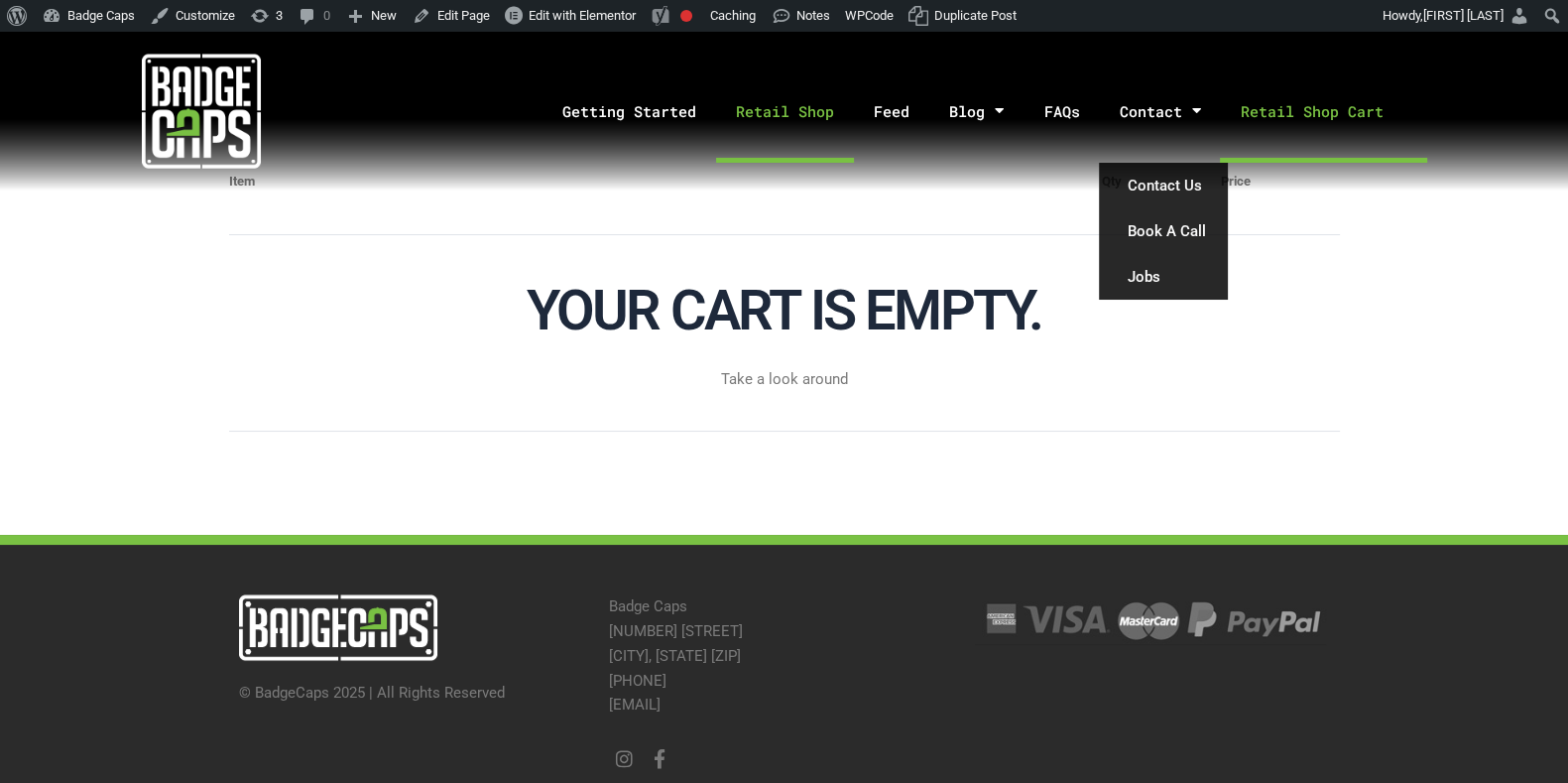 click on "Retail Shop" 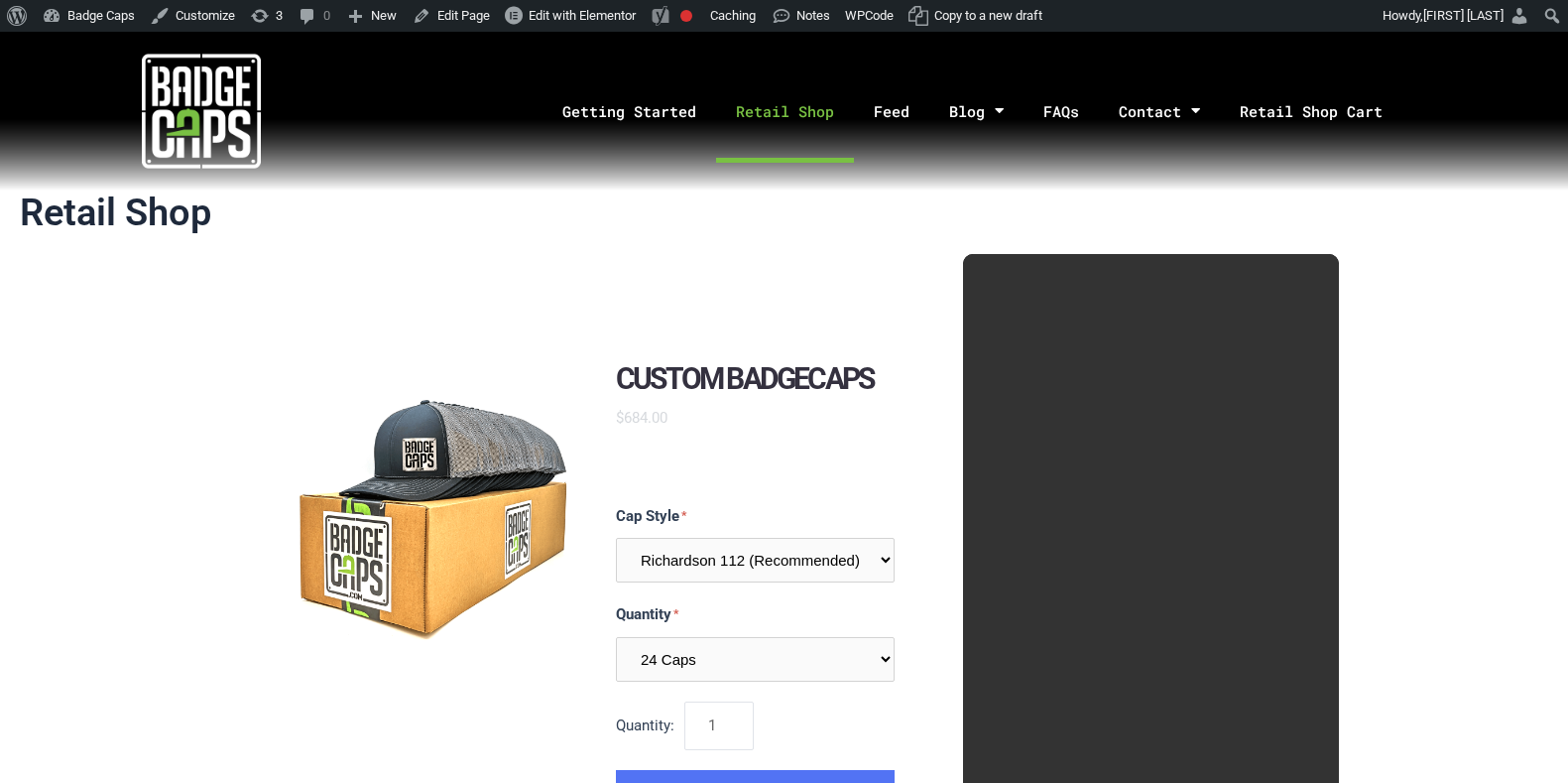 scroll, scrollTop: 0, scrollLeft: 0, axis: both 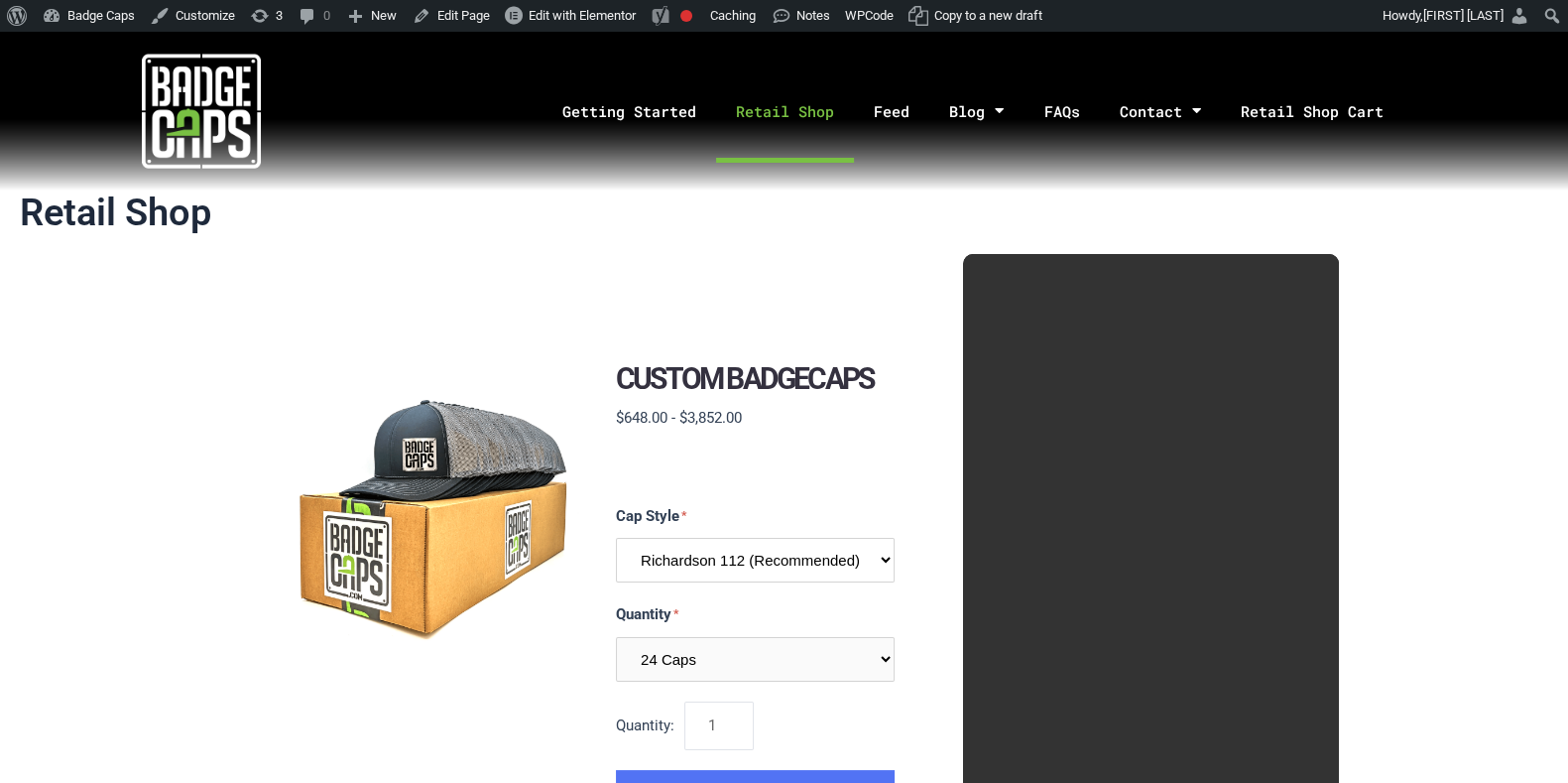 click on "Richardson 112 (Recommended)
Richardson 168 (7 Panel Flat Bill)
Richardson 511 (6 Panel Flat Bill)
Yupoong 6606 (Retro Trucker Cap)
Pacific 104s (Trucker Snapback)" at bounding box center [755, 560] 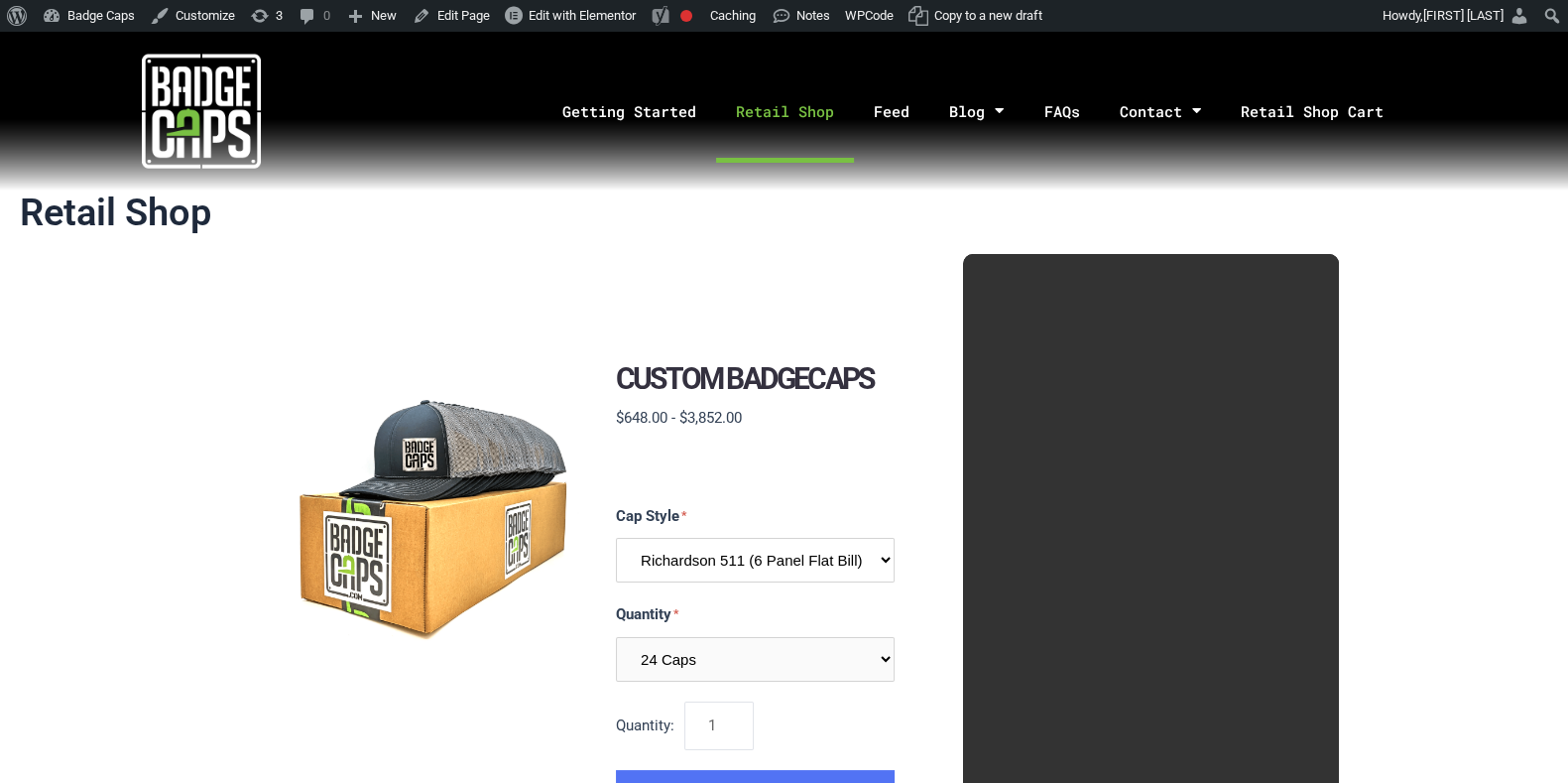 click on "Richardson 112 (Recommended)
Richardson 168 (7 Panel Flat Bill)
Richardson 511 (6 Panel Flat Bill)
Yupoong 6606 (Retro Trucker Cap)
Pacific 104s (Trucker Snapback)" at bounding box center [755, 560] 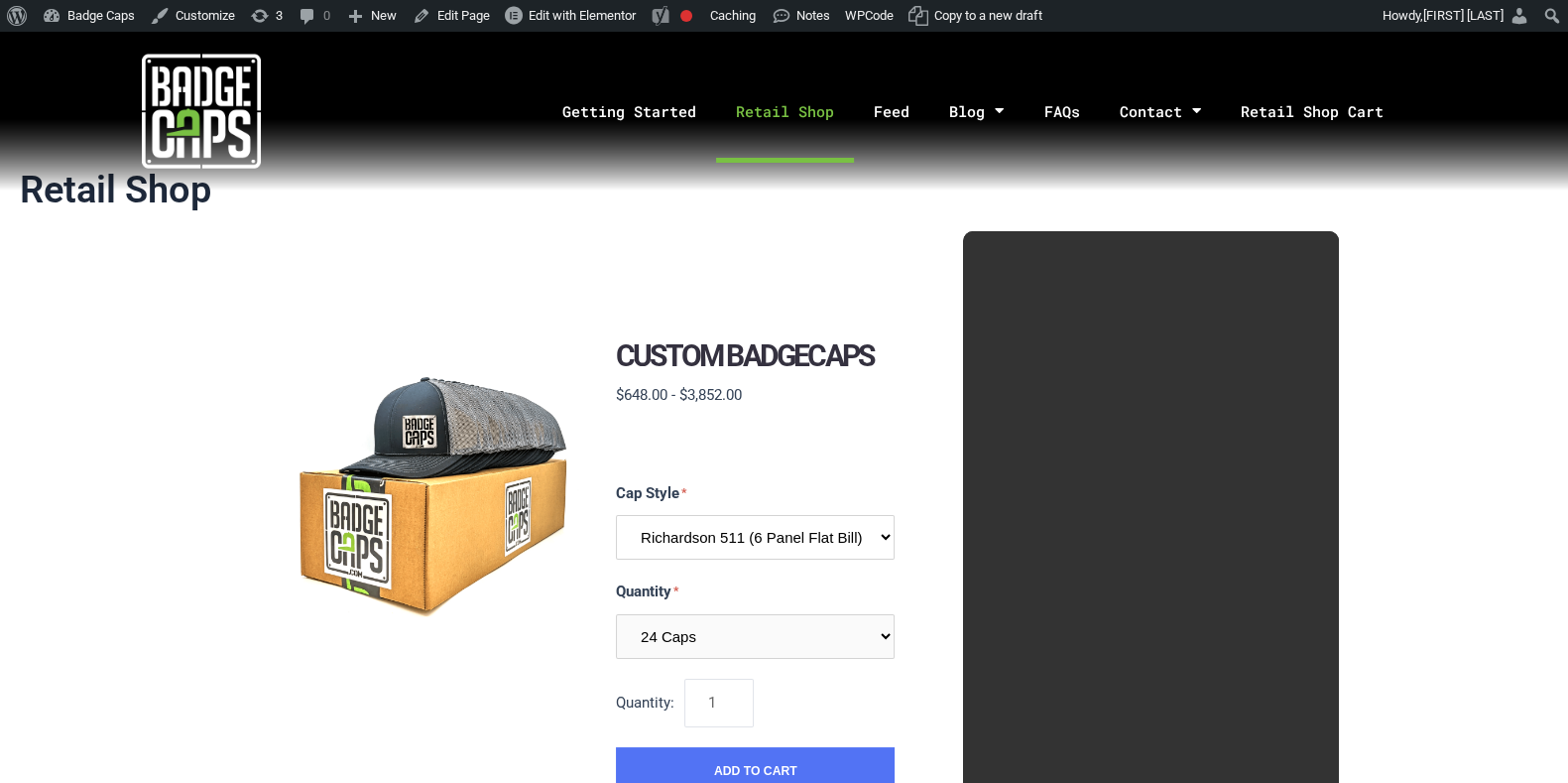 scroll, scrollTop: 0, scrollLeft: 0, axis: both 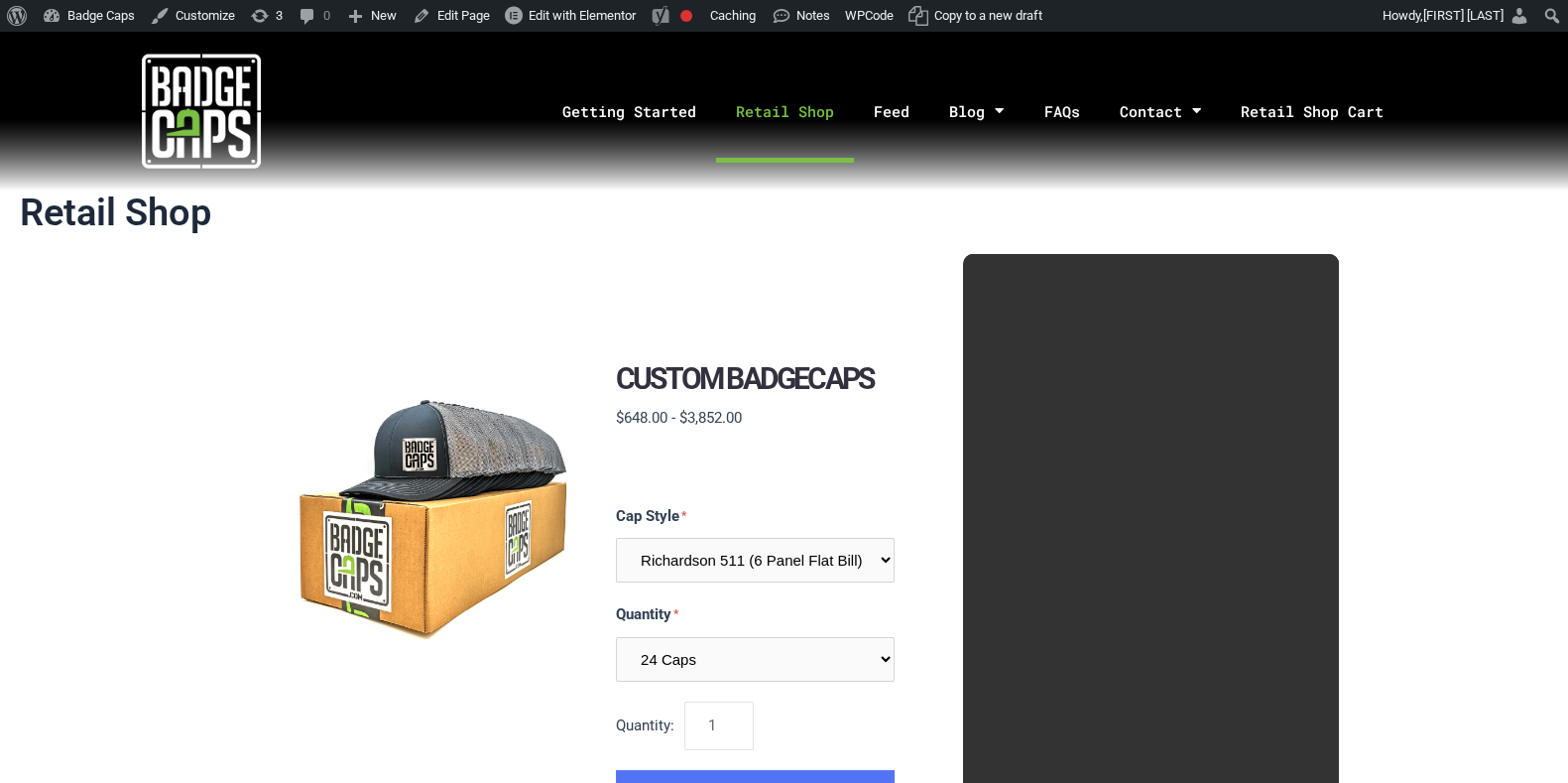 click at bounding box center [201, 111] 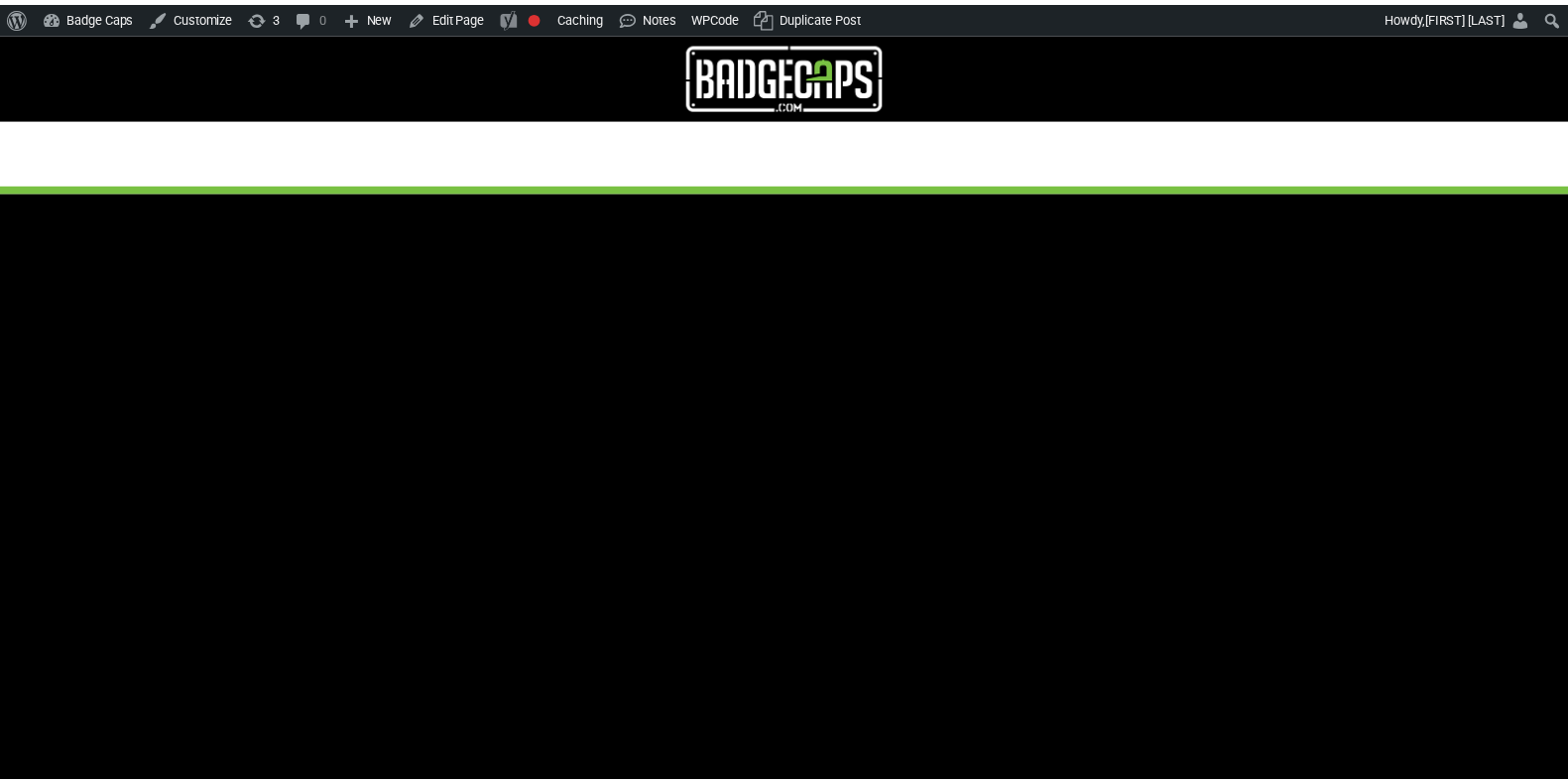 scroll, scrollTop: 0, scrollLeft: 0, axis: both 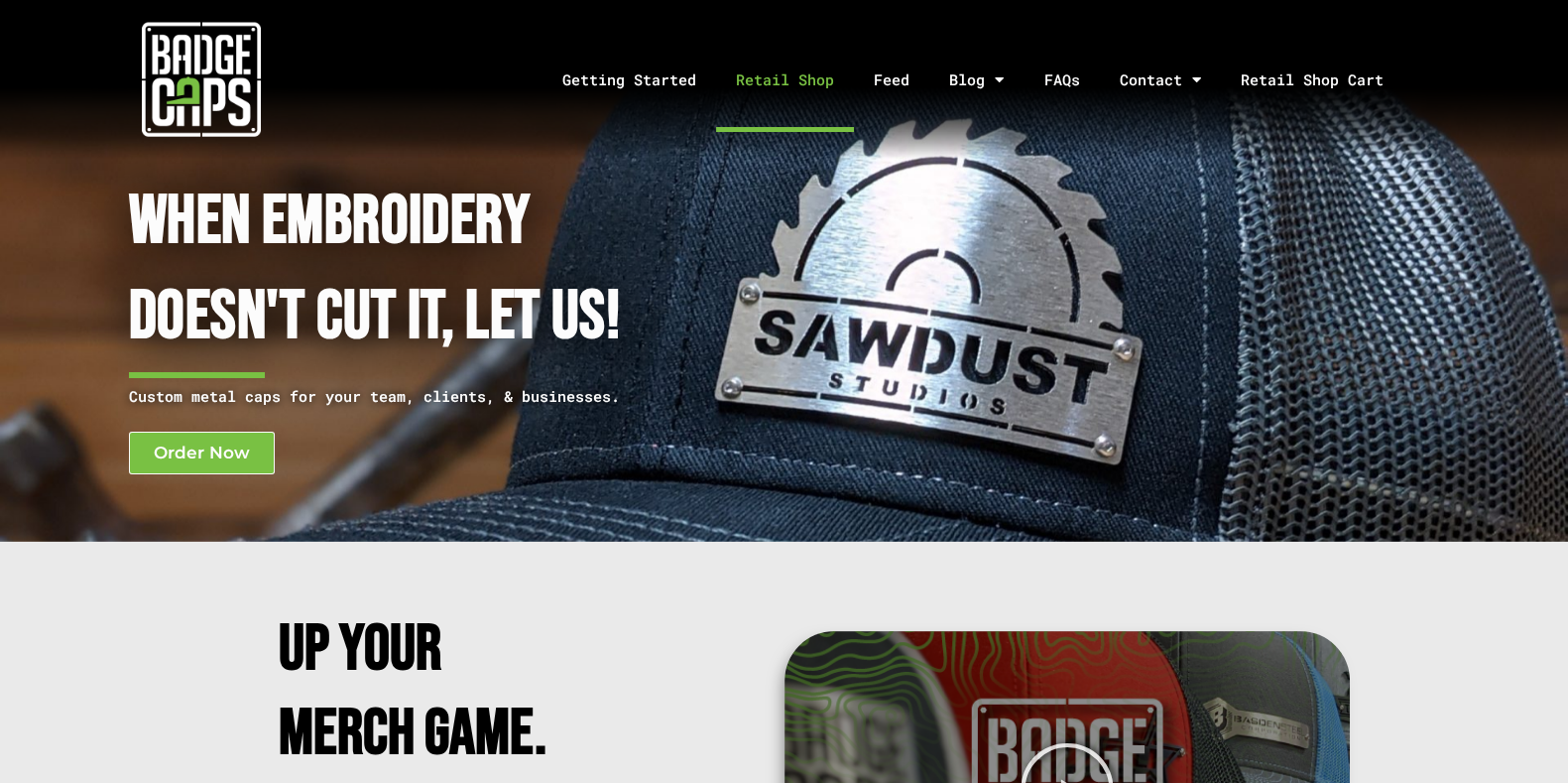click on "Retail Shop" 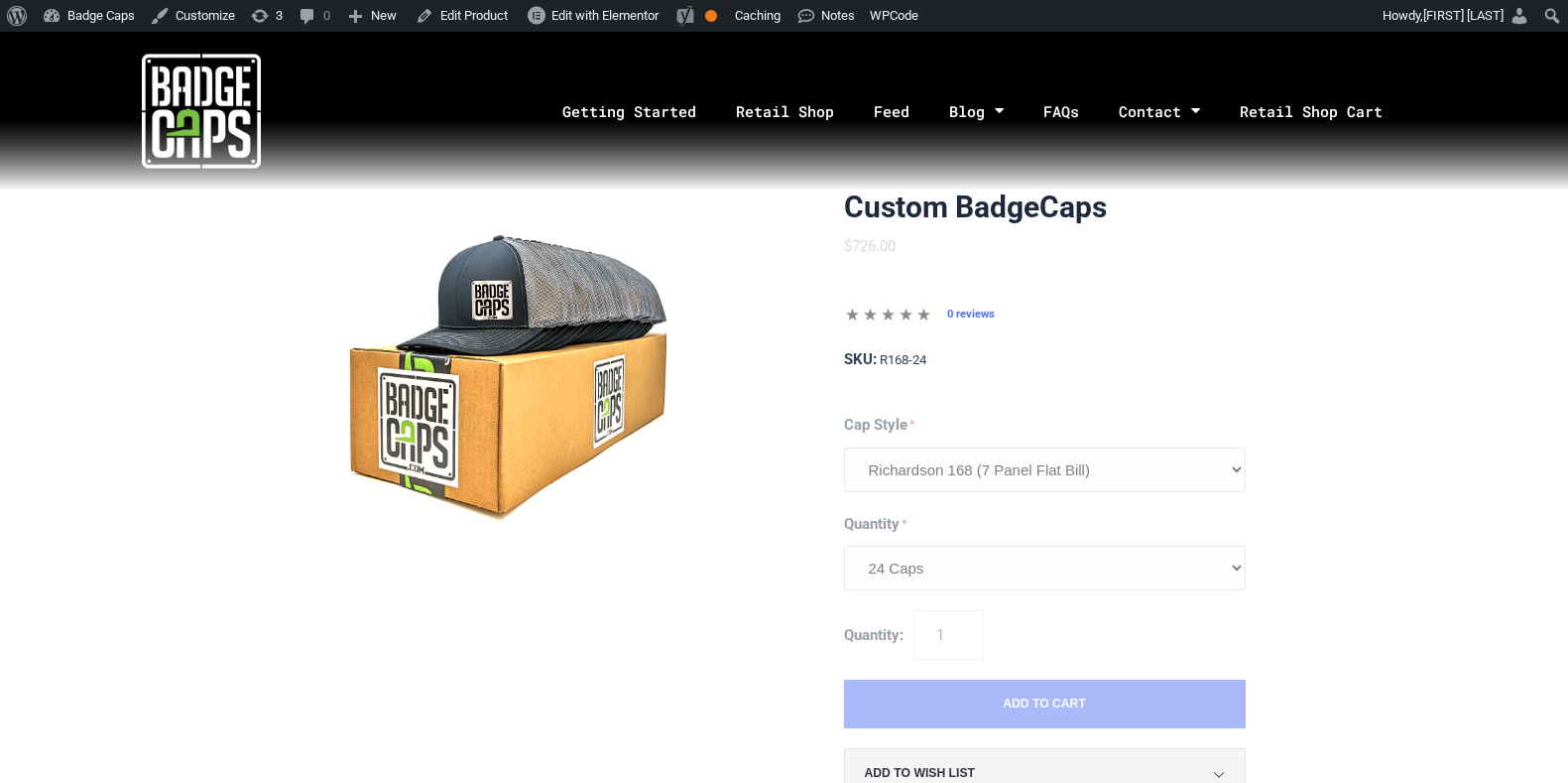 scroll, scrollTop: 0, scrollLeft: 0, axis: both 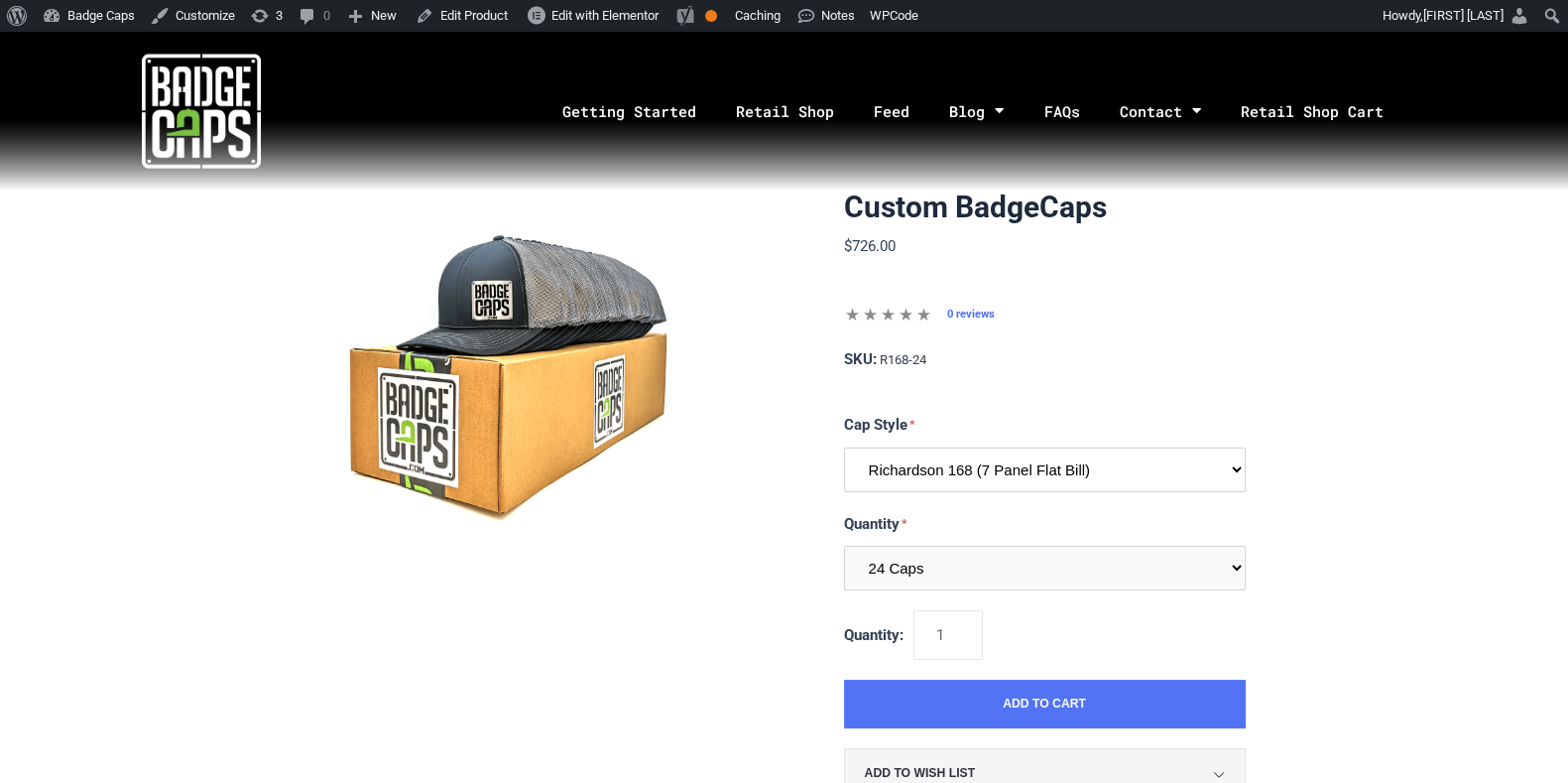 click on "Richardson 112 (Recommended)
Richardson 168 (7 Panel Flat Bill)
Richardson 511 (6 Panel Flat Bill)
Yupoong 6606 (Retro Trucker Cap)
Pacific 104s (Trucker Snapback)" at bounding box center (1044, 469) 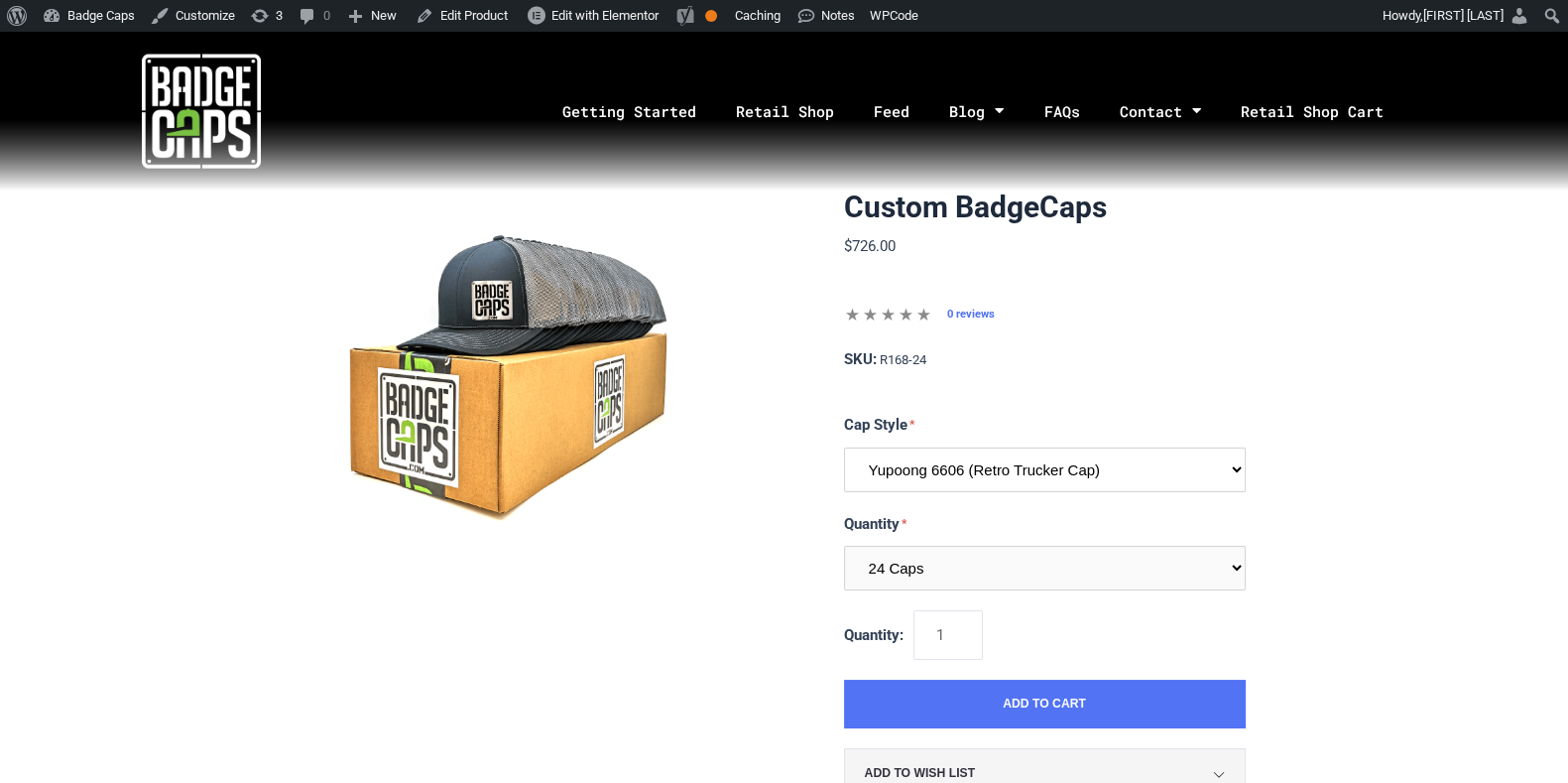 click on "Richardson 112 (Recommended)
Richardson 168 (7 Panel Flat Bill)
Richardson 511 (6 Panel Flat Bill)
Yupoong 6606 (Retro Trucker Cap)
Pacific 104s (Trucker Snapback)" at bounding box center [1044, 469] 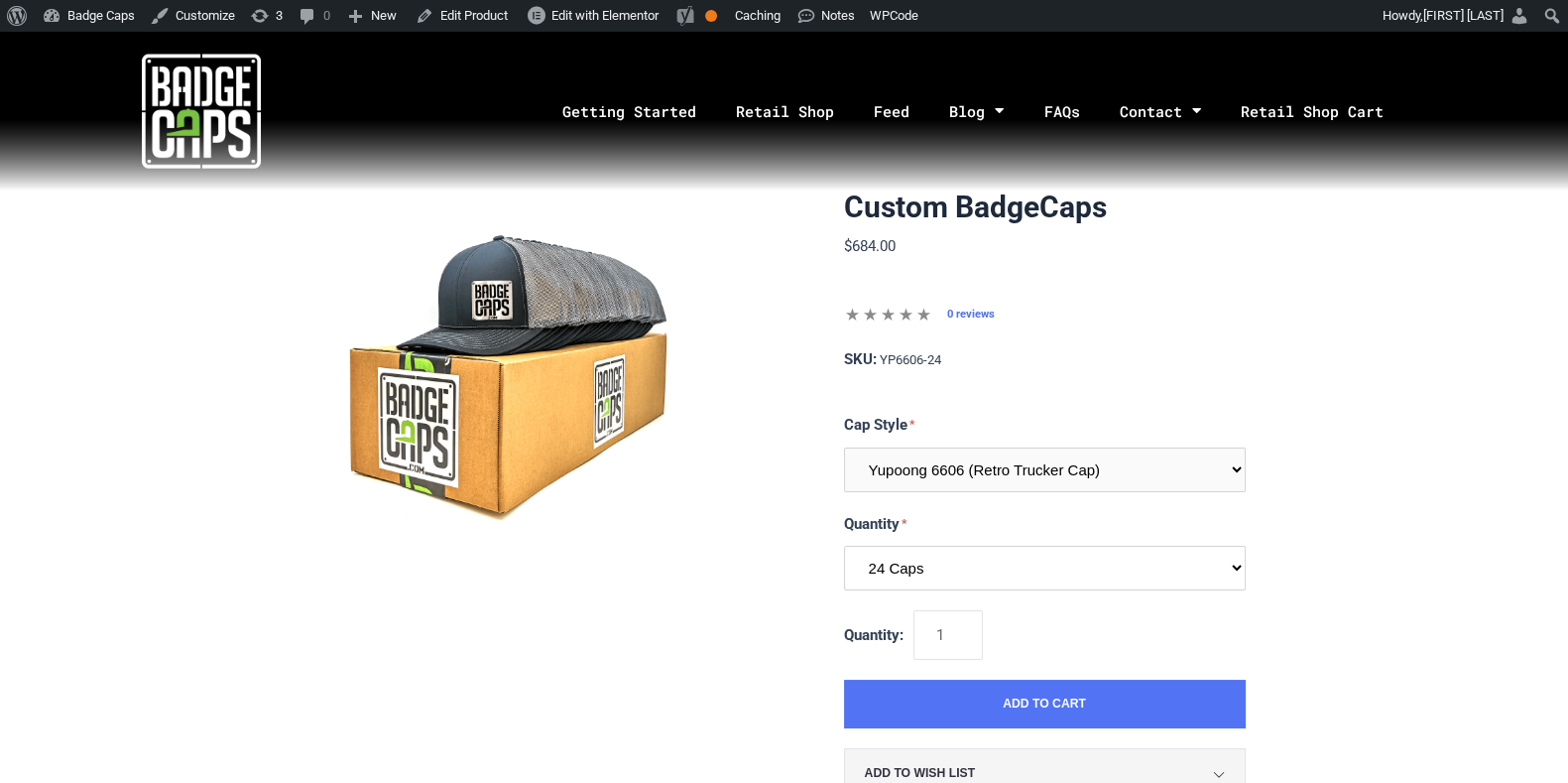 click on "24 Caps
48 Caps
96 Caps
144 Caps (Full Case)" at bounding box center [1044, 568] 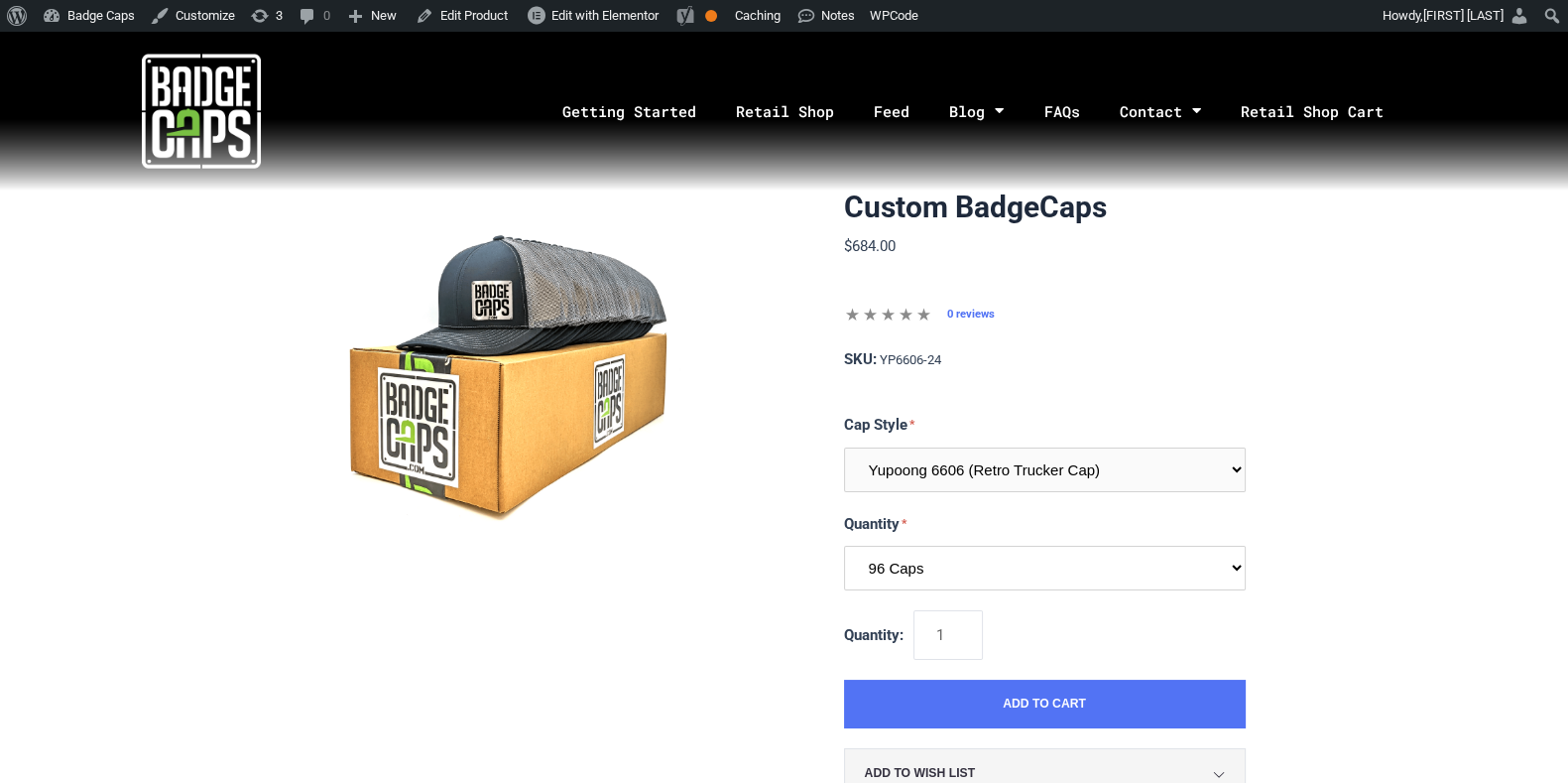 click on "24 Caps
48 Caps
96 Caps
144 Caps (Full Case)" at bounding box center [1044, 568] 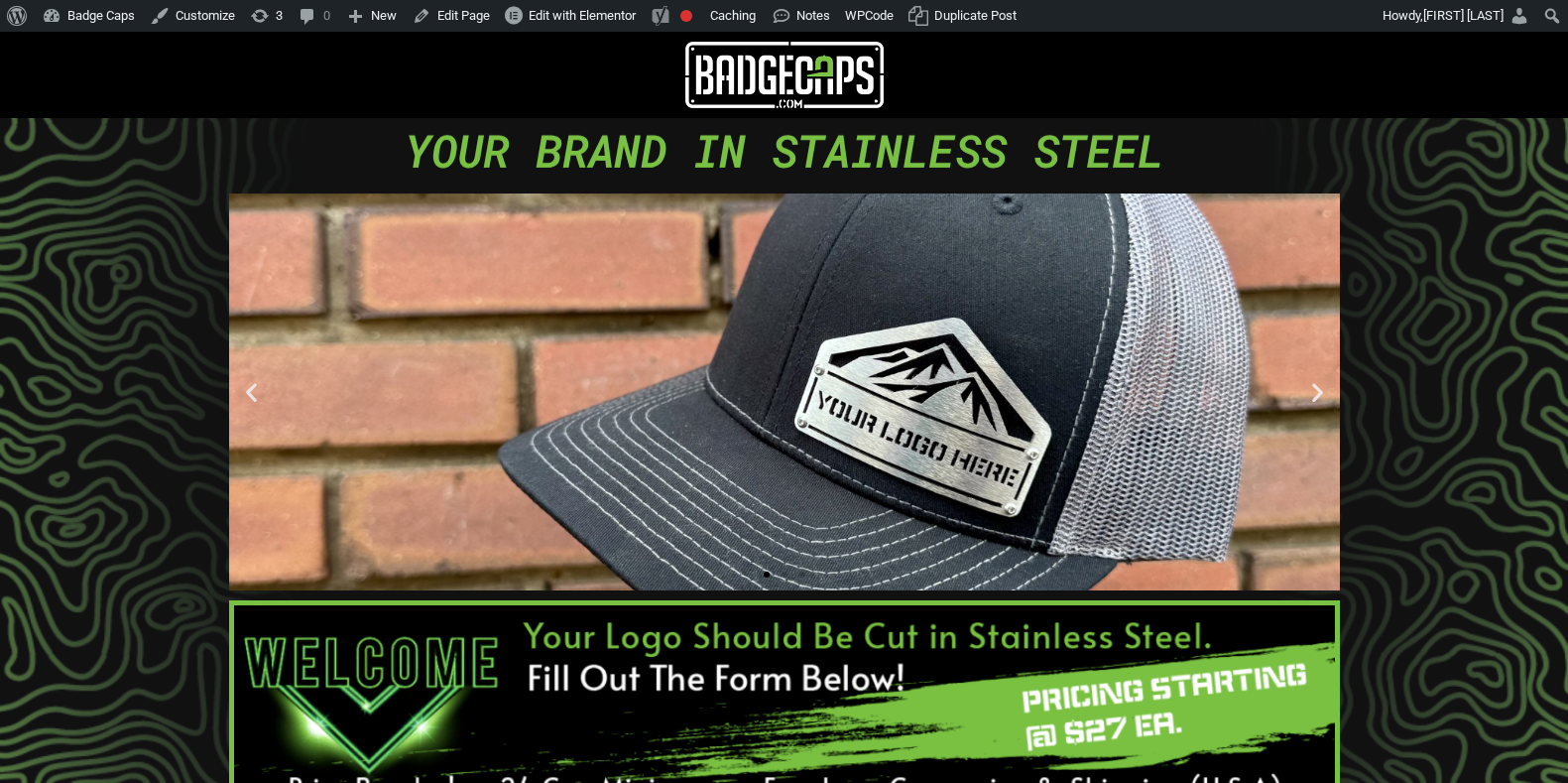 scroll, scrollTop: 0, scrollLeft: 0, axis: both 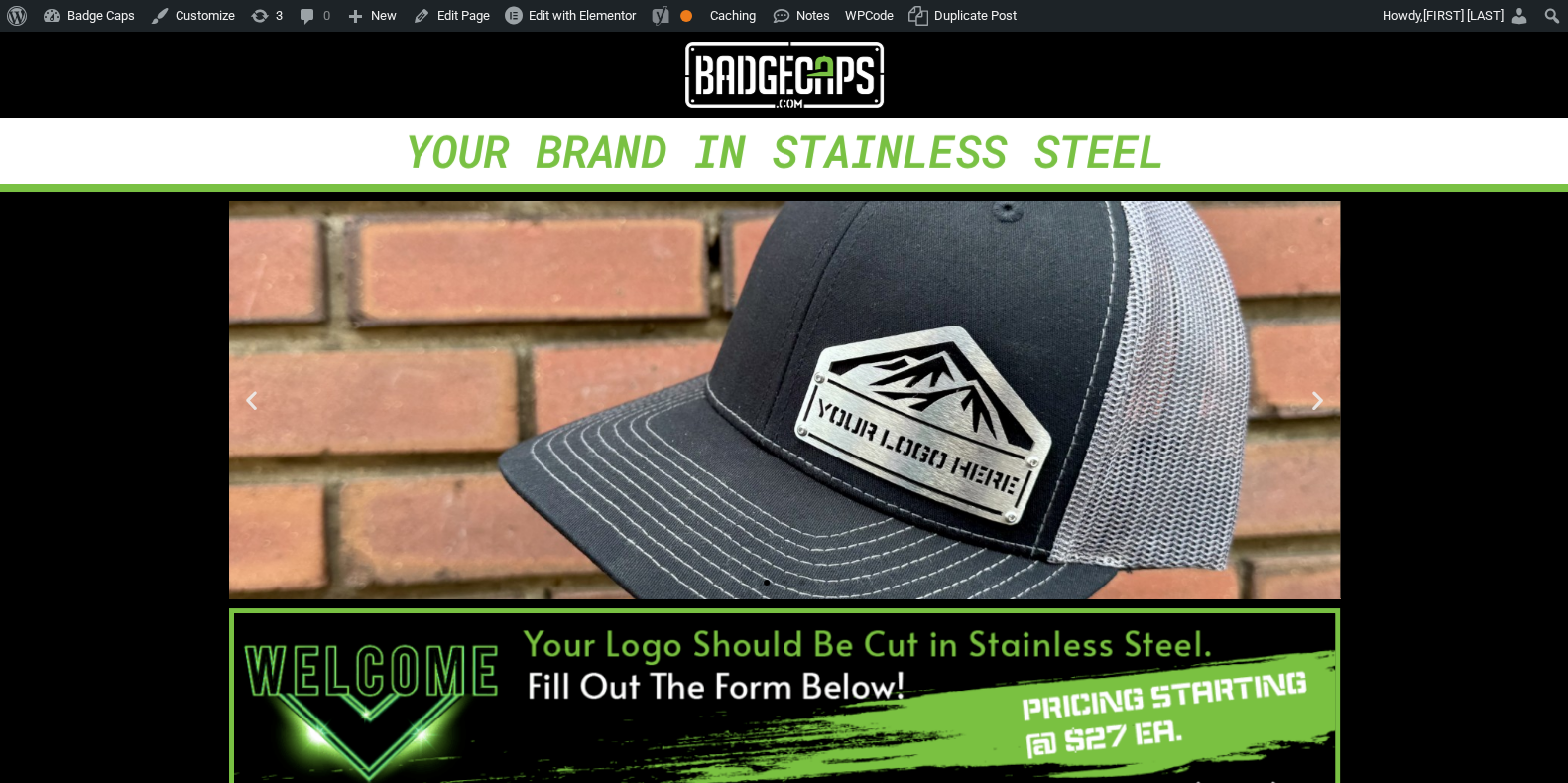 click at bounding box center (784, 74) 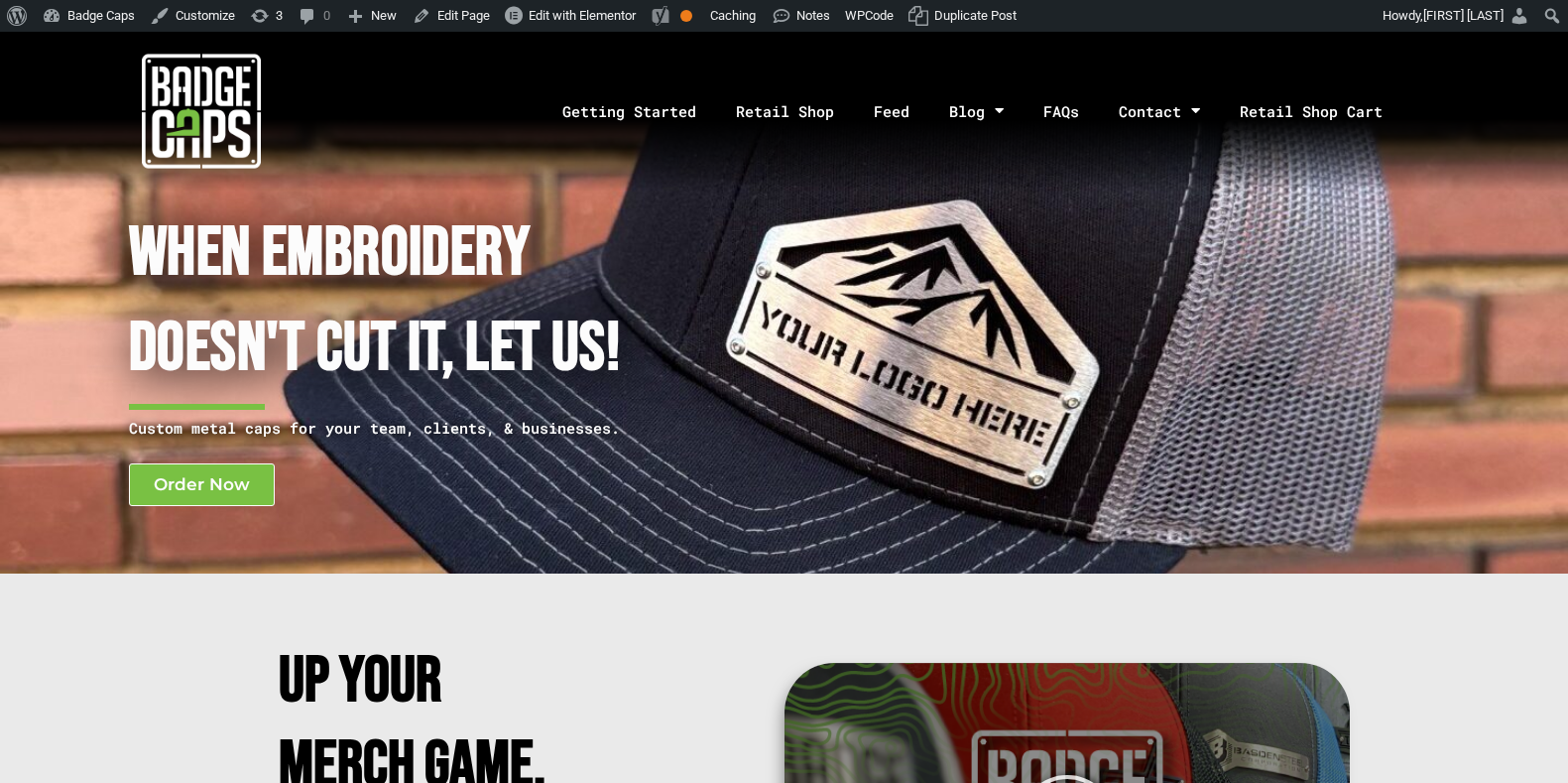 scroll, scrollTop: 0, scrollLeft: 0, axis: both 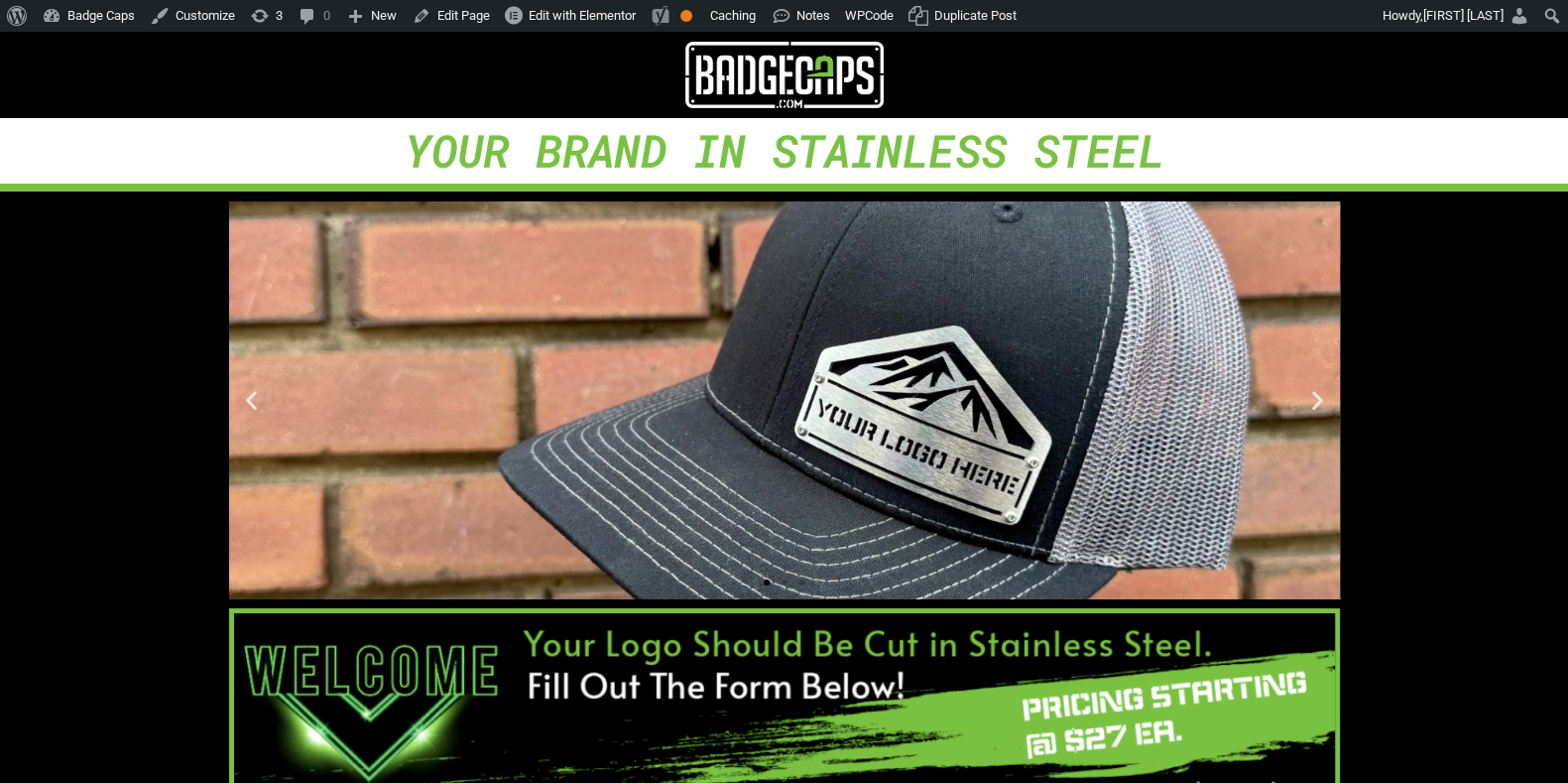 click at bounding box center [784, 400] 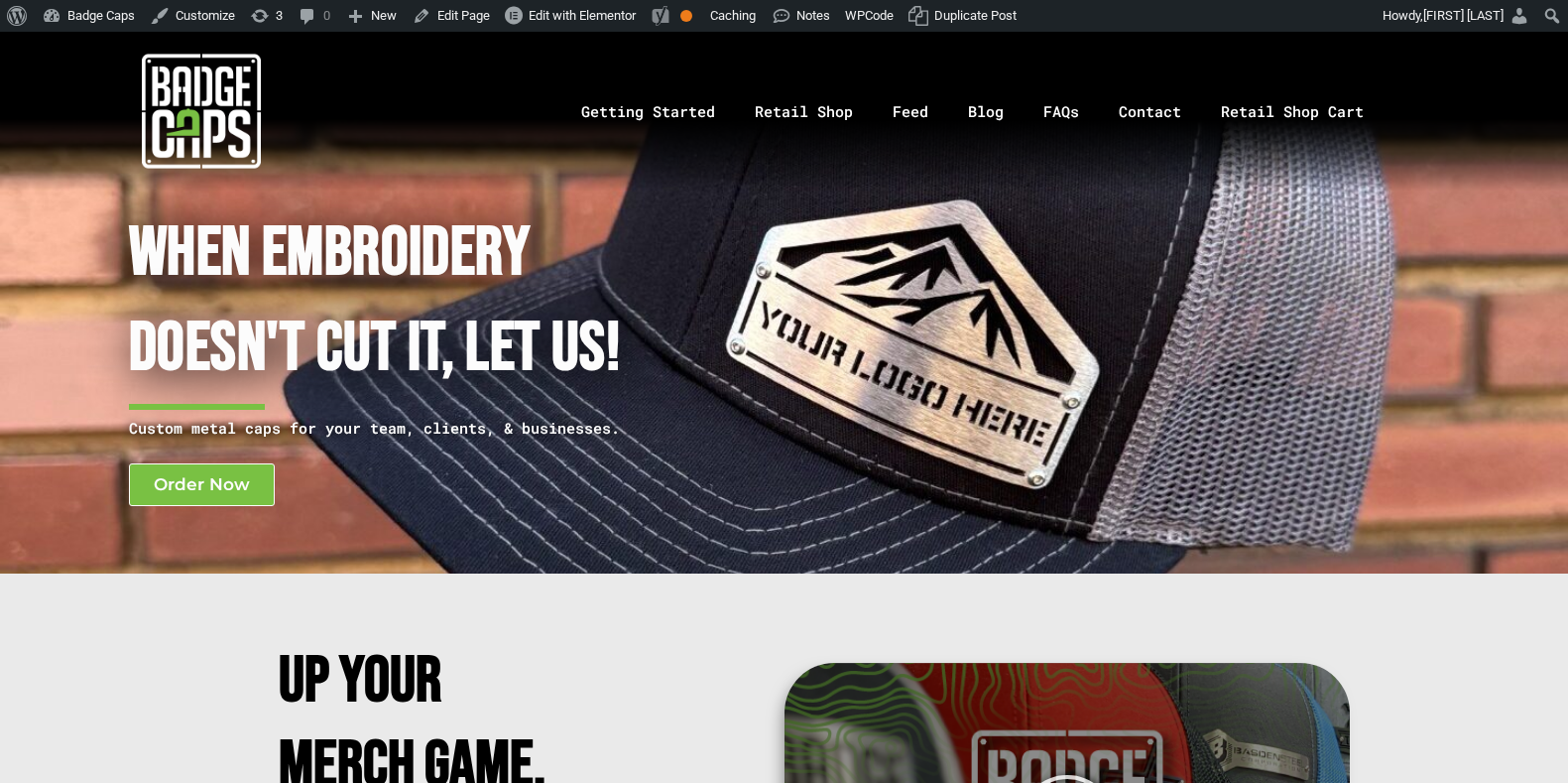 scroll, scrollTop: 0, scrollLeft: 0, axis: both 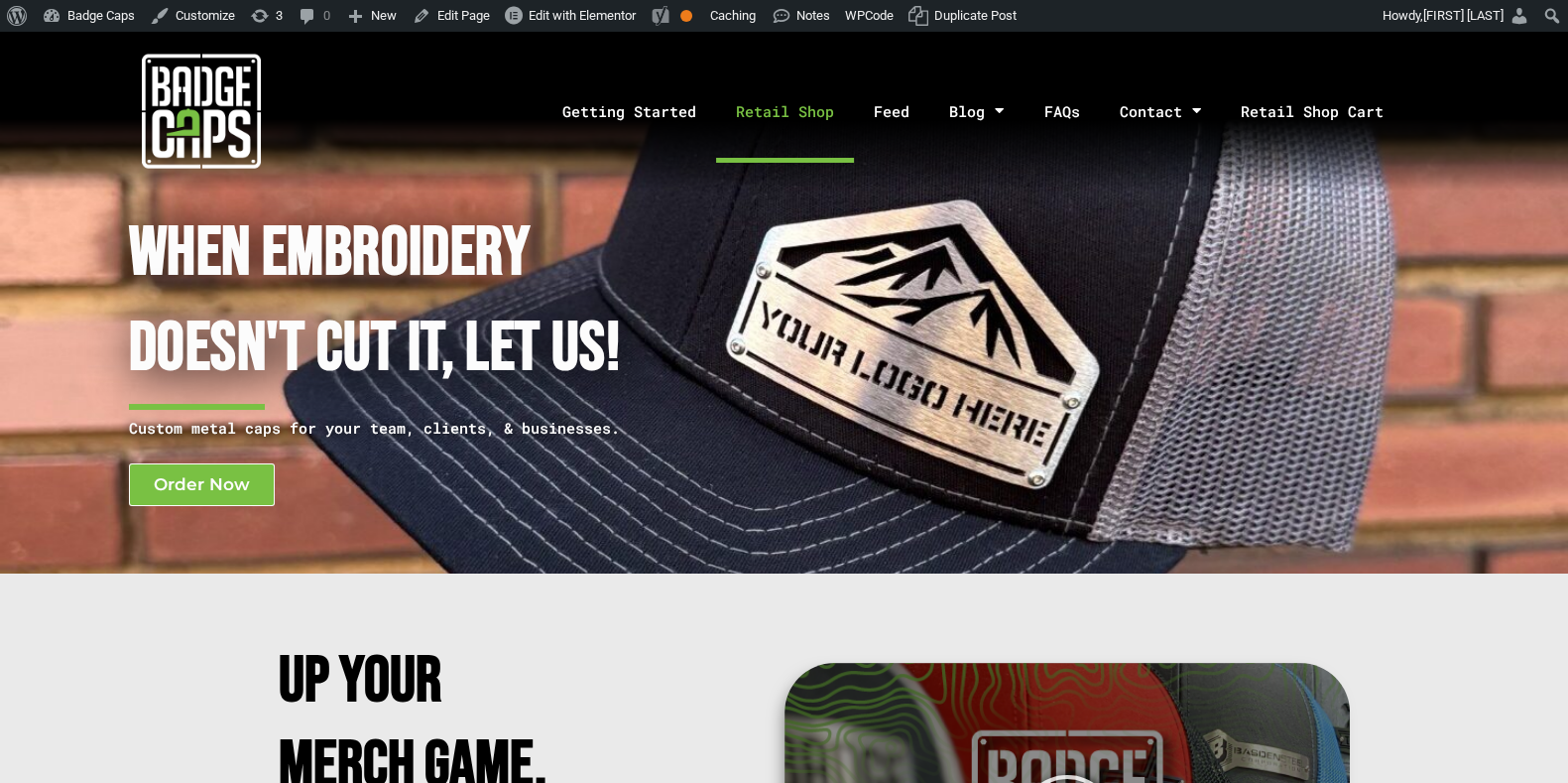 click on "Retail Shop" 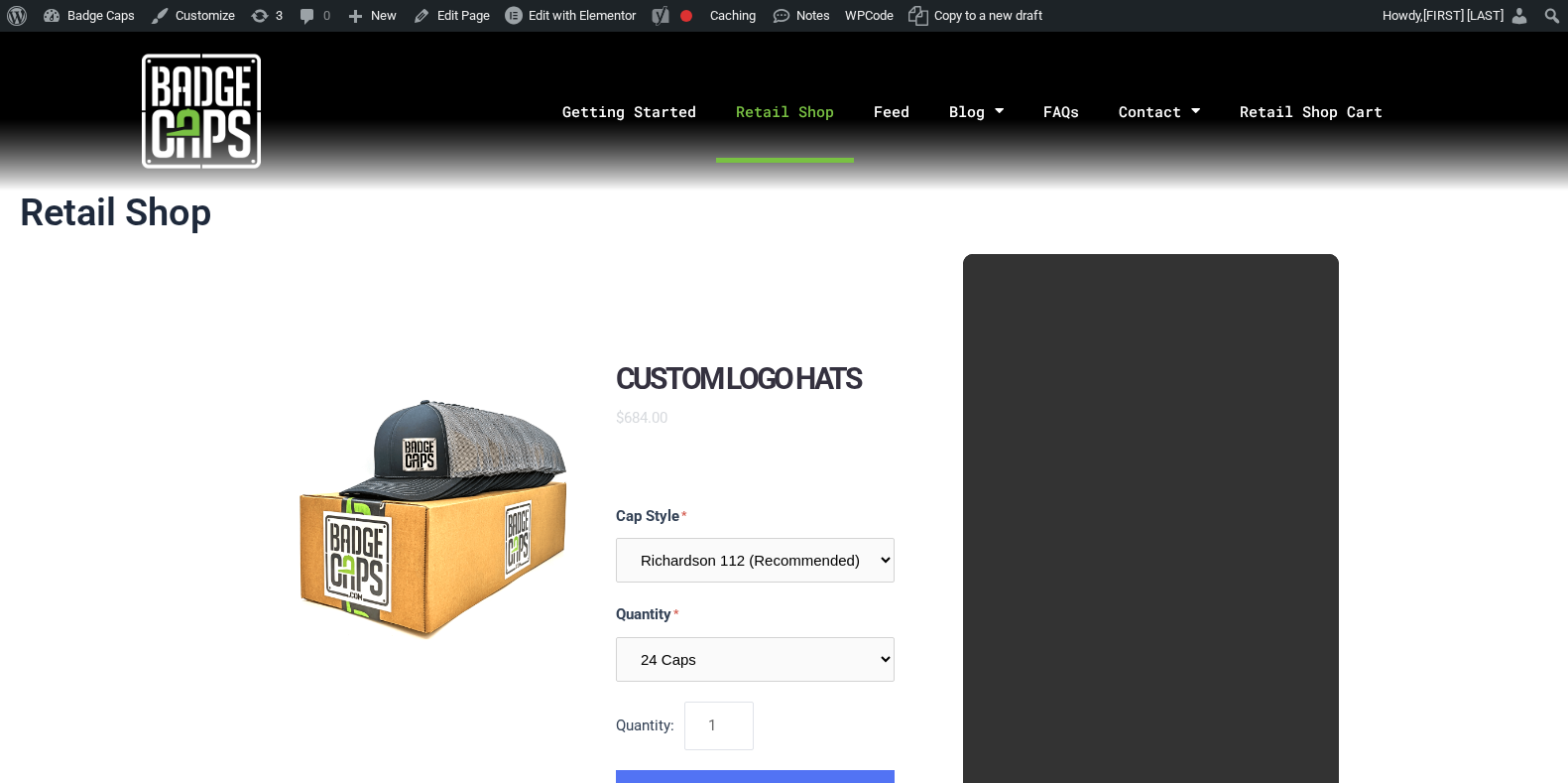 scroll, scrollTop: 0, scrollLeft: 0, axis: both 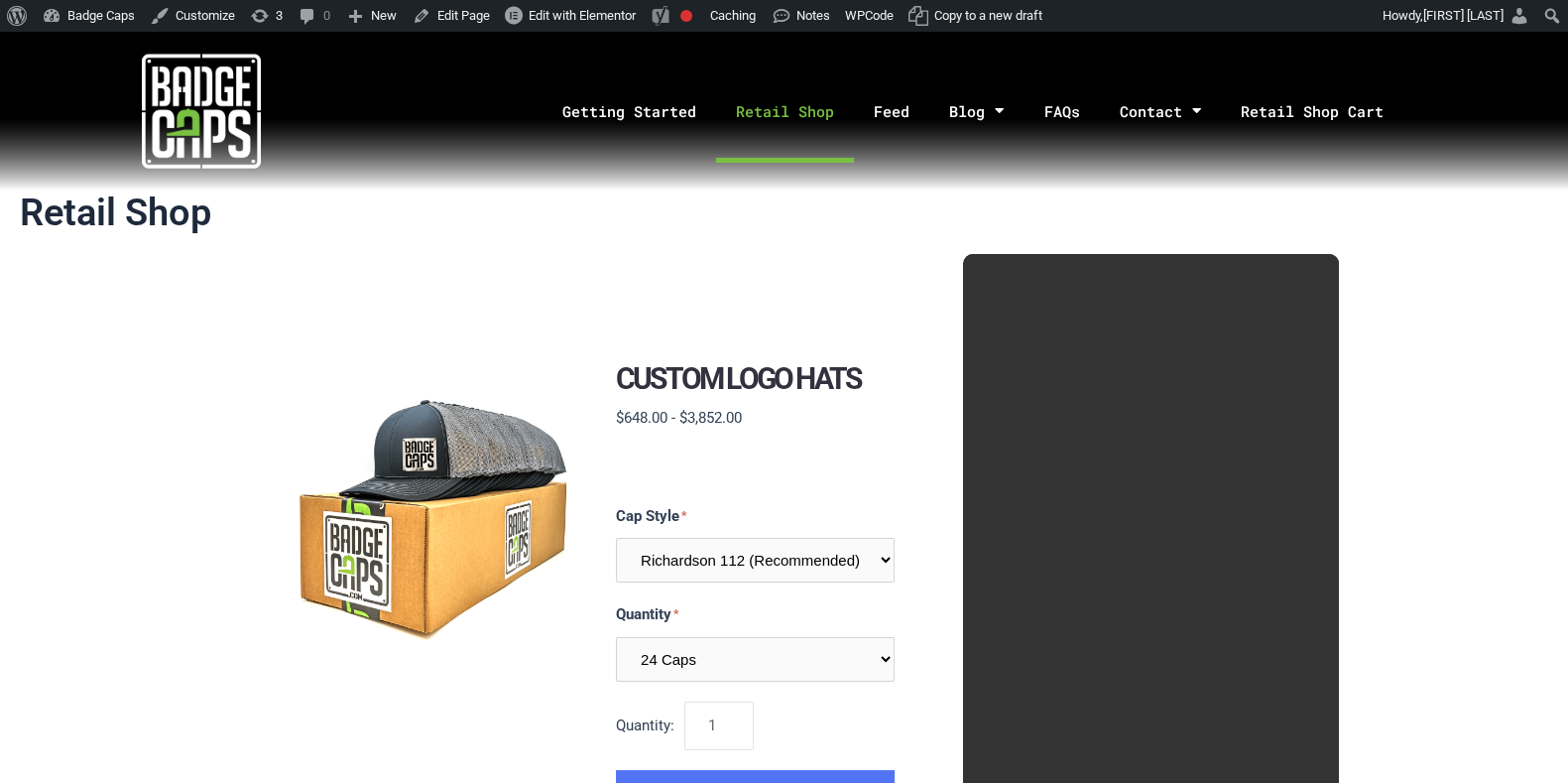 click at bounding box center [201, 111] 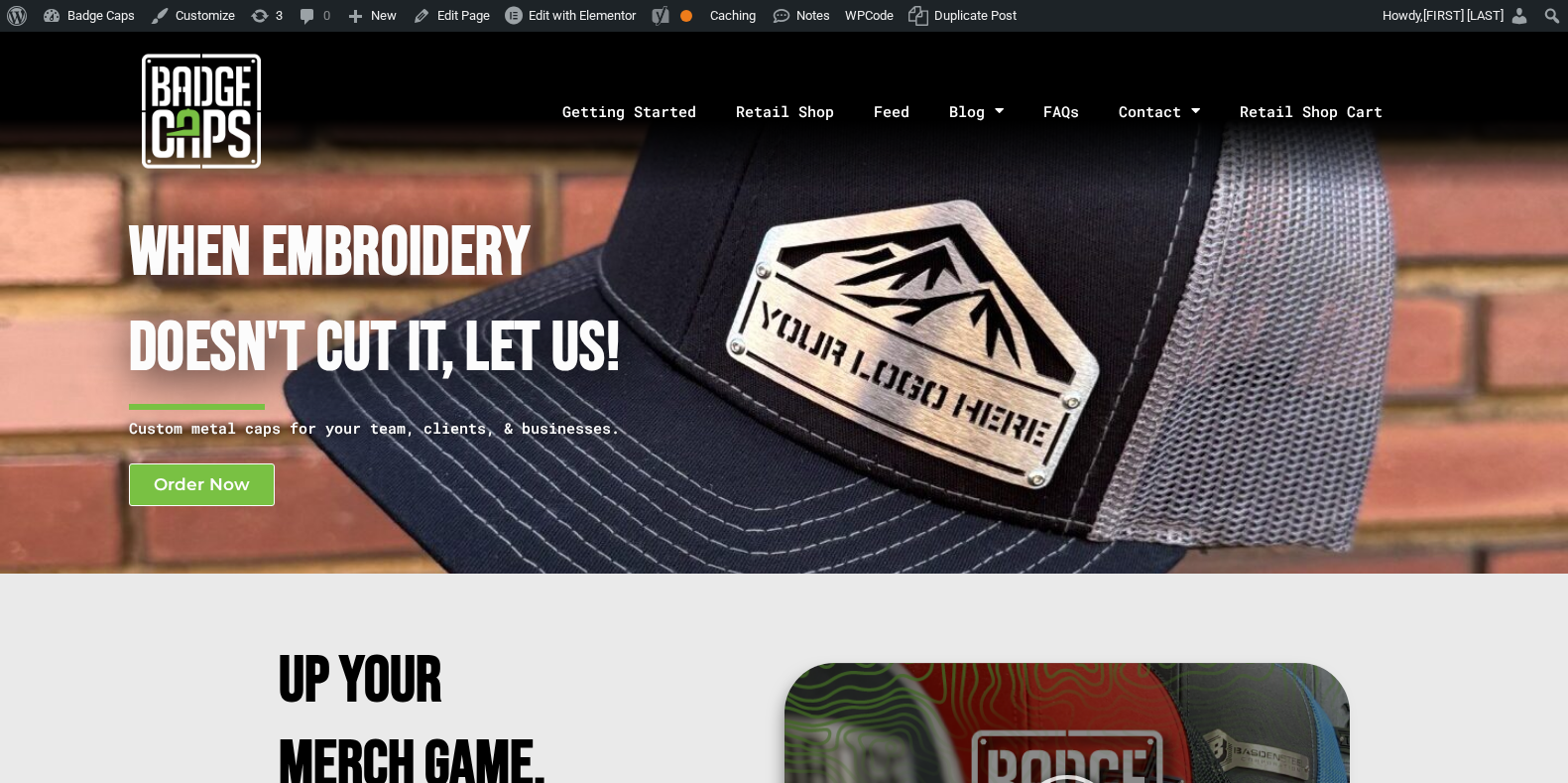 scroll, scrollTop: 0, scrollLeft: 0, axis: both 